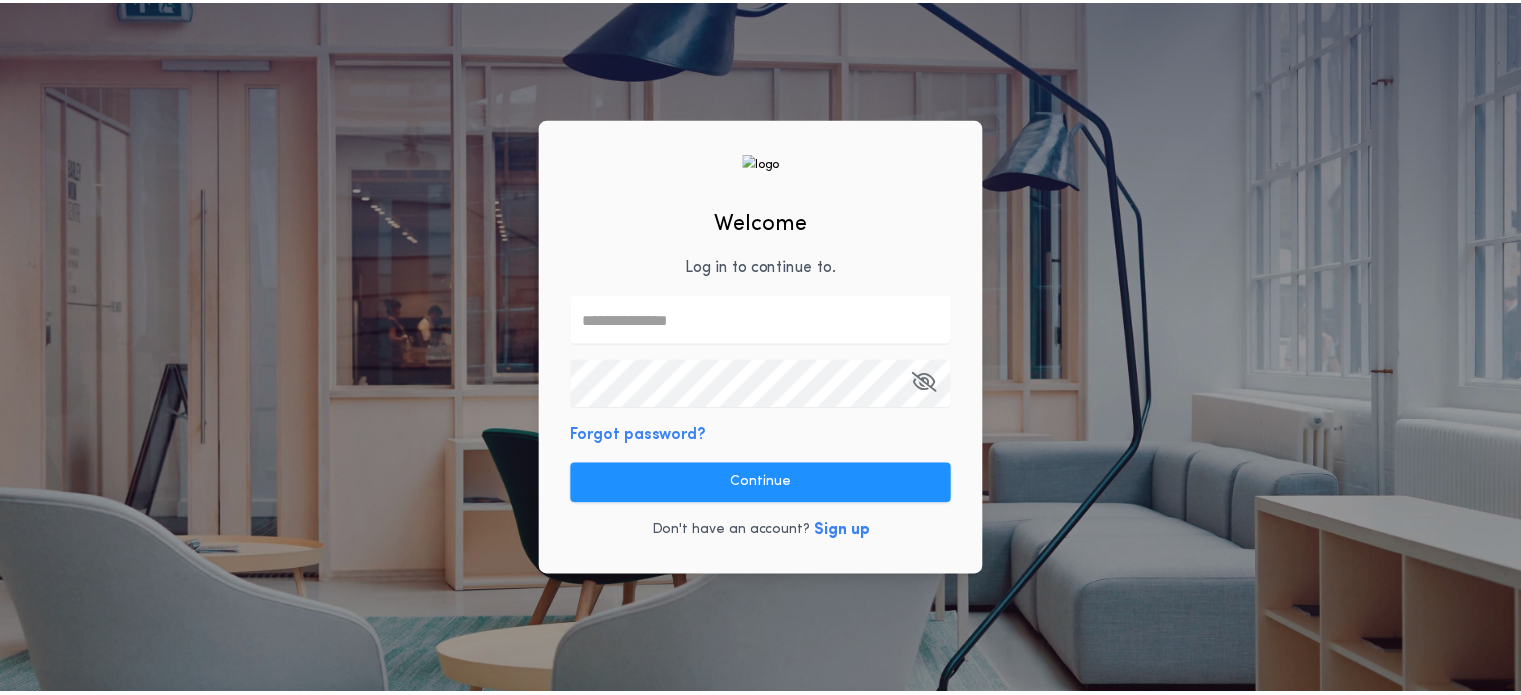 scroll, scrollTop: 0, scrollLeft: 0, axis: both 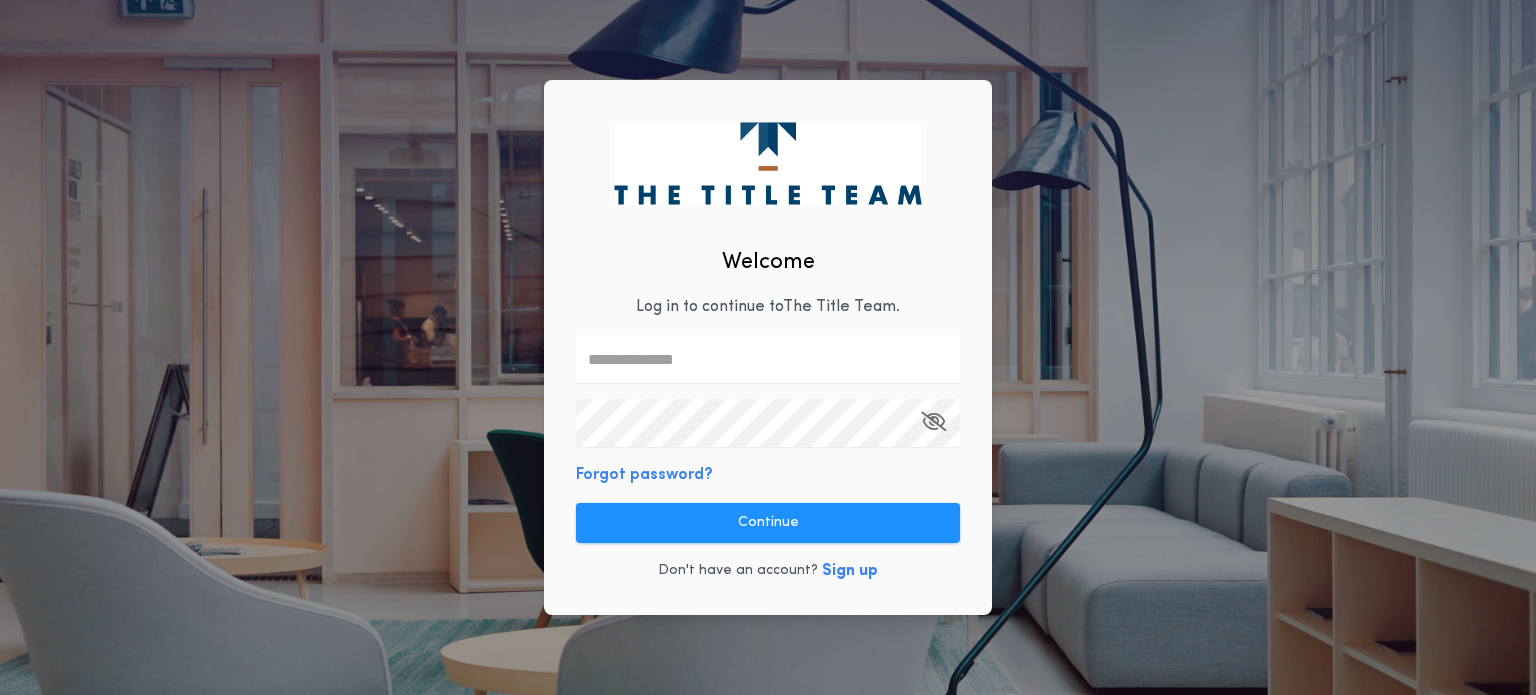 click at bounding box center (768, 359) 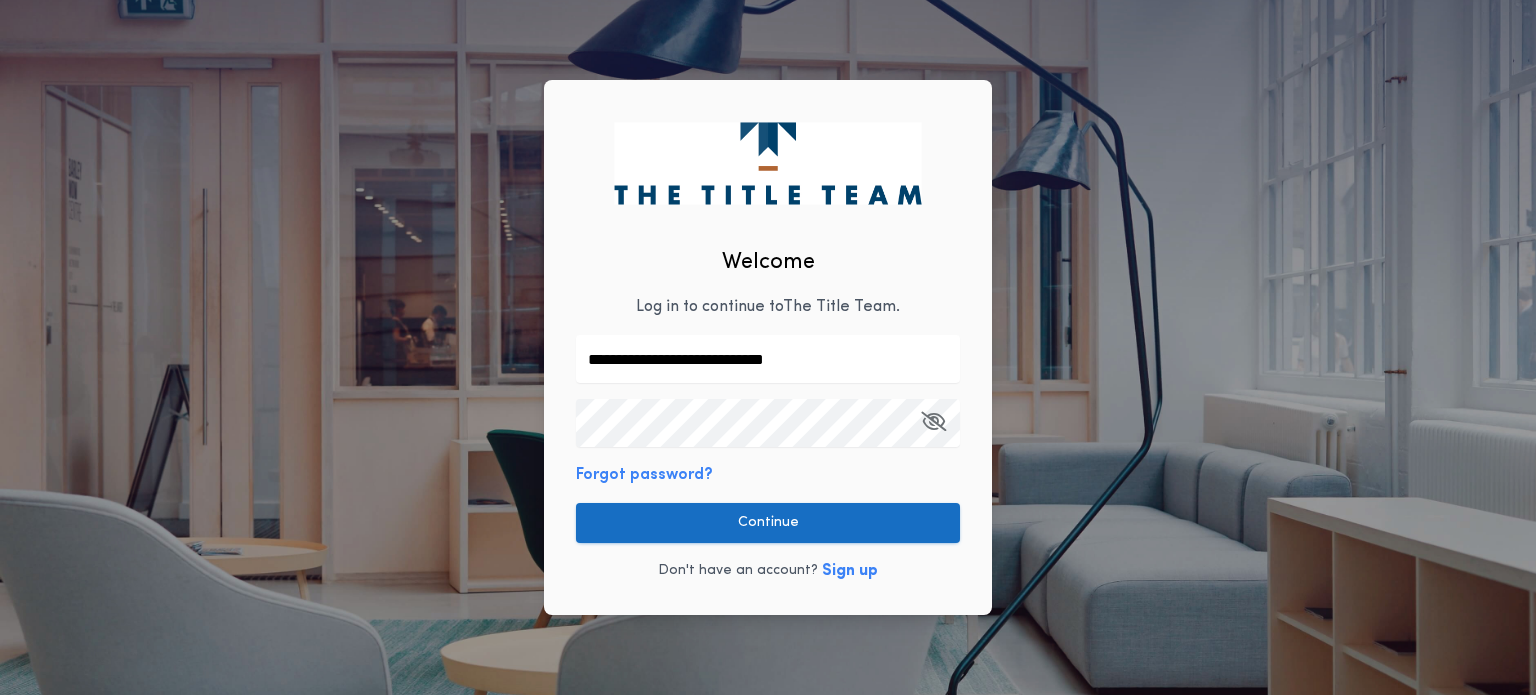 click on "Continue" at bounding box center (768, 523) 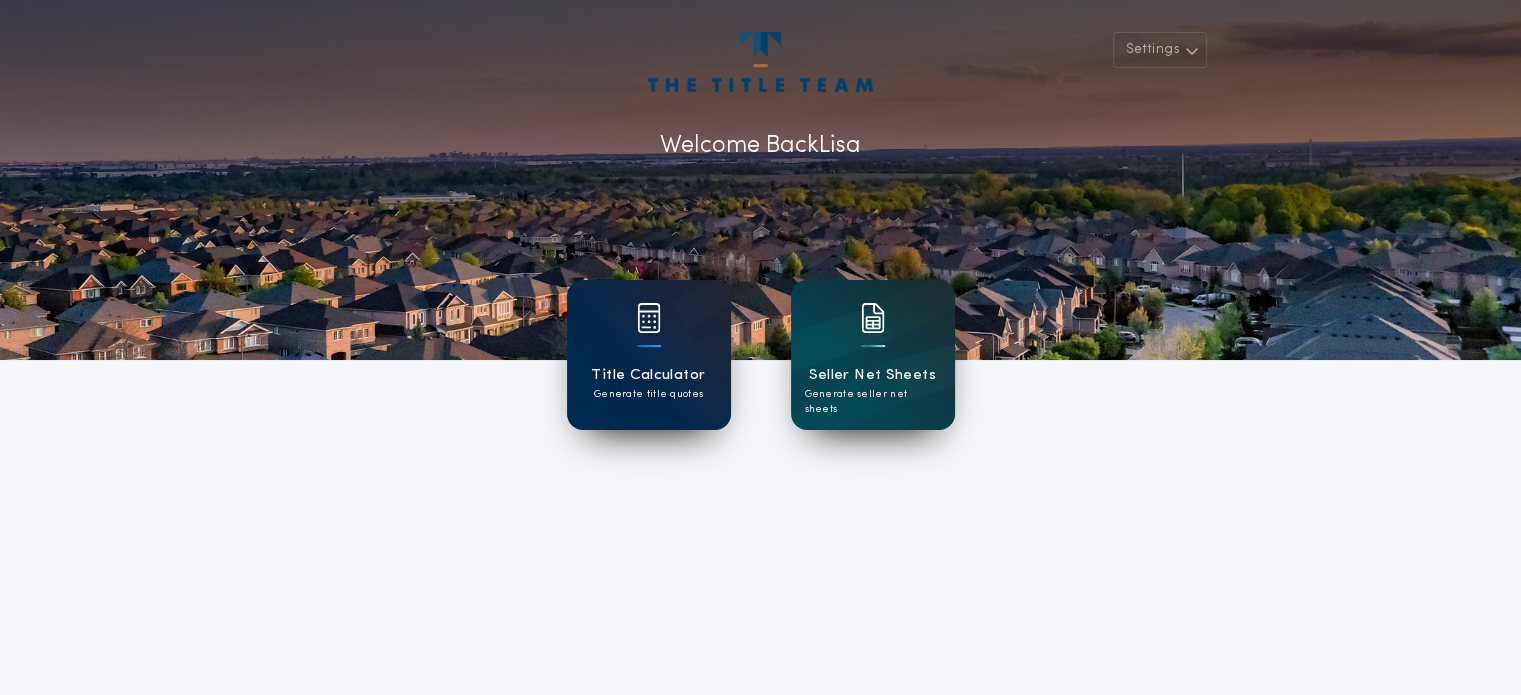 click on "Title Calculator" at bounding box center (648, 375) 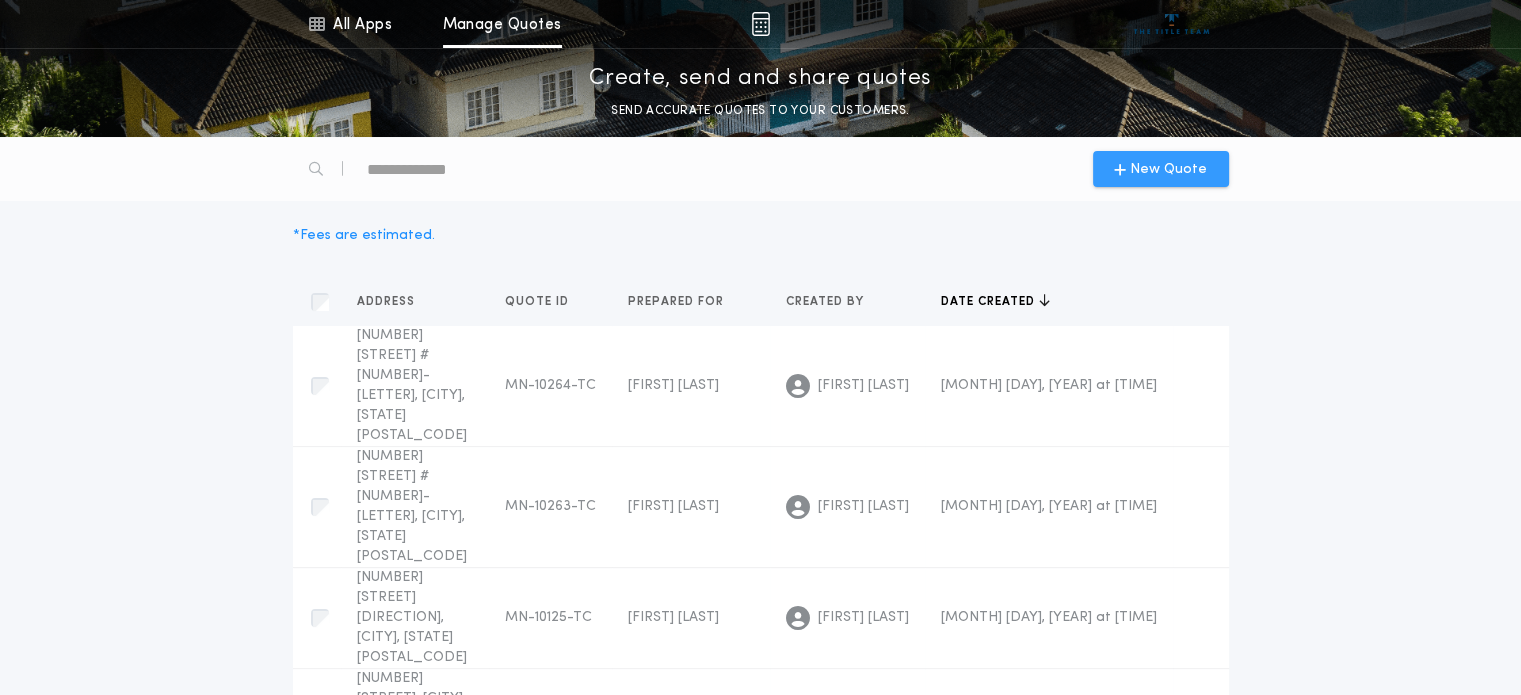 click on "New Quote" at bounding box center [1160, 169] 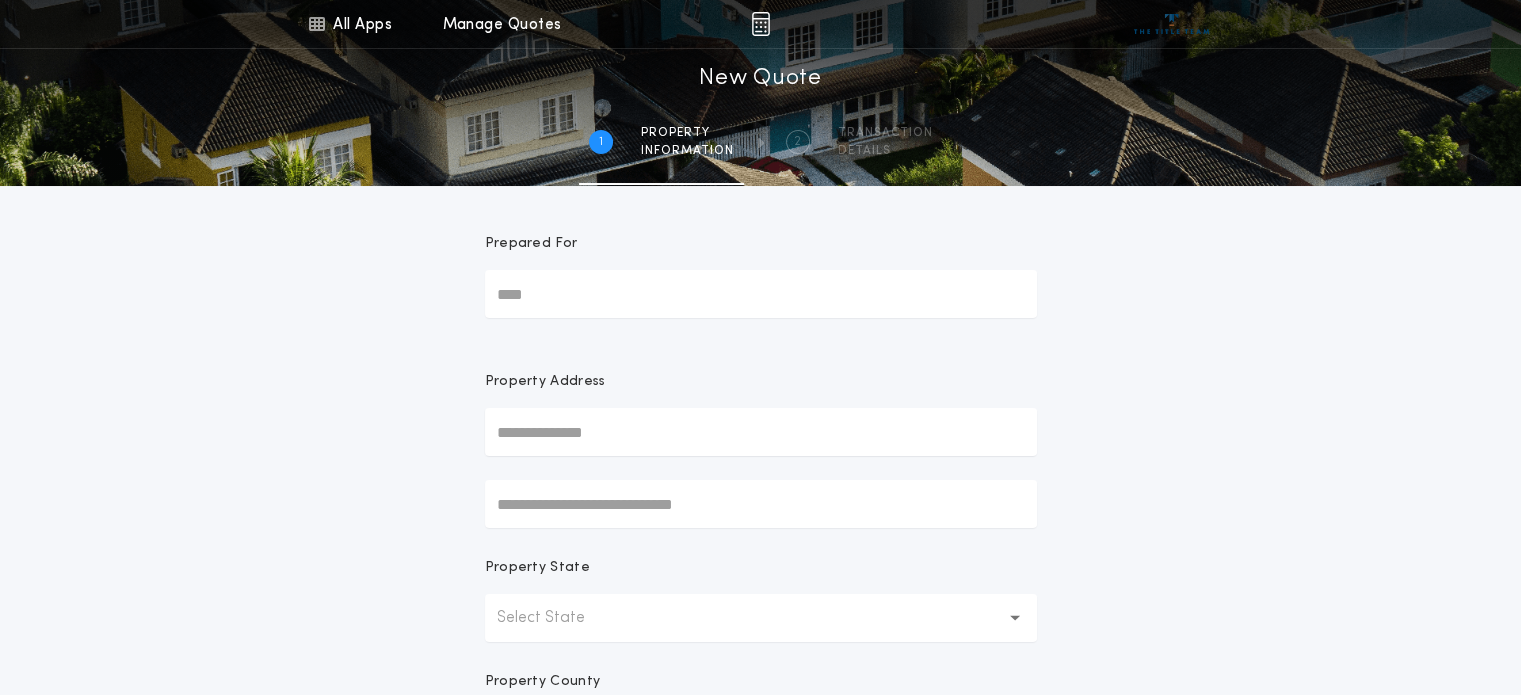 click on "Prepared For" at bounding box center (761, 294) 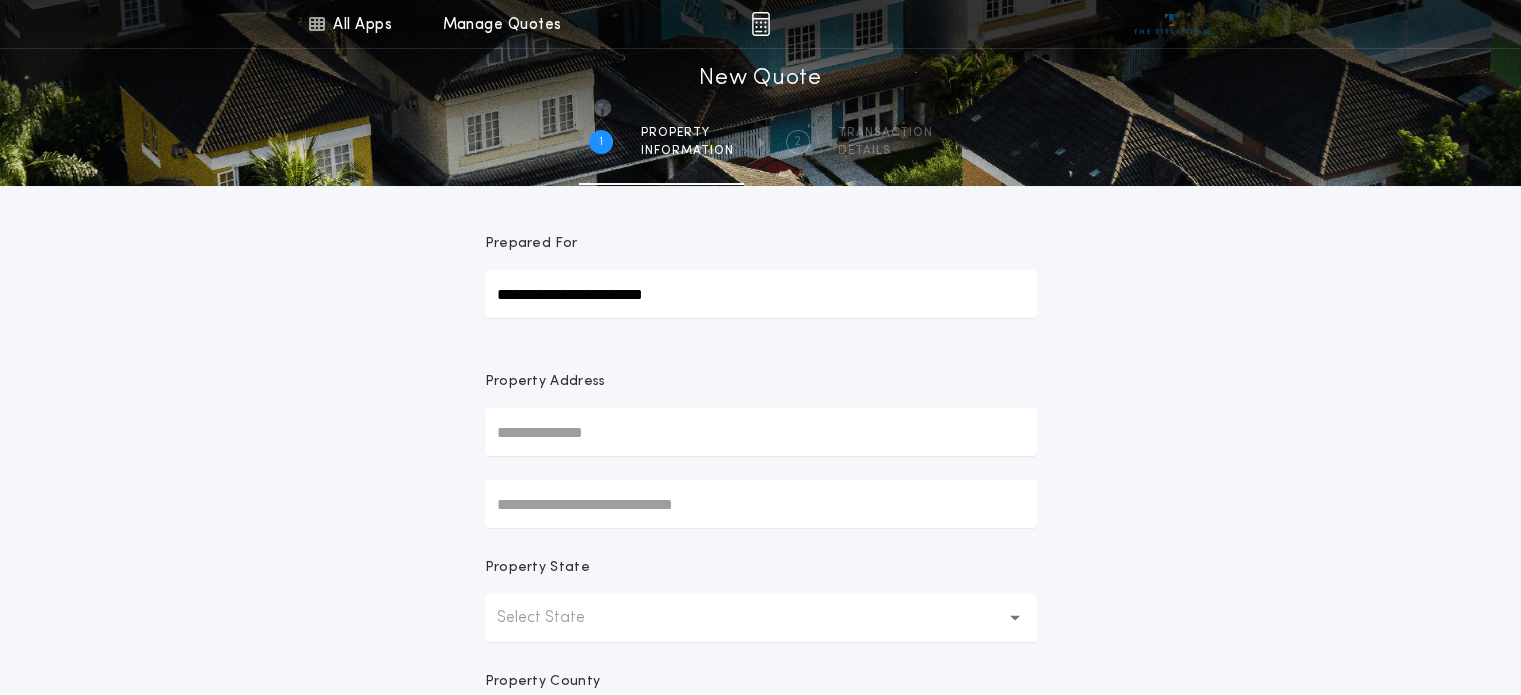 type on "**********" 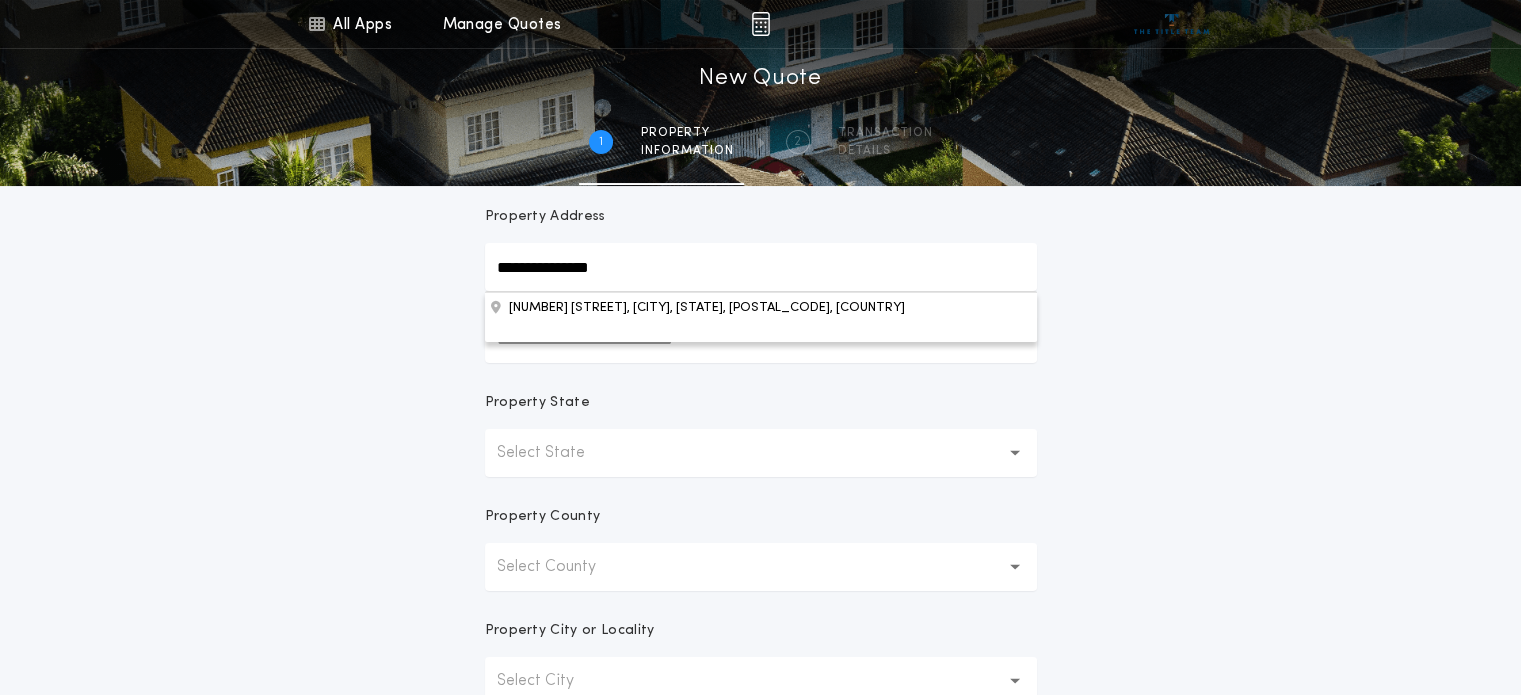 scroll, scrollTop: 172, scrollLeft: 0, axis: vertical 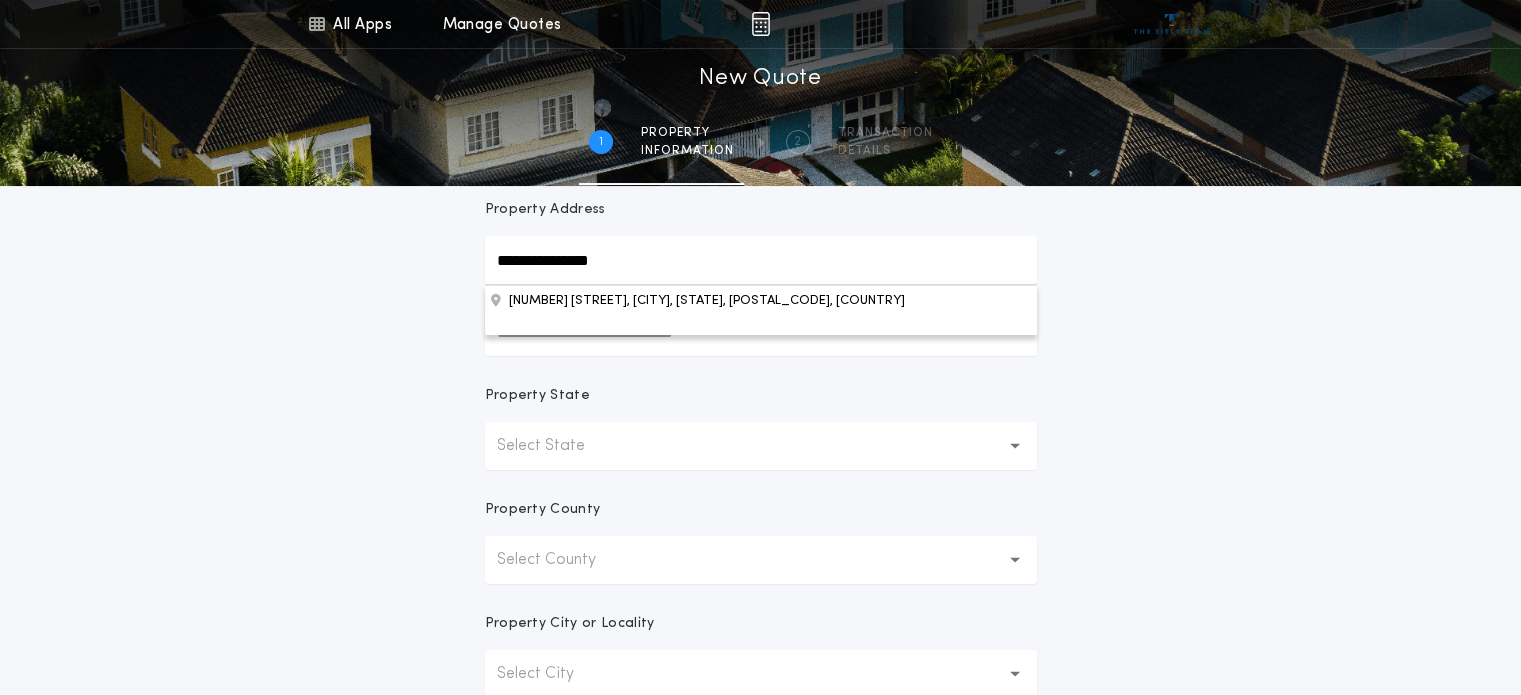 type on "**********" 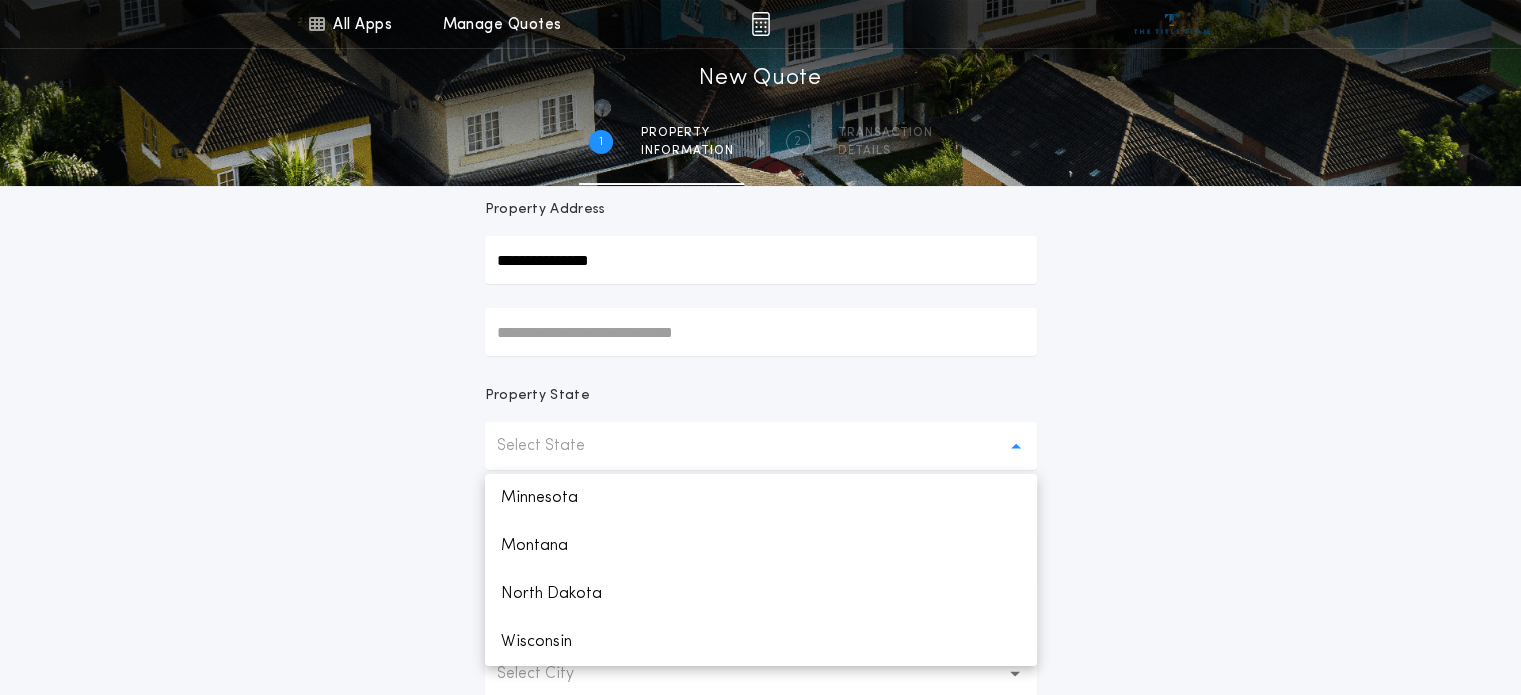 click on "Minnesota" at bounding box center [761, 498] 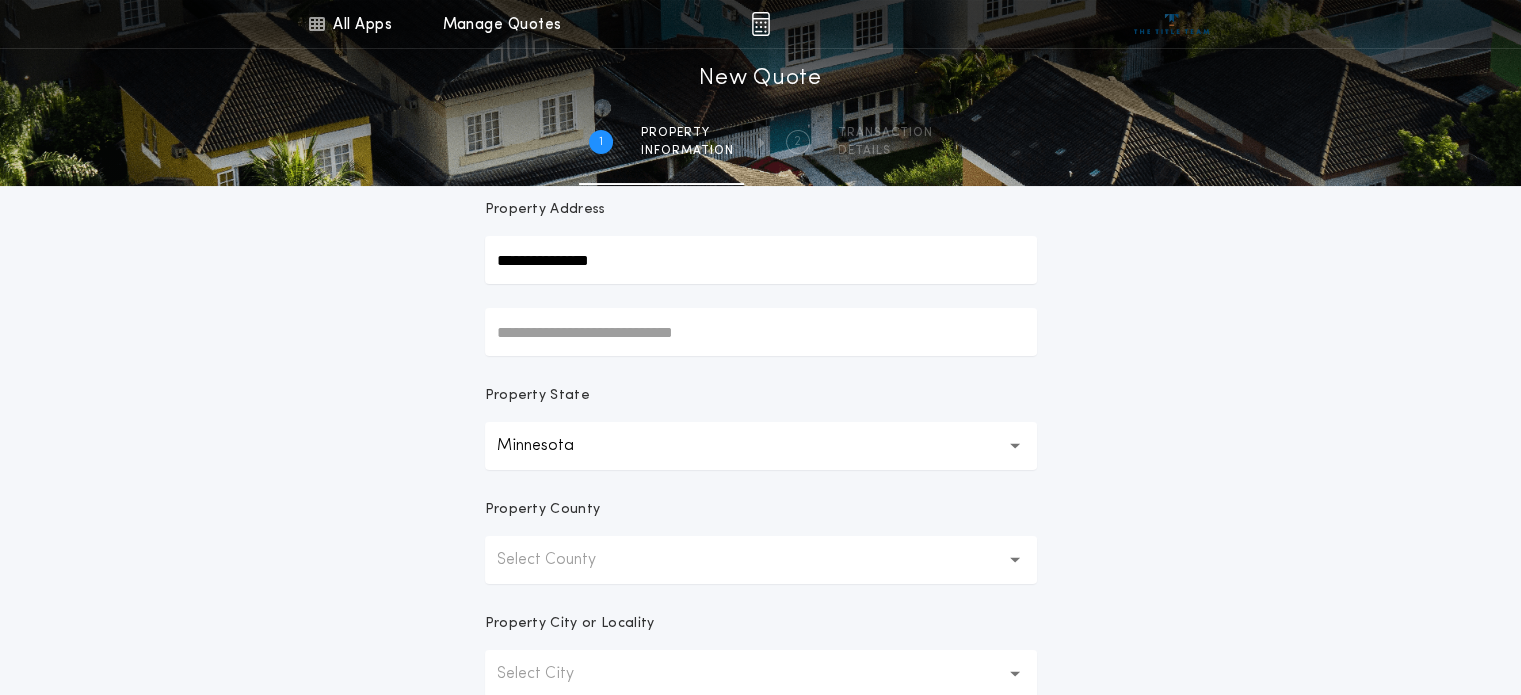 click on "Select County" at bounding box center (761, 560) 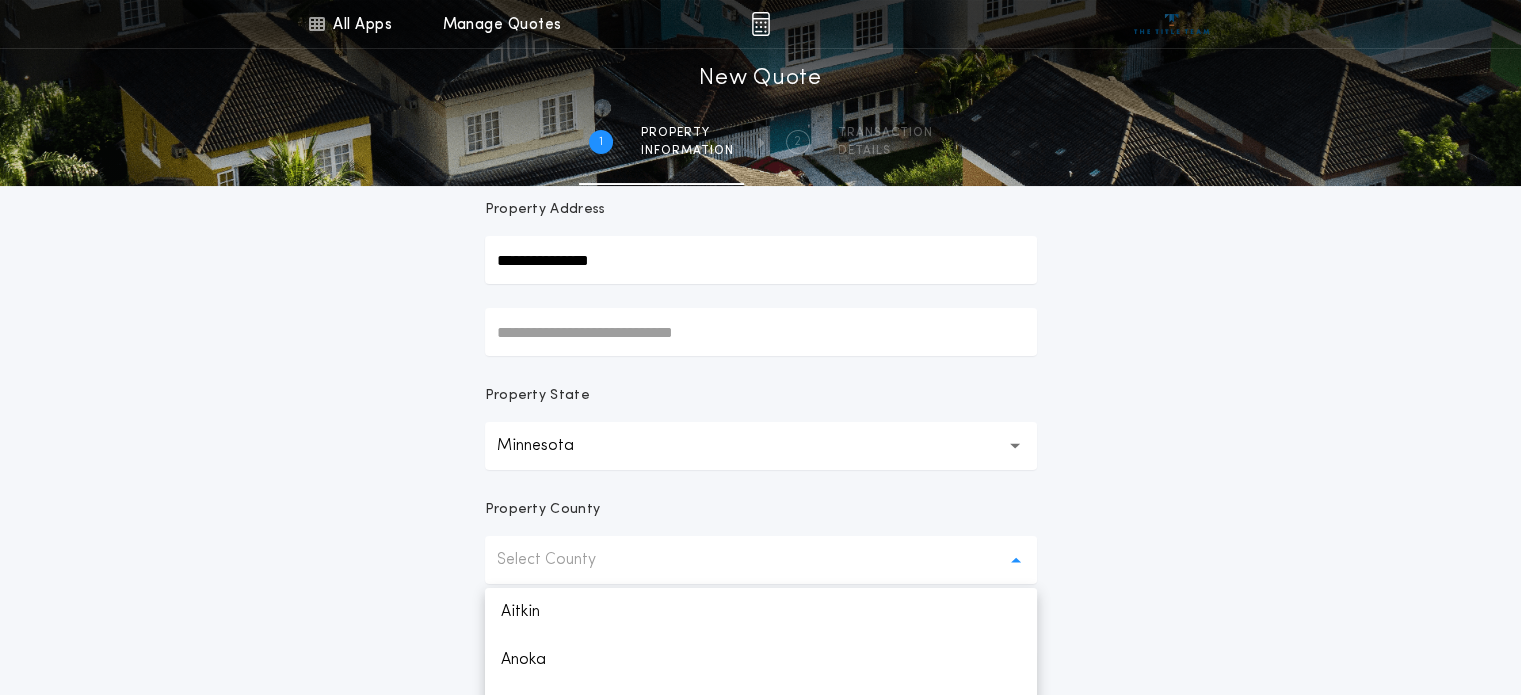 scroll, scrollTop: 1576, scrollLeft: 0, axis: vertical 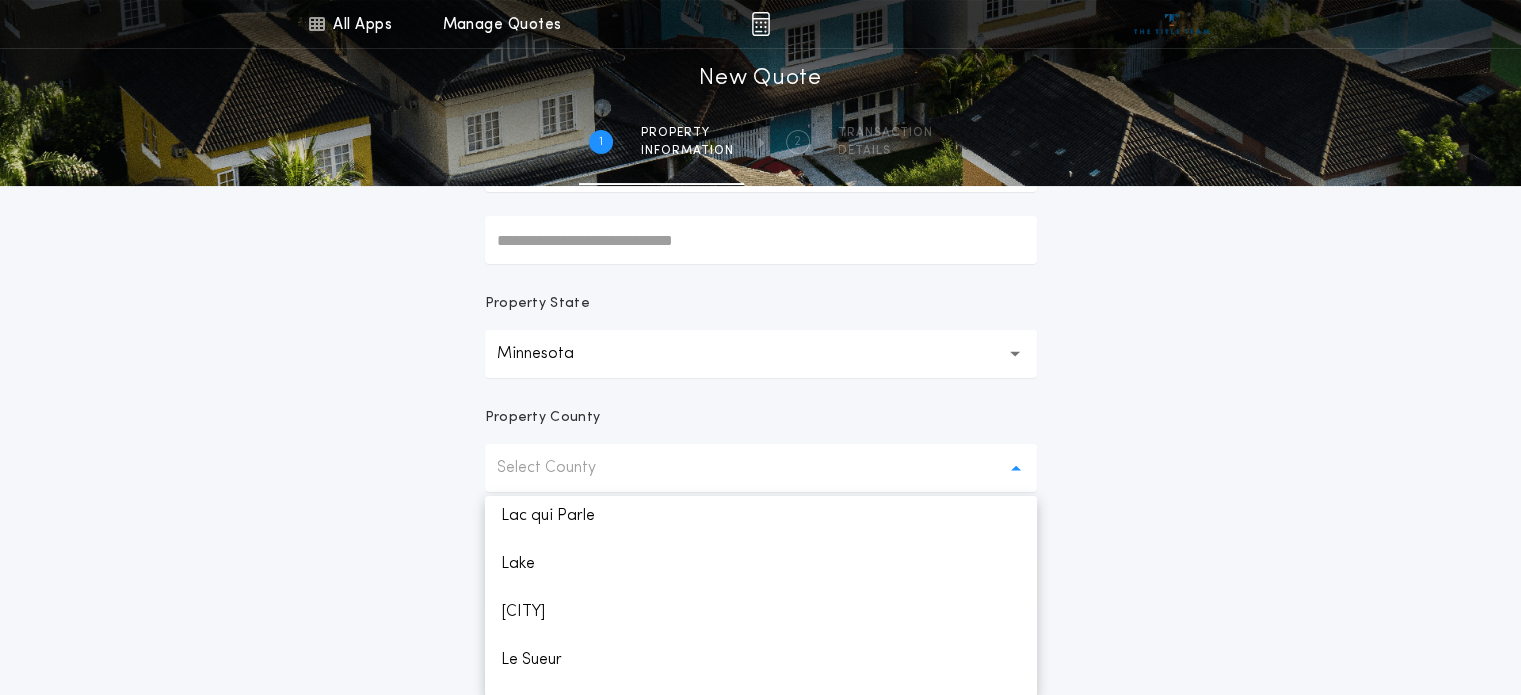 click on "Lake" at bounding box center (761, 564) 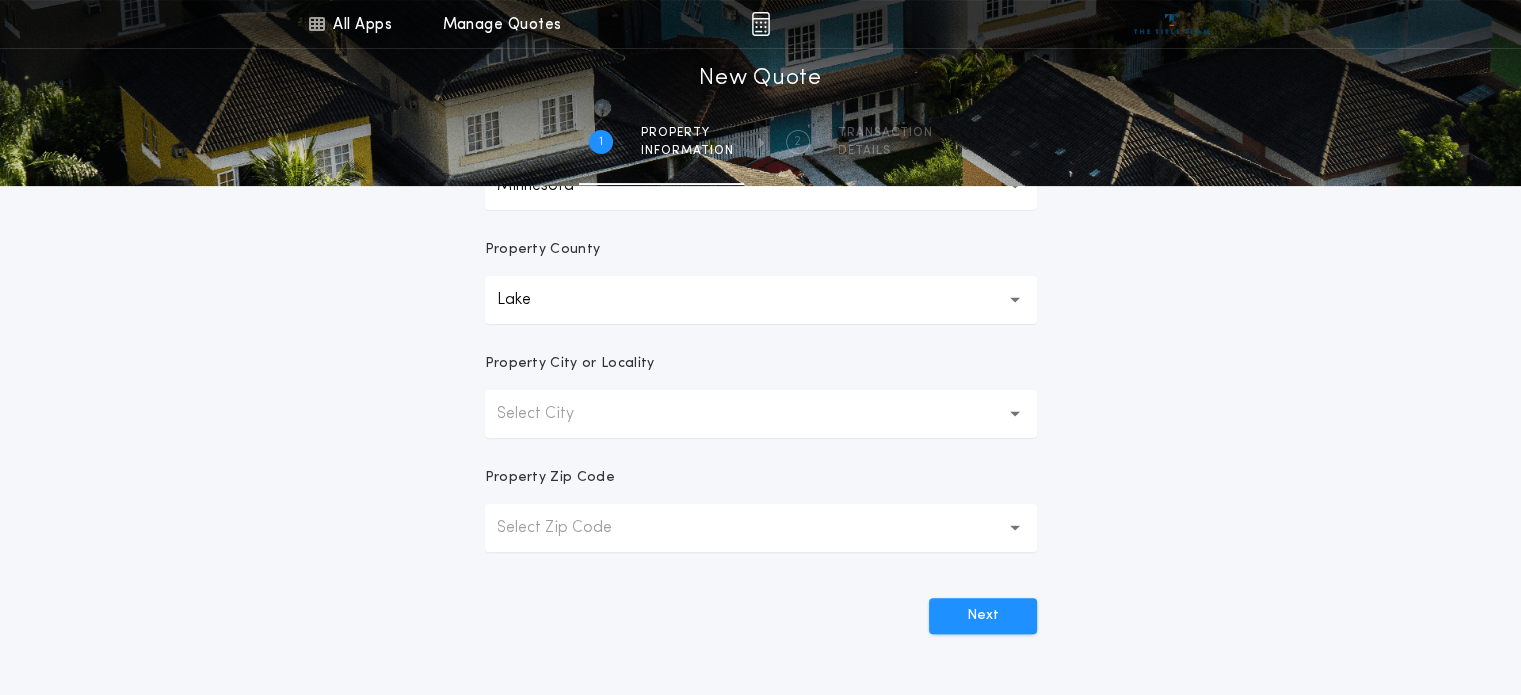 scroll, scrollTop: 433, scrollLeft: 0, axis: vertical 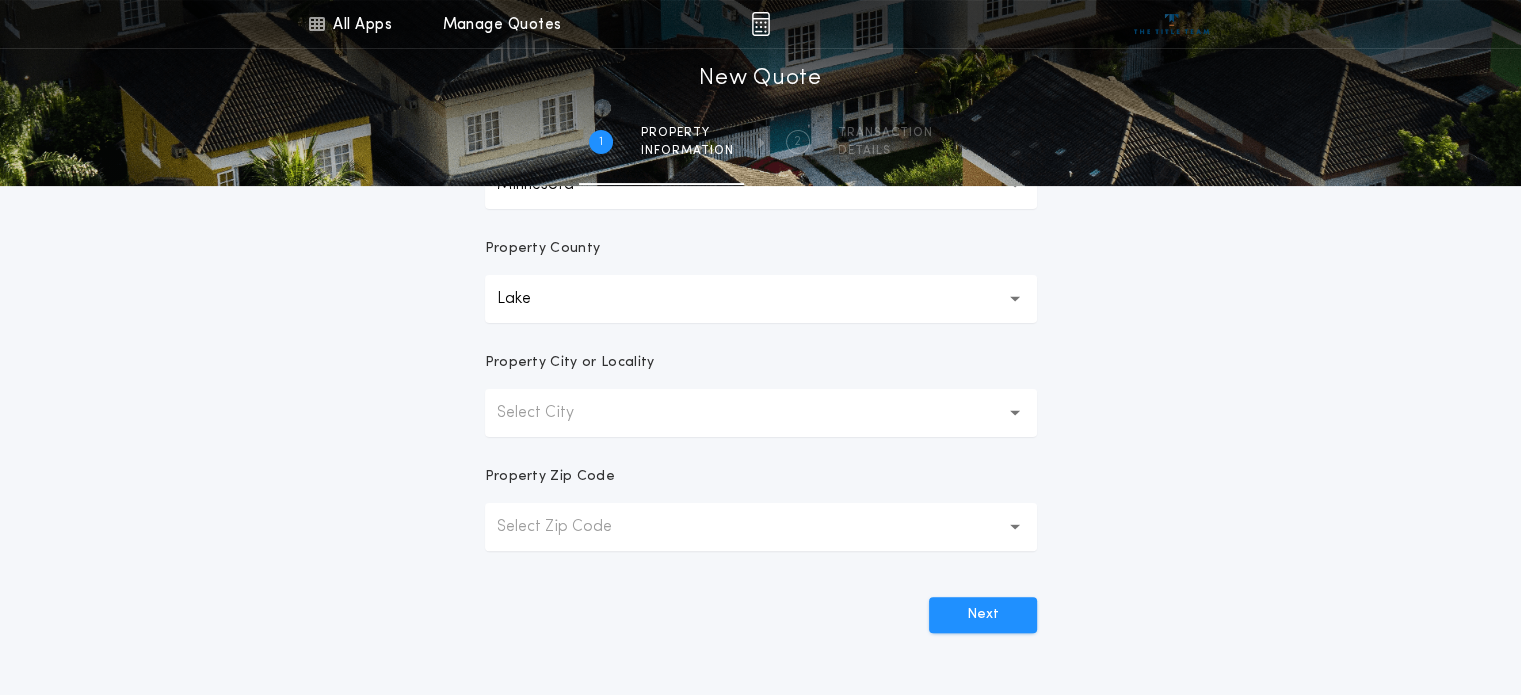 click on "Select City" at bounding box center [761, 413] 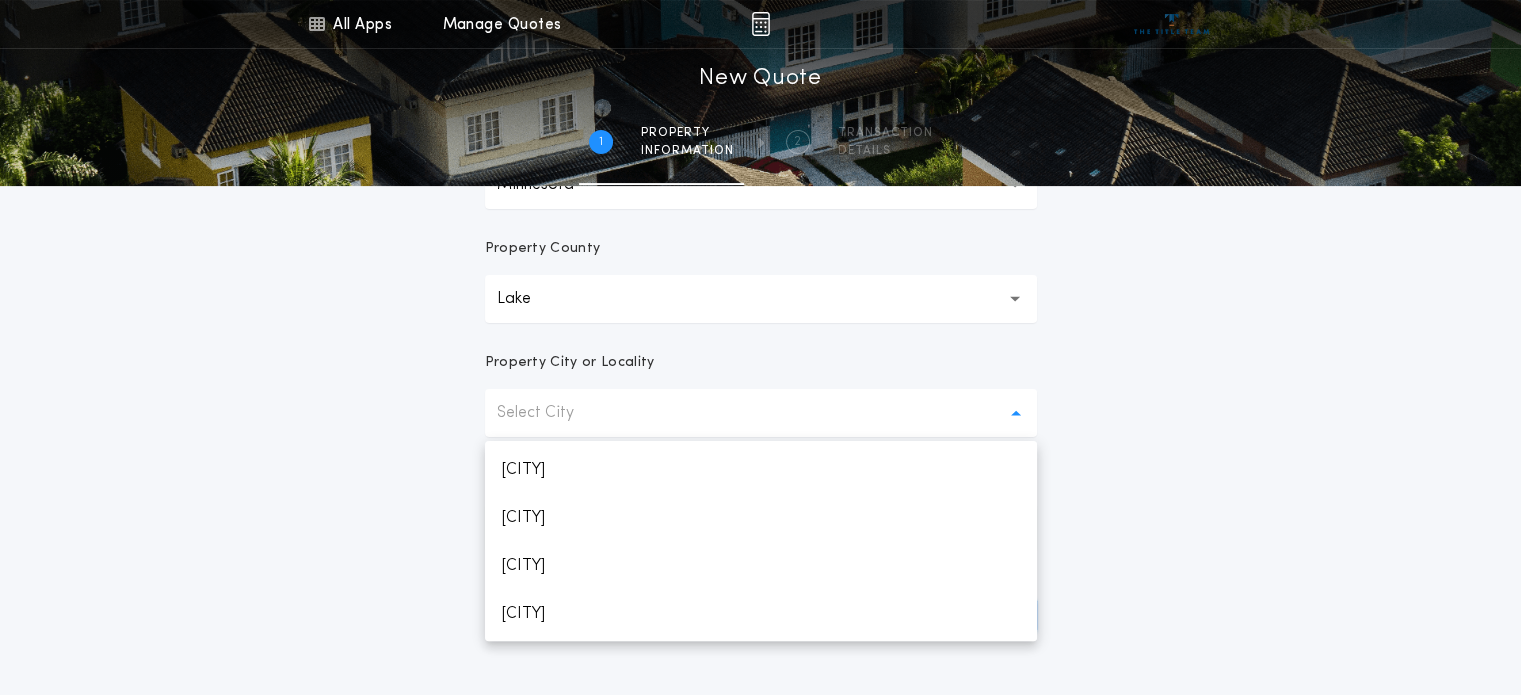 scroll, scrollTop: 976, scrollLeft: 0, axis: vertical 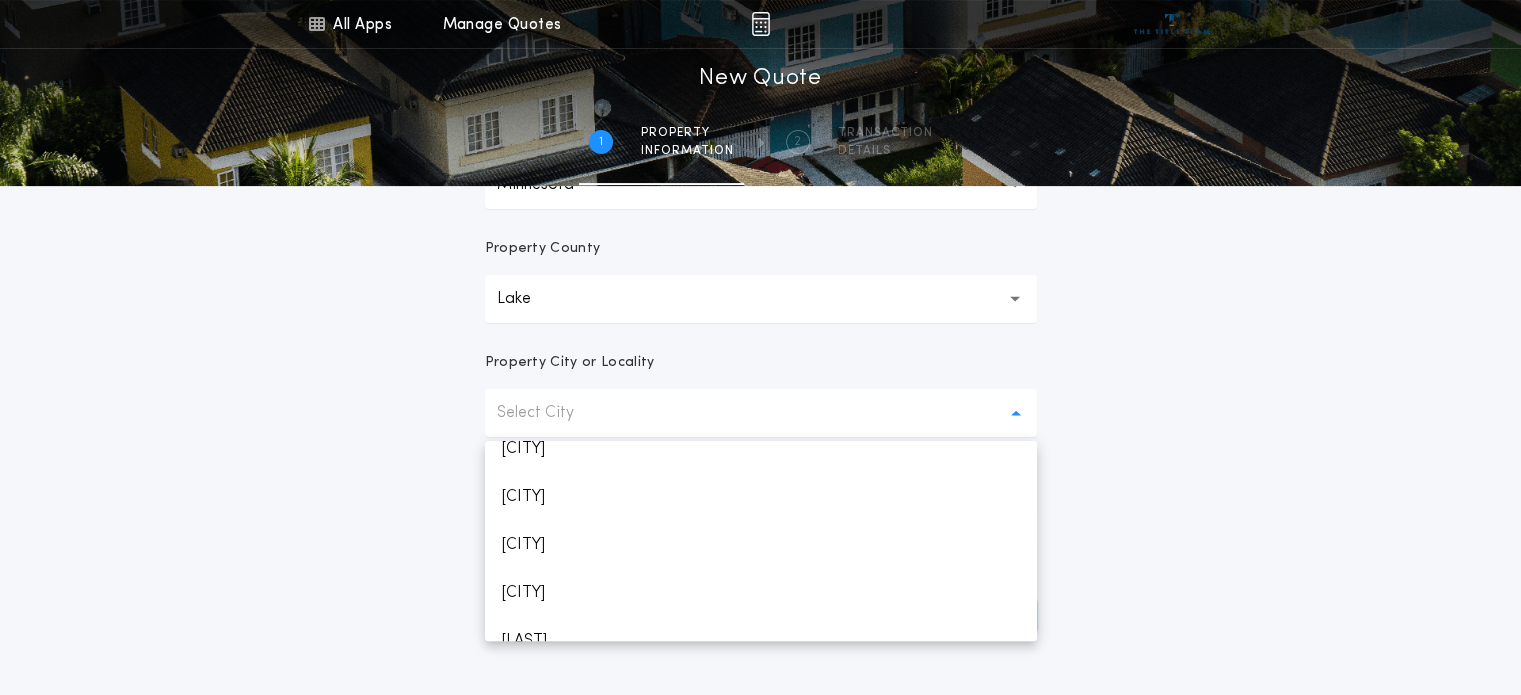 click on "[CITY]" at bounding box center (761, 449) 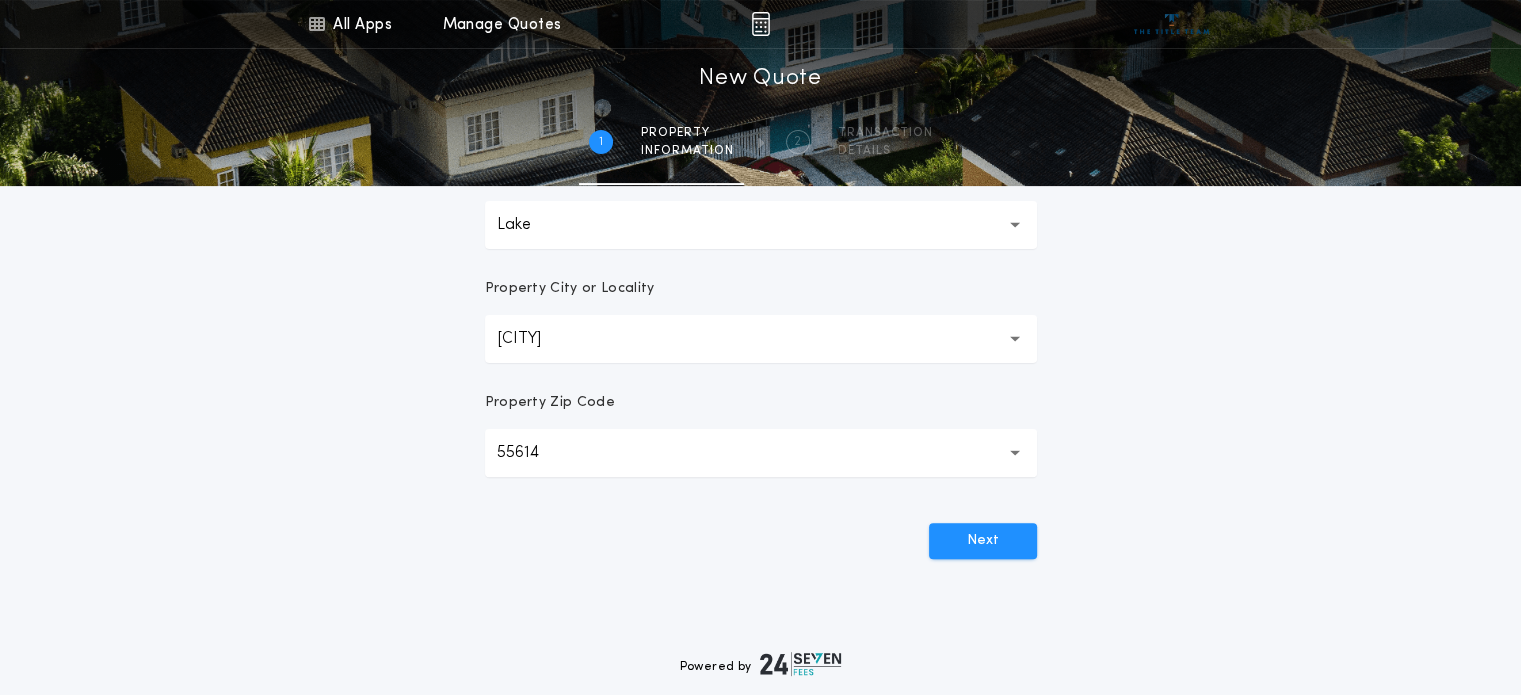 scroll, scrollTop: 544, scrollLeft: 0, axis: vertical 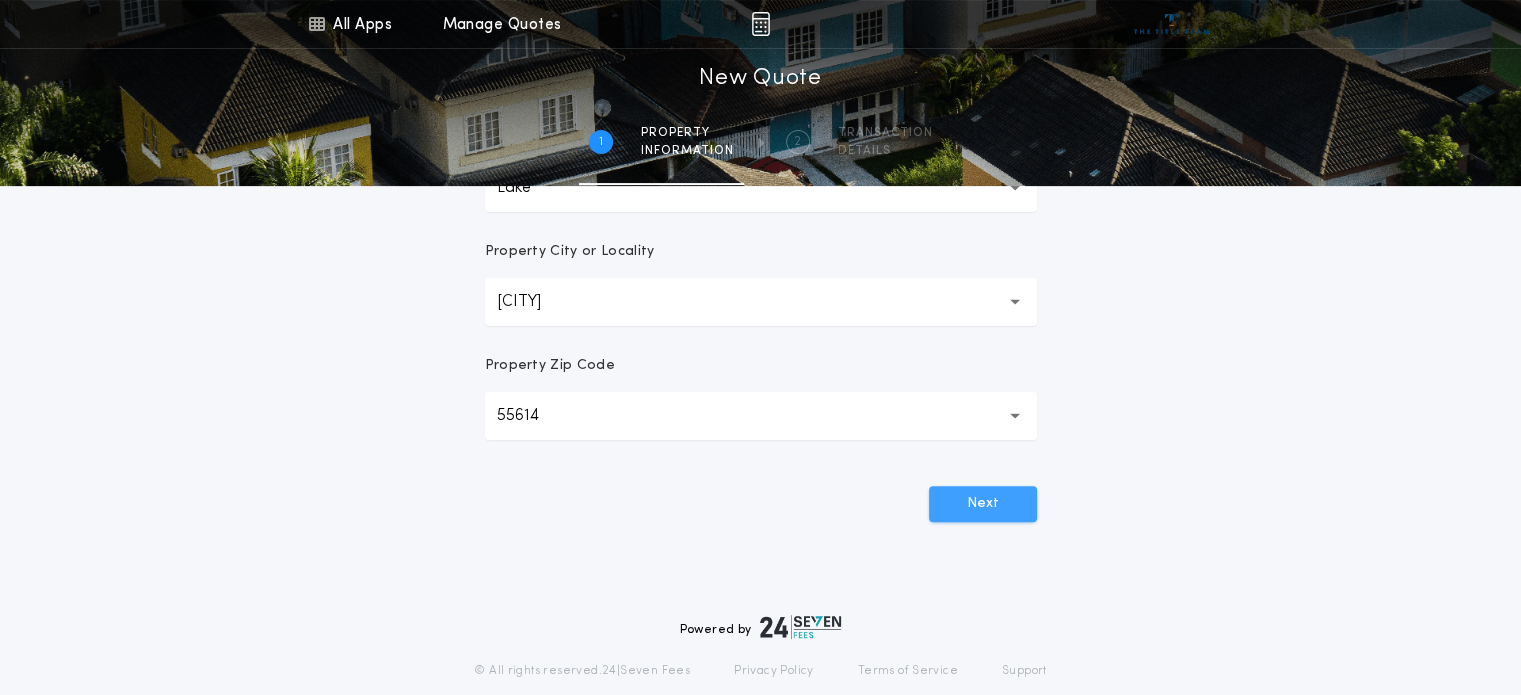 click on "Next" at bounding box center [983, 504] 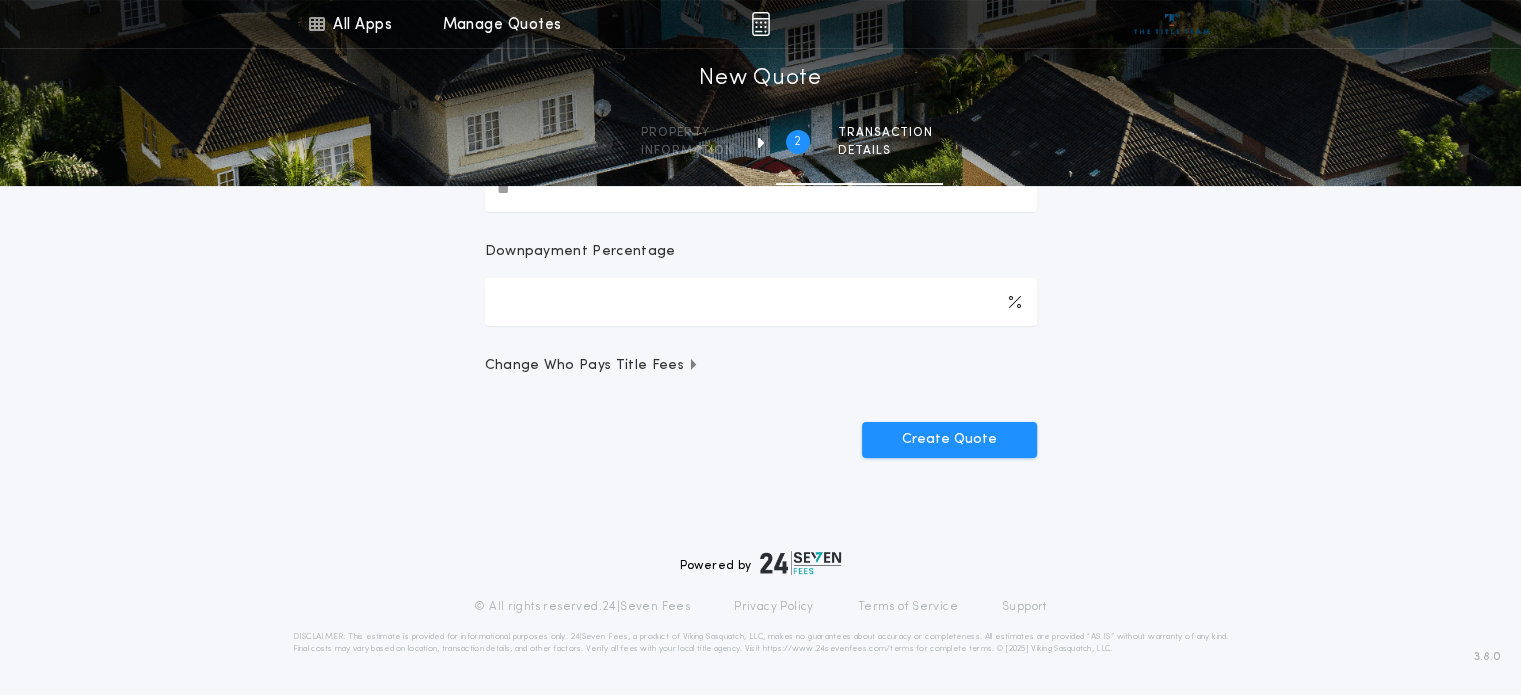scroll, scrollTop: 0, scrollLeft: 0, axis: both 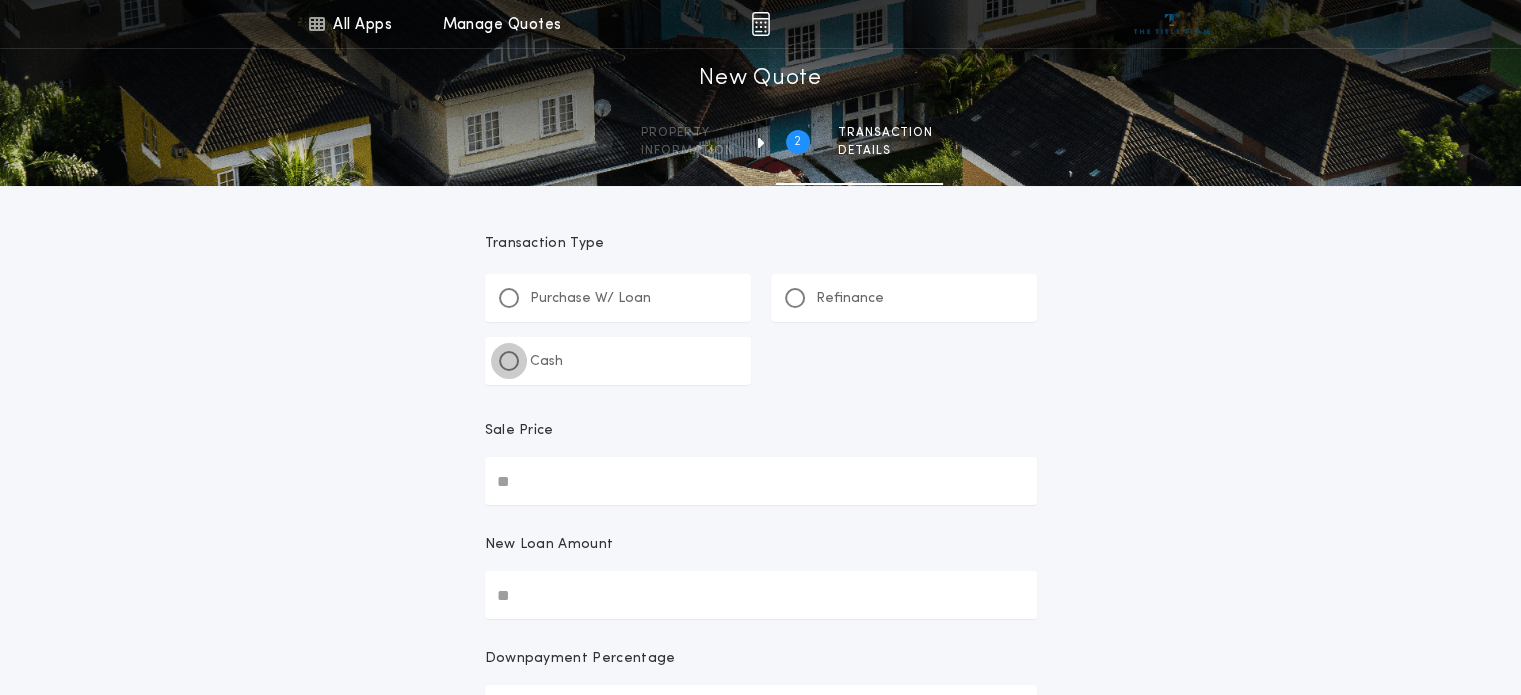 click at bounding box center [509, 361] 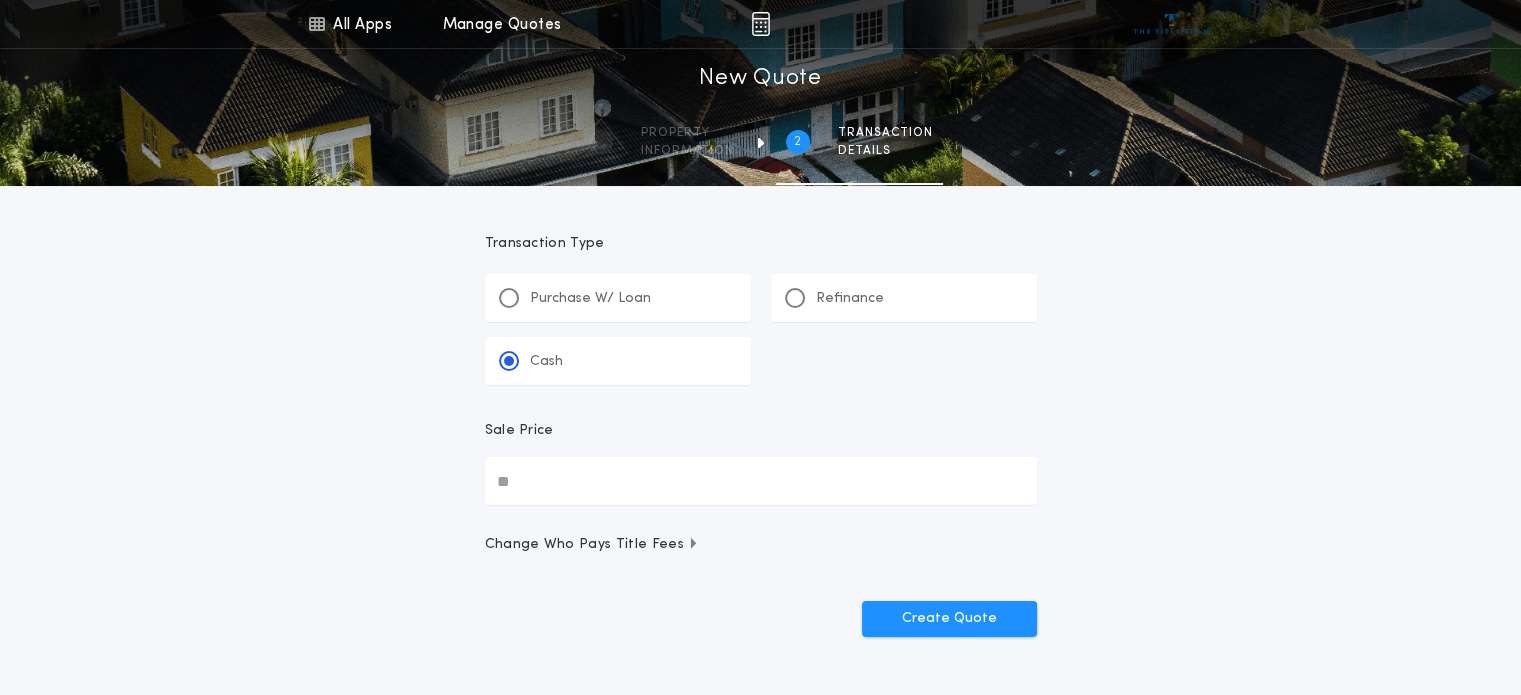 click on "Sale Price" at bounding box center [761, 481] 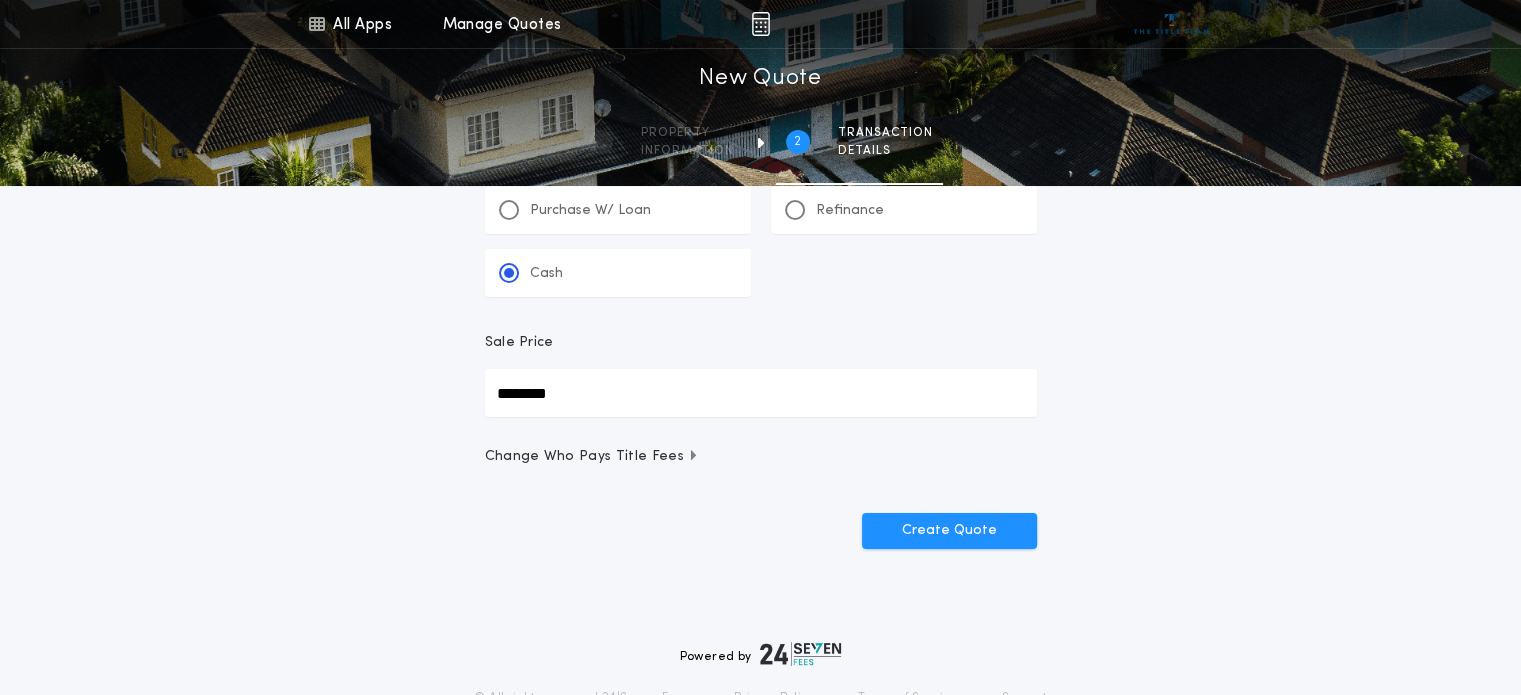 scroll, scrollTop: 88, scrollLeft: 0, axis: vertical 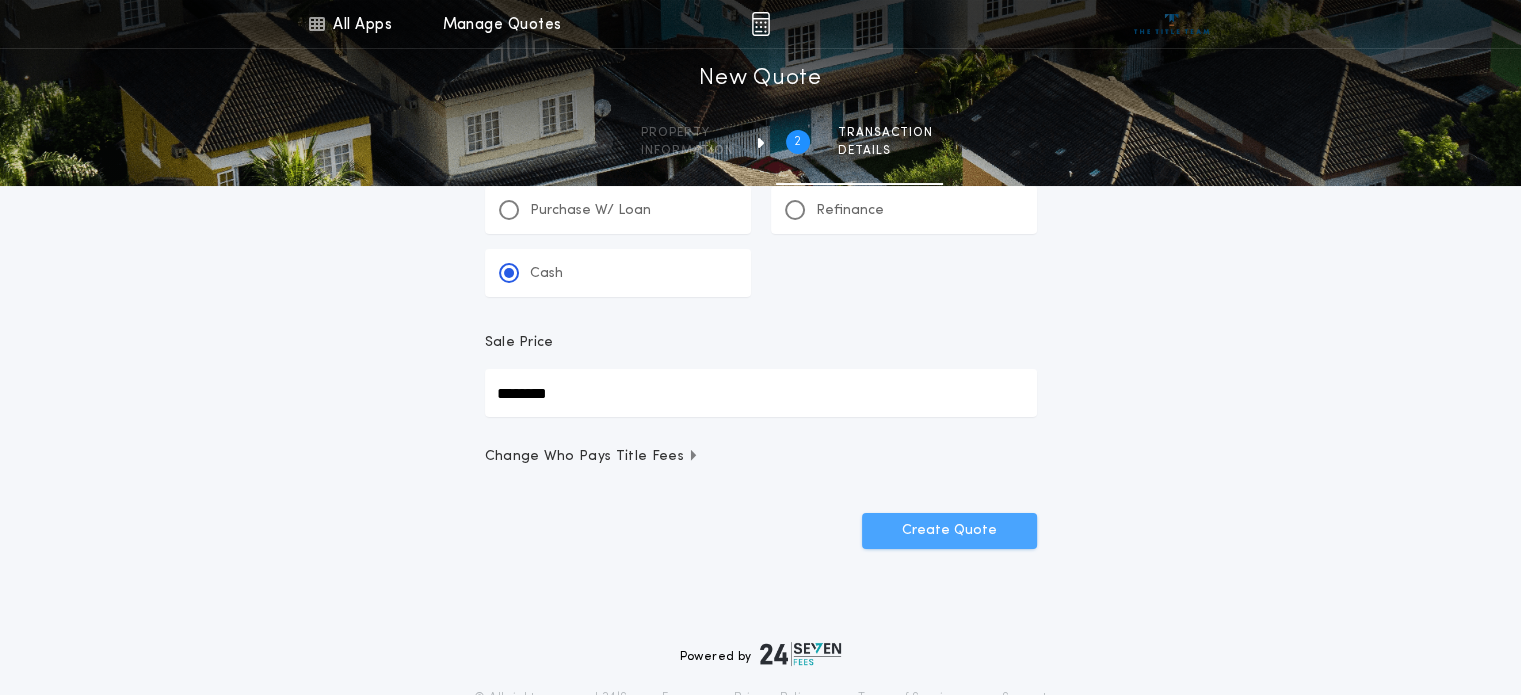 click on "Create Quote" at bounding box center (949, 531) 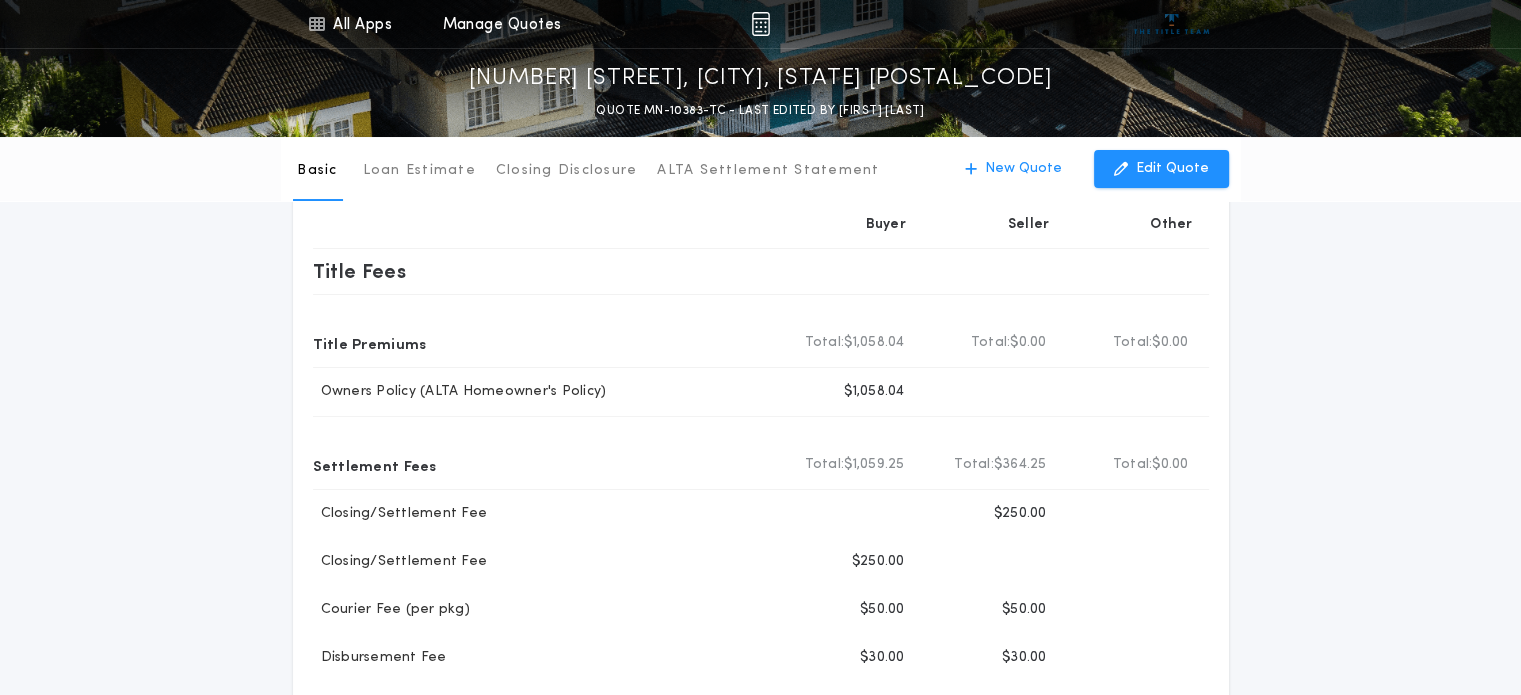 scroll, scrollTop: 0, scrollLeft: 0, axis: both 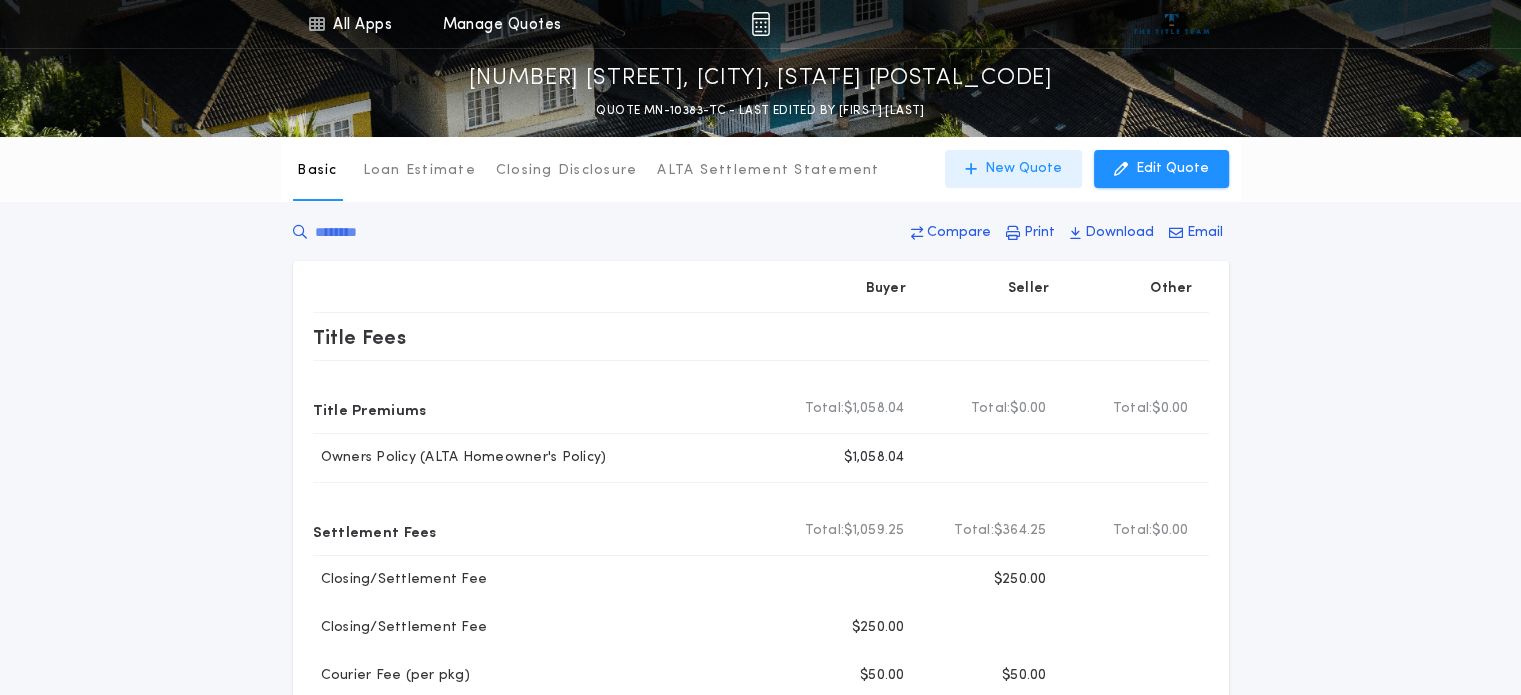 click on "New Quote" at bounding box center (1023, 169) 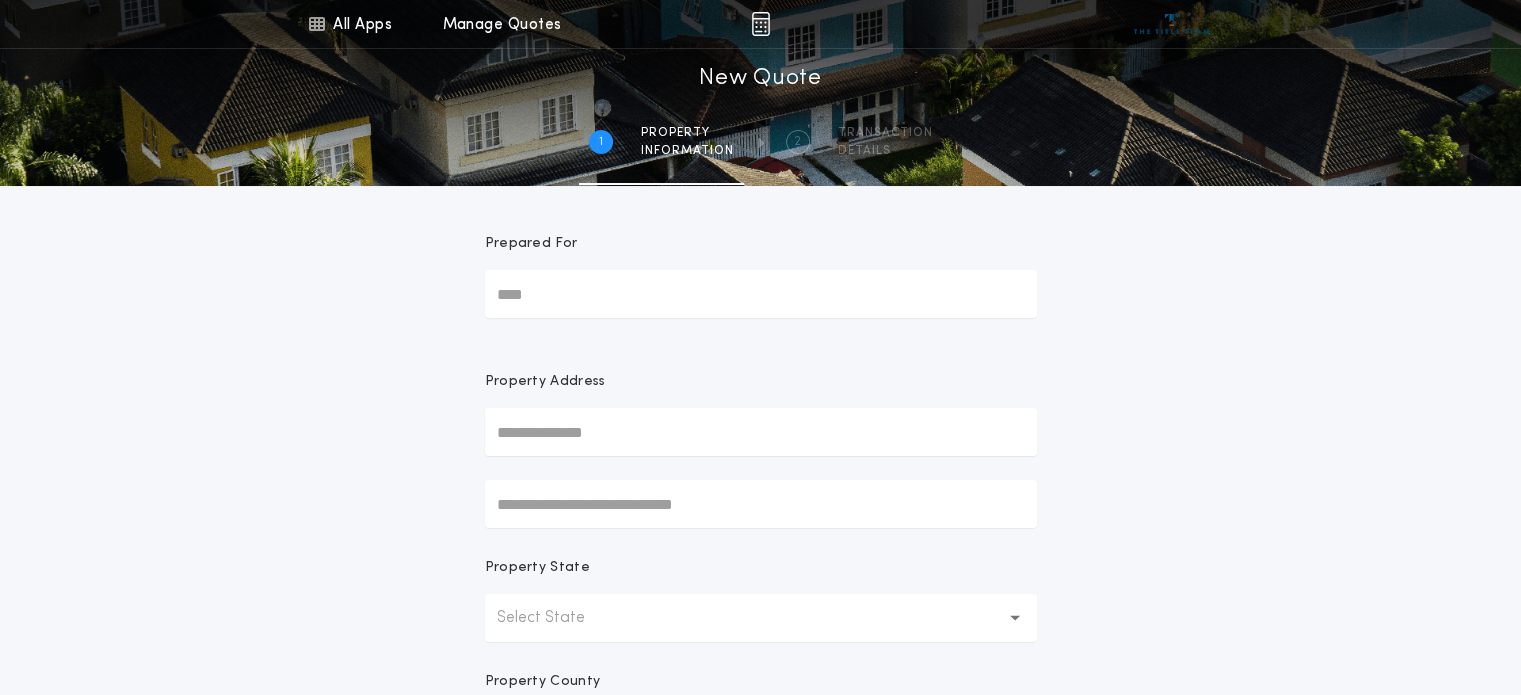 click on "Prepared For" at bounding box center [761, 294] 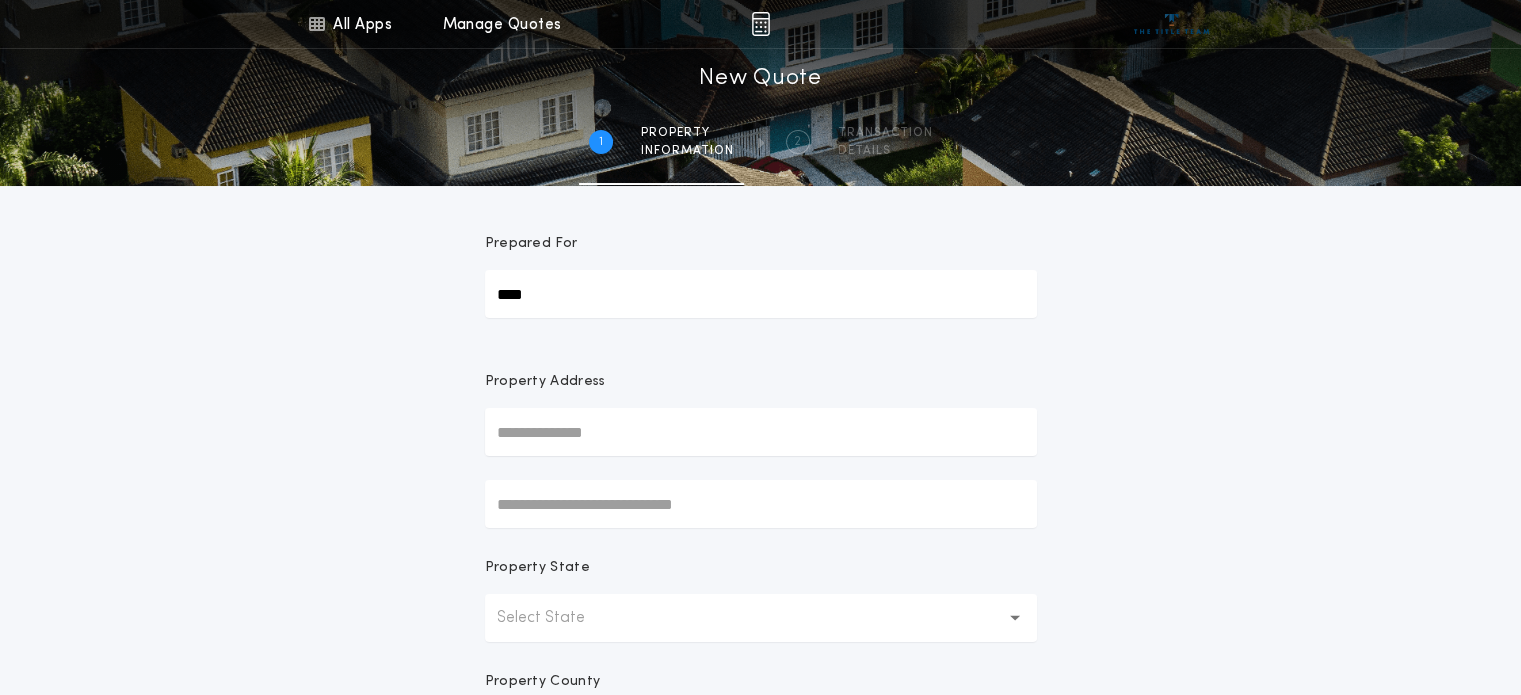 type on "**********" 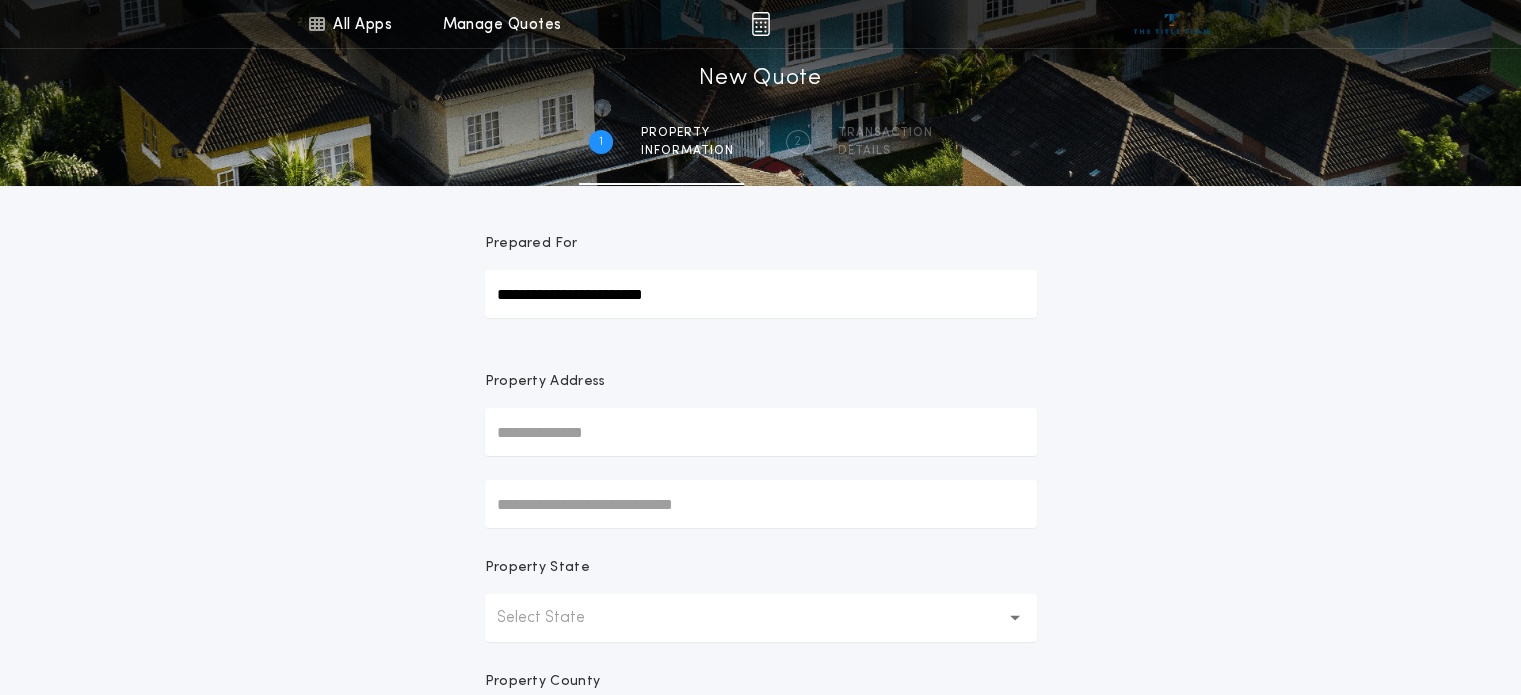 click at bounding box center [761, 432] 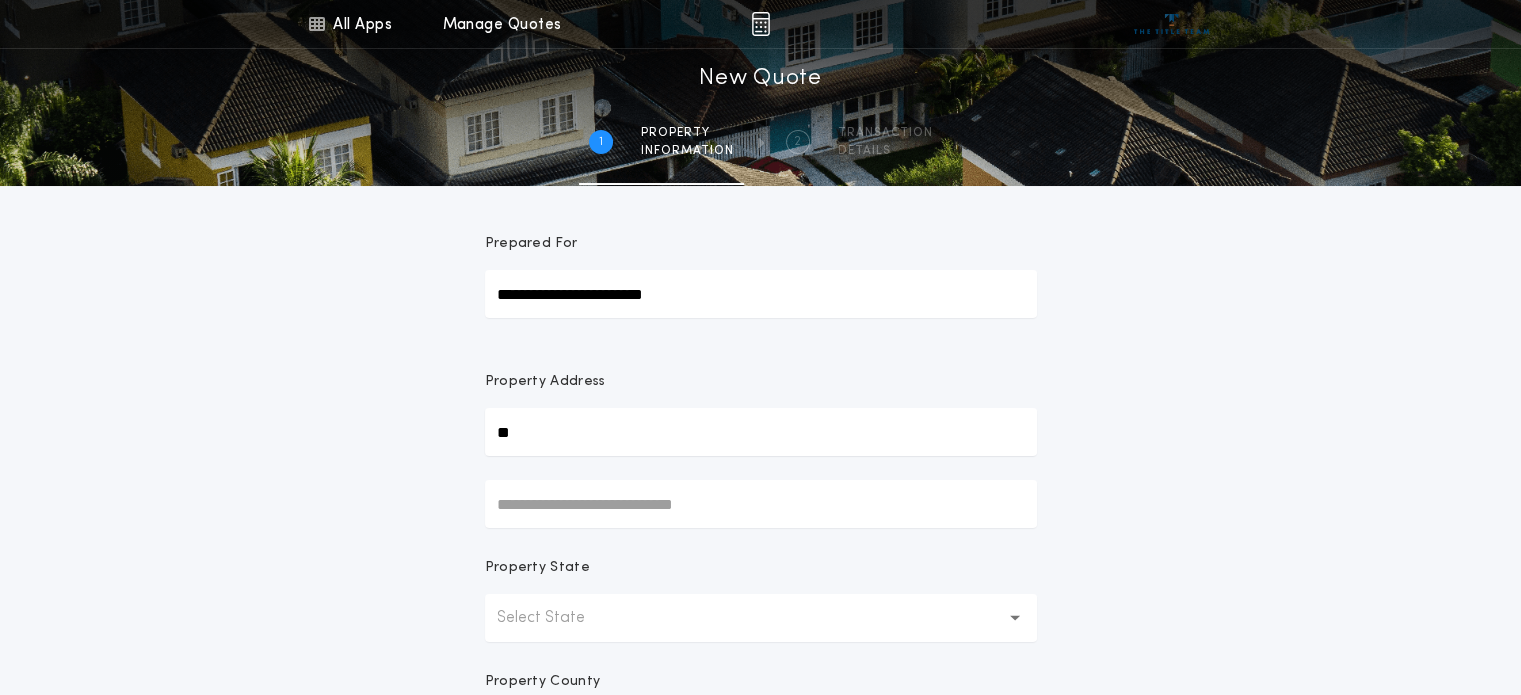 type on "**********" 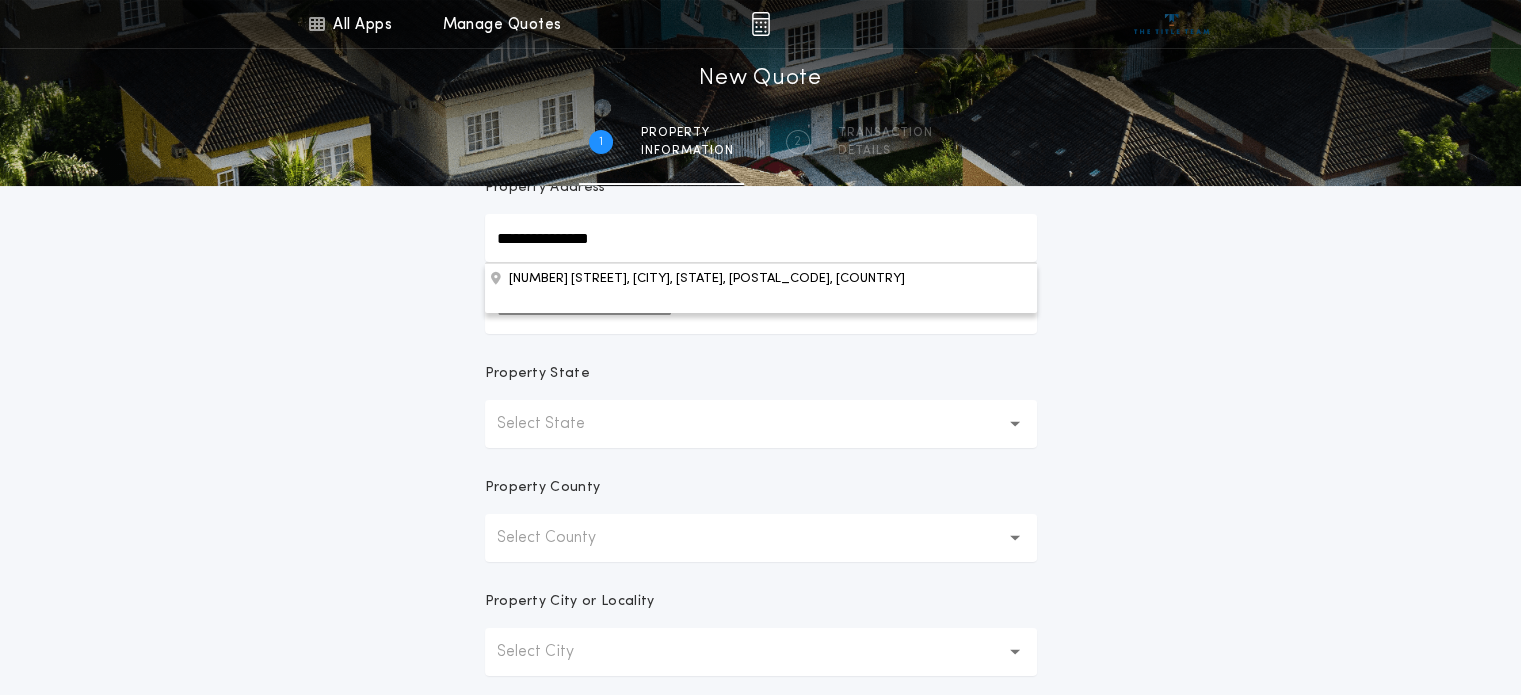 scroll, scrollTop: 198, scrollLeft: 0, axis: vertical 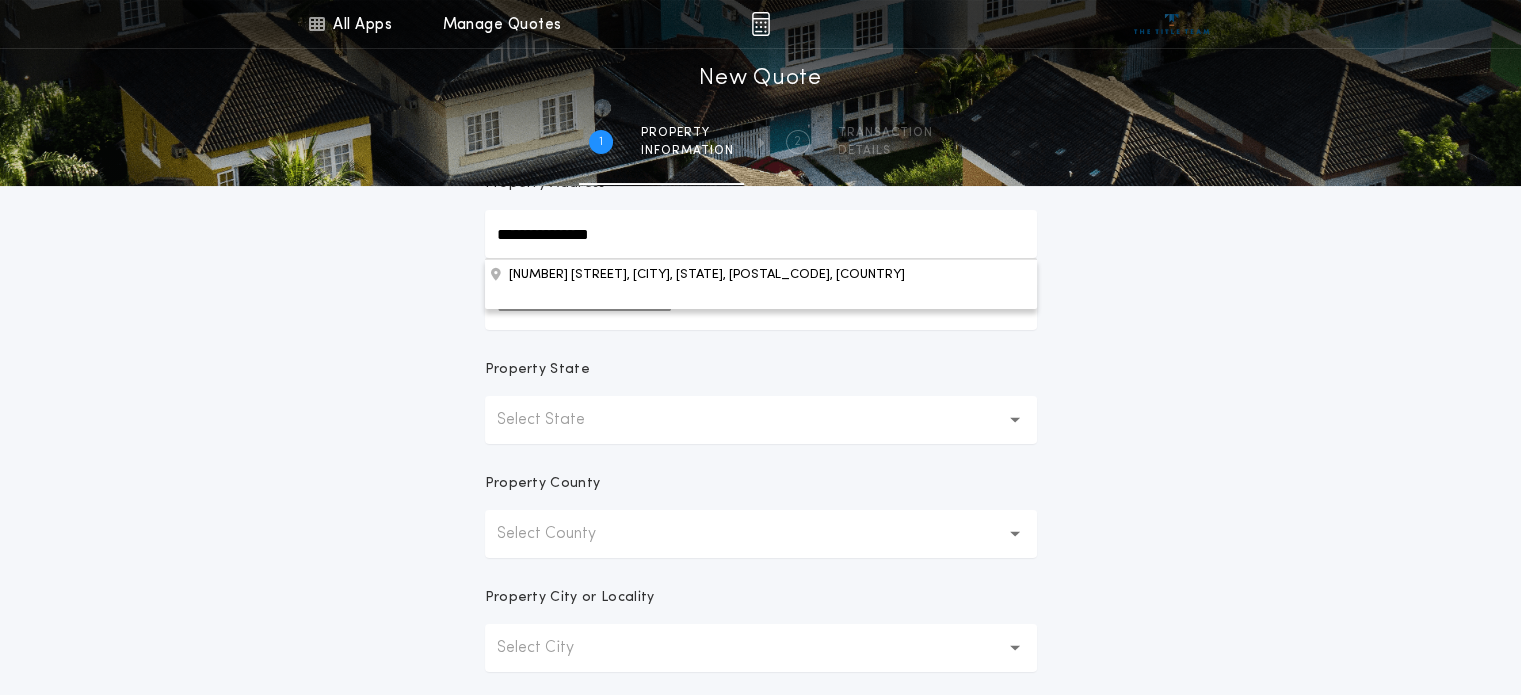 click on "Select State" at bounding box center [761, 420] 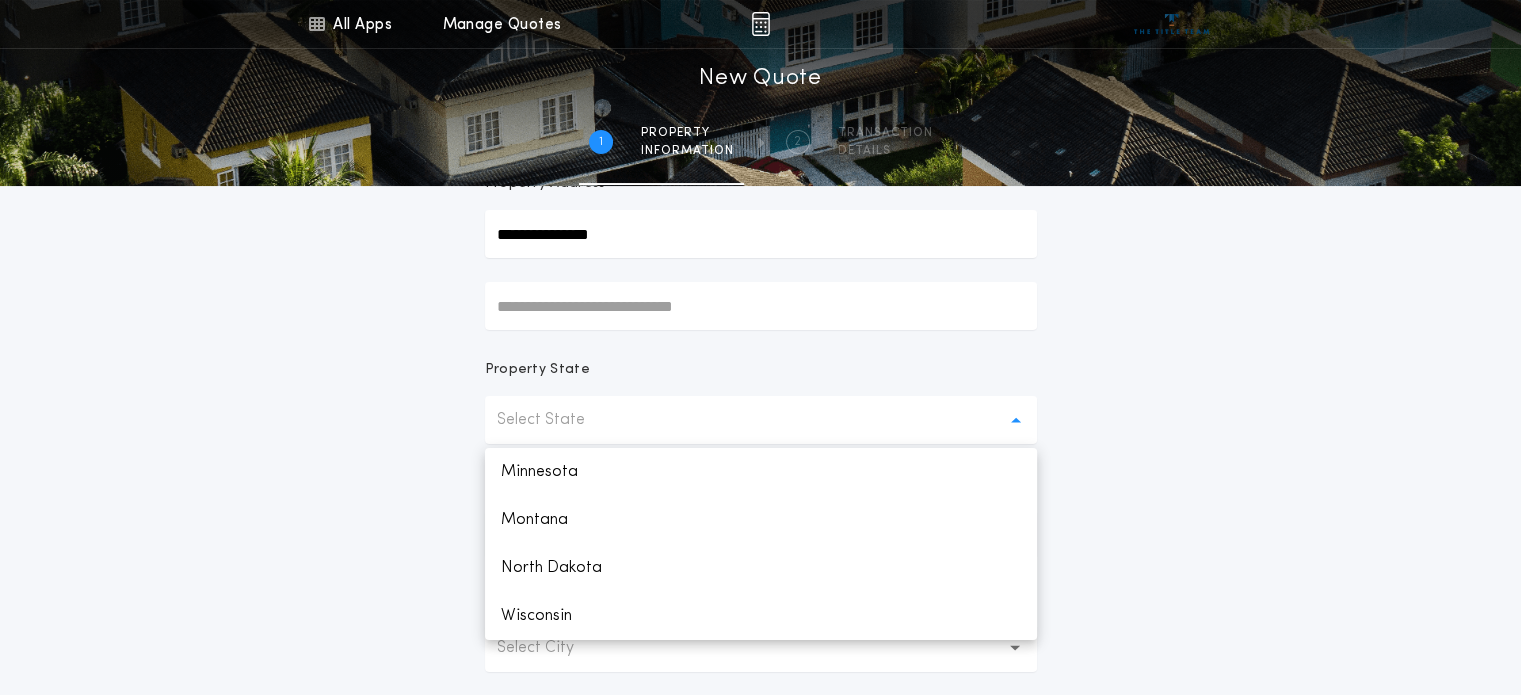 click on "Minnesota" at bounding box center (761, 472) 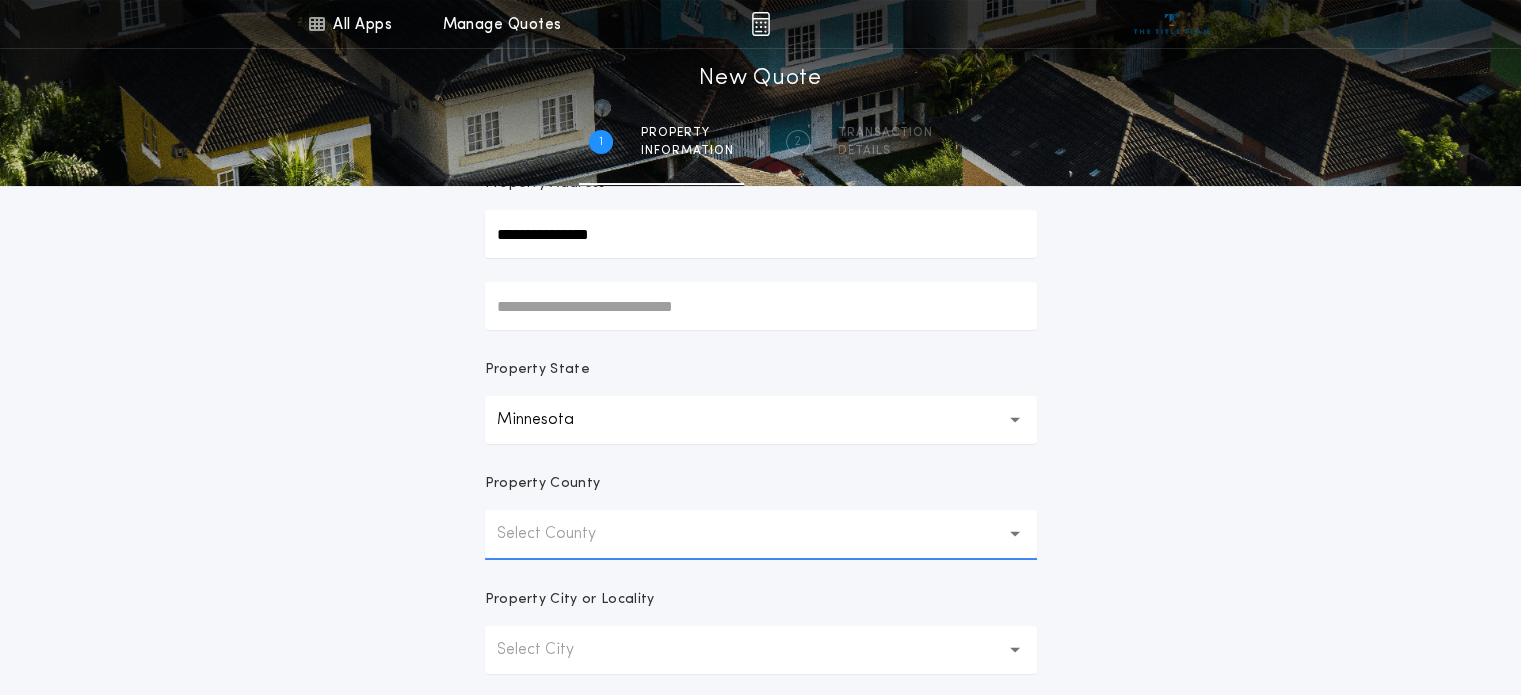 click on "Select County" at bounding box center [761, 534] 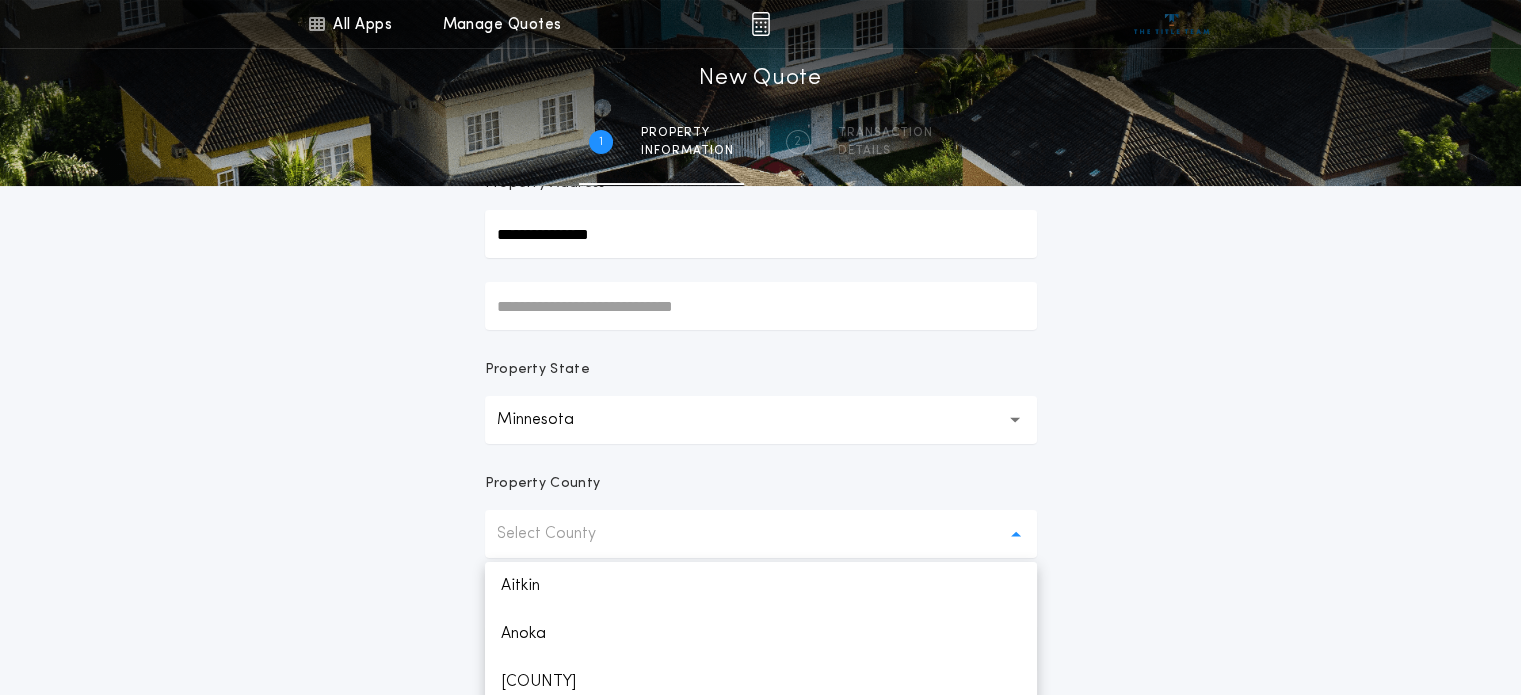 scroll, scrollTop: 3112, scrollLeft: 0, axis: vertical 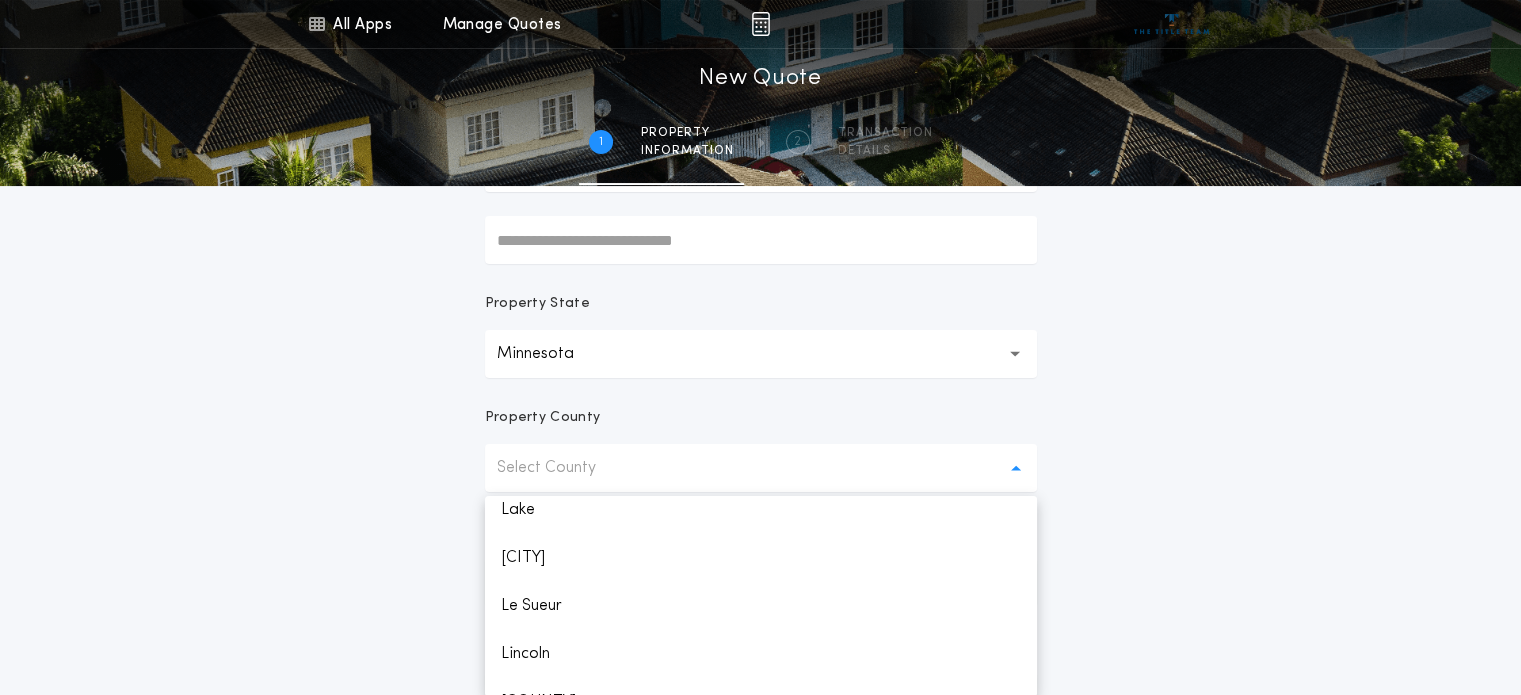 click on "[COUNTY]" at bounding box center (761, 558) 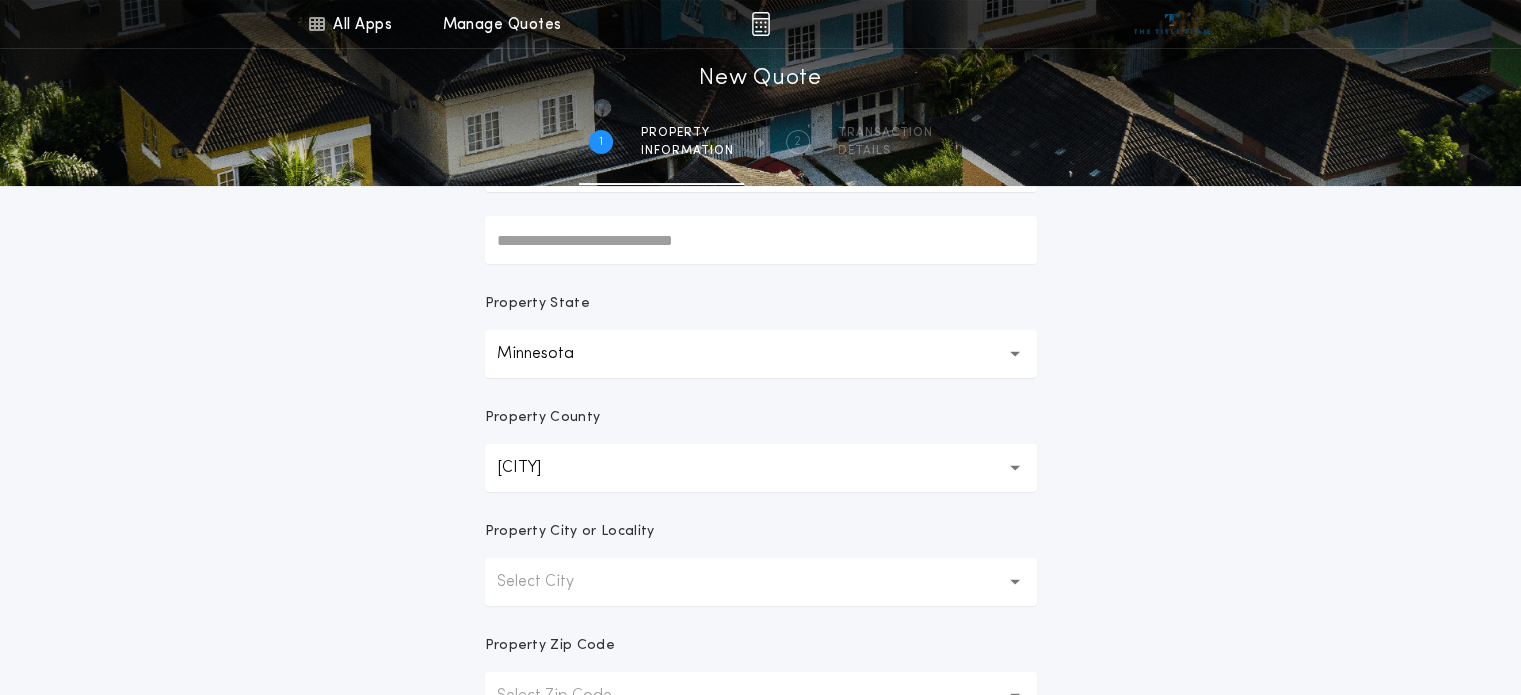 click on "**********" at bounding box center [761, 468] 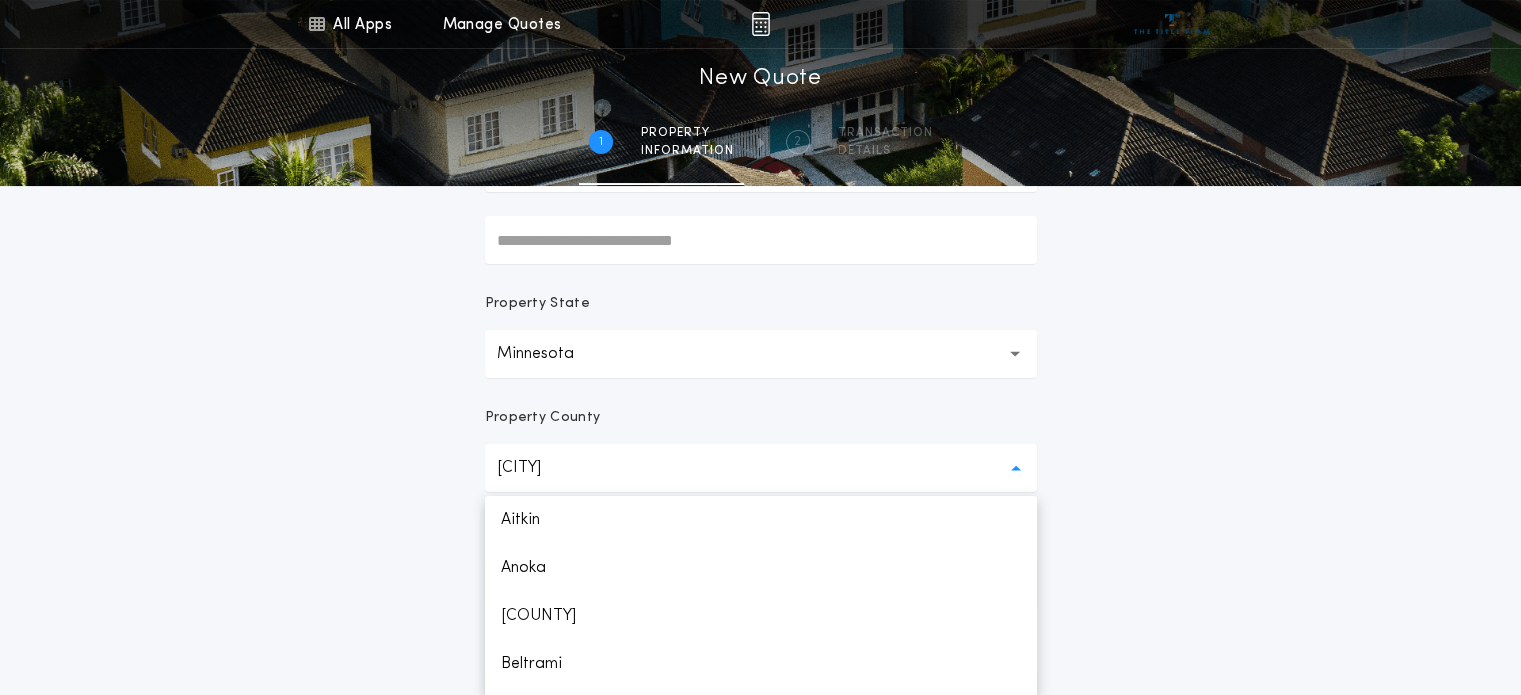 scroll, scrollTop: 1672, scrollLeft: 0, axis: vertical 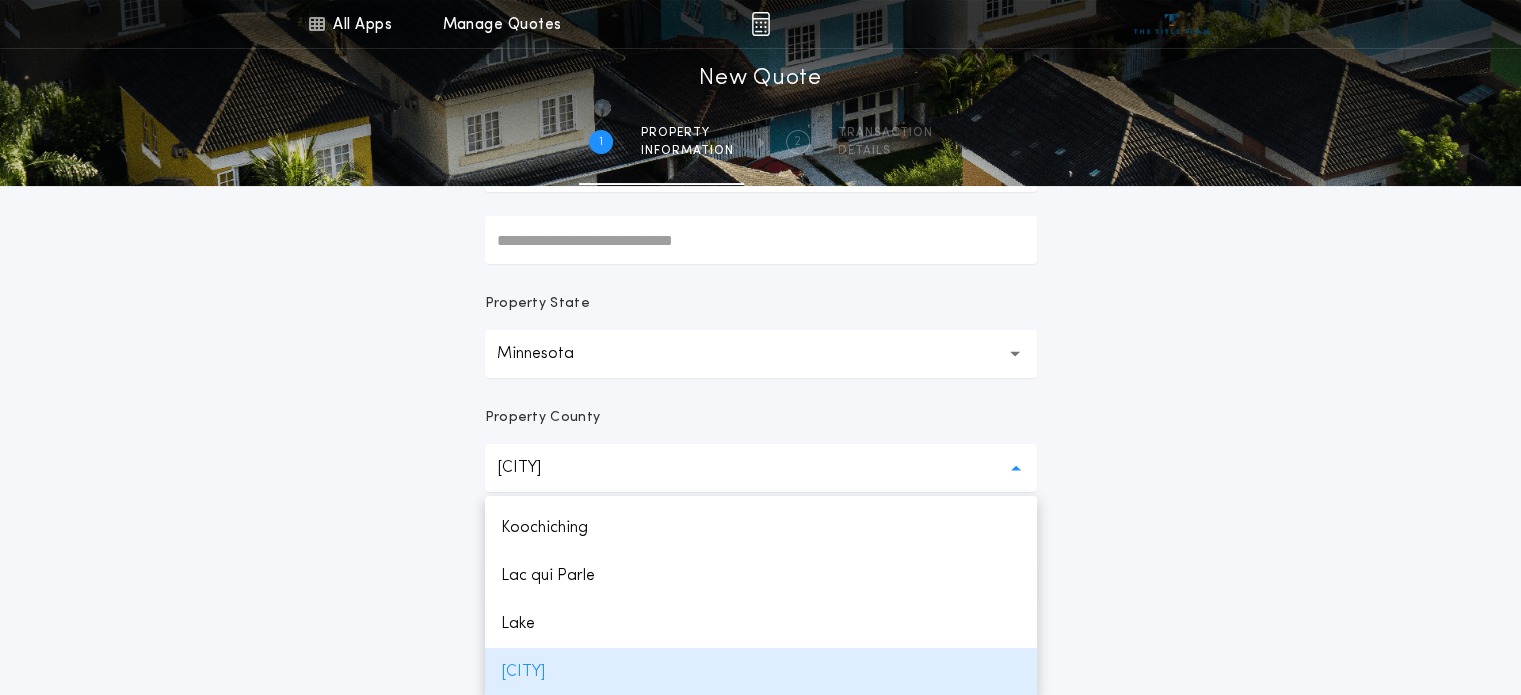 click on "Lake" at bounding box center (761, 624) 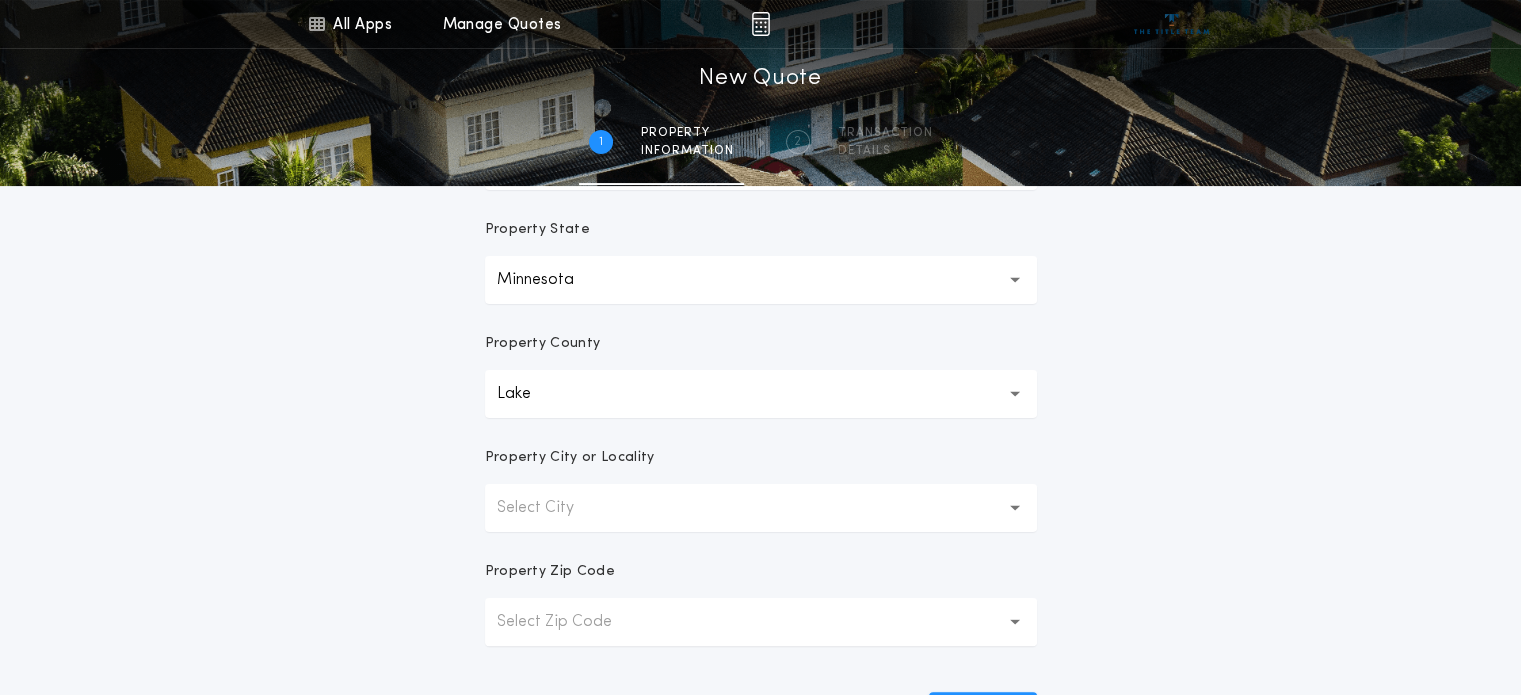 scroll, scrollTop: 362, scrollLeft: 0, axis: vertical 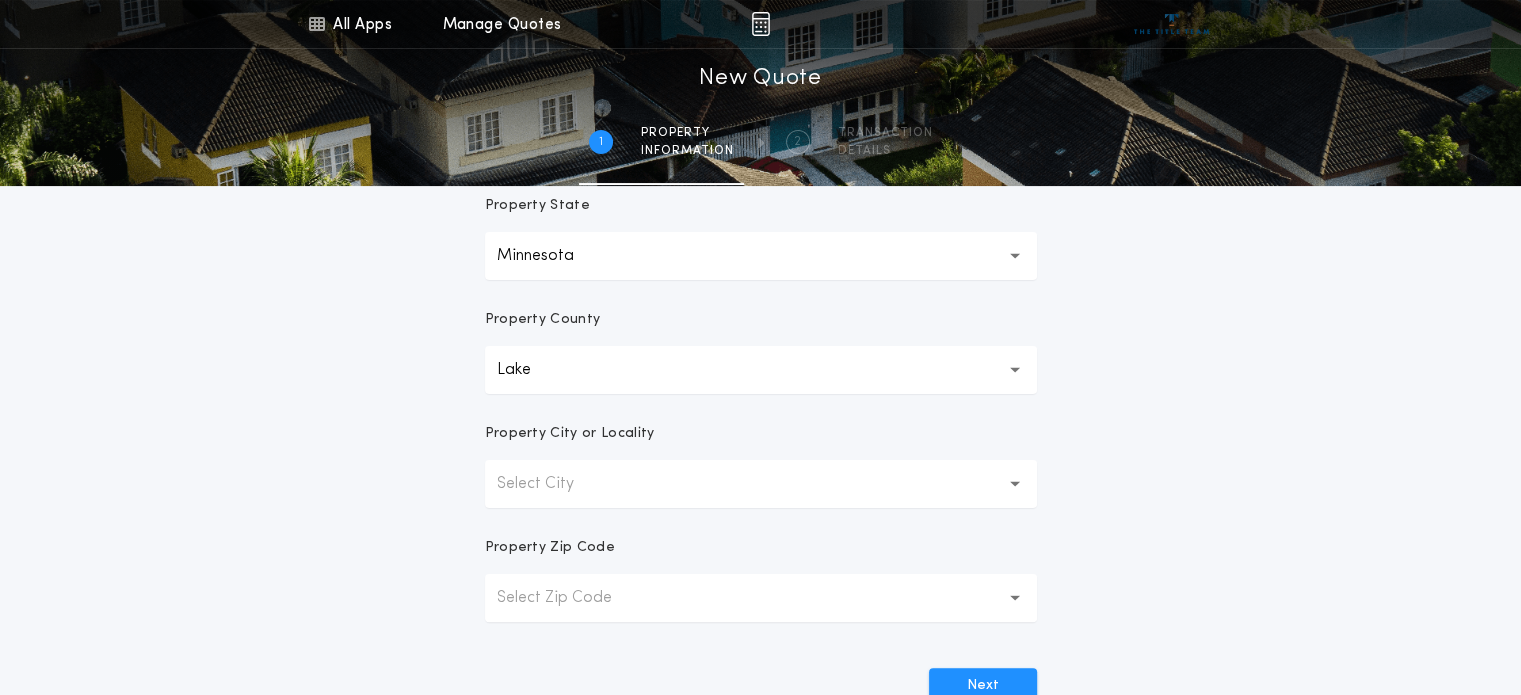 click on "Select City" at bounding box center [761, 484] 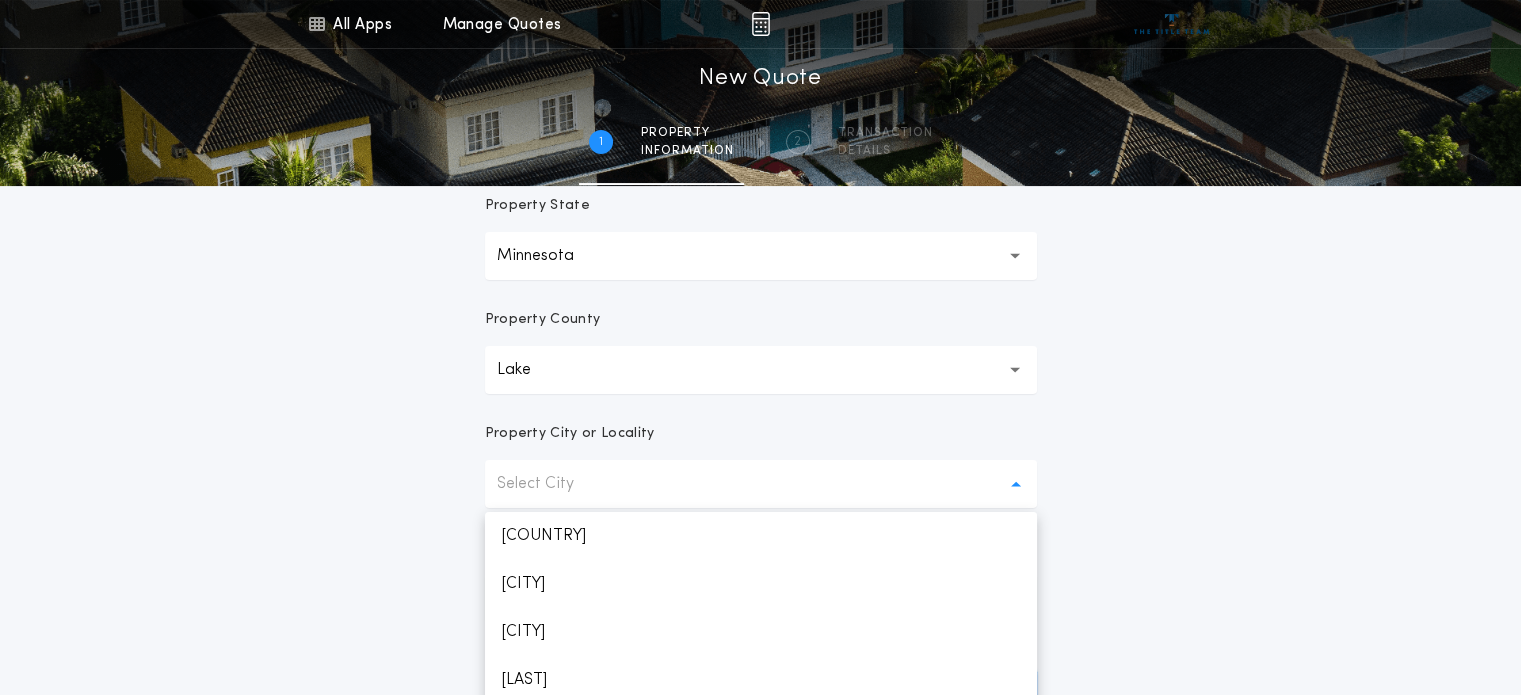 scroll, scrollTop: 712, scrollLeft: 0, axis: vertical 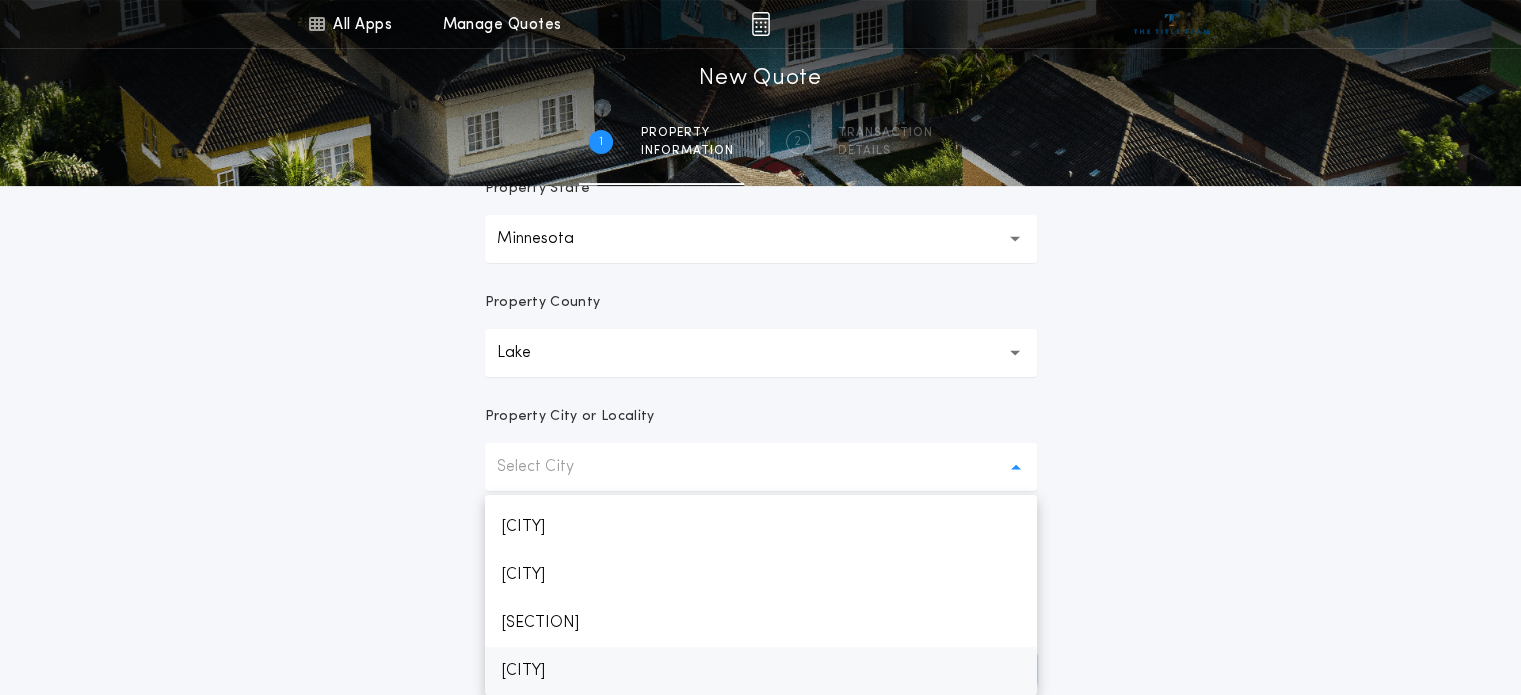 click on "[CITY]" at bounding box center (761, 671) 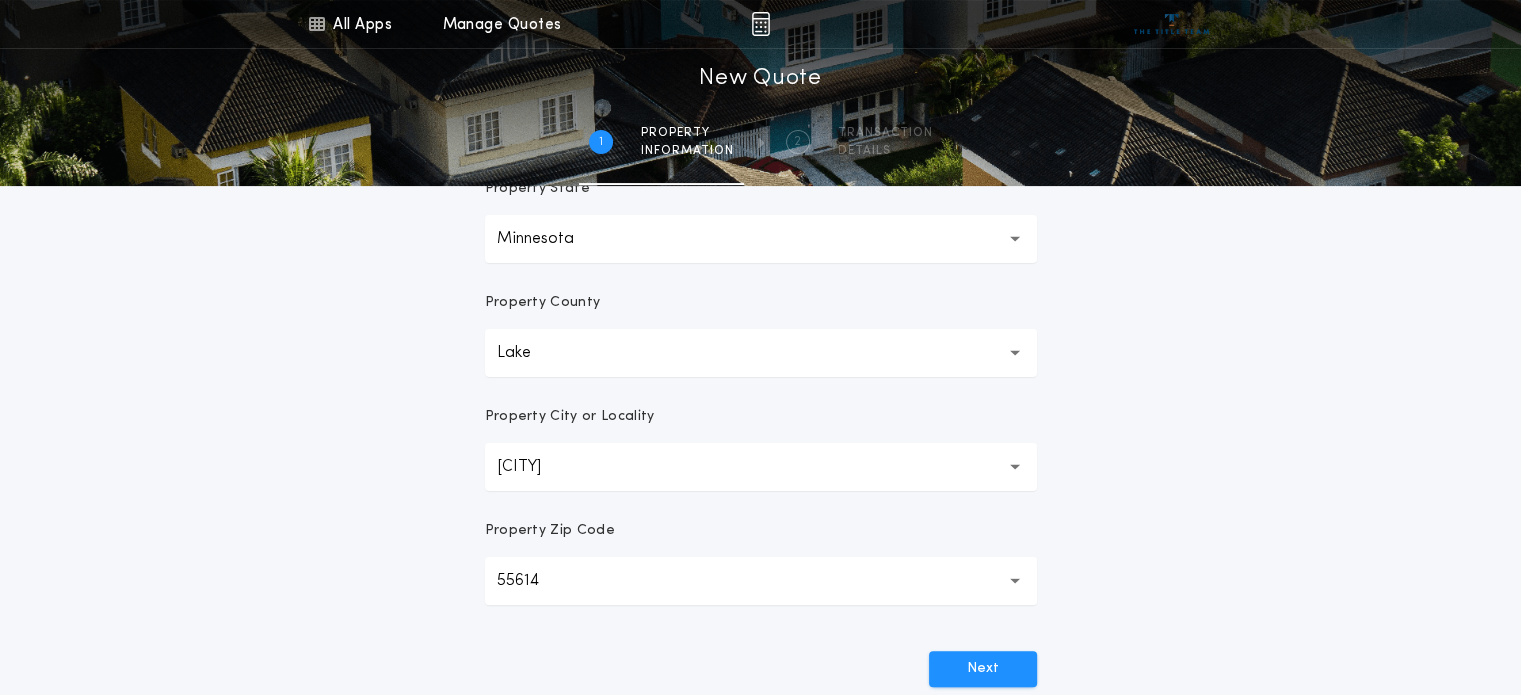 click on "55614 *****" at bounding box center (761, 581) 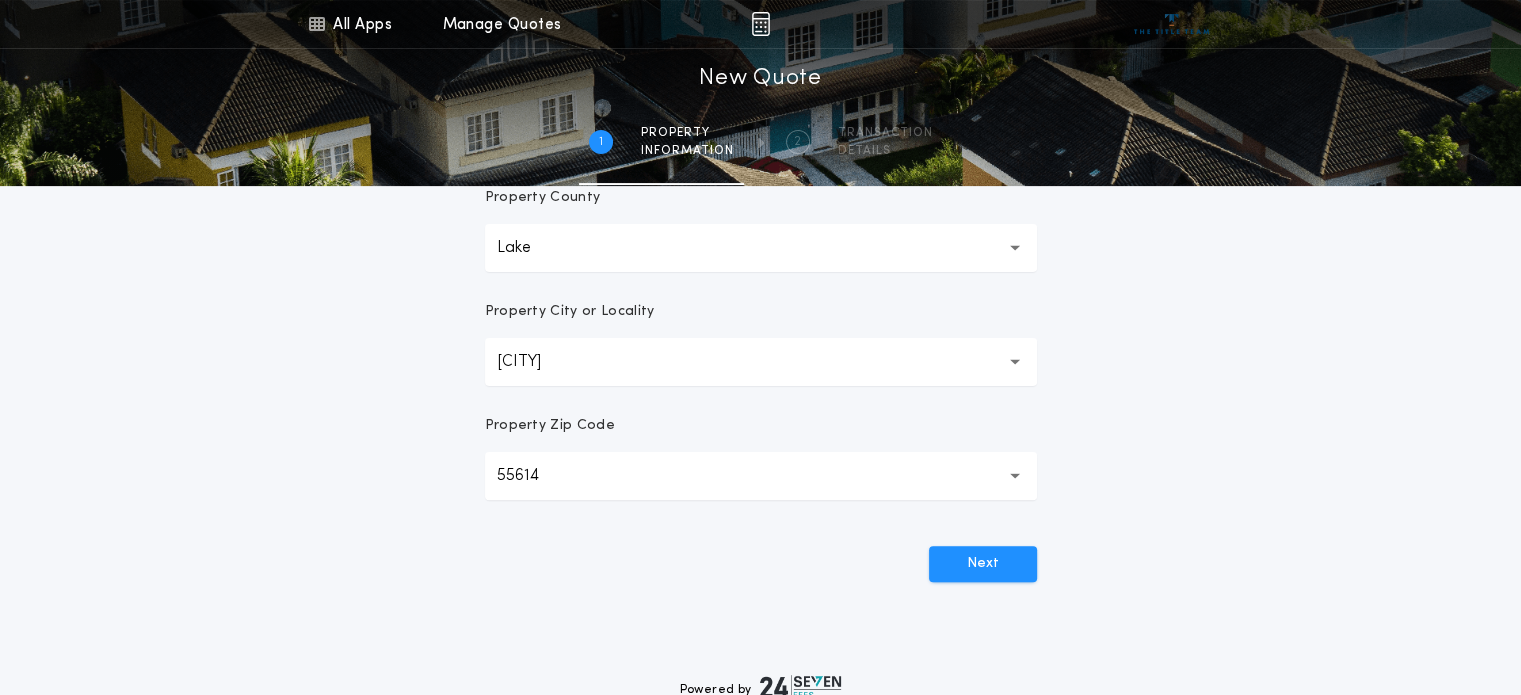 scroll, scrollTop: 484, scrollLeft: 0, axis: vertical 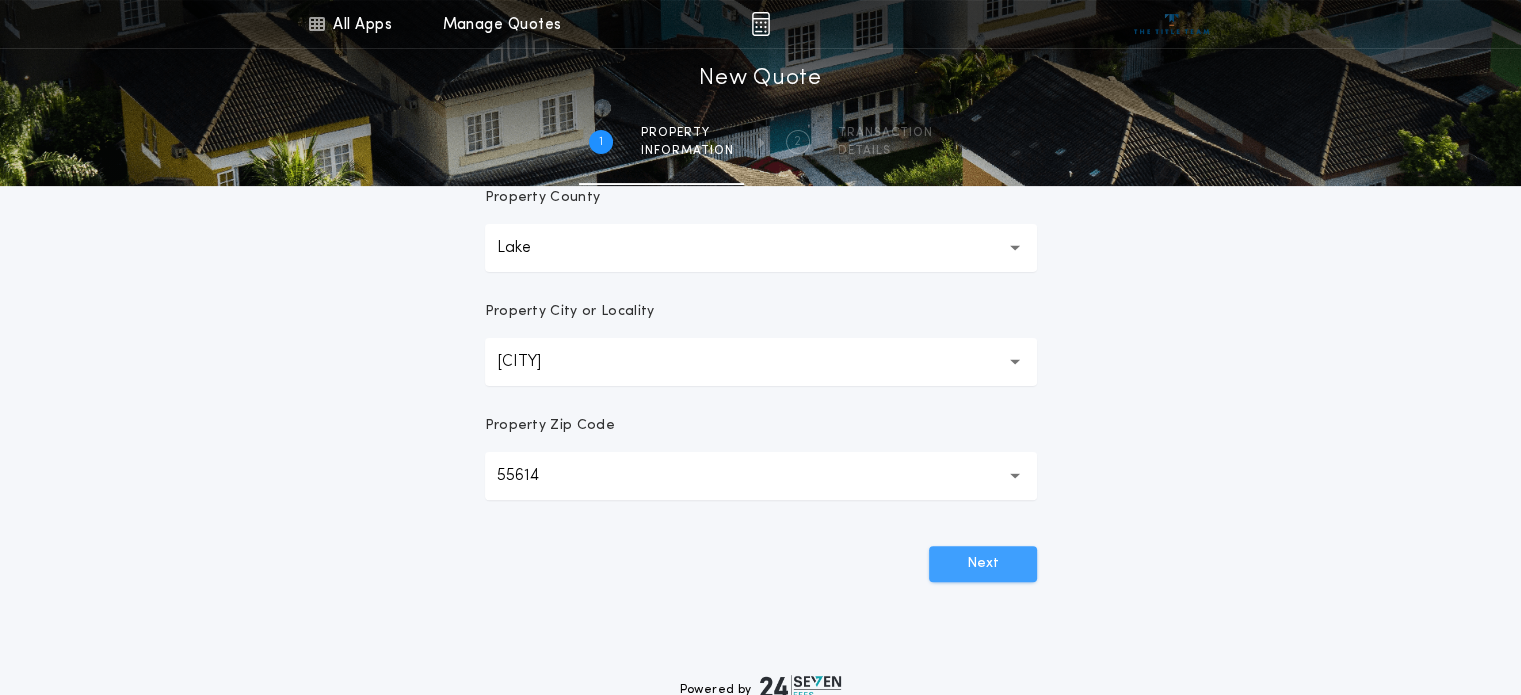 click on "Next" at bounding box center [983, 564] 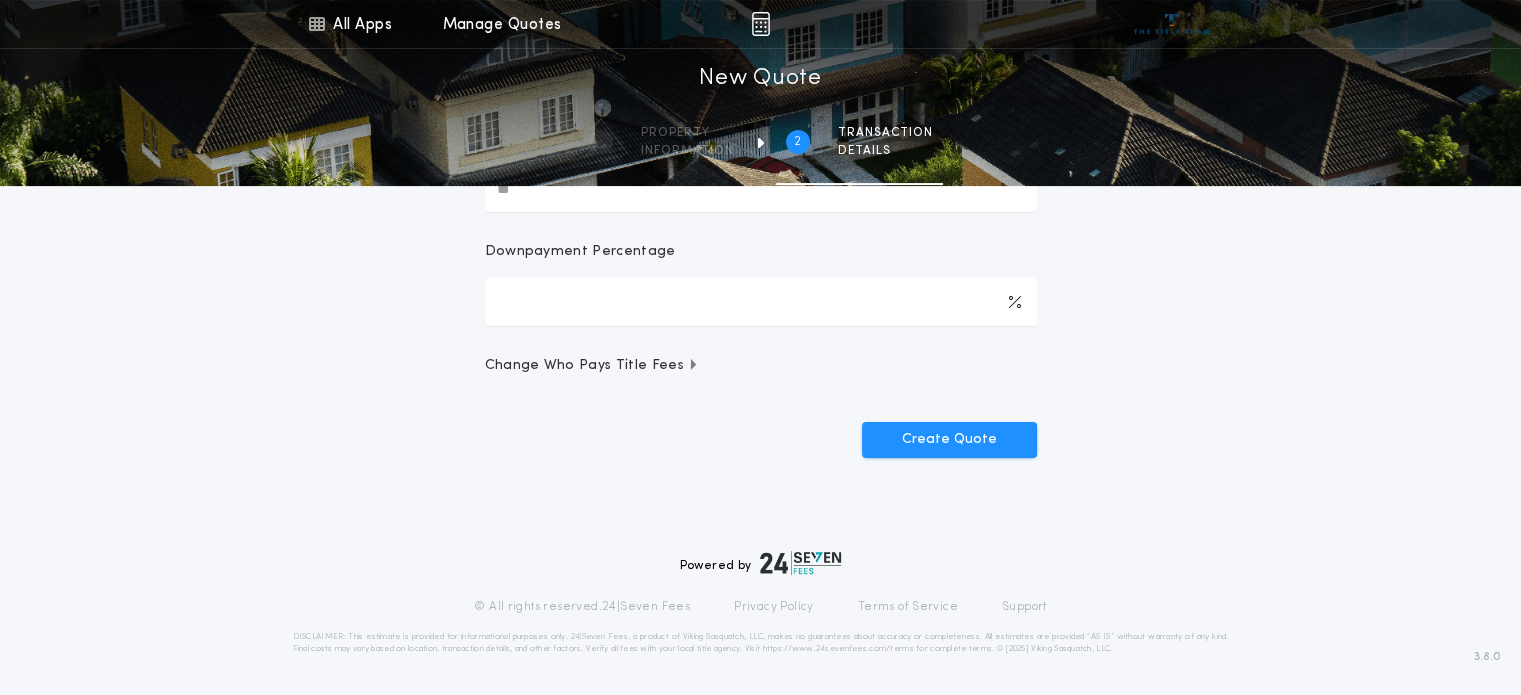 scroll, scrollTop: 0, scrollLeft: 0, axis: both 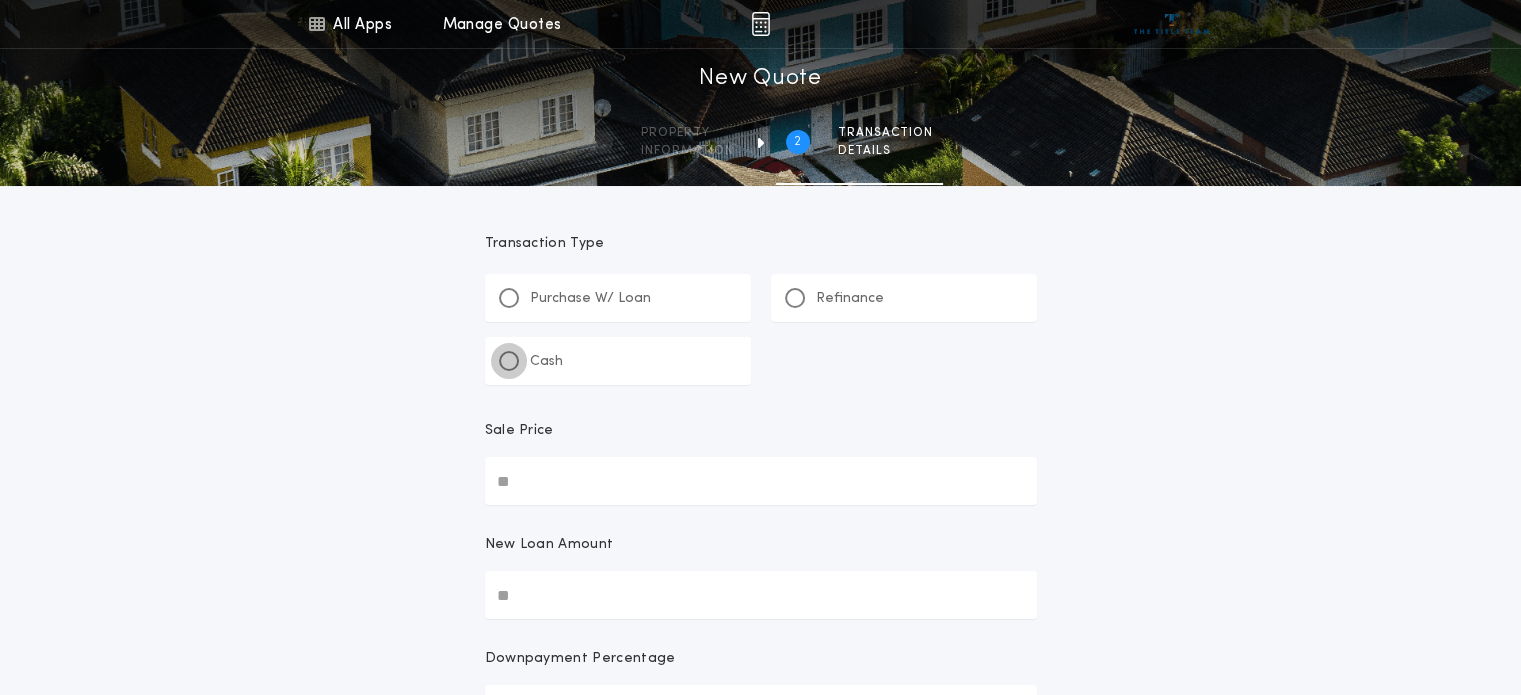 click at bounding box center (509, 361) 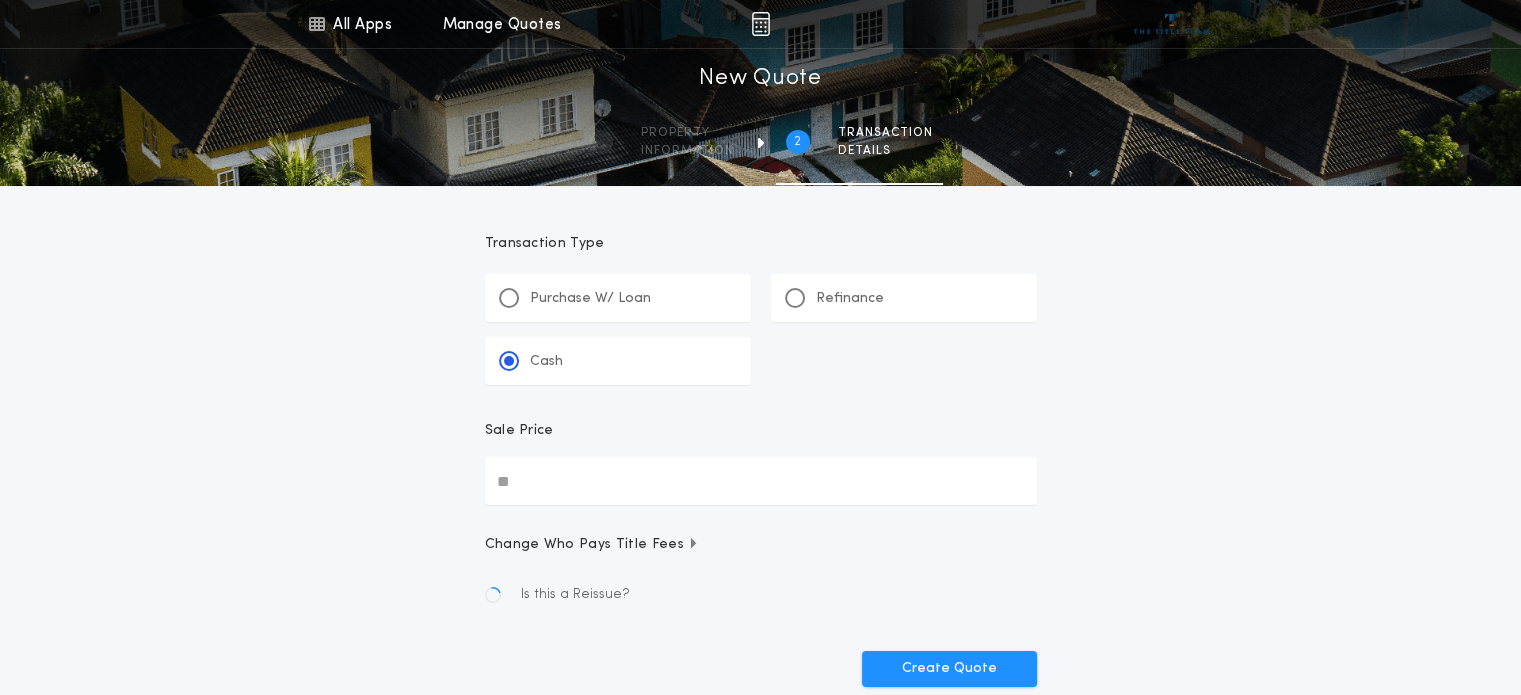 click on "Sale Price" at bounding box center (761, 481) 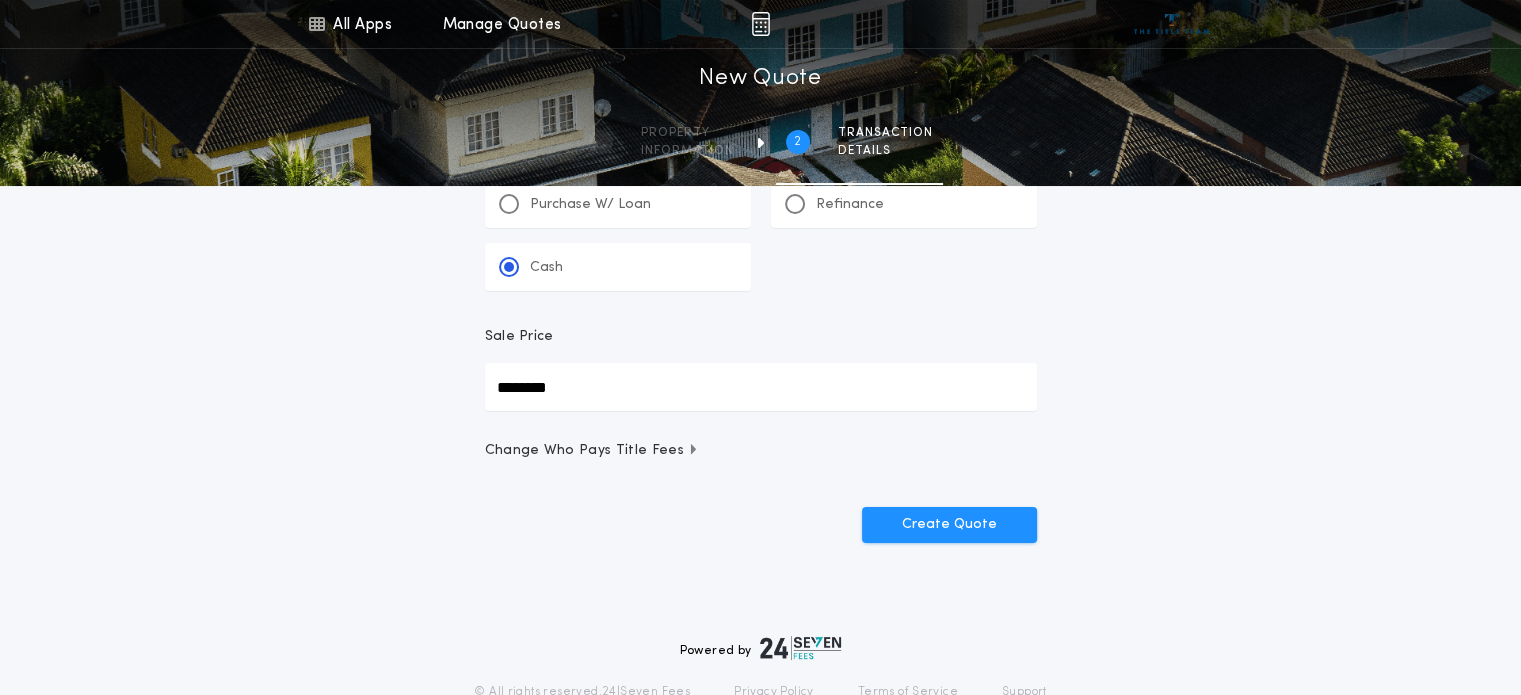 scroll, scrollTop: 101, scrollLeft: 0, axis: vertical 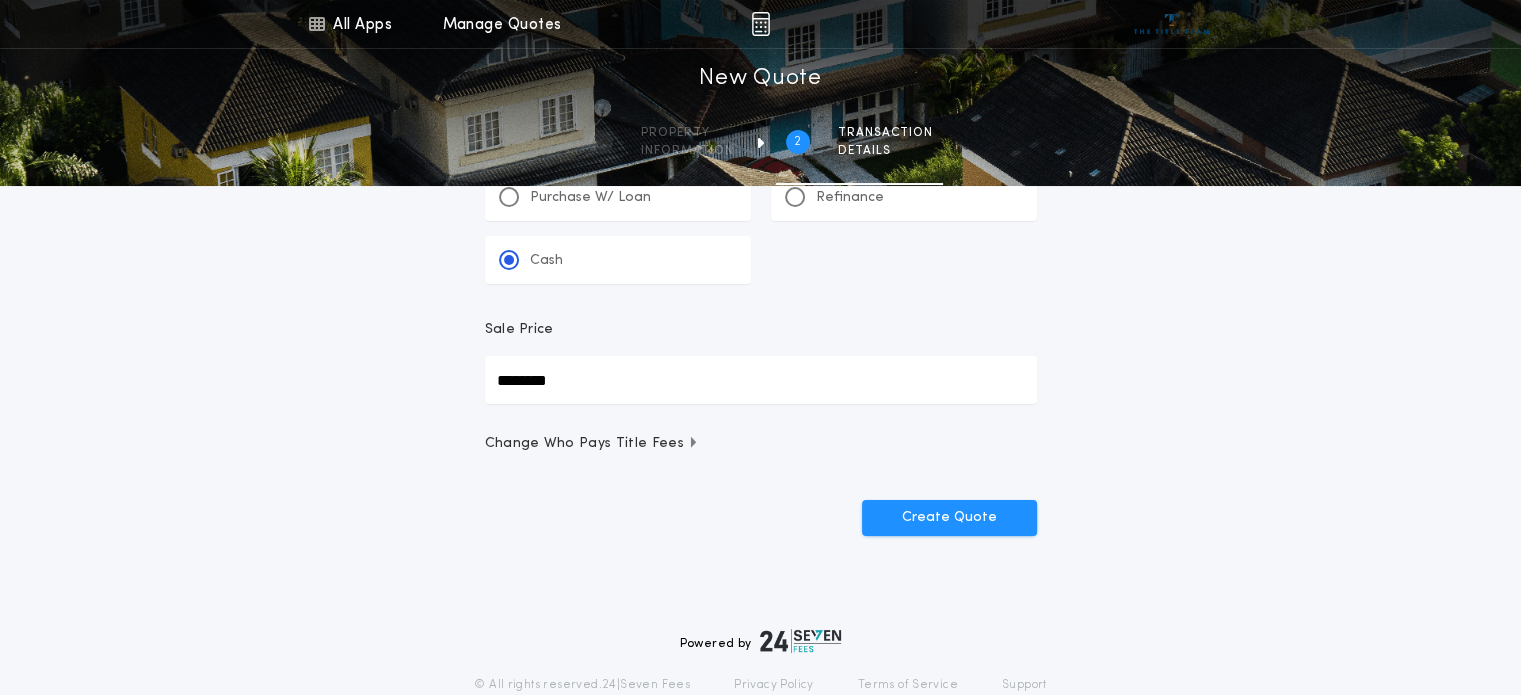 type on "********" 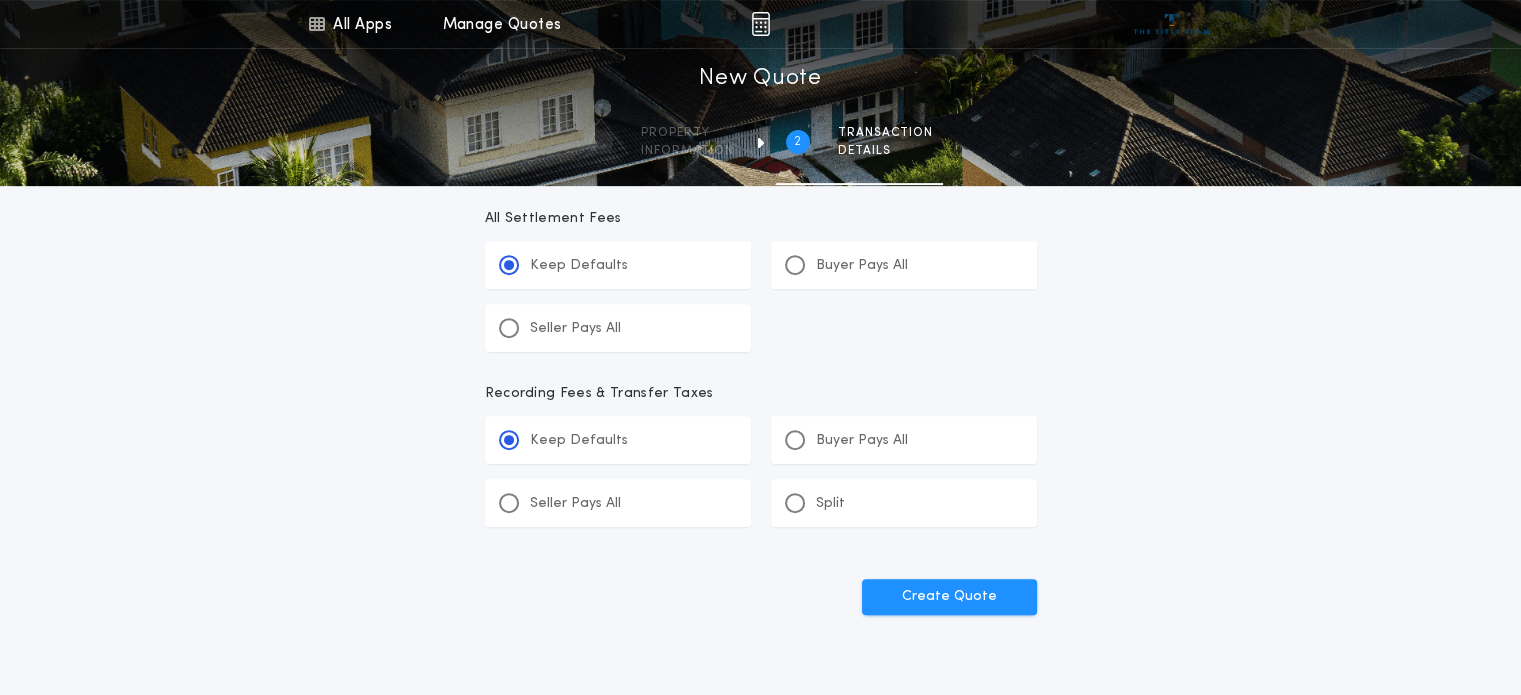 scroll, scrollTop: 721, scrollLeft: 0, axis: vertical 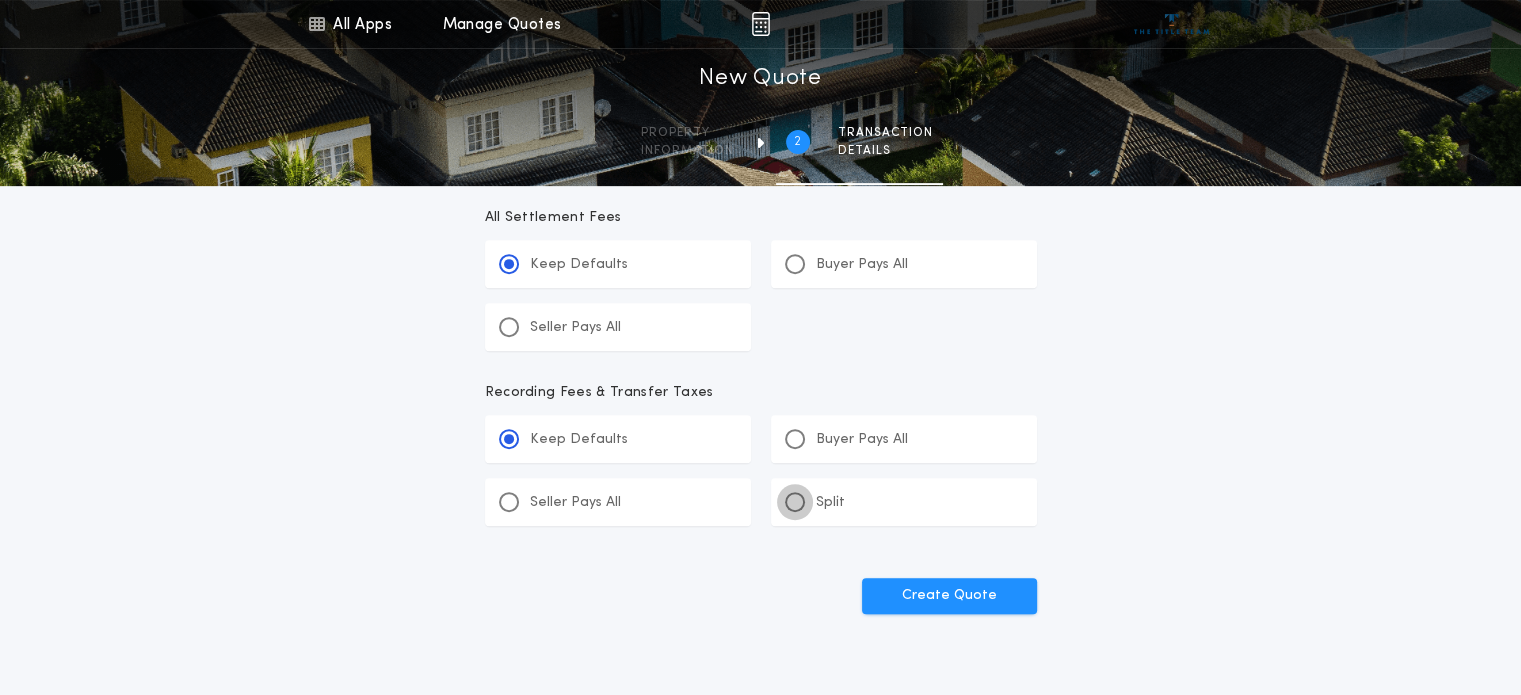 click at bounding box center (795, 502) 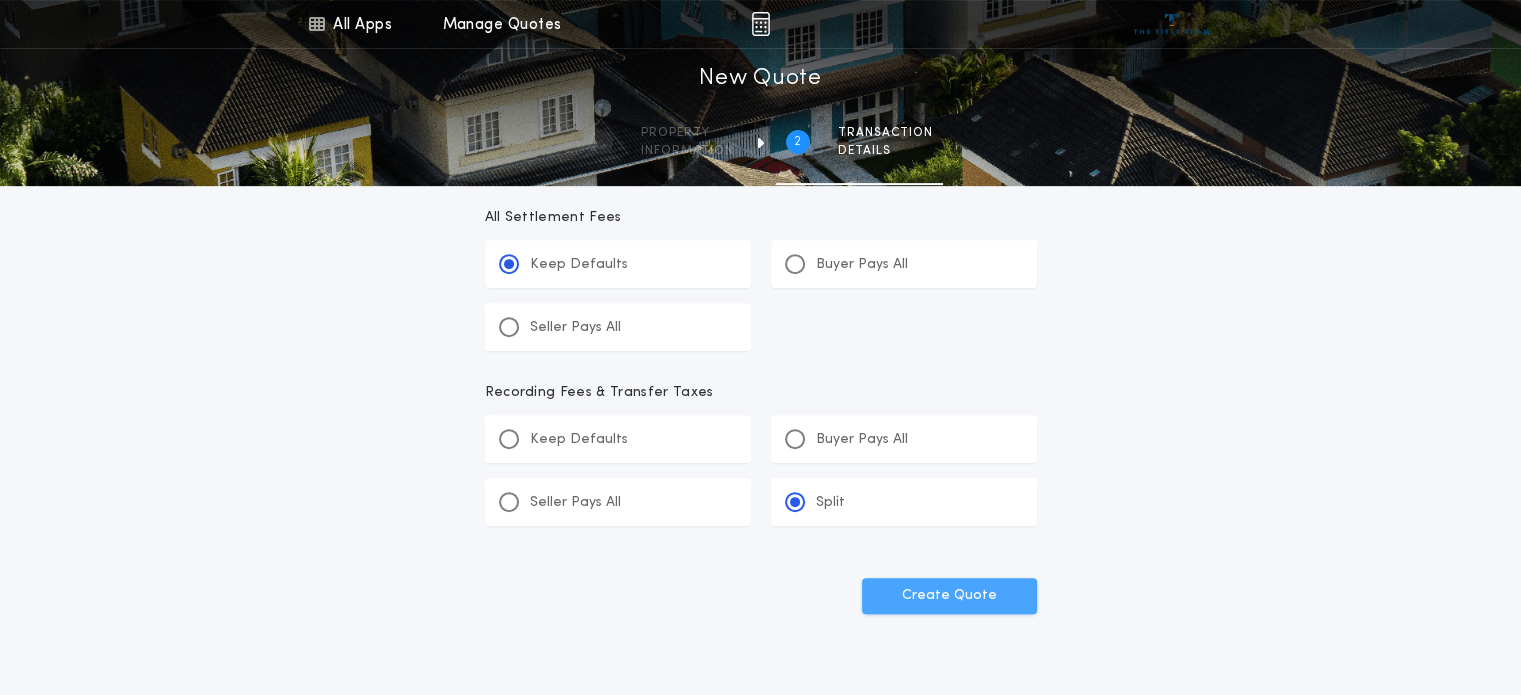 click on "Create Quote" at bounding box center [949, 596] 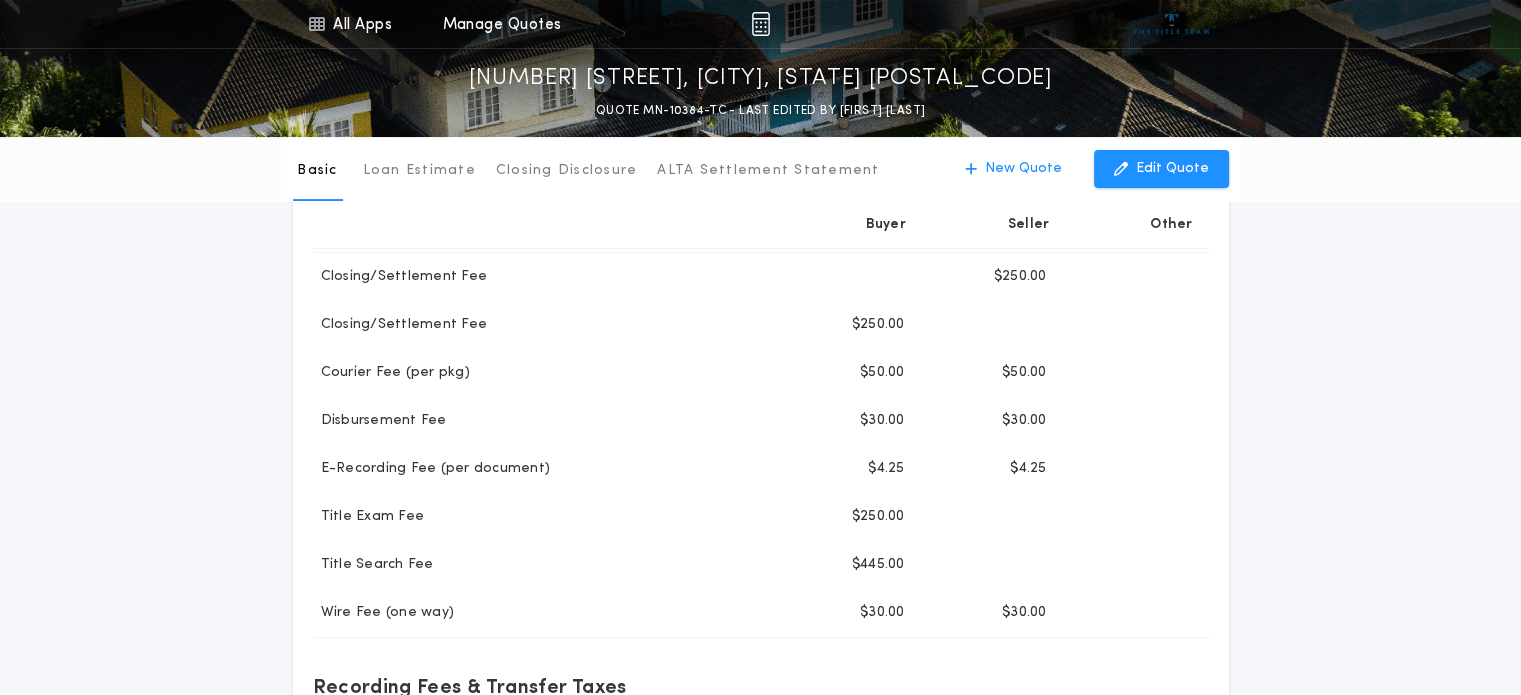 scroll, scrollTop: 301, scrollLeft: 0, axis: vertical 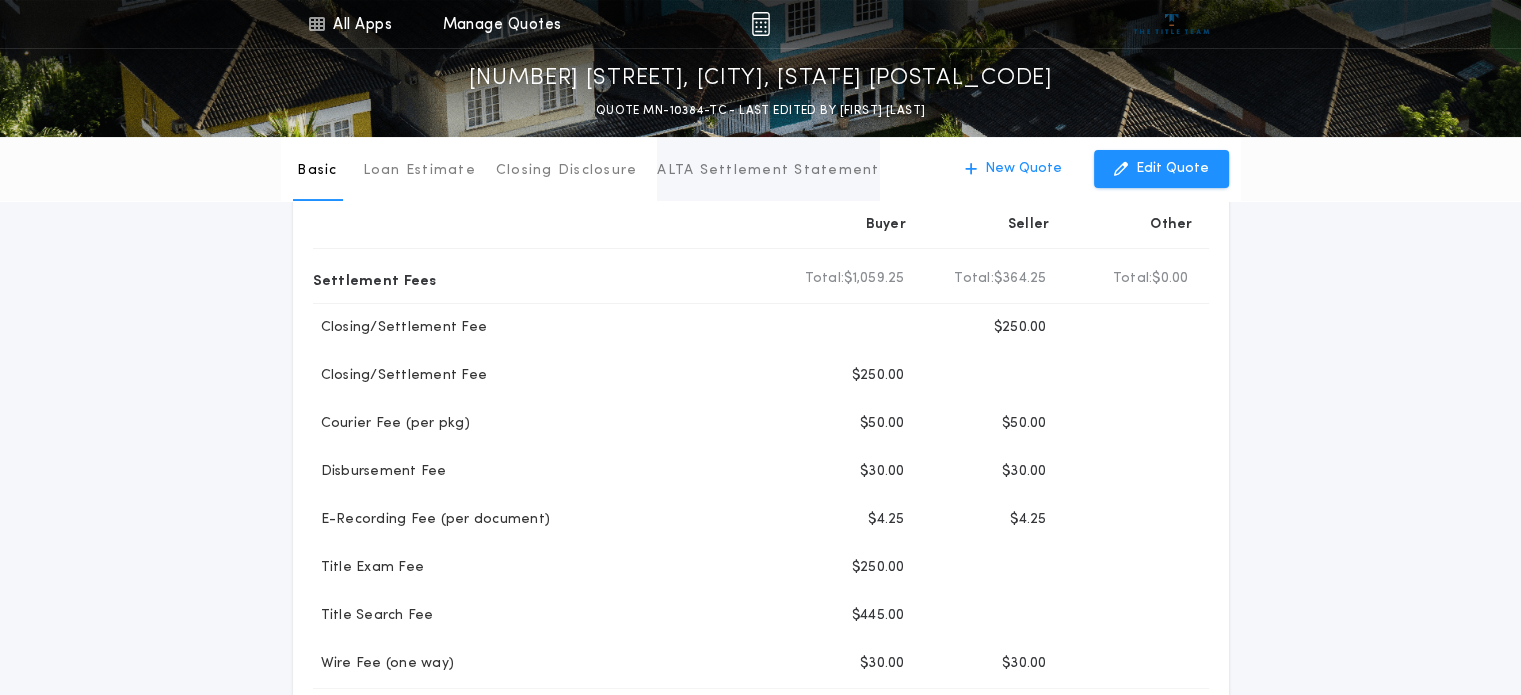 click on "ALTA Settlement Statement" at bounding box center (768, 171) 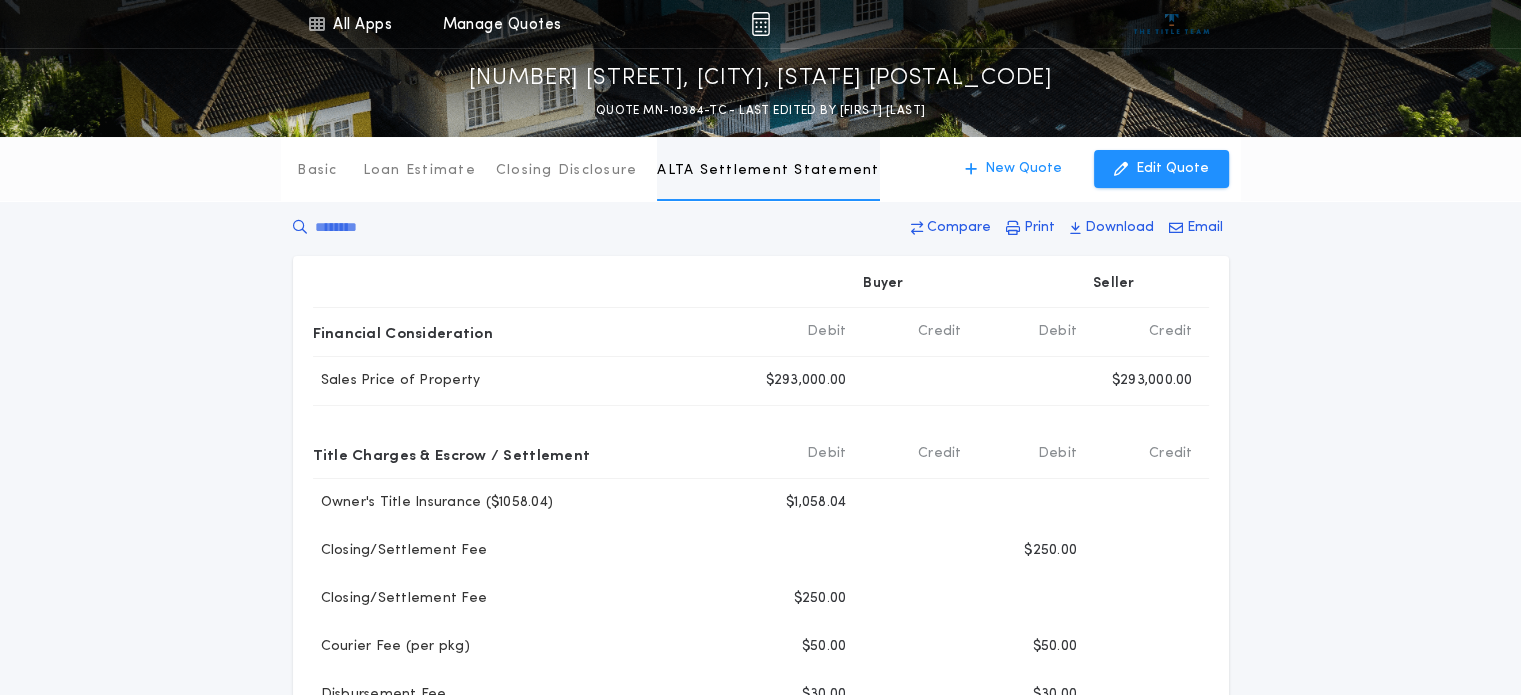 scroll, scrollTop: 0, scrollLeft: 0, axis: both 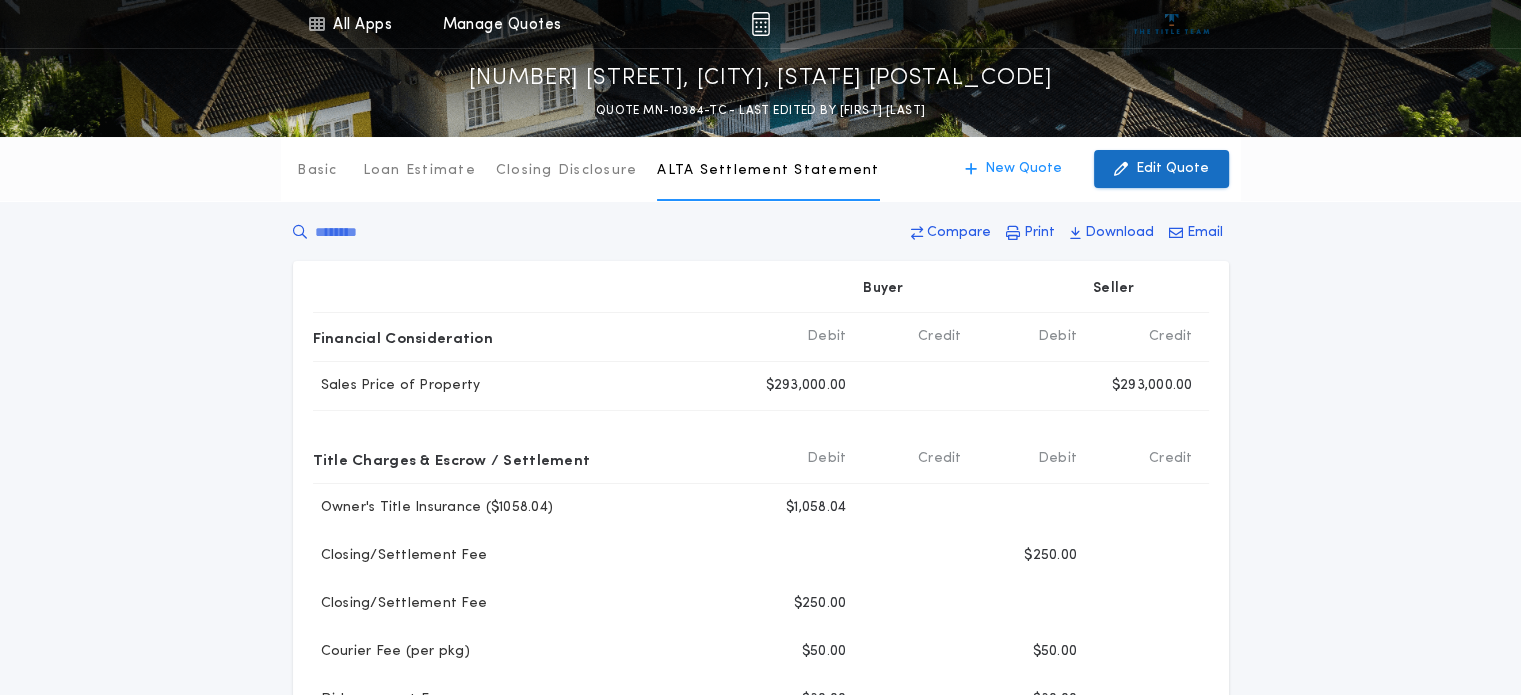 click on "Edit Quote" at bounding box center (1172, 169) 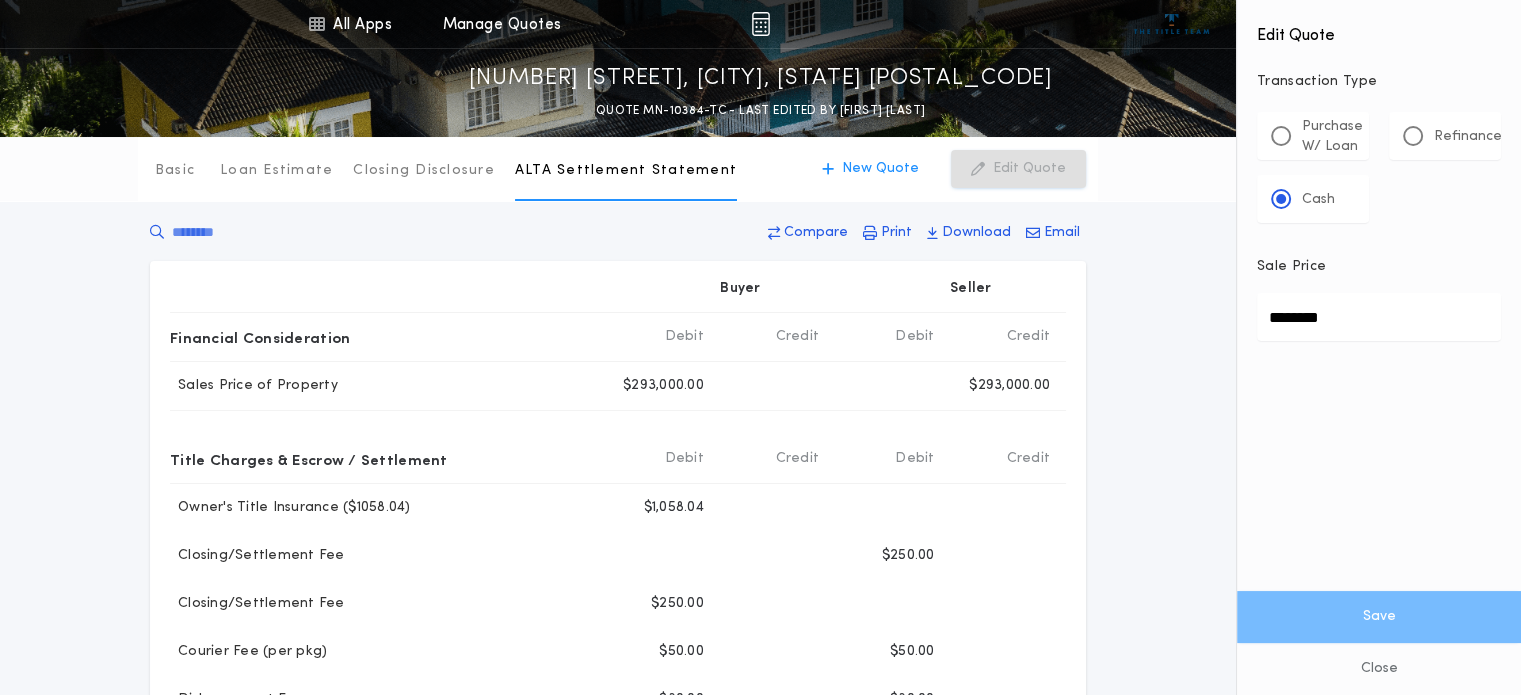 click on "Basic Loan Estimate Closing Disclosure ALTA Settlement Statement ALTA Settlement Statement New Quote Edit Quote Compare Print Download Email Buyer Seller Financial Consideration Total Buyer Debit Debit:  $293,000.00 Credit:  $0.00 Total Seller Credit Debit:  $0.00 Credit:  $293,000.00 Debit Credit Sales Price of Property Buyer $293,000.00 Seller $293,000.00 Credit:   $293,000.00 Title Charges & Escrow / Settlement Total Buyer Debit Debit:  $2,117.29 Credit:  $0.00 Total Seller Credit Debit:  $364.25 Credit:  $0.00 Debit Credit Owner's Title Insurance ($1058.04) Buyer $1,058.04 Closing/Settlement Fee Buyer Seller $250.00 Debit:   $250.00 Closing/Settlement Fee Buyer $250.00 Courier Fee (per pkg) Buyer $50.00 Seller $50.00 Debit:   $50.00 Disbursement Fee Buyer $30.00 Seller $30.00 Debit:   $30.00 E-Recording Fee (per document) Buyer $4.25 Seller $4.25 Debit:   $4.25 Title Exam Fee Buyer $250.00 Title Search Fee Buyer $445.00 Wire Fee (one way) Buyer $30.00 Seller $30.00 Debit:   $30.00 Total Buyer Debit" at bounding box center (760, 698) 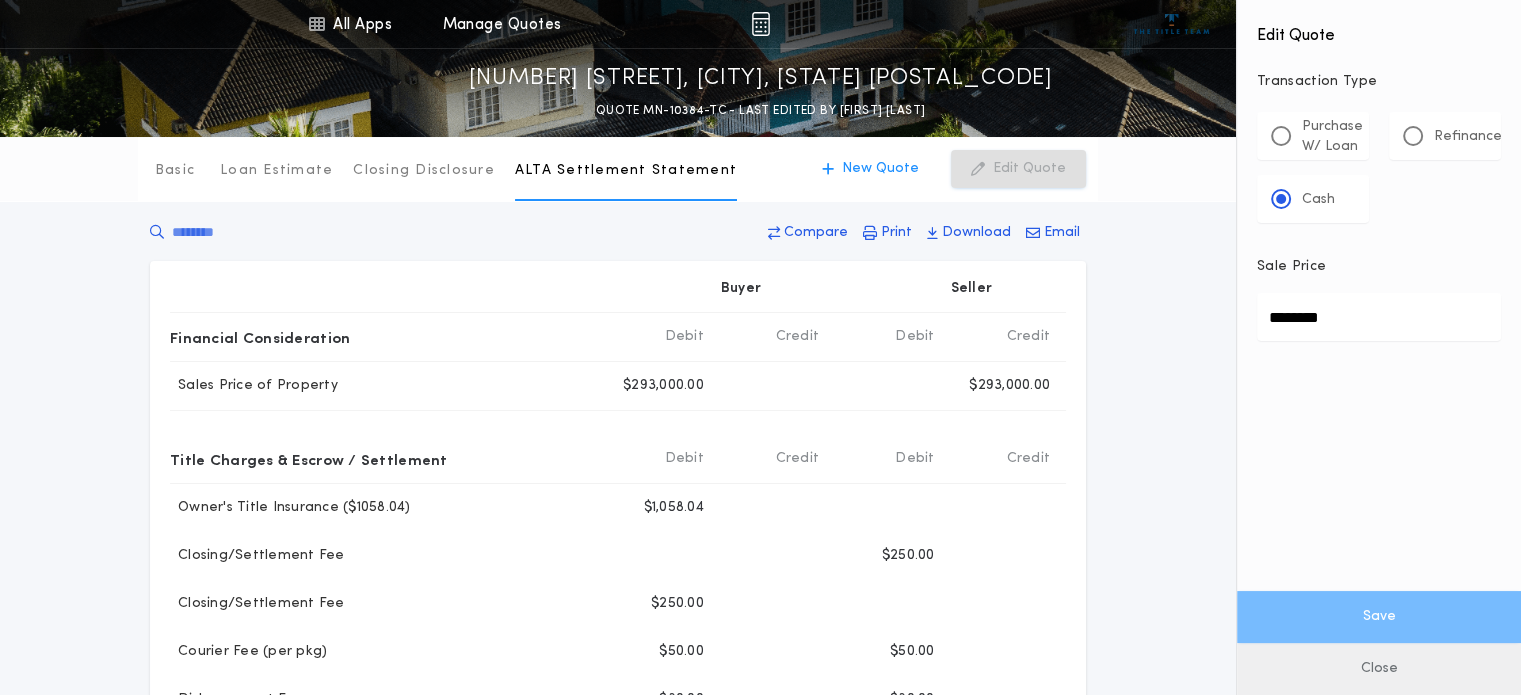 click on "Close" at bounding box center (1379, 669) 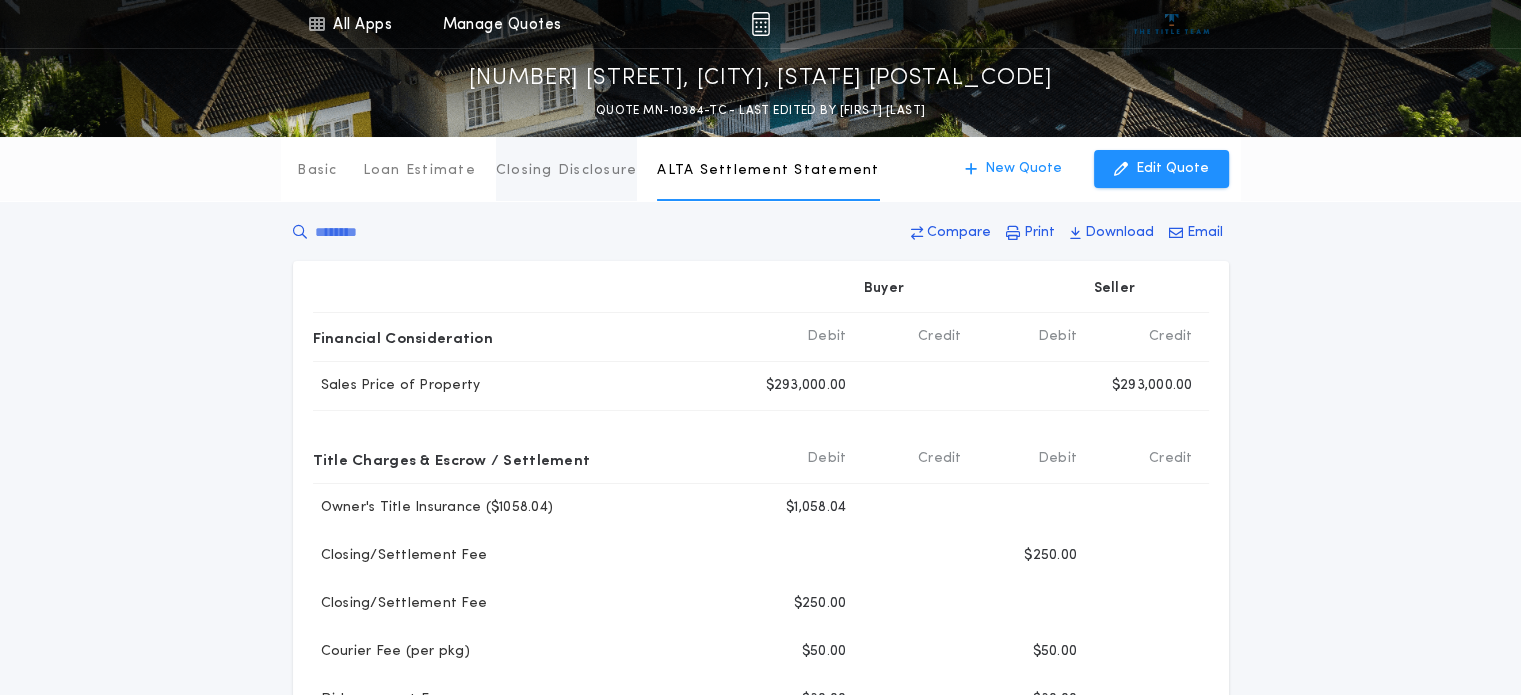 click on "Closing Disclosure" at bounding box center [567, 171] 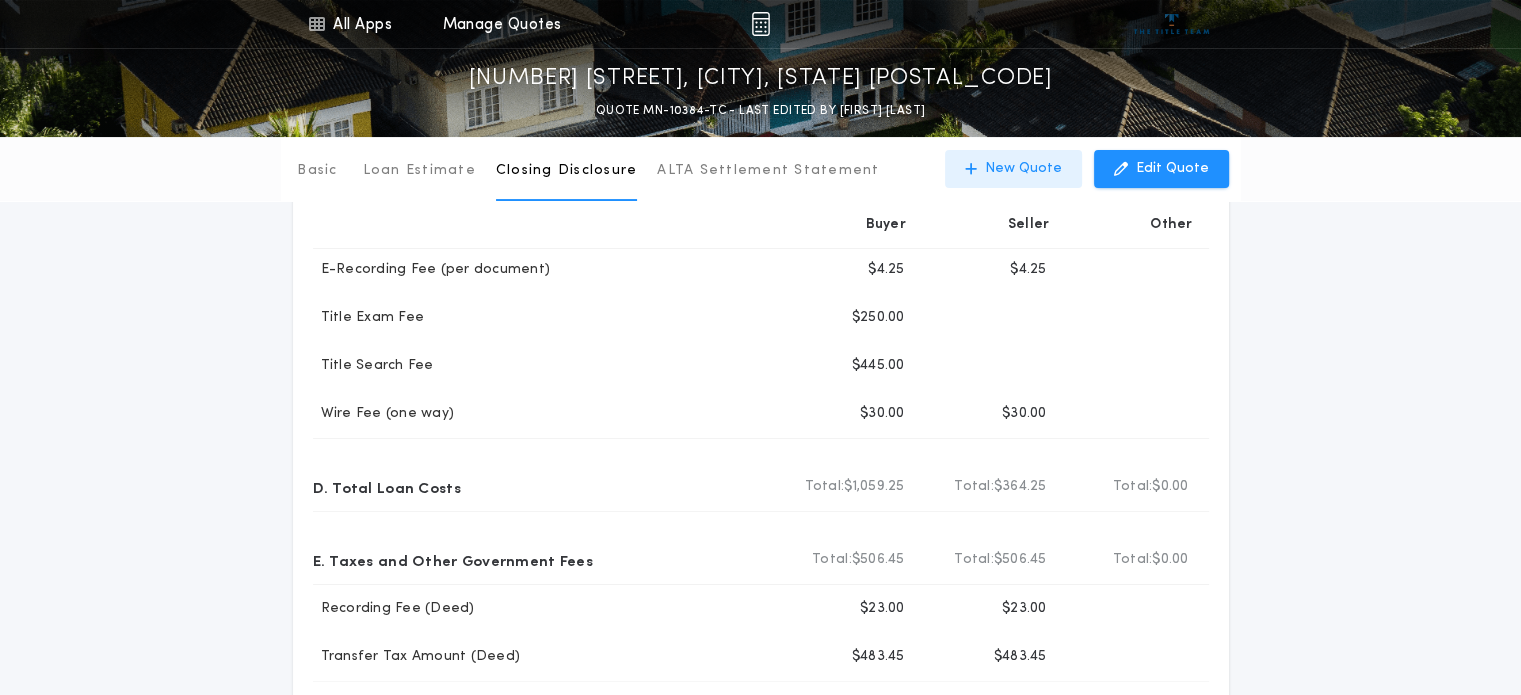 scroll, scrollTop: 0, scrollLeft: 0, axis: both 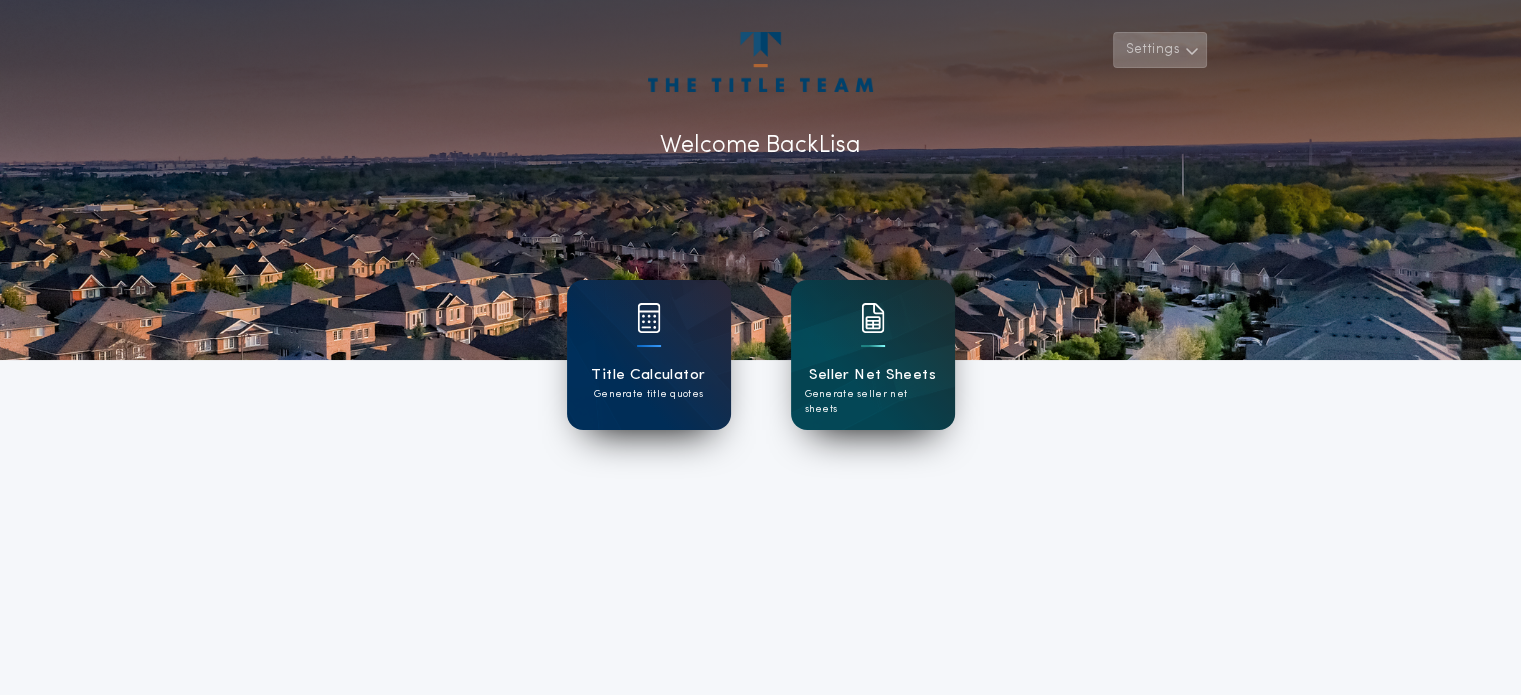 click on "Settings" at bounding box center (1160, 50) 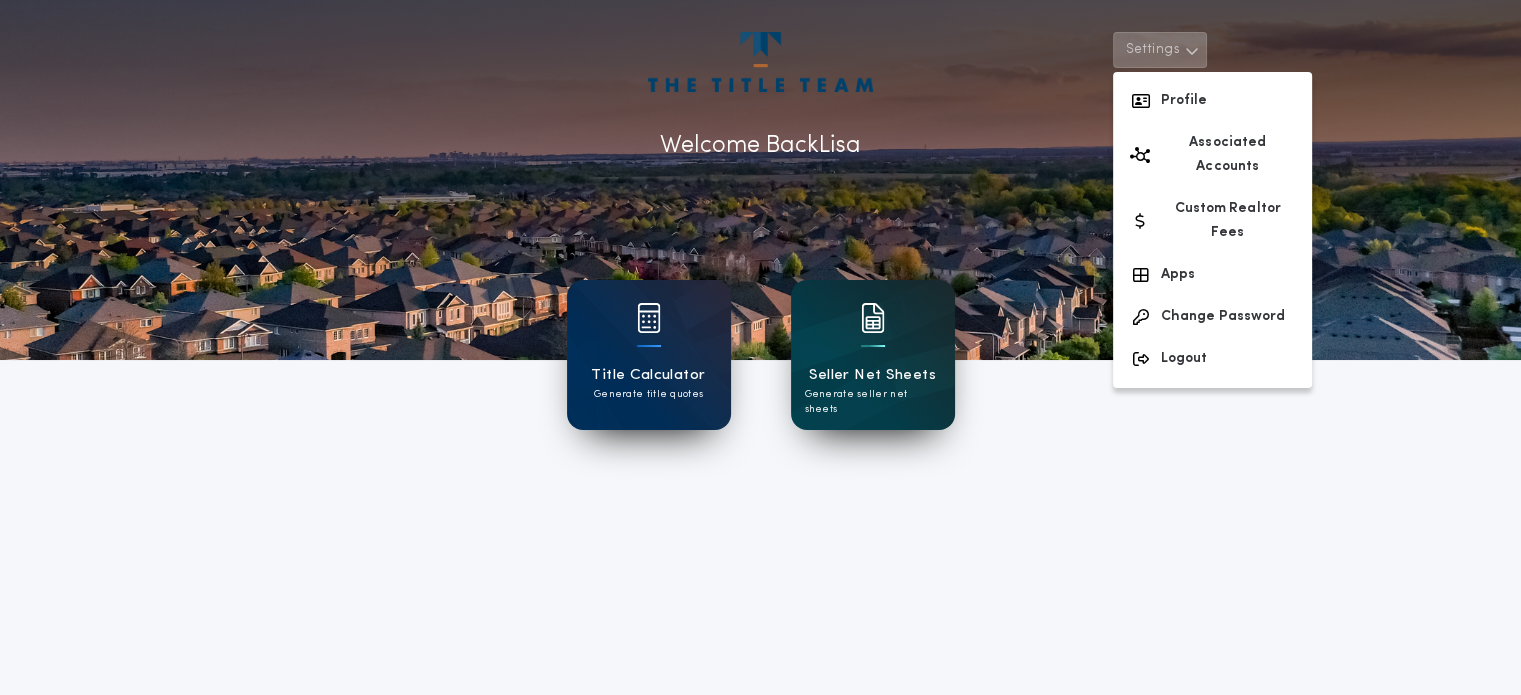 click on "Seller Net Sheets Generate seller net sheets" at bounding box center (873, 355) 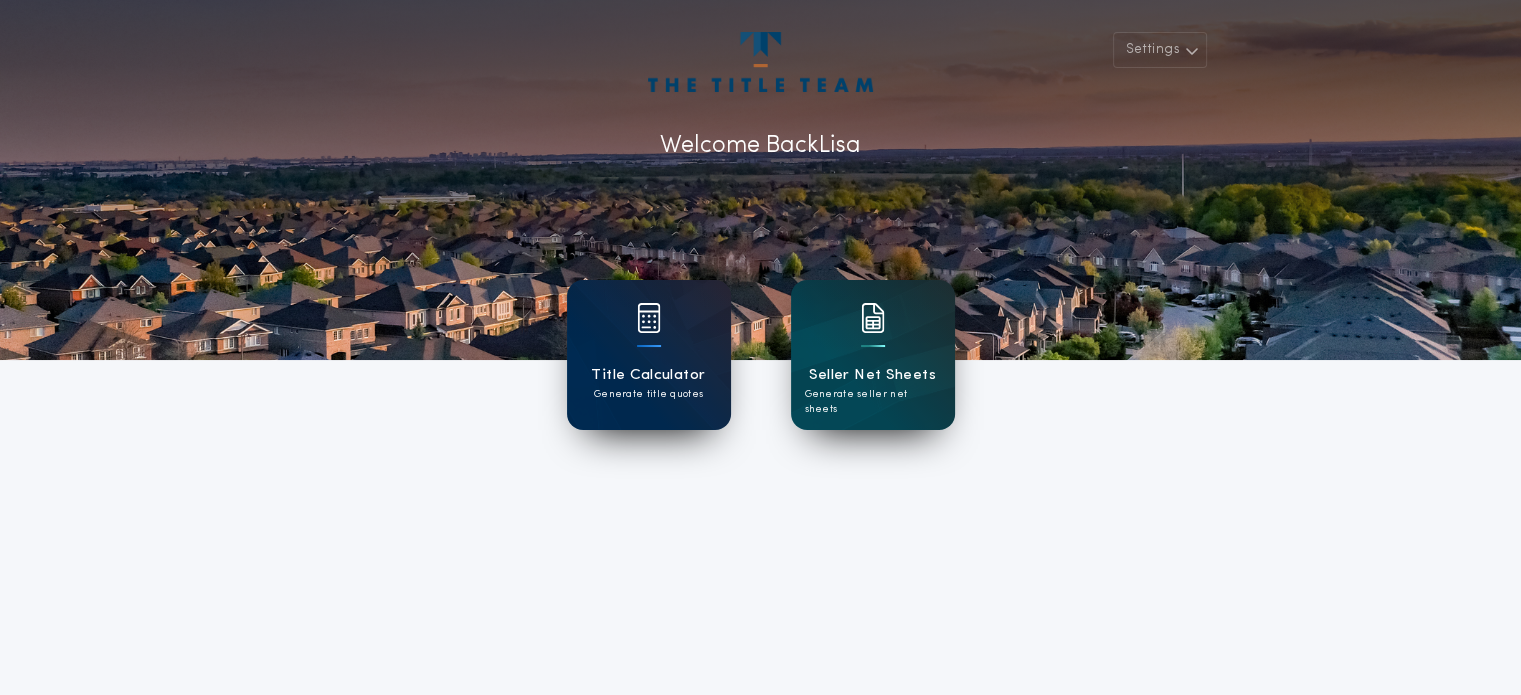 click on "Title Calculator" at bounding box center (648, 375) 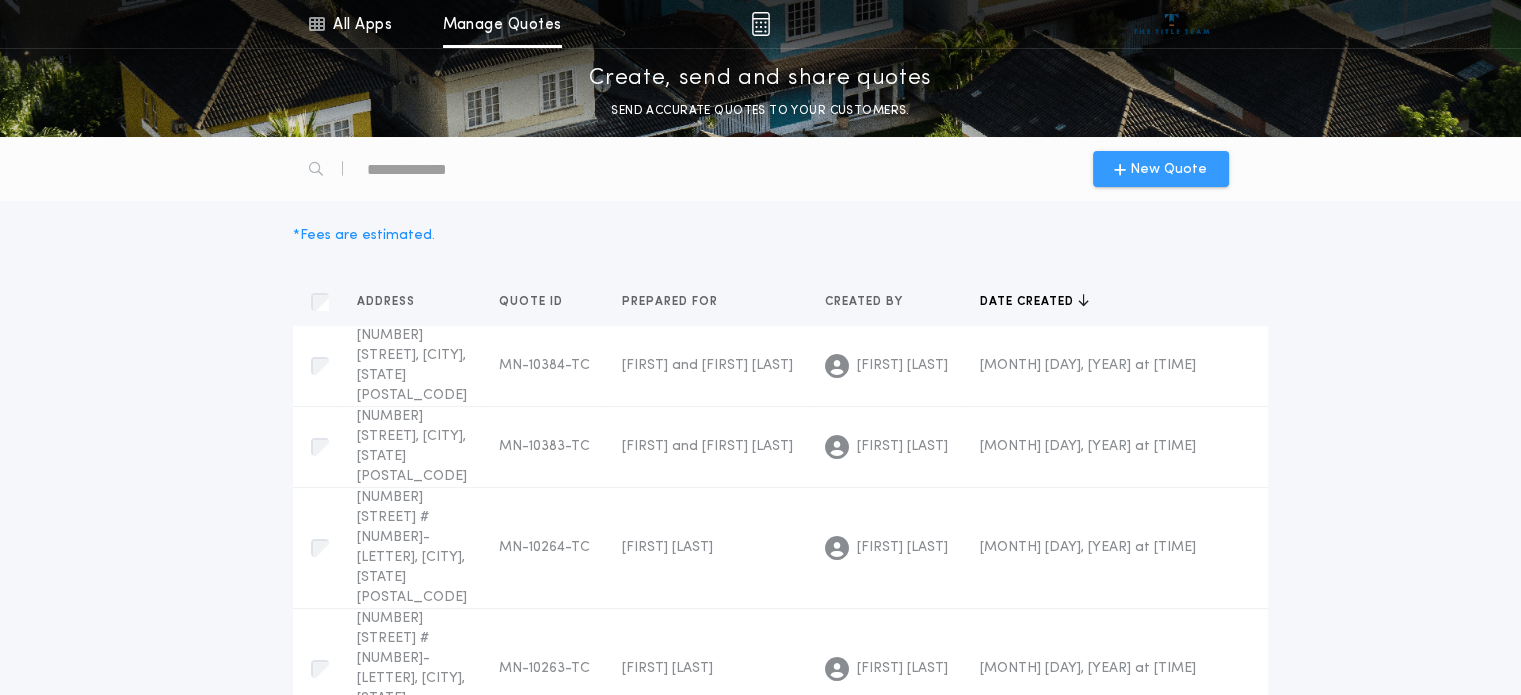 click at bounding box center (1120, 169) 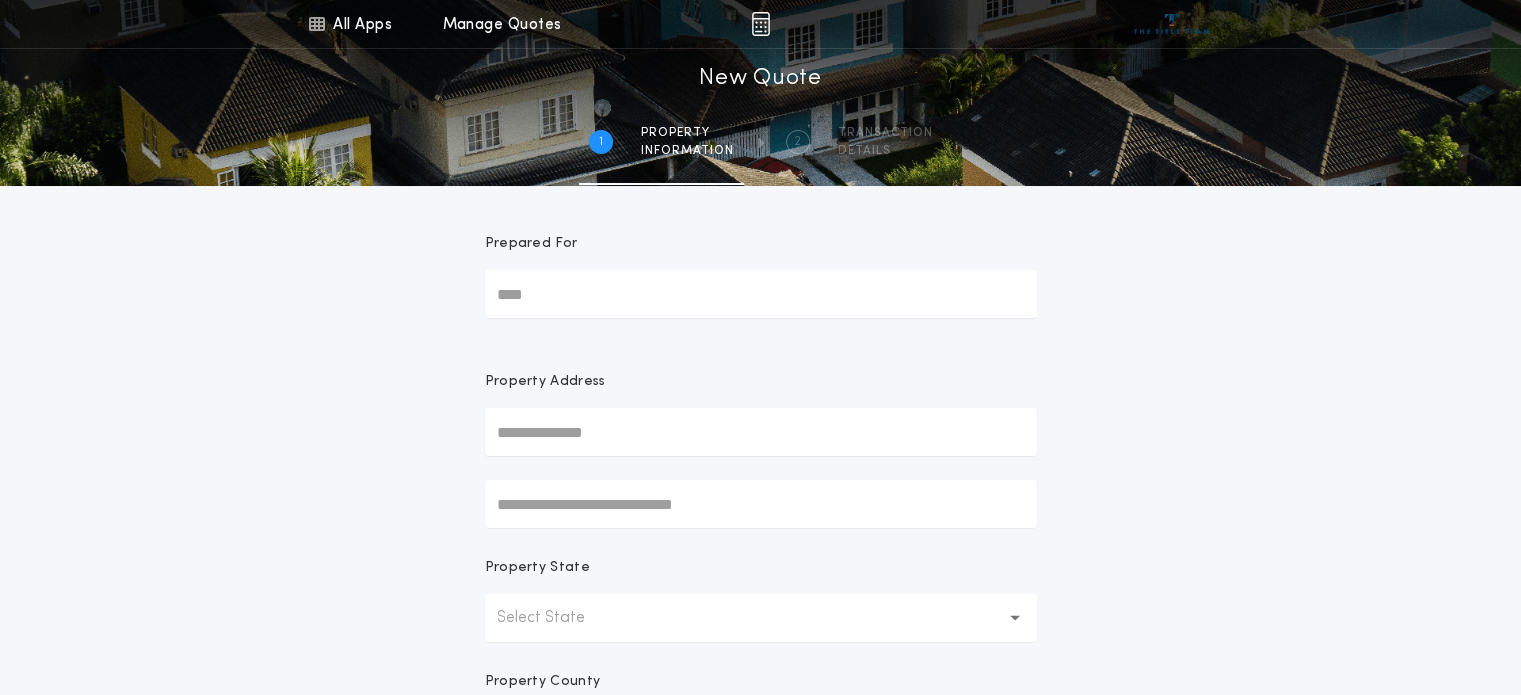 click on "Prepared For" at bounding box center [761, 294] 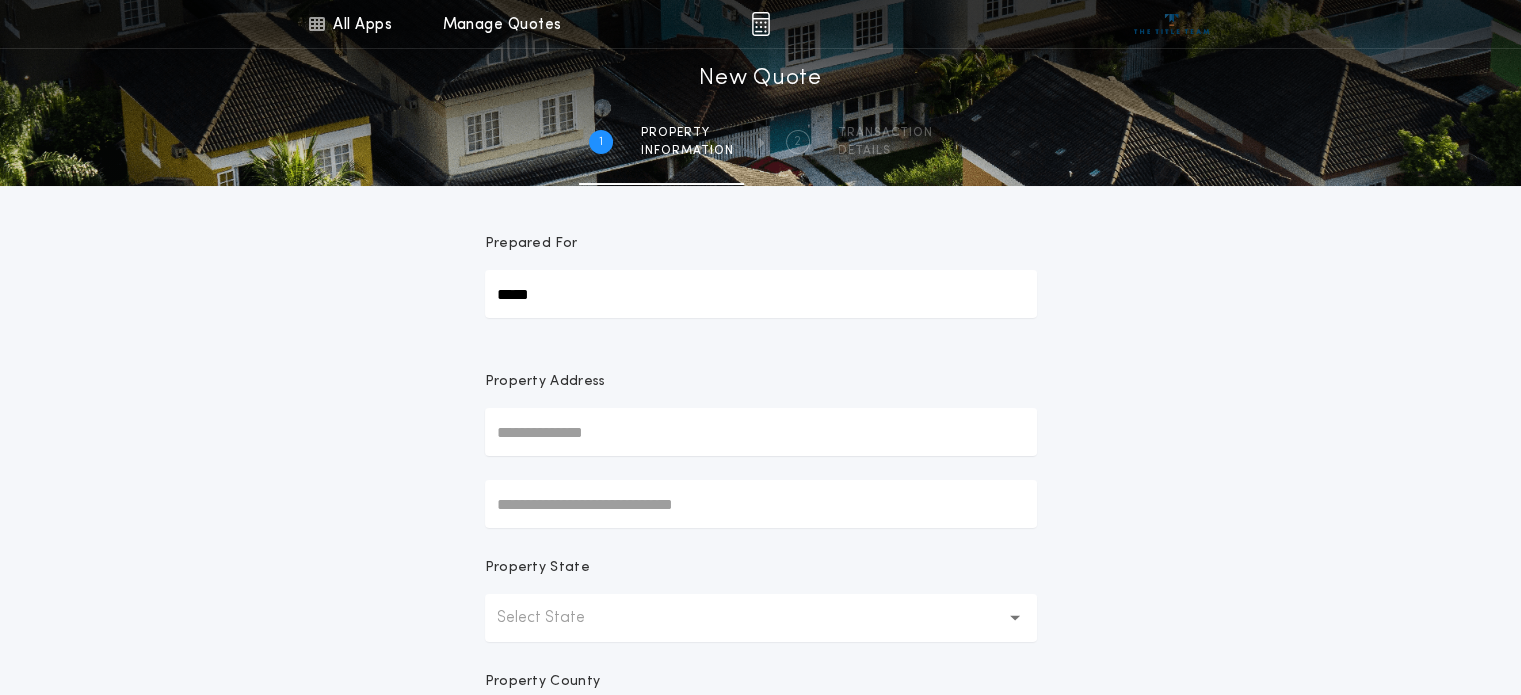type on "**********" 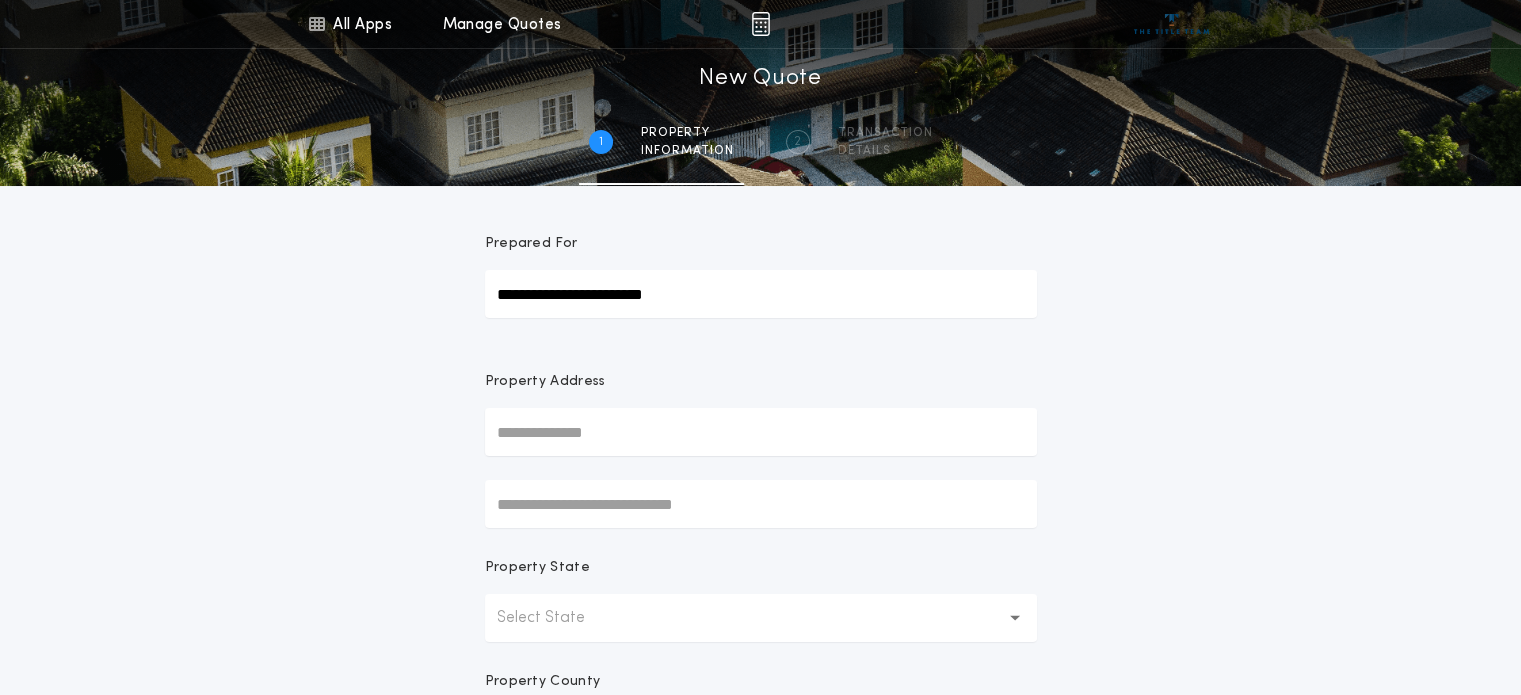 click at bounding box center [761, 432] 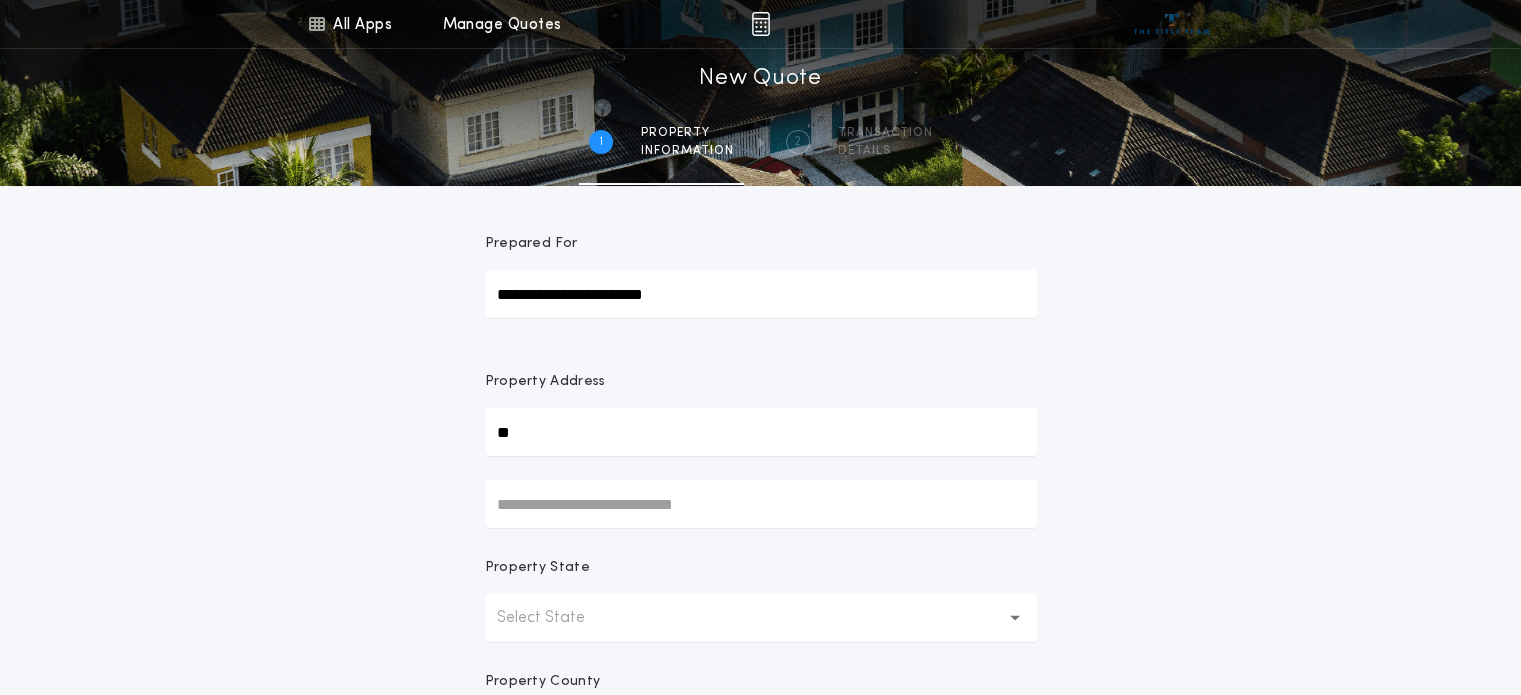 type on "**********" 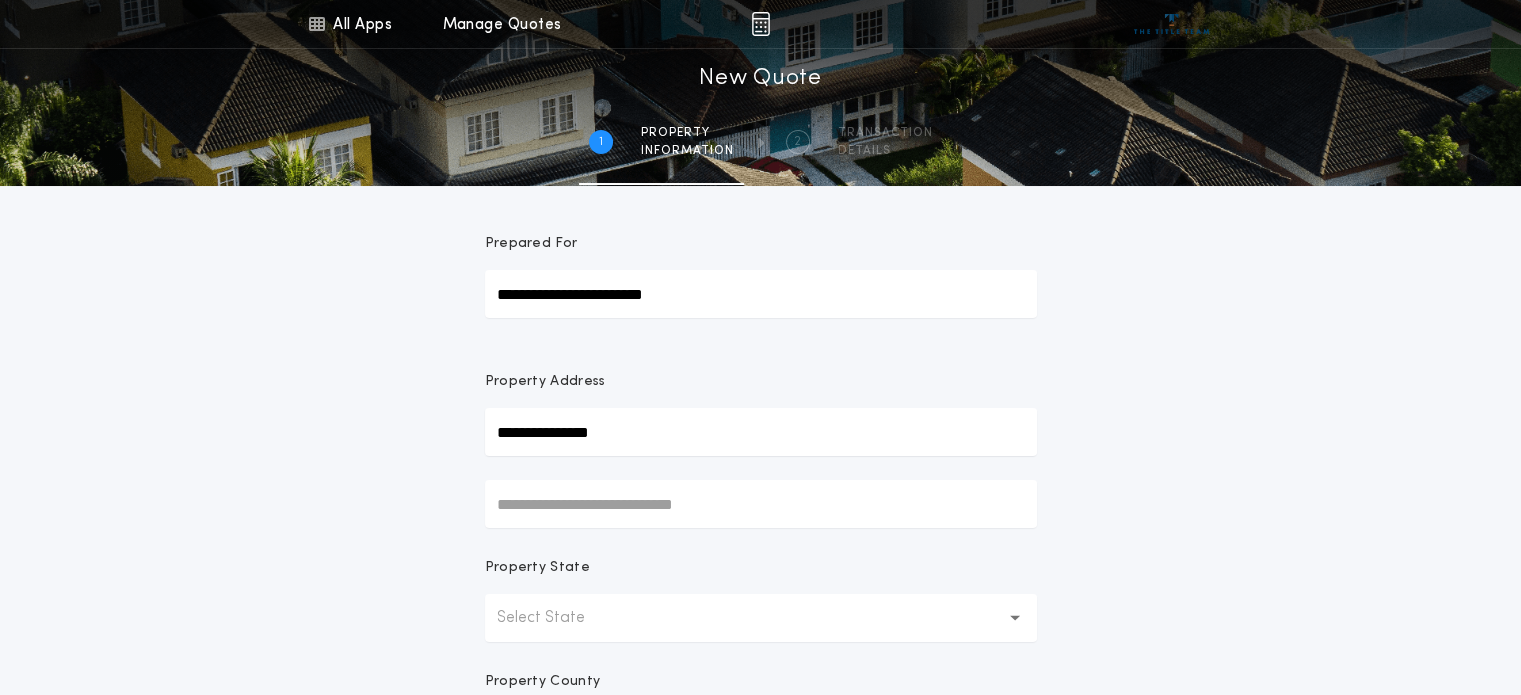 click on "Select State" at bounding box center (557, 618) 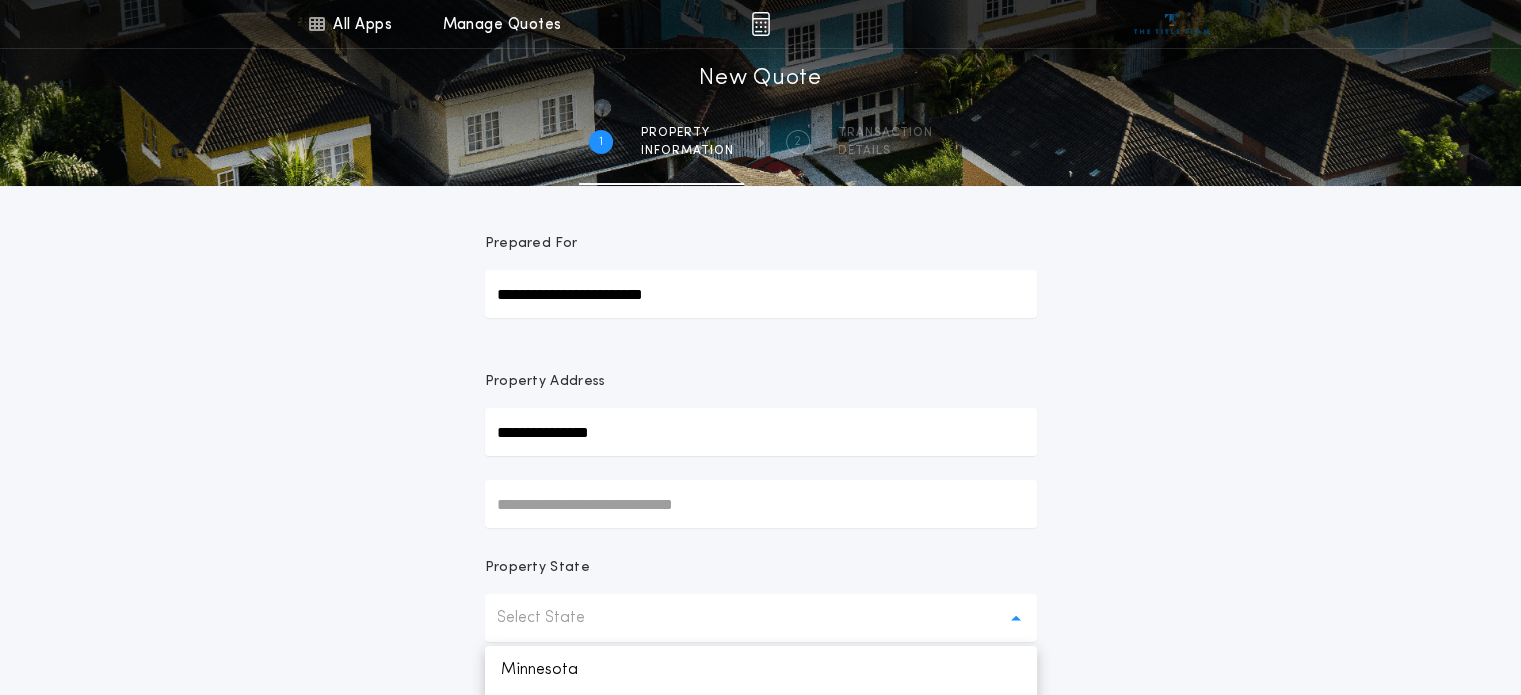 click on "Minnesota" at bounding box center (761, 670) 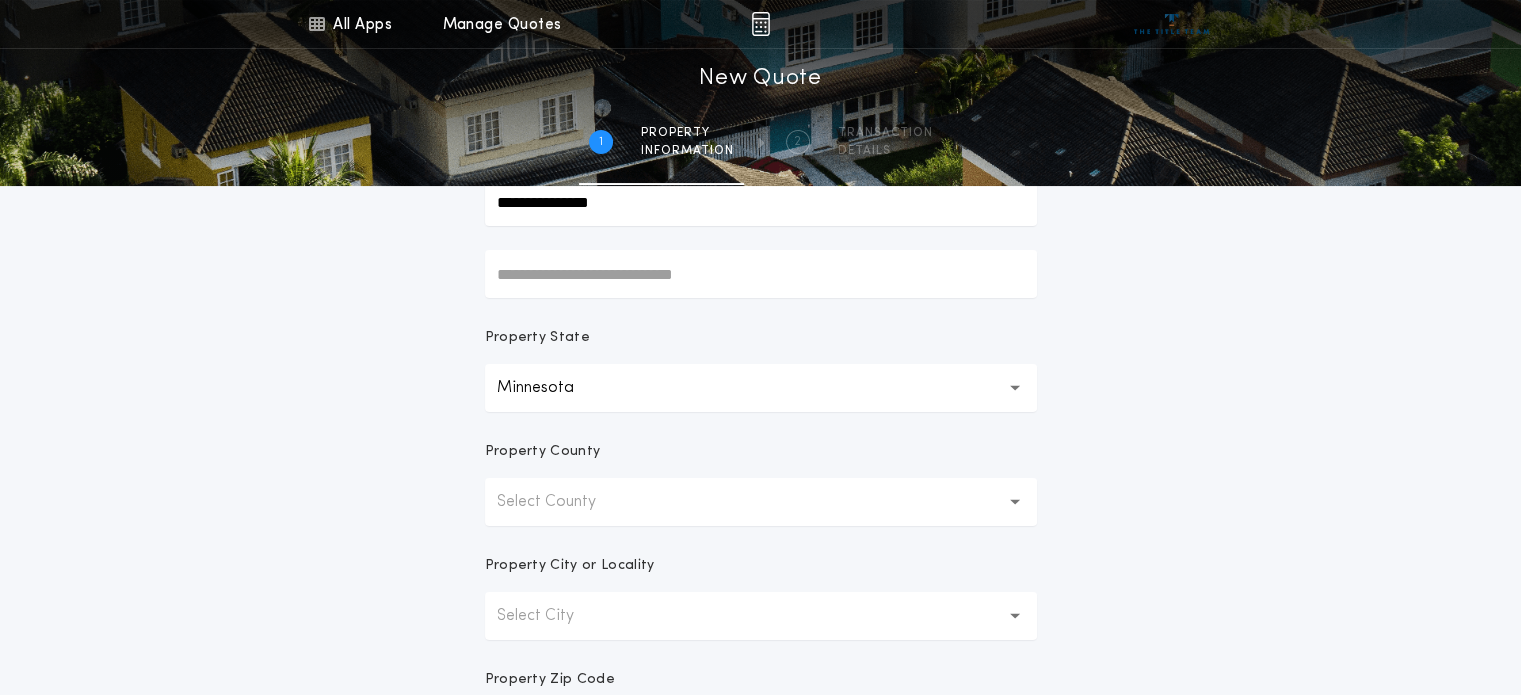 scroll, scrollTop: 238, scrollLeft: 0, axis: vertical 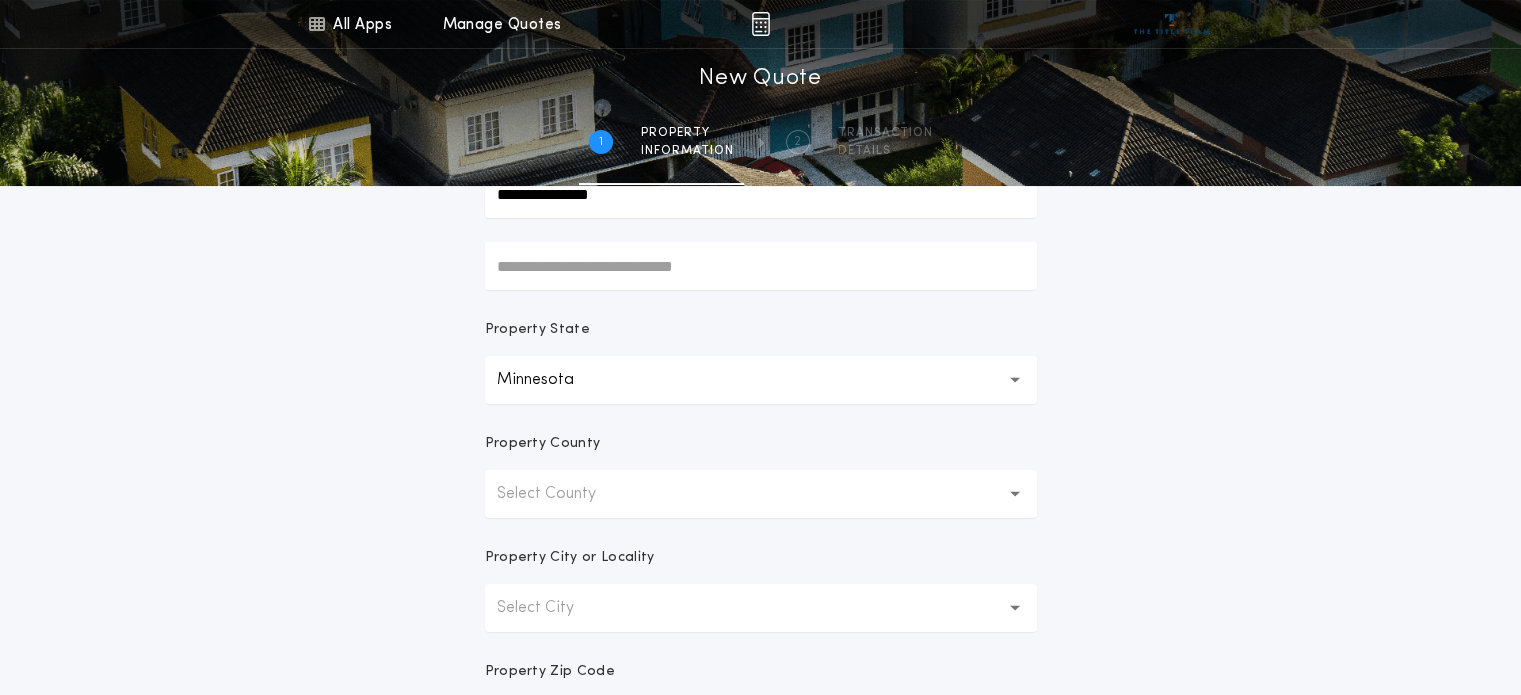 click on "Select County" at bounding box center [761, 494] 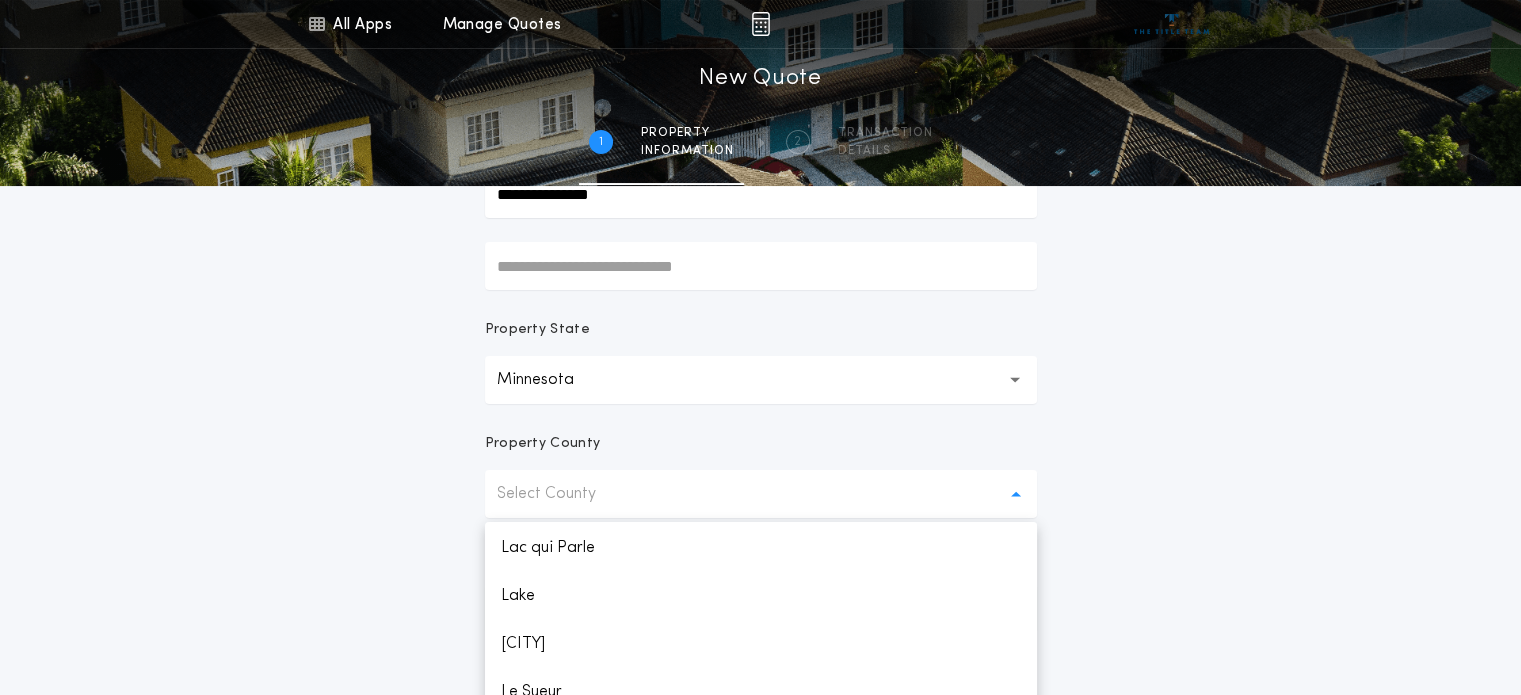 scroll, scrollTop: 1744, scrollLeft: 0, axis: vertical 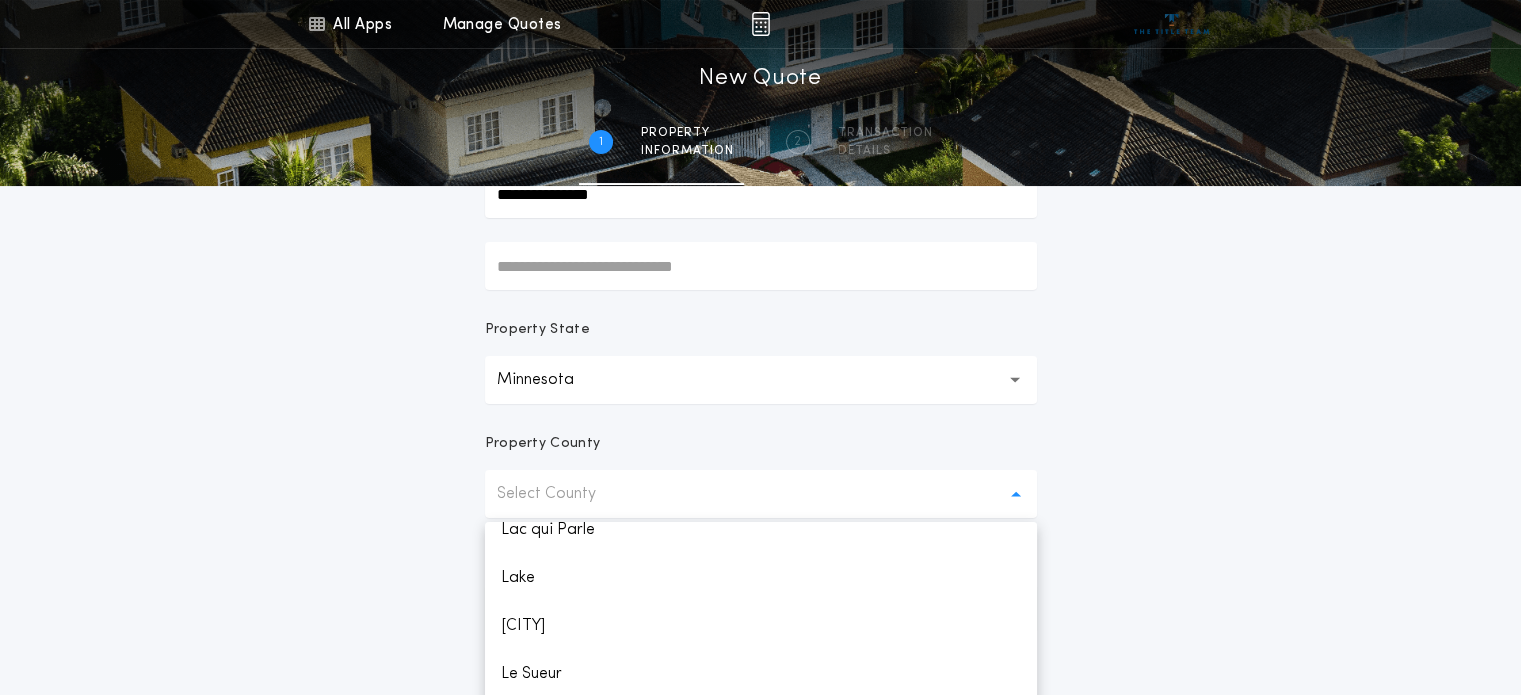 click on "Lake" at bounding box center [761, 578] 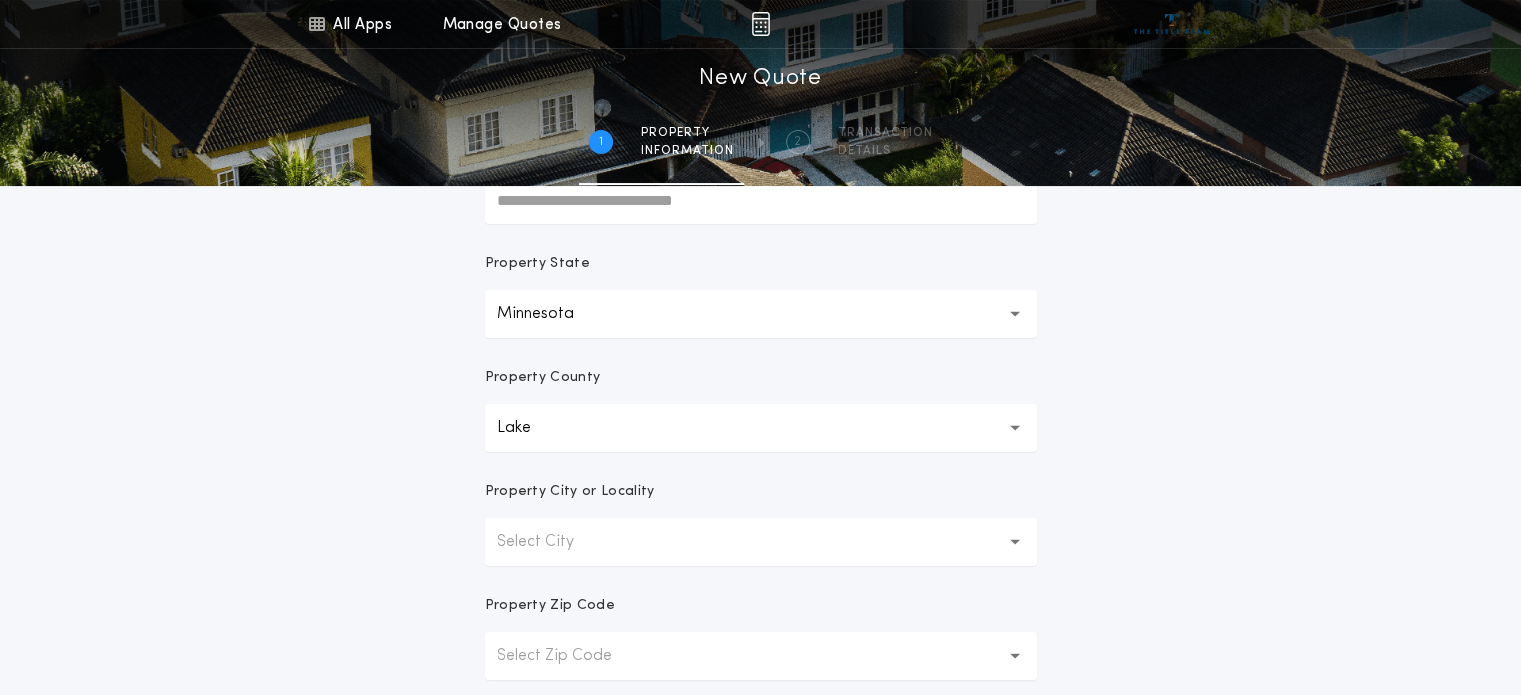 scroll, scrollTop: 304, scrollLeft: 0, axis: vertical 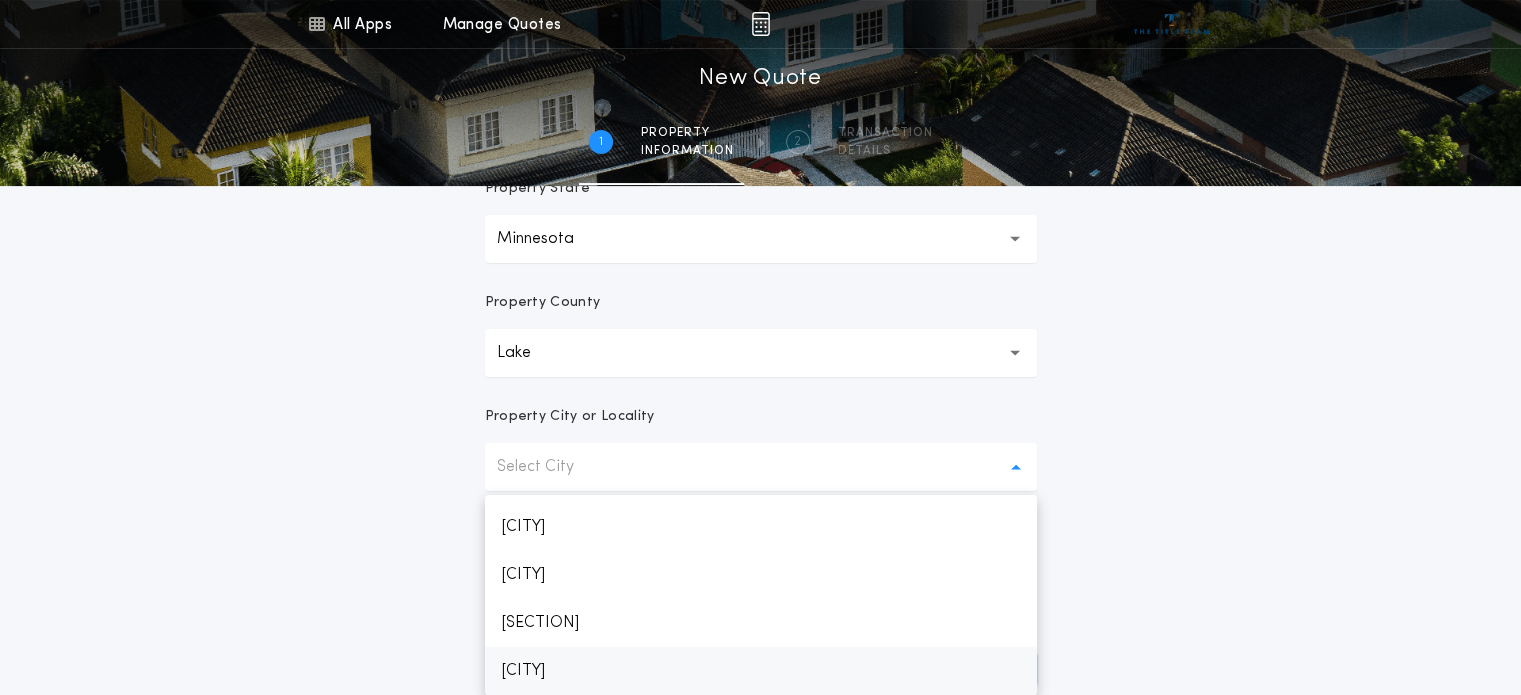 click on "[CITY]" at bounding box center (761, 671) 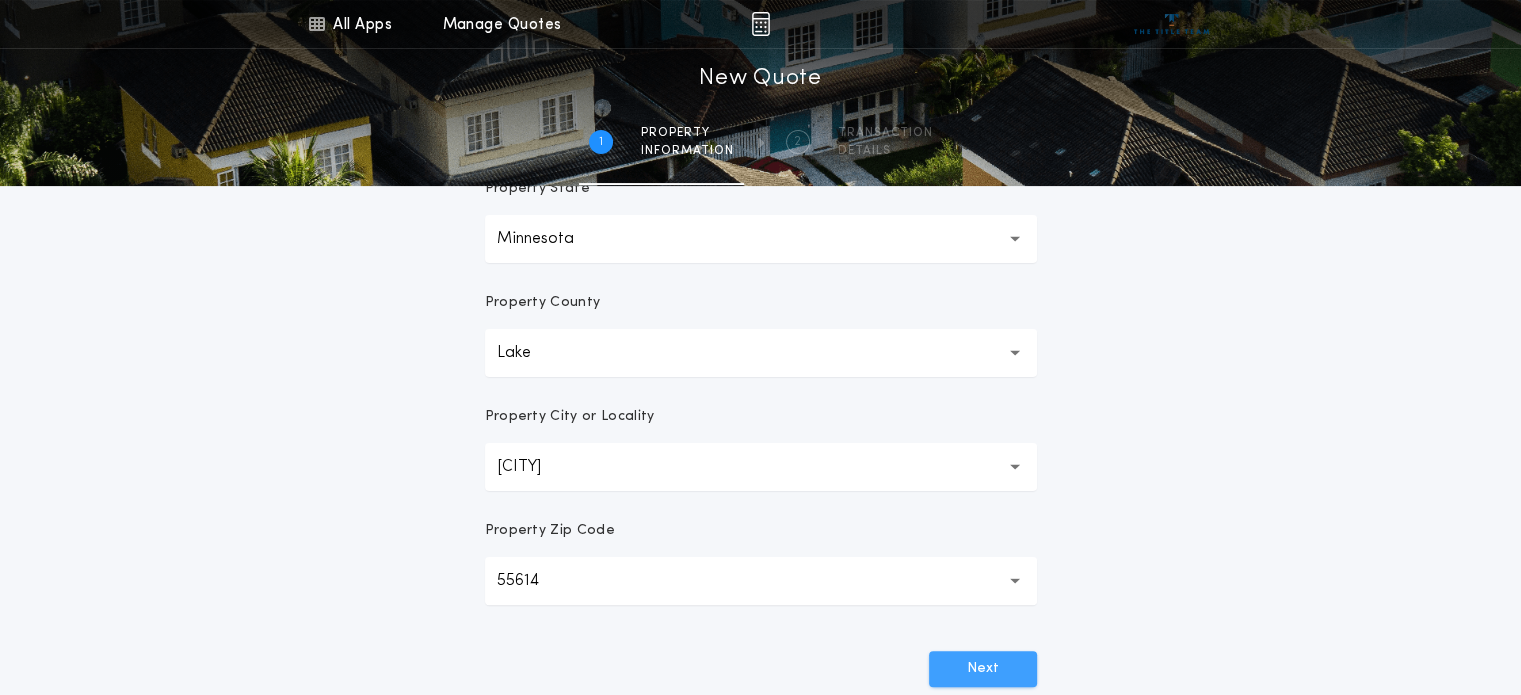 click on "Next" at bounding box center (983, 669) 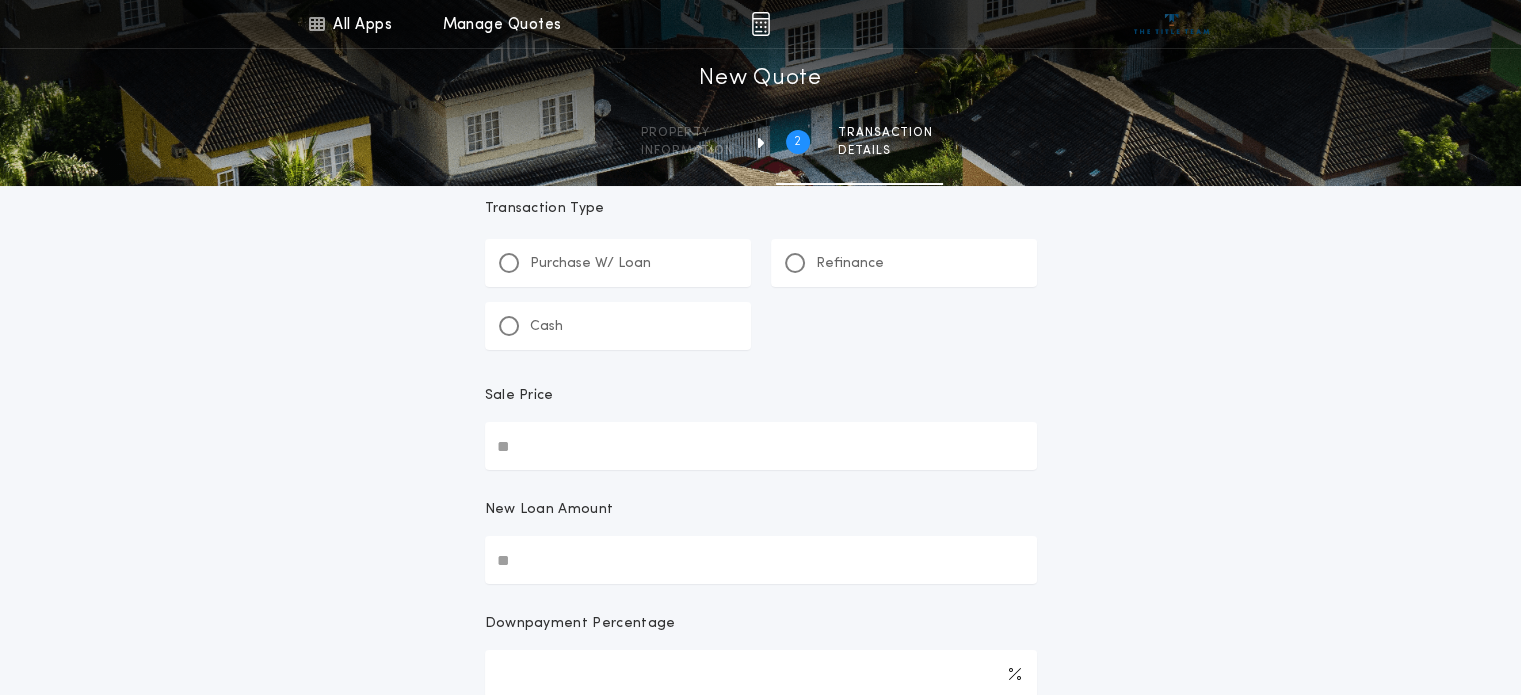 scroll, scrollTop: 0, scrollLeft: 0, axis: both 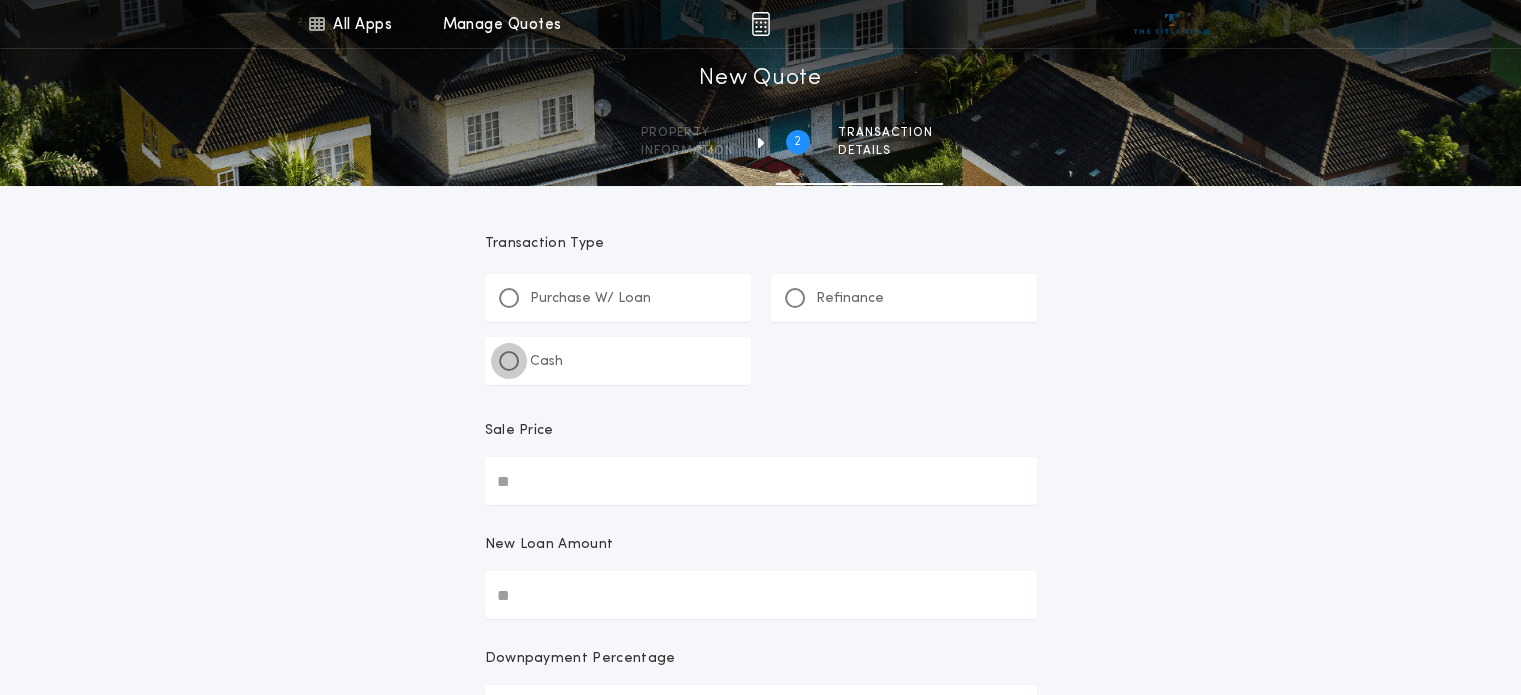 click at bounding box center (509, 361) 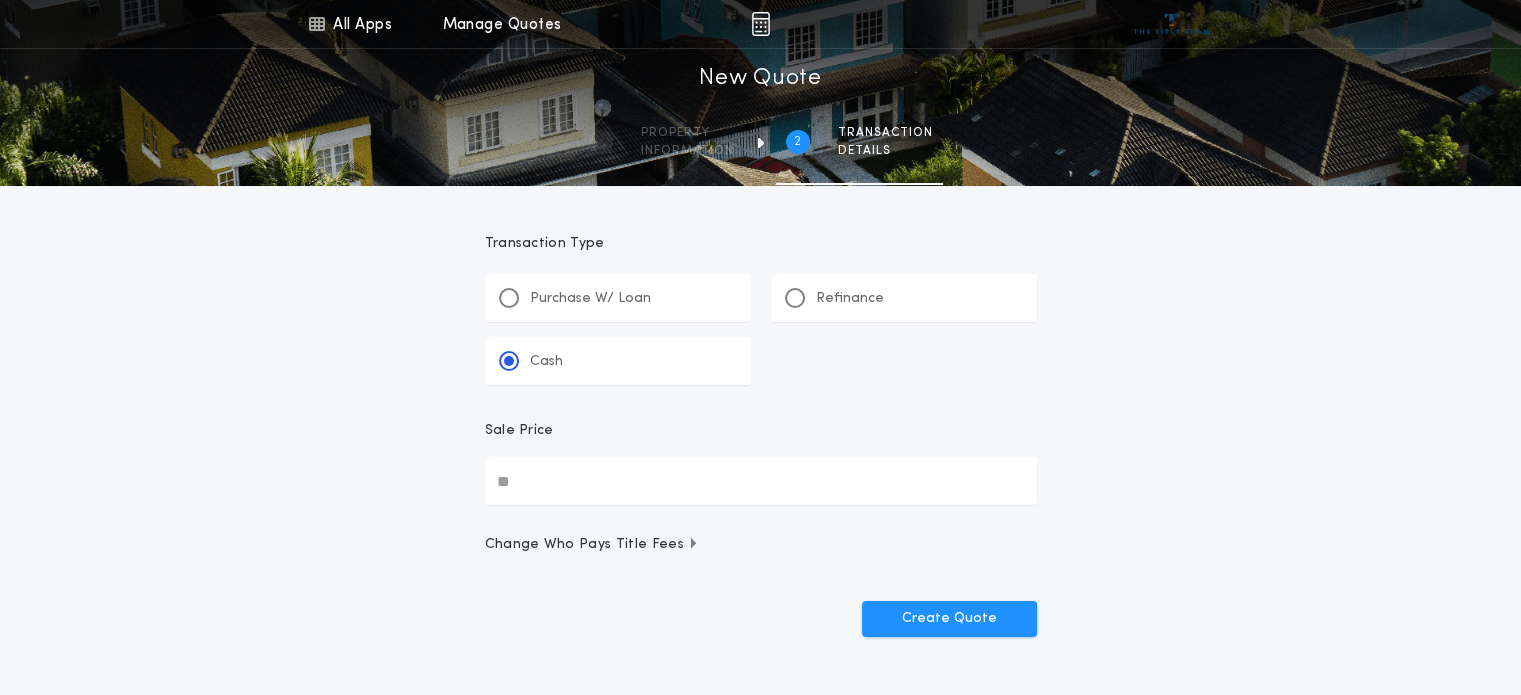 click on "Sale Price" at bounding box center [761, 481] 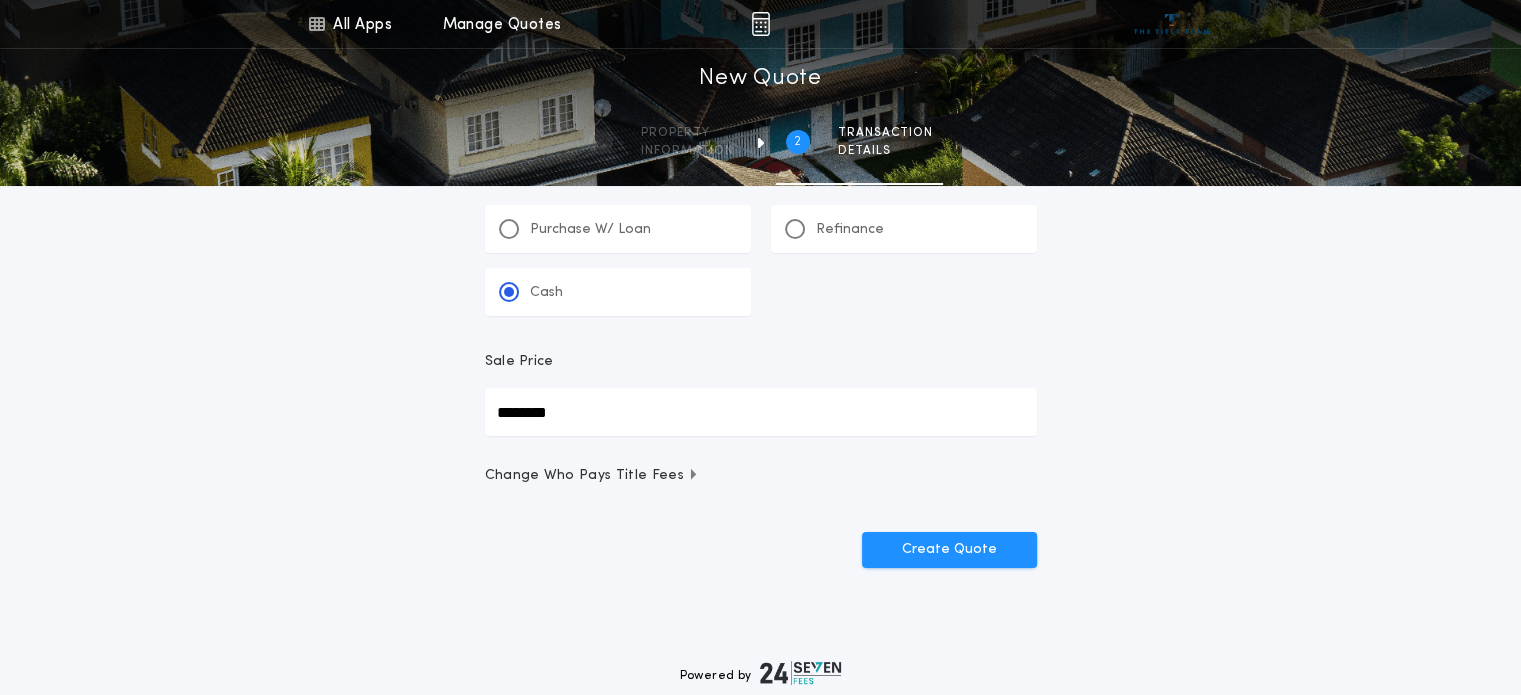 scroll, scrollTop: 85, scrollLeft: 0, axis: vertical 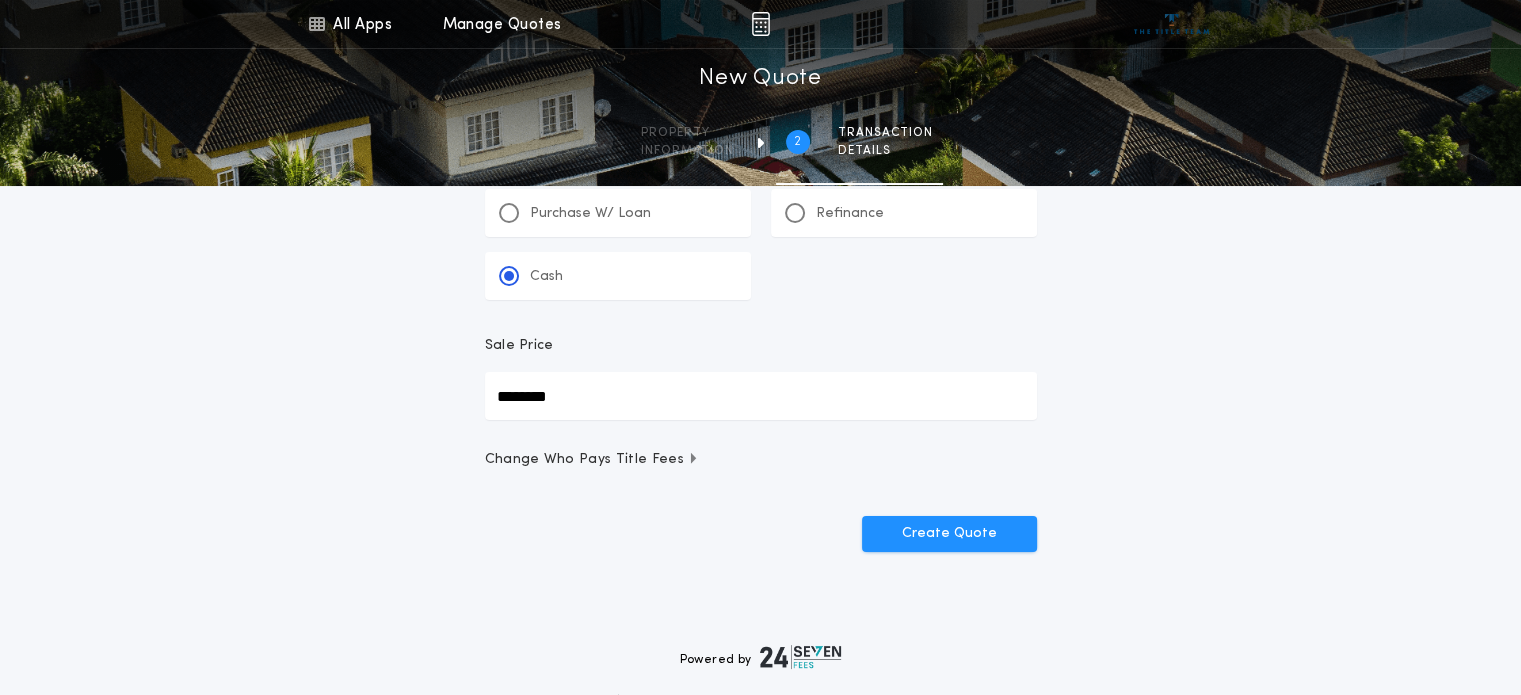 type on "********" 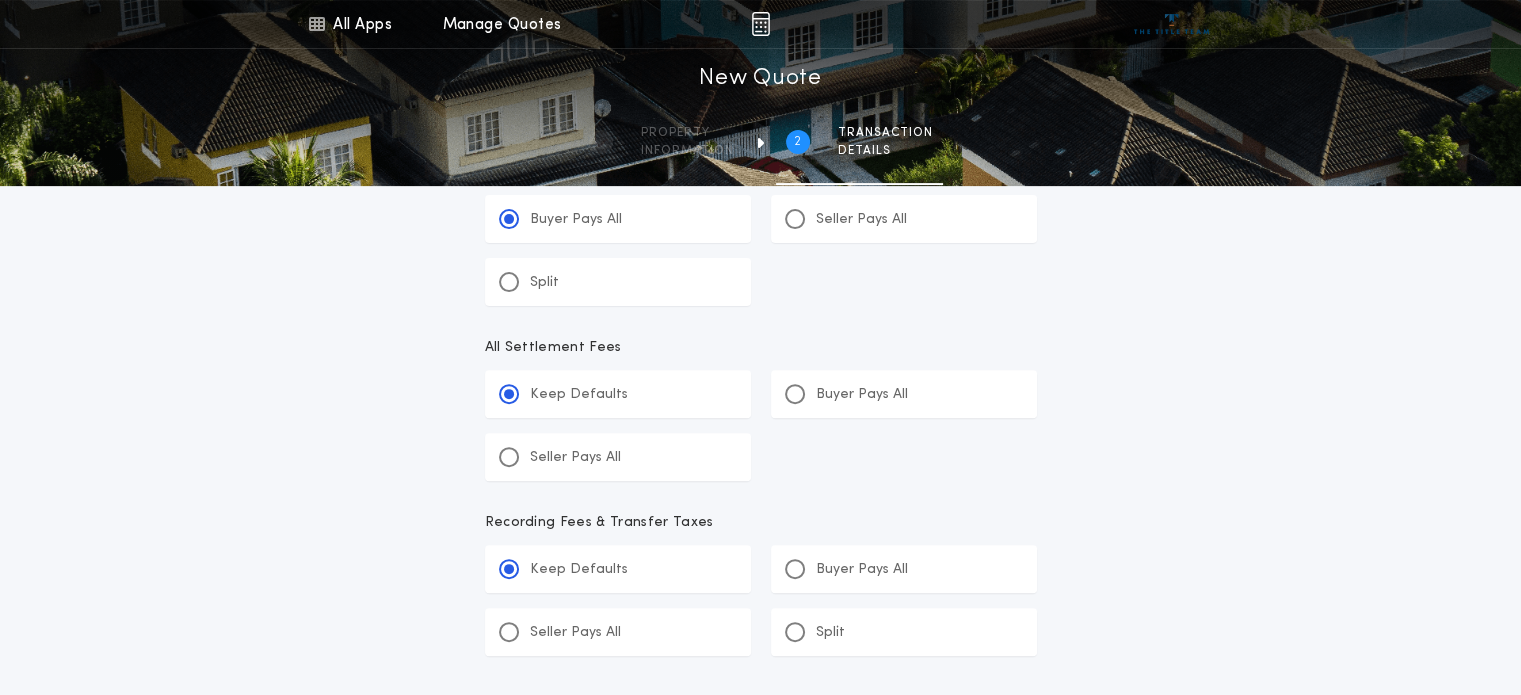 scroll, scrollTop: 592, scrollLeft: 0, axis: vertical 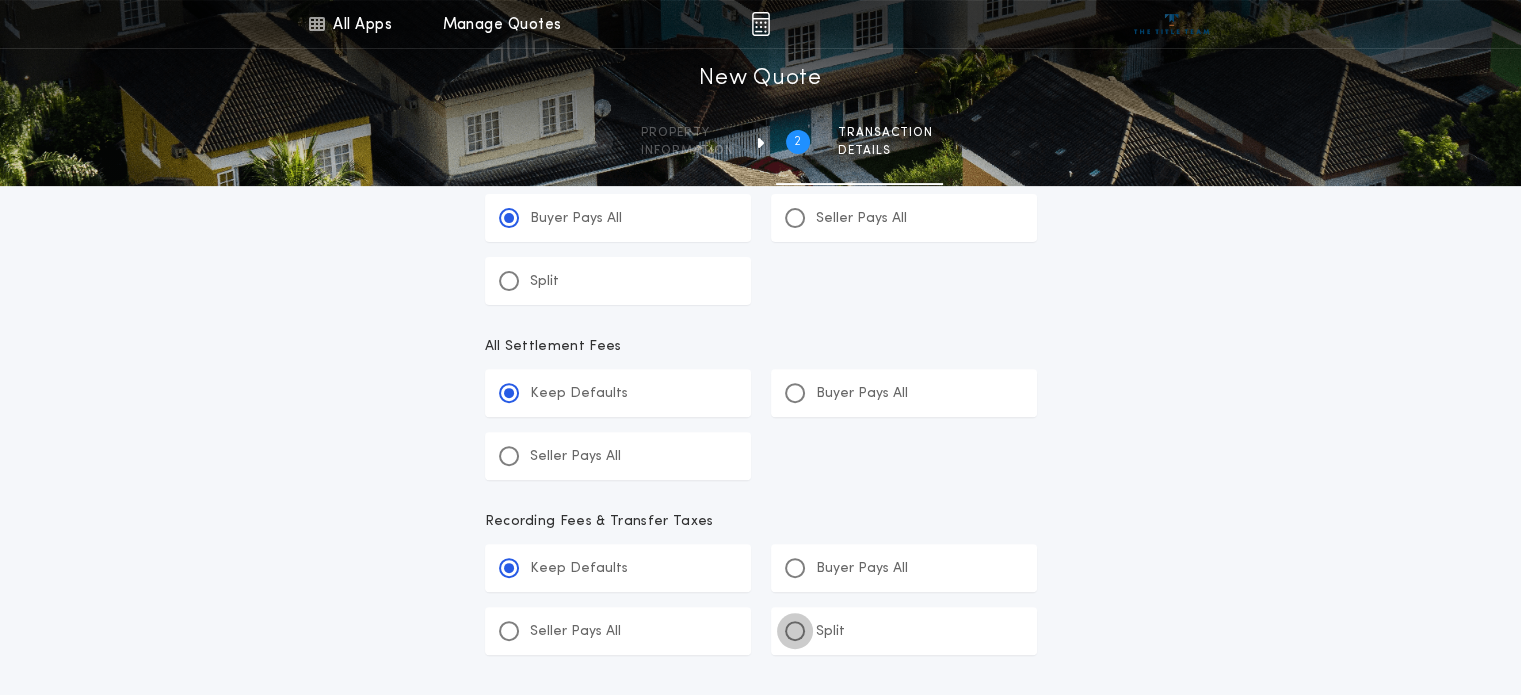 click at bounding box center [795, 631] 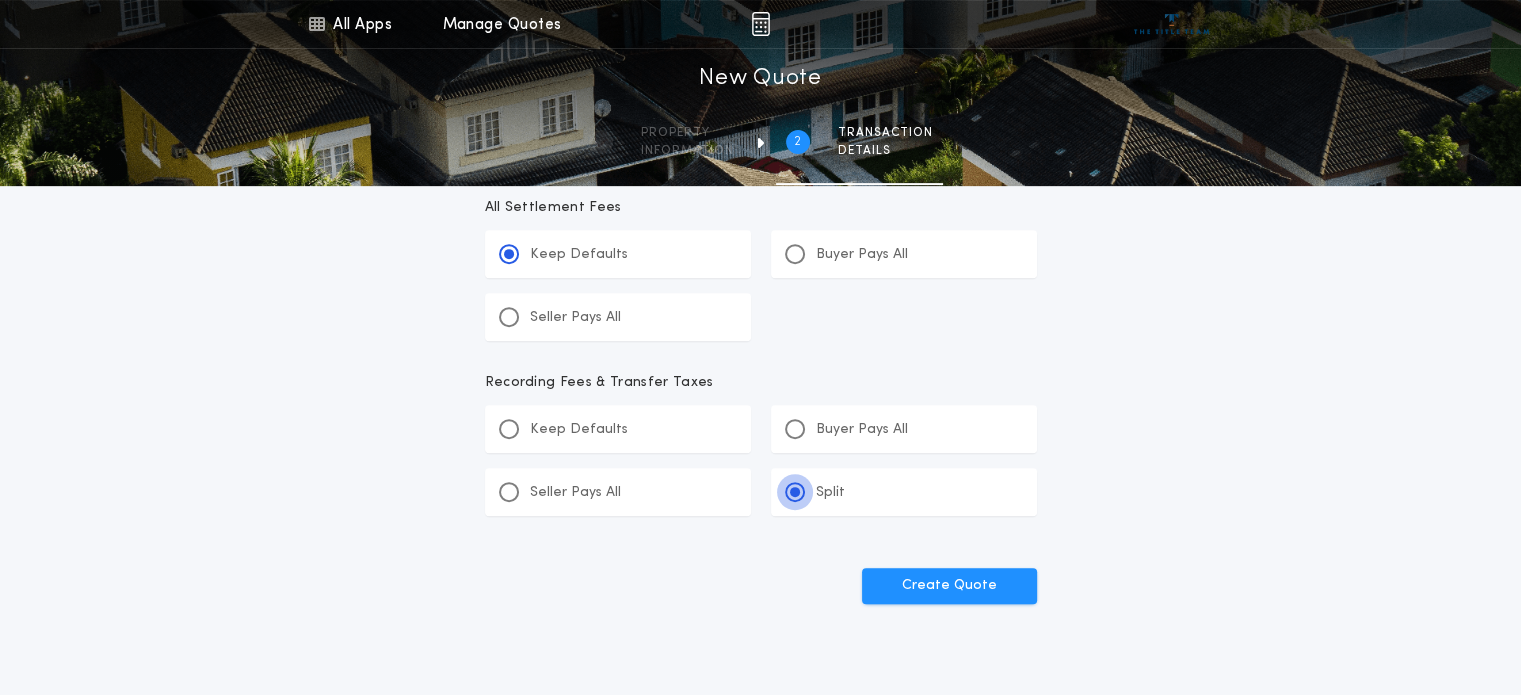 scroll, scrollTop: 727, scrollLeft: 0, axis: vertical 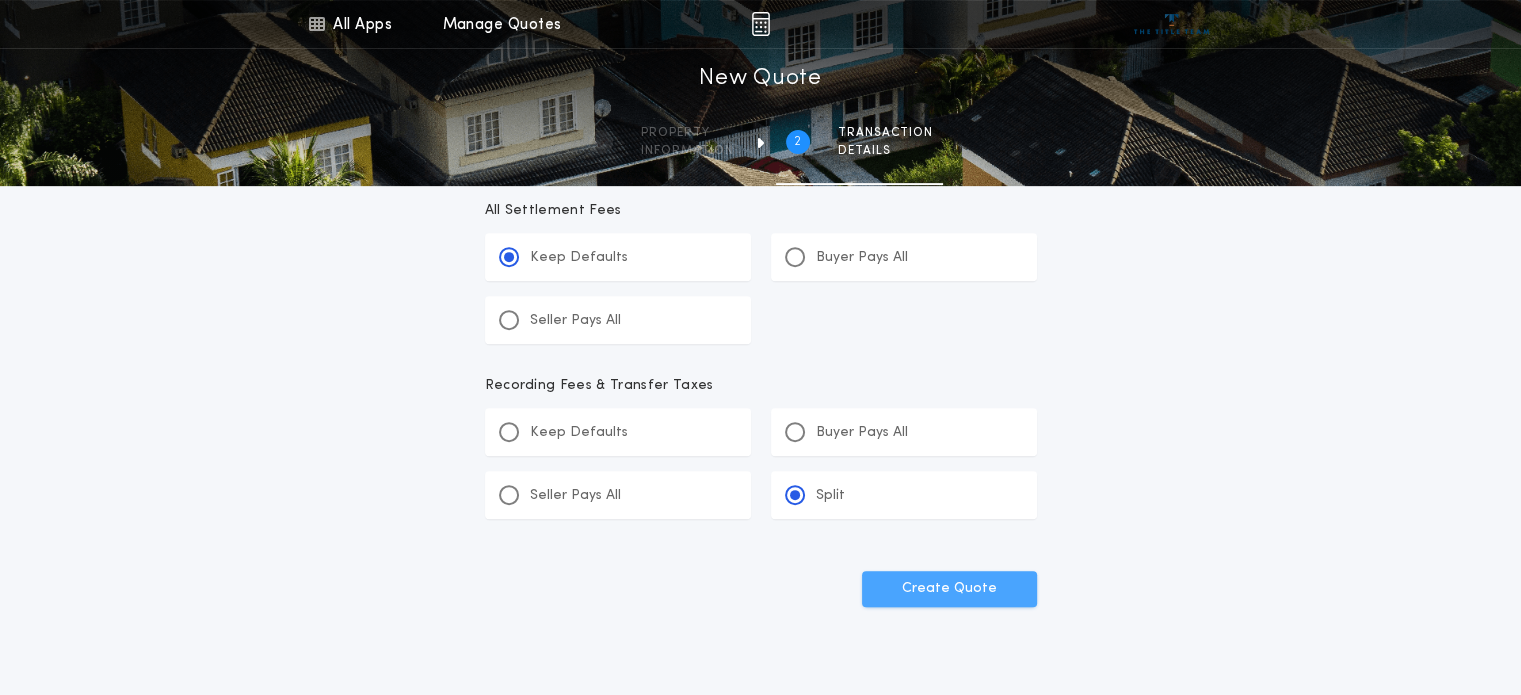 click on "Create Quote" at bounding box center (949, 589) 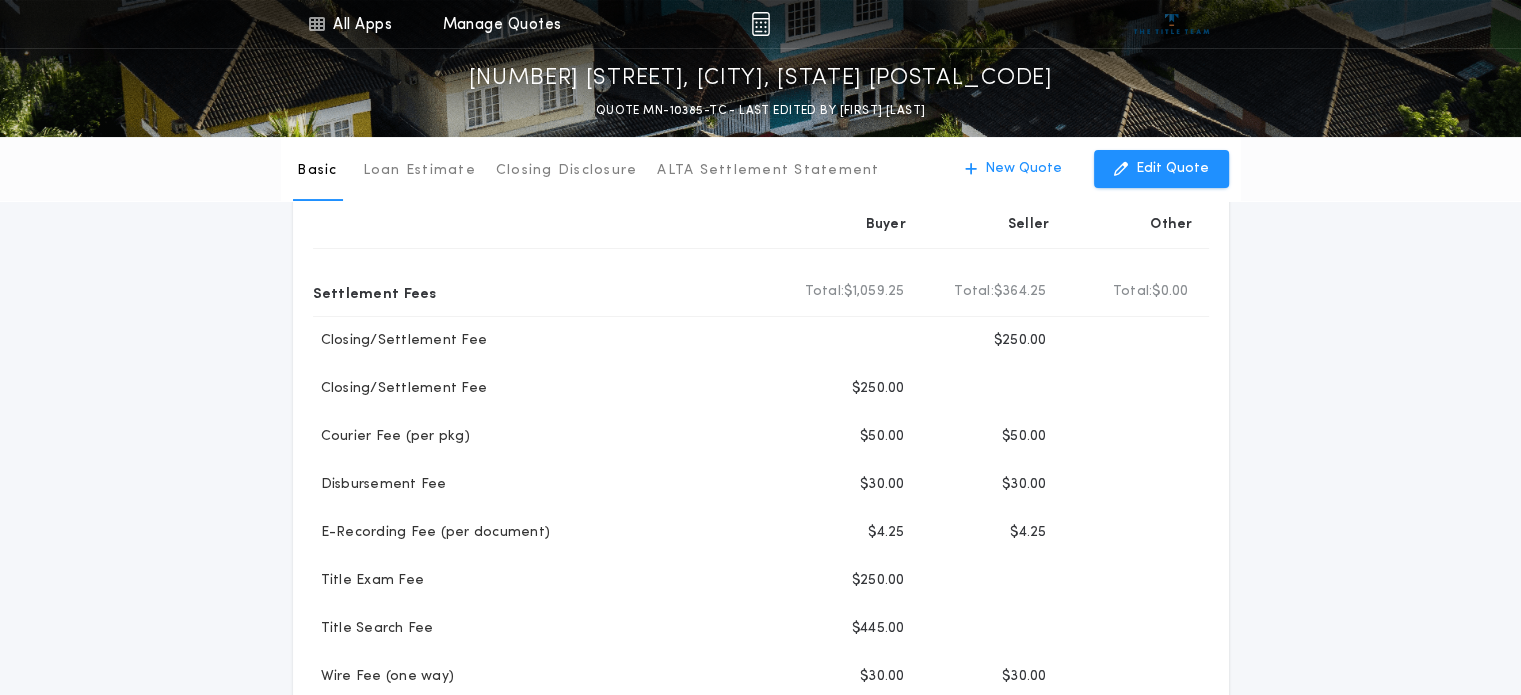 scroll, scrollTop: 235, scrollLeft: 0, axis: vertical 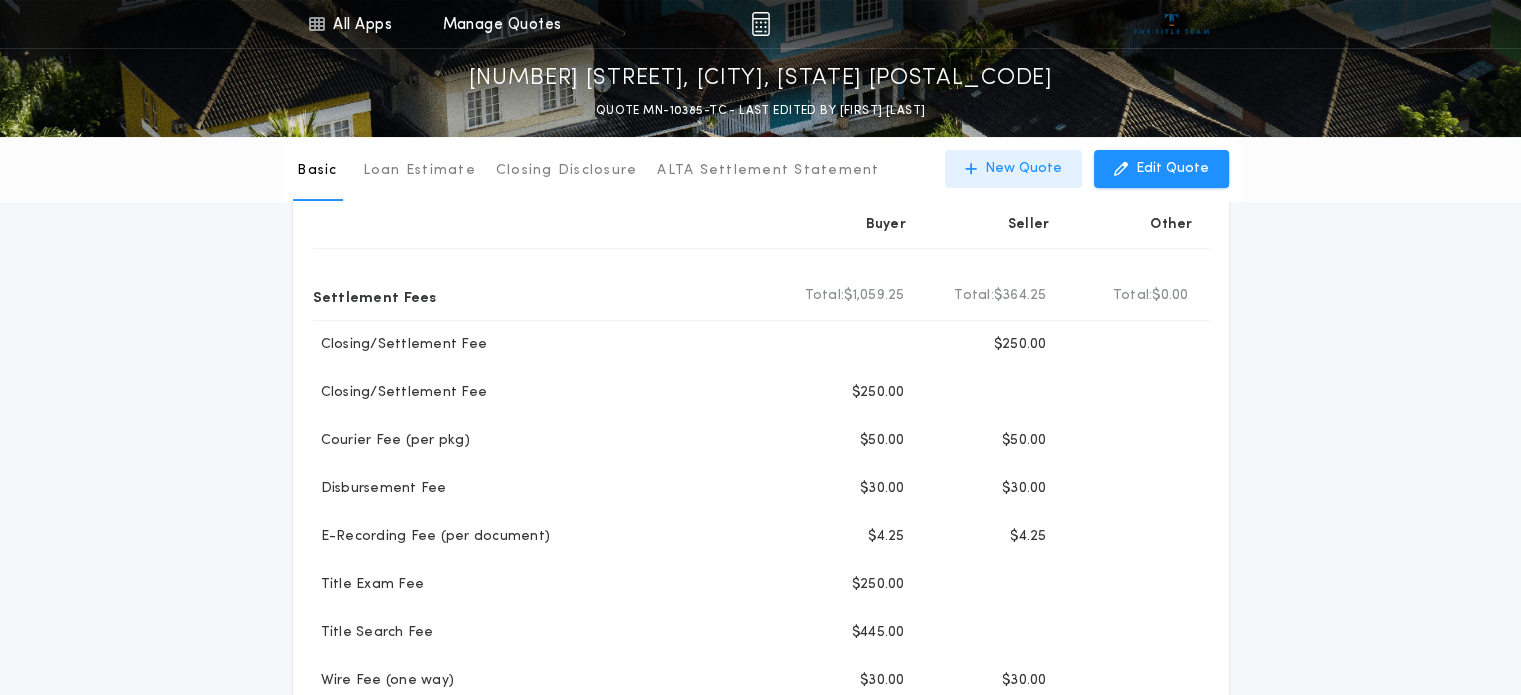 click on "New Quote" at bounding box center (1023, 169) 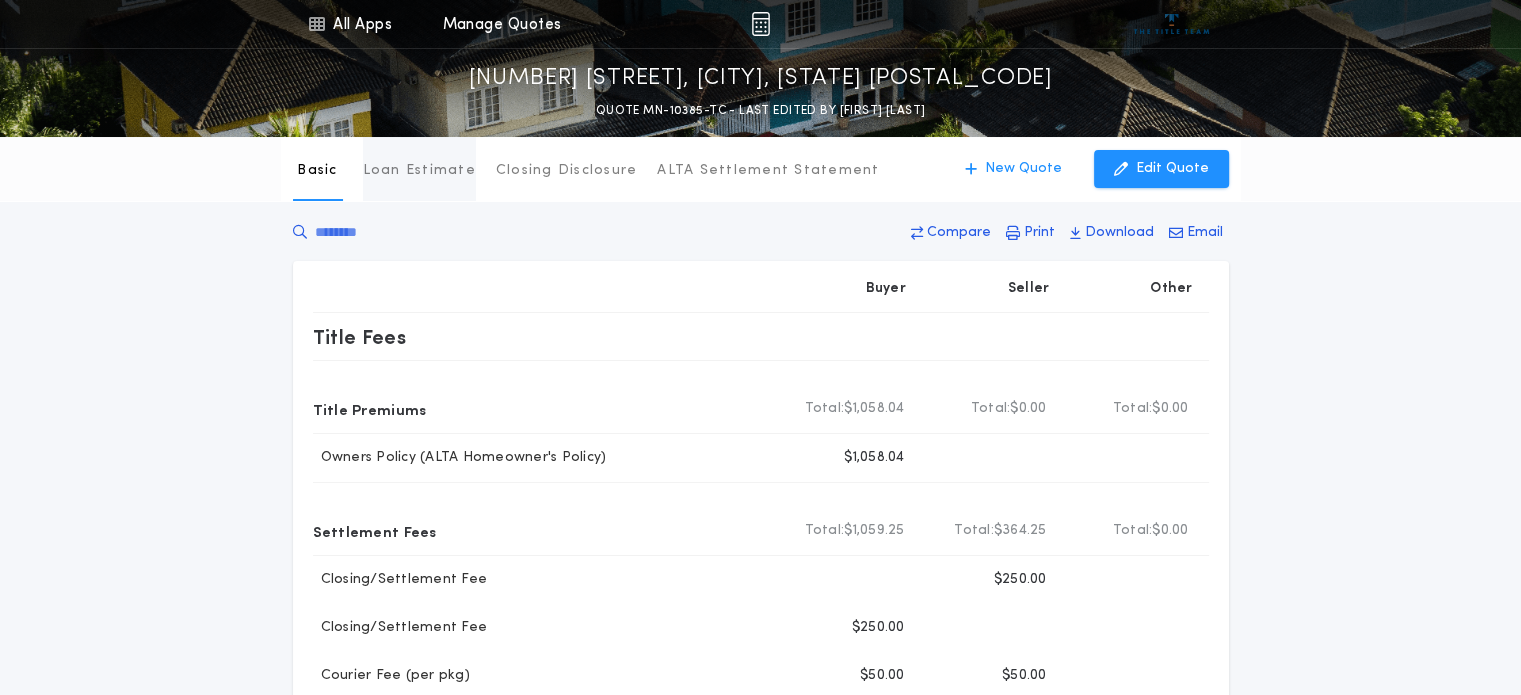 click on "Loan Estimate" at bounding box center [419, 171] 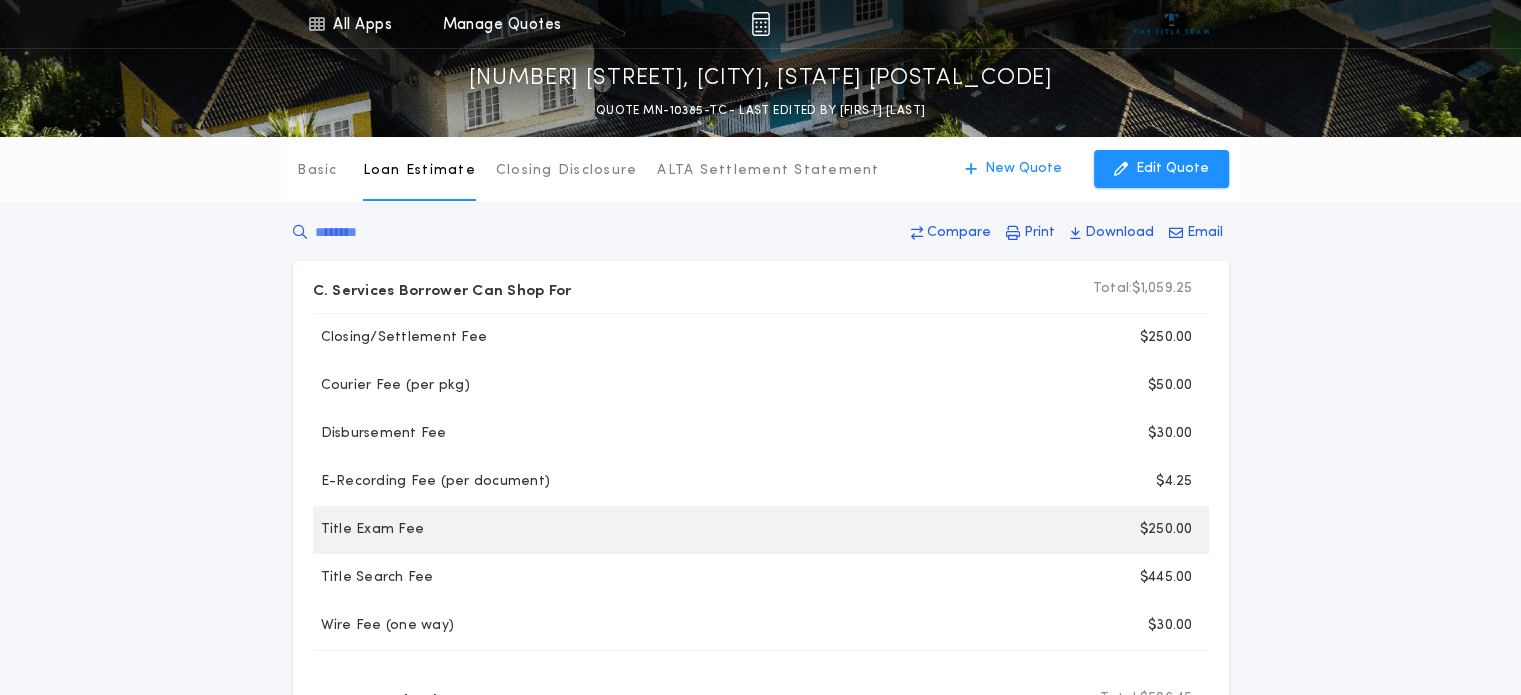 click on "$250.00" at bounding box center (993, 530) 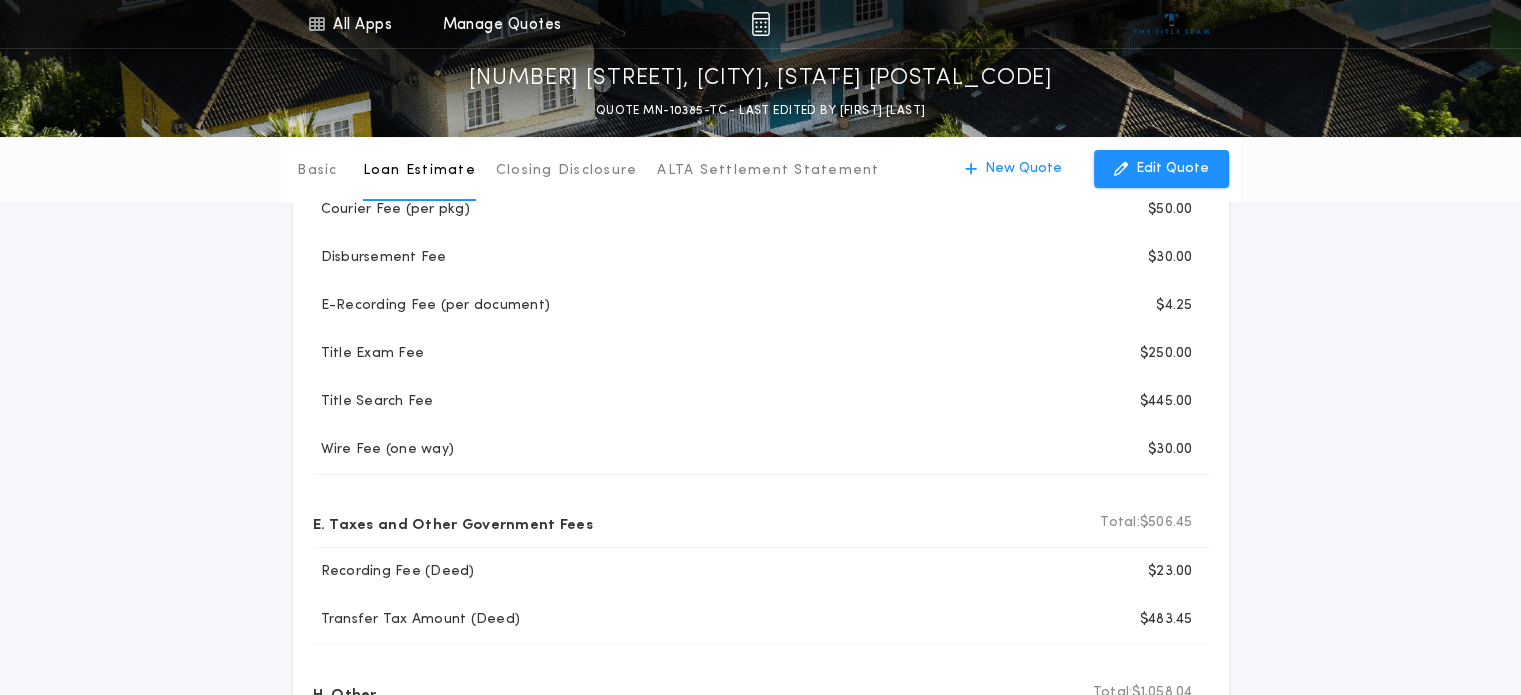 scroll, scrollTop: 0, scrollLeft: 0, axis: both 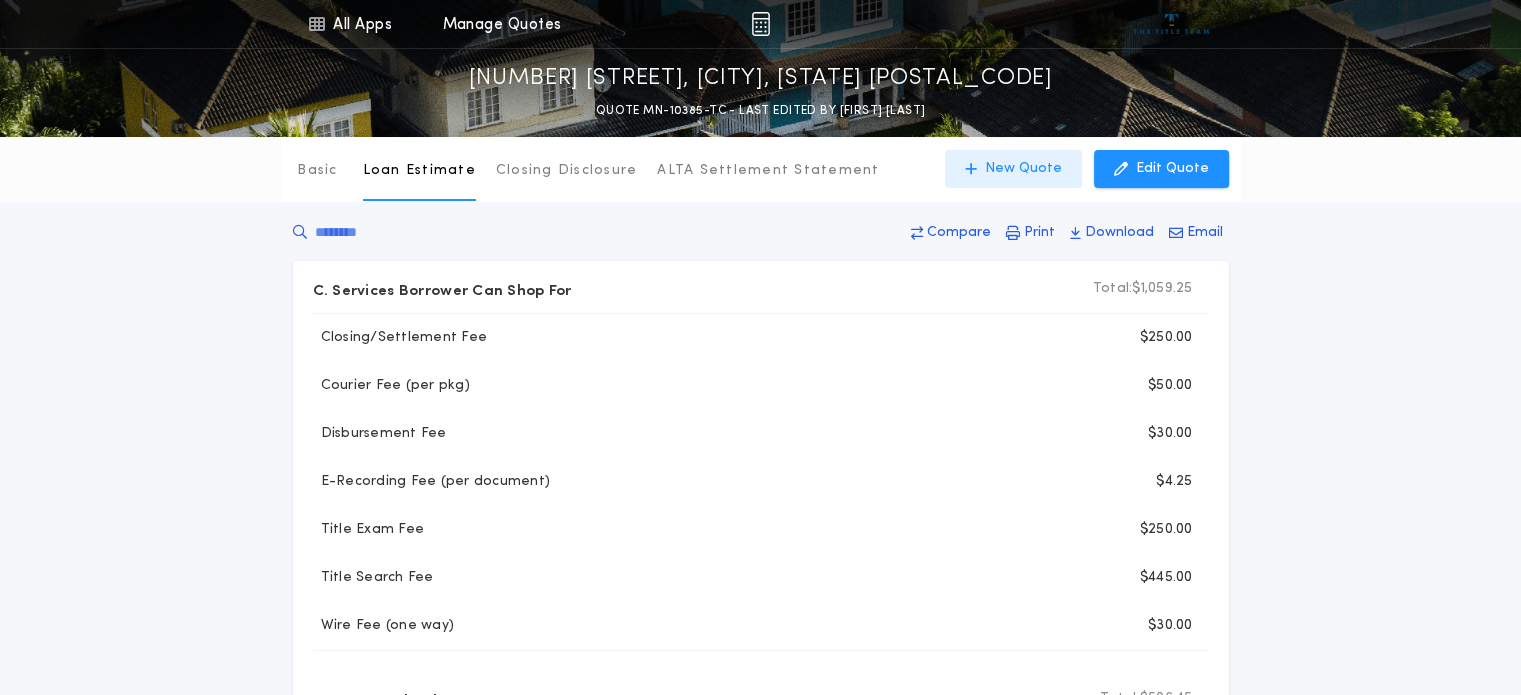 click on "New Quote" at bounding box center (1013, 169) 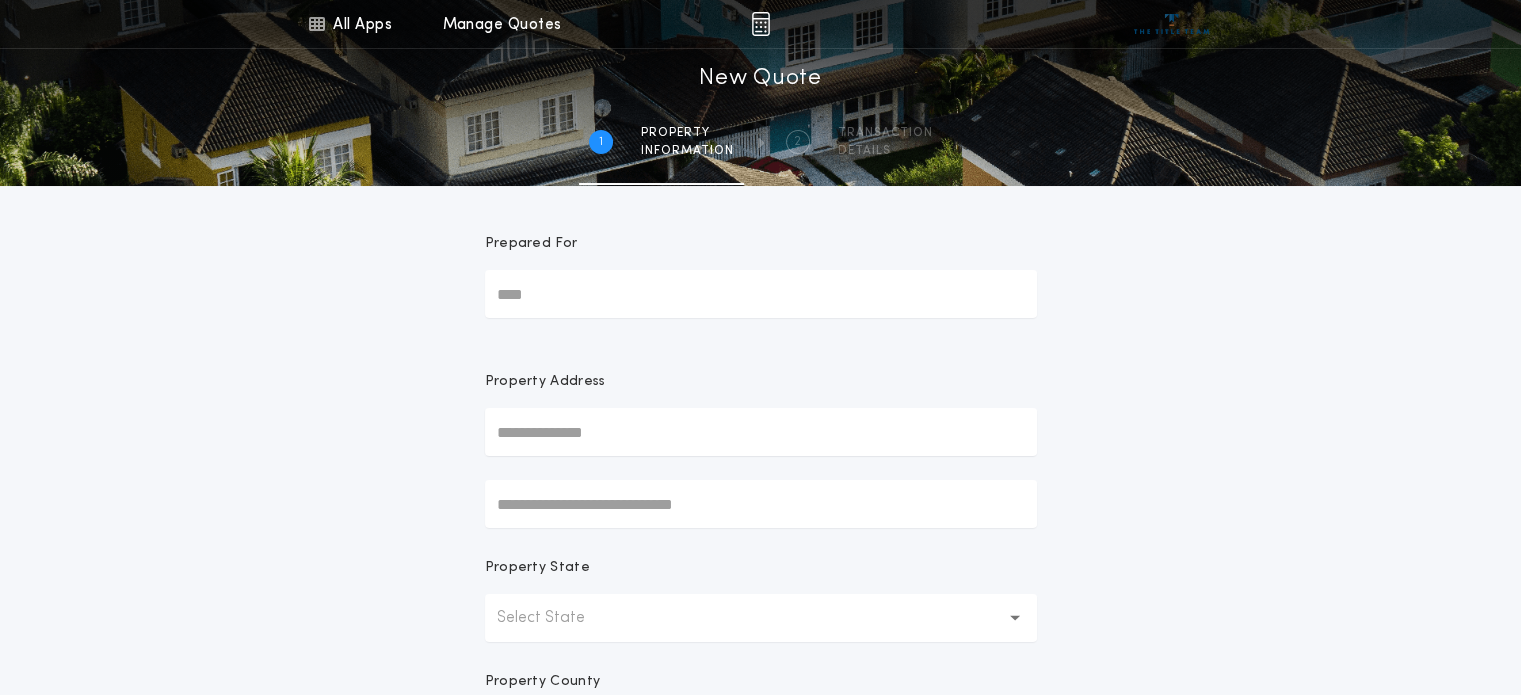 click on "Prepared For" at bounding box center [761, 294] 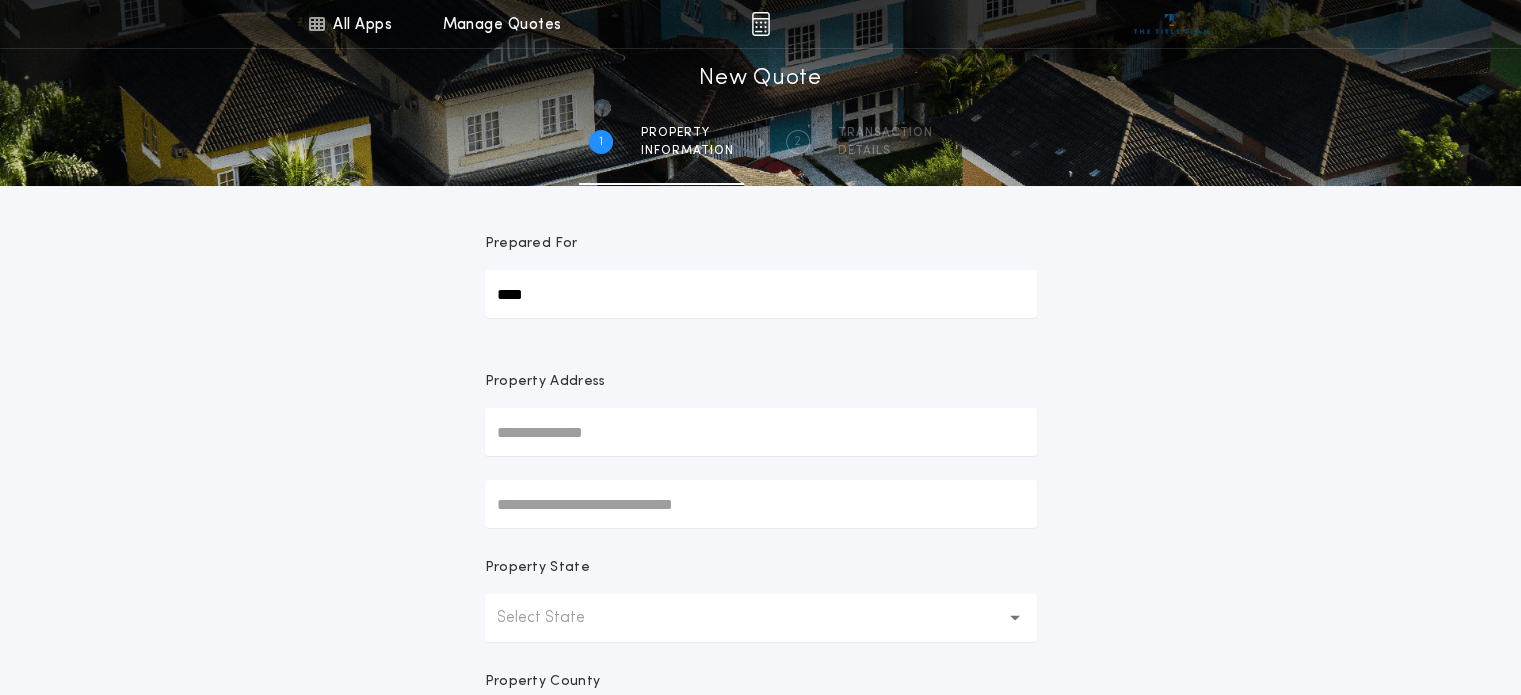 type on "**********" 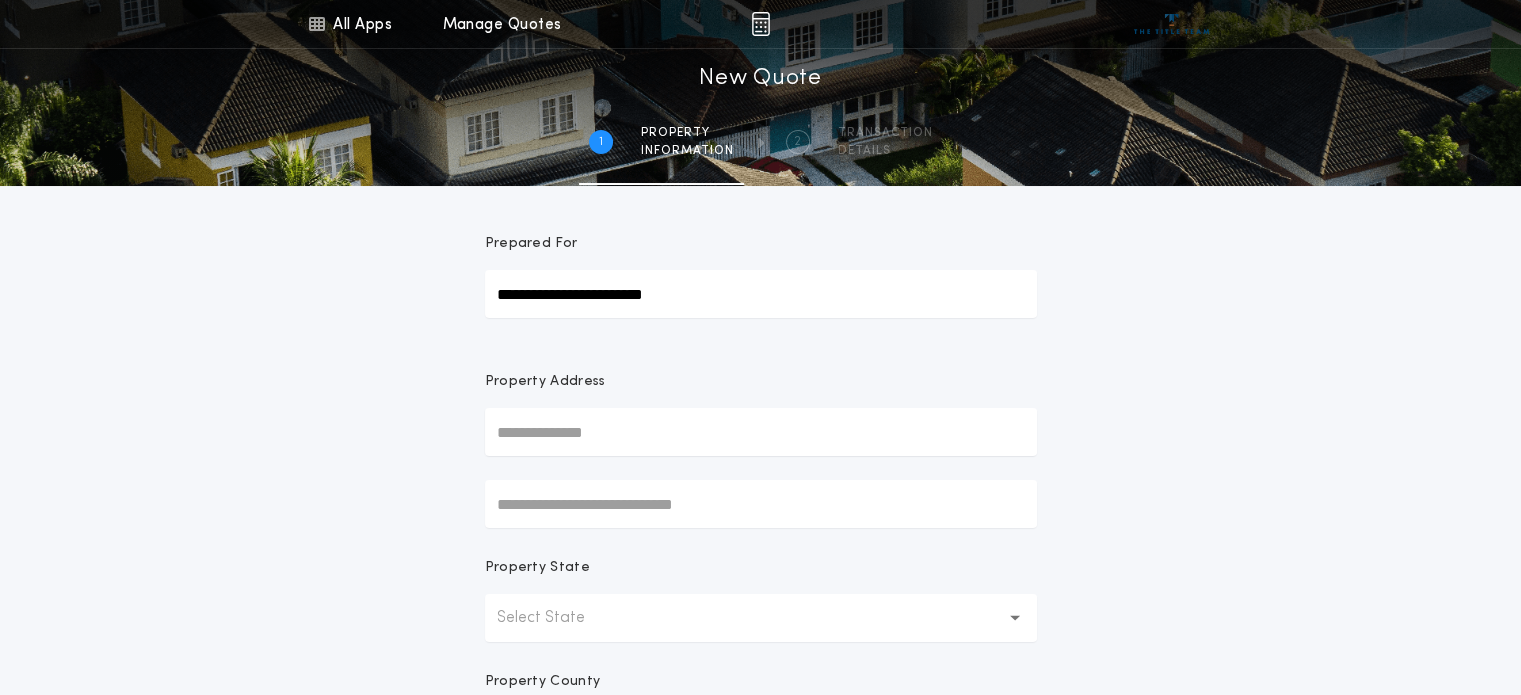 click at bounding box center [761, 432] 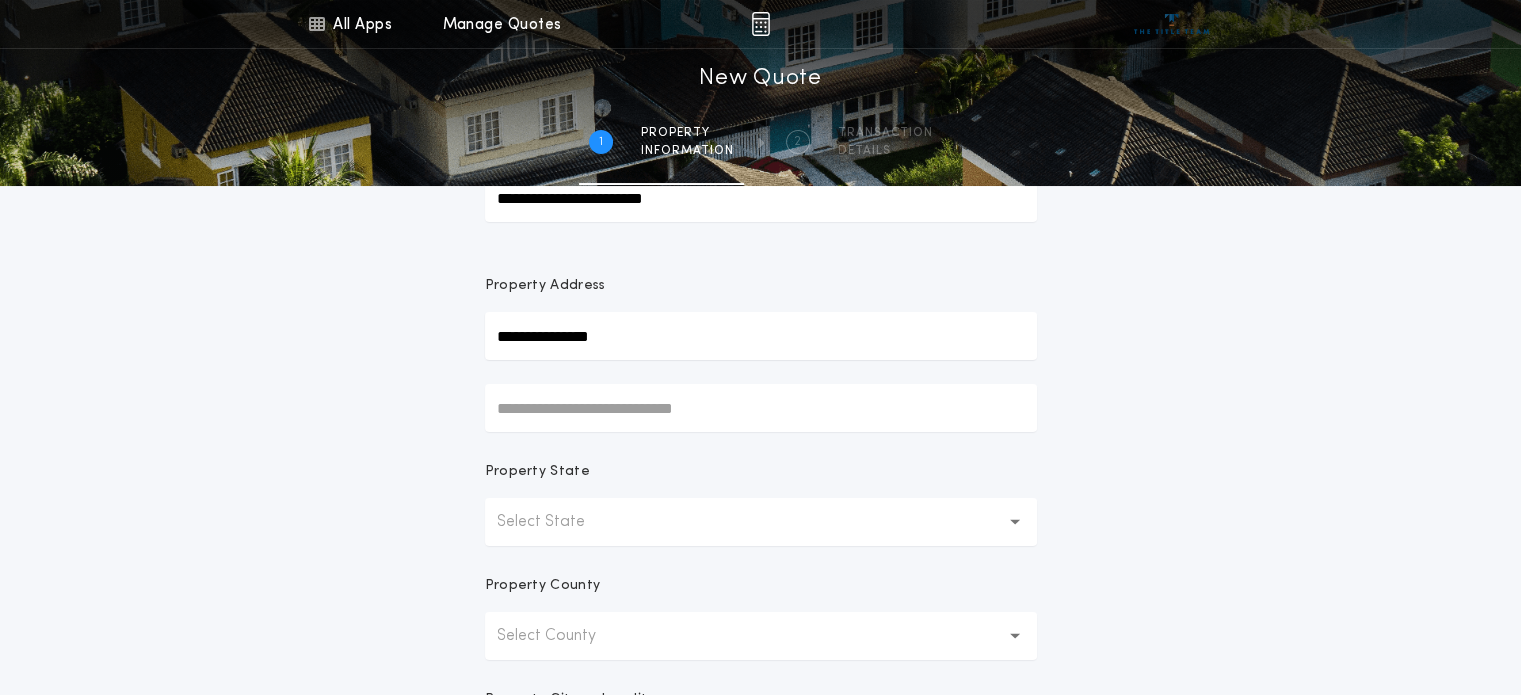 scroll, scrollTop: 132, scrollLeft: 0, axis: vertical 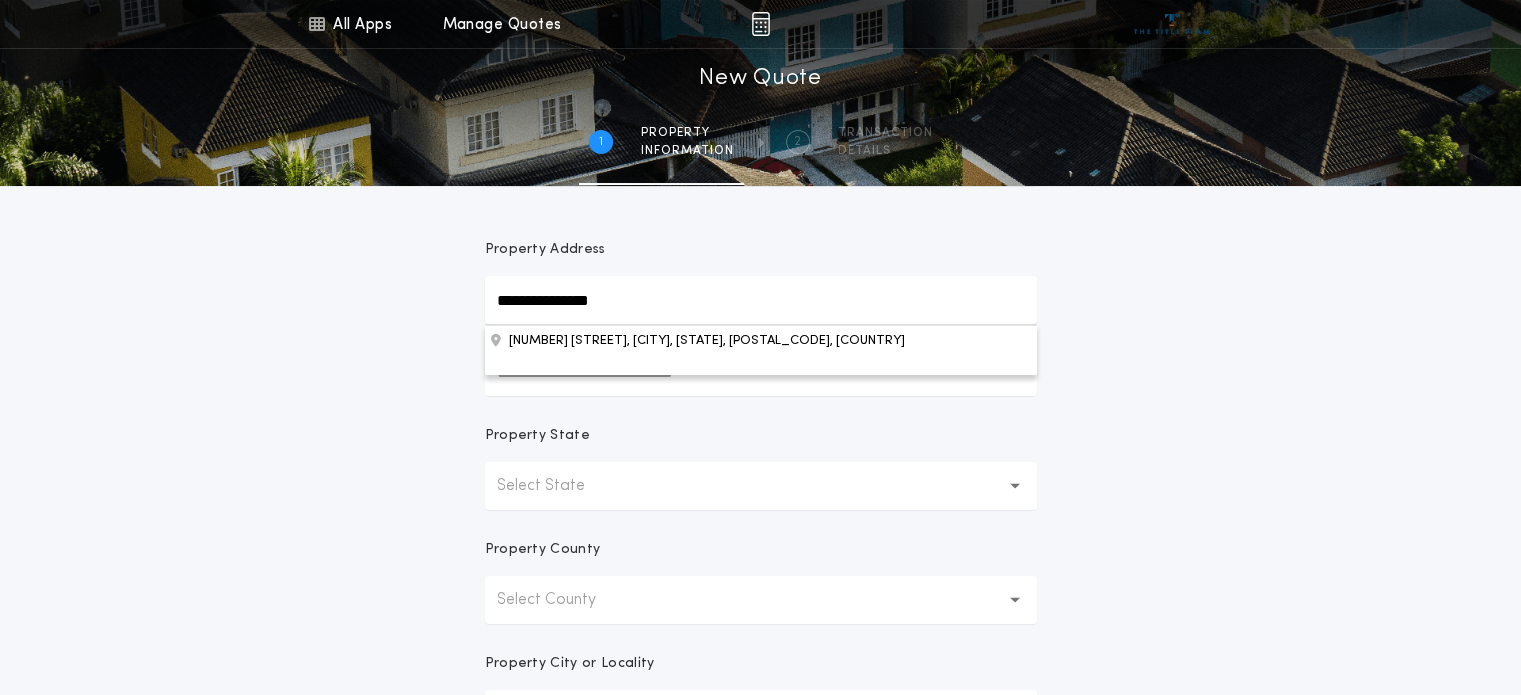 click on "Select State" at bounding box center [761, 486] 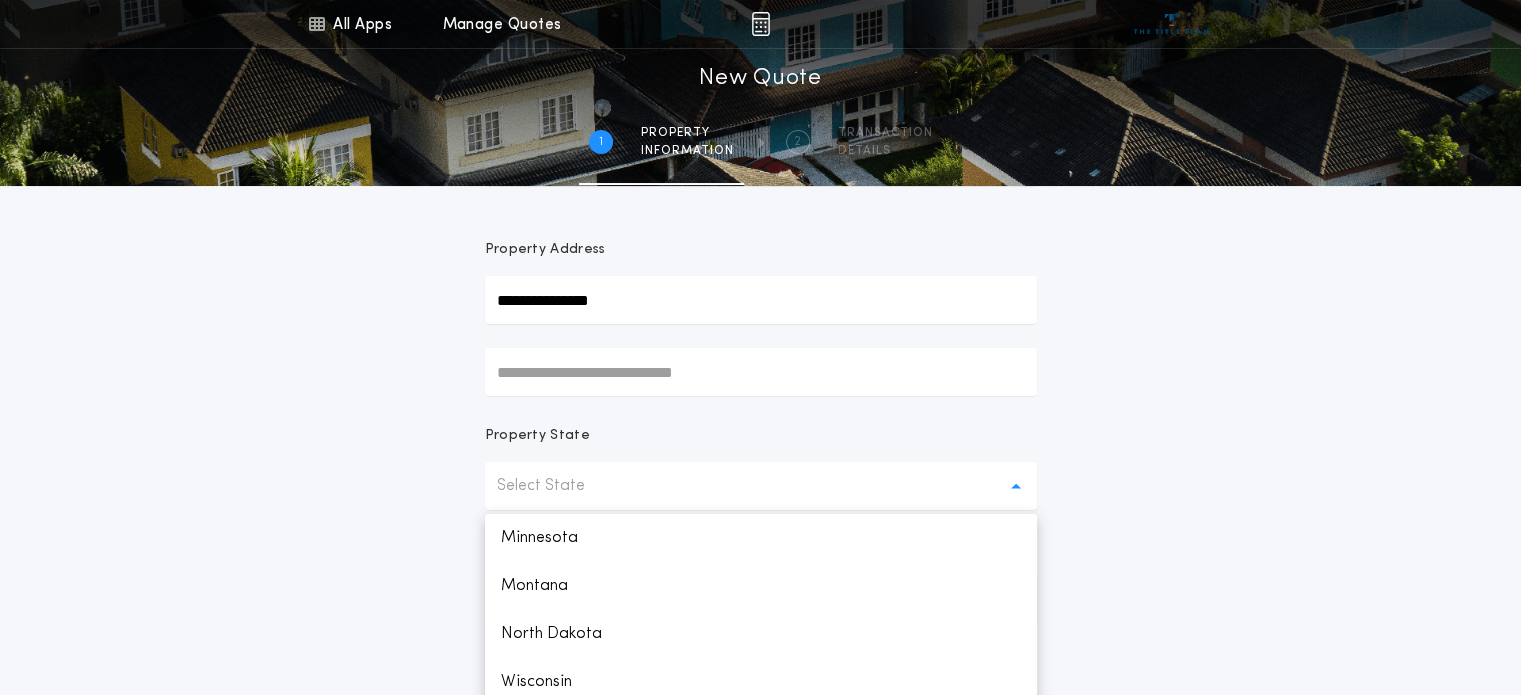 click on "Minnesota" at bounding box center (761, 538) 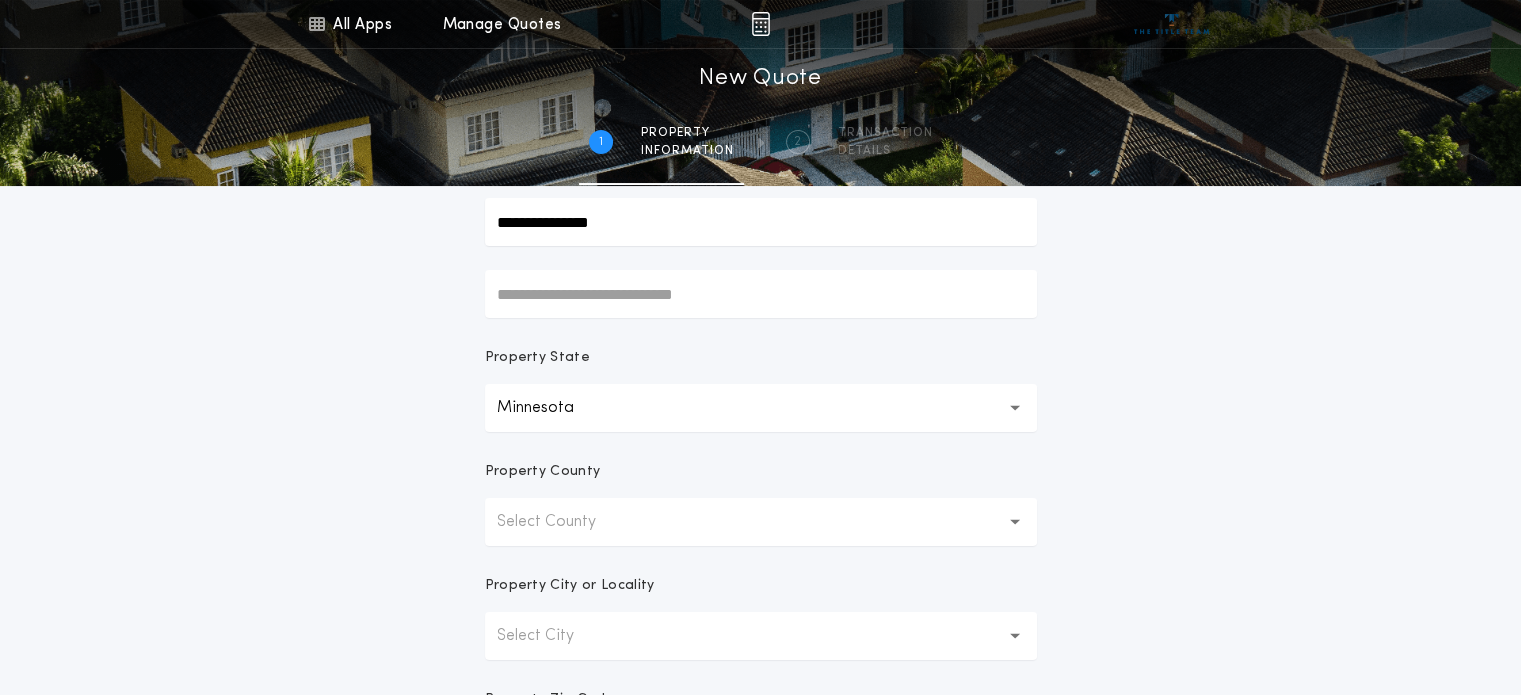 scroll, scrollTop: 236, scrollLeft: 0, axis: vertical 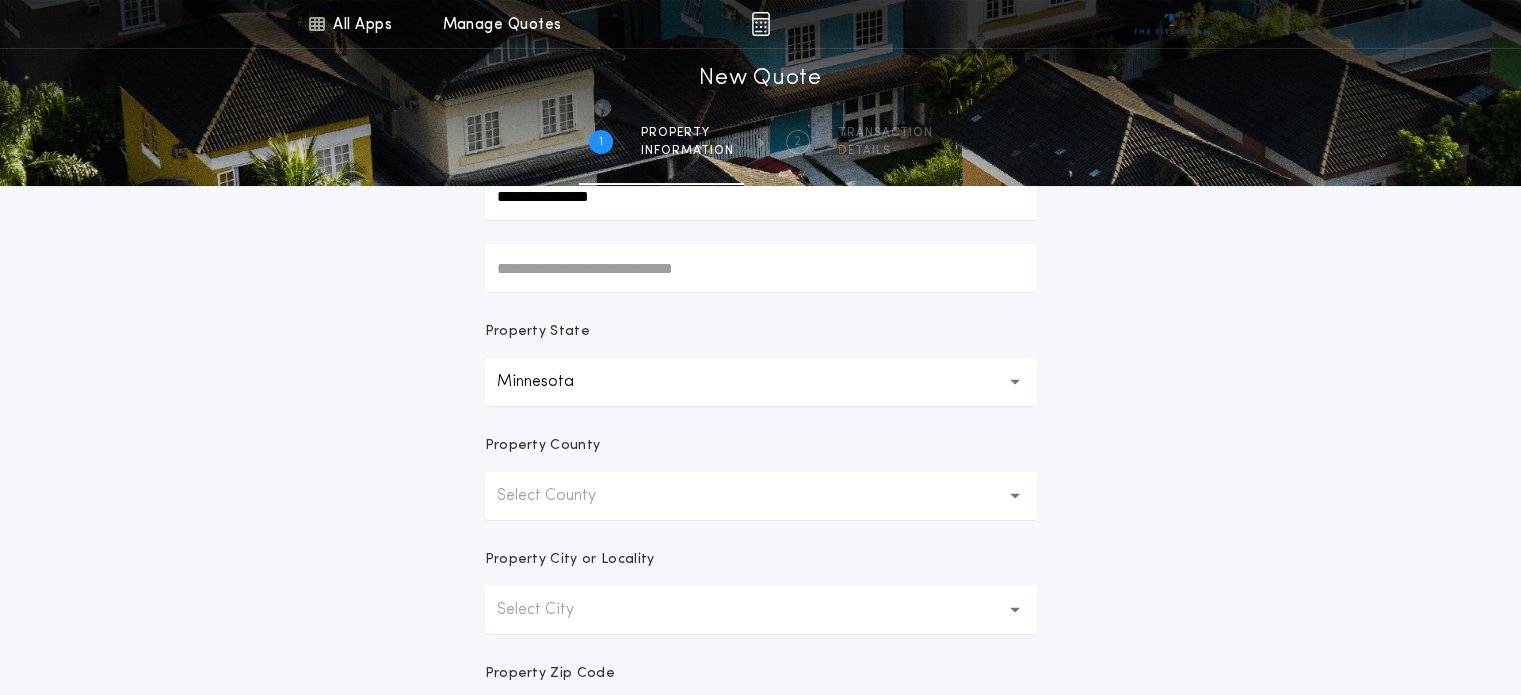 click on "Select County" at bounding box center (562, 496) 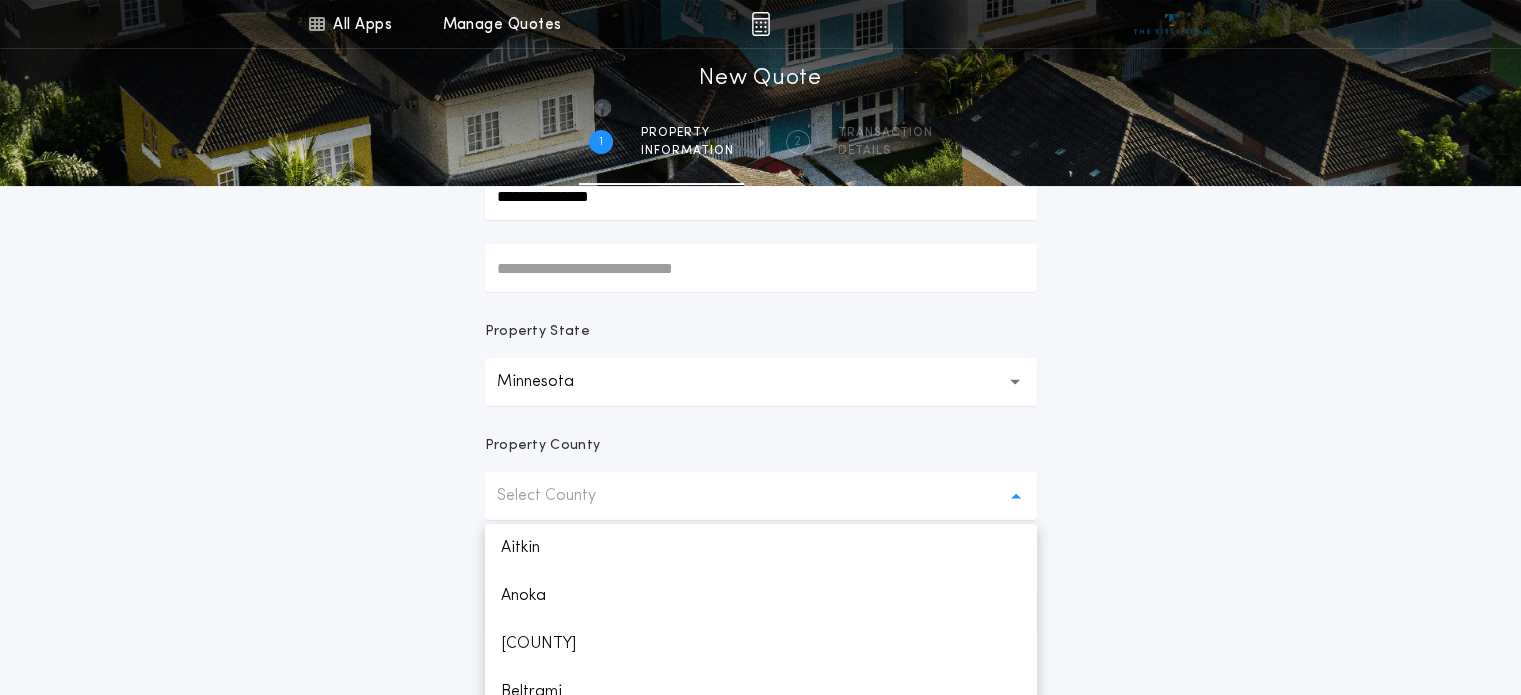 scroll, scrollTop: 1576, scrollLeft: 0, axis: vertical 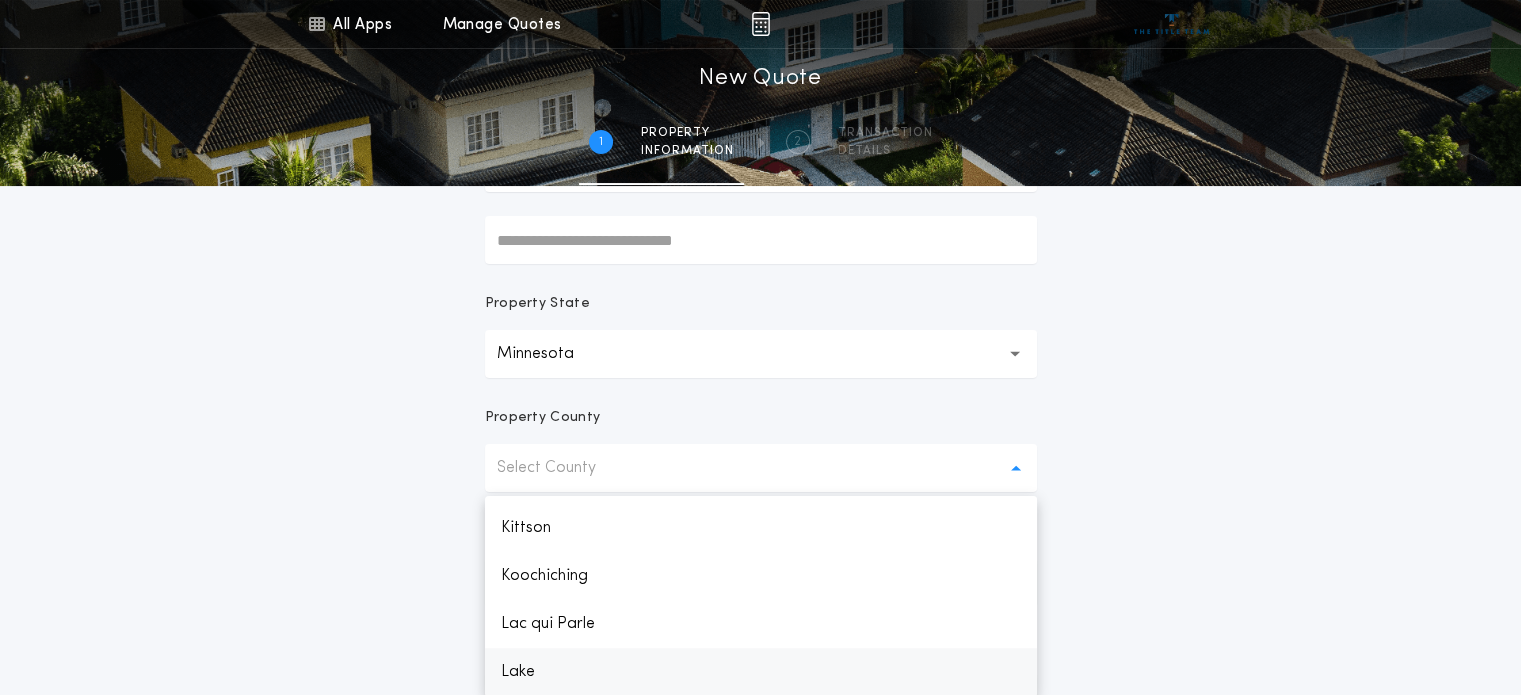 click on "Select County" at bounding box center [562, 468] 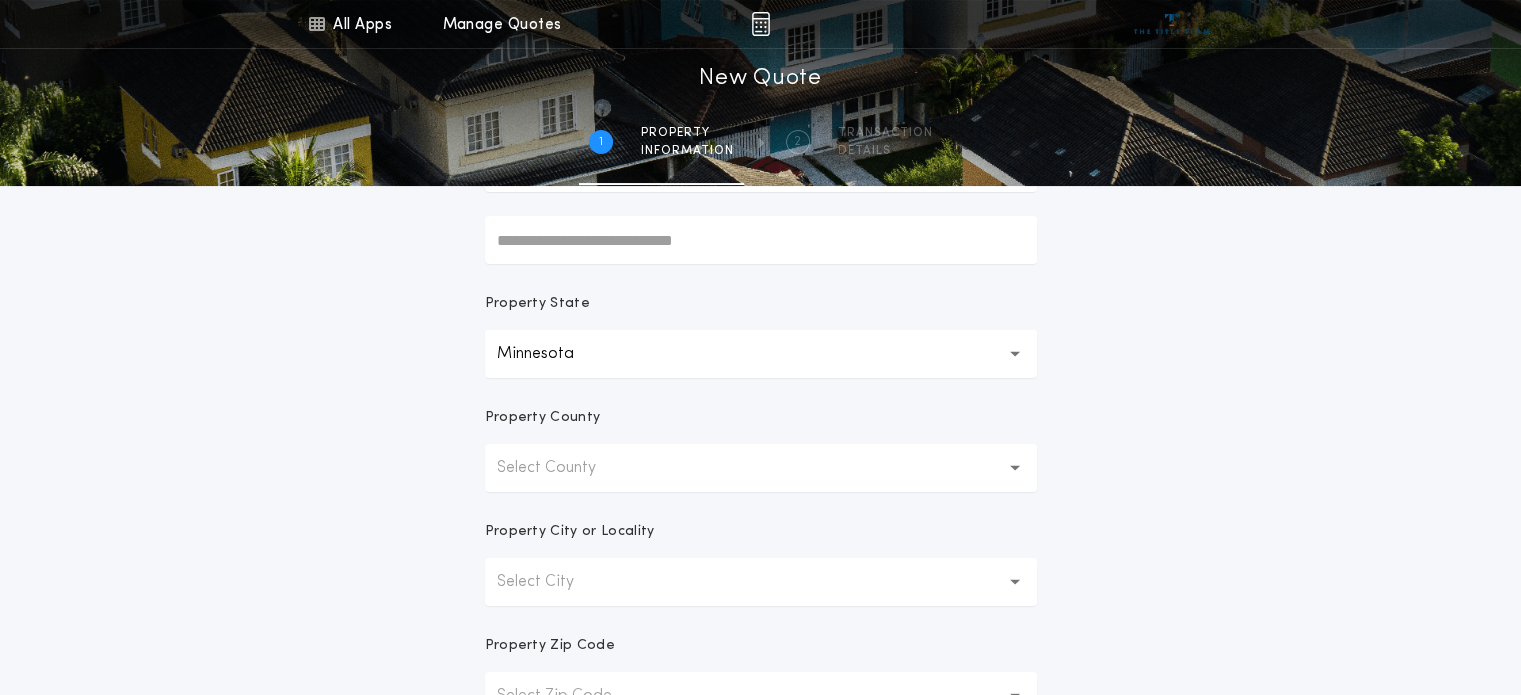 click on "Select County" at bounding box center [562, 468] 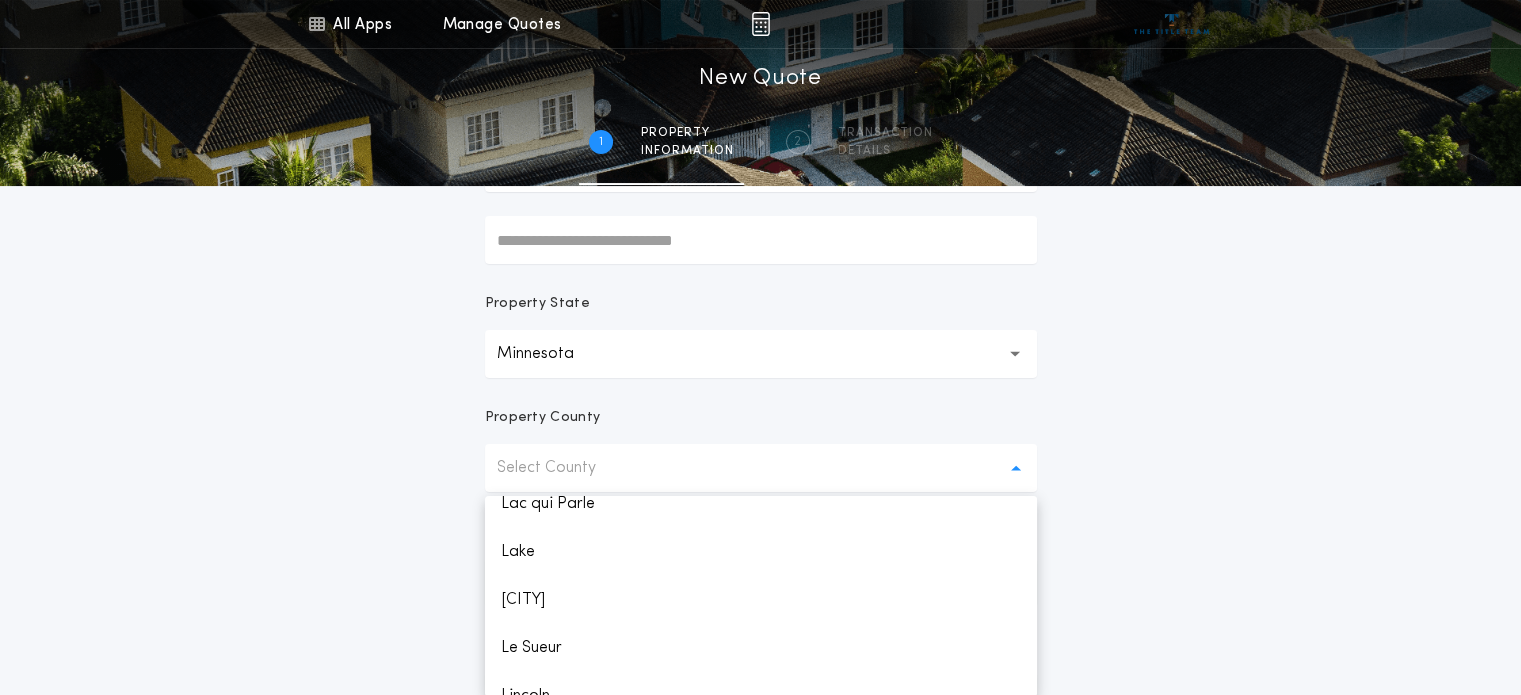 scroll, scrollTop: 1748, scrollLeft: 0, axis: vertical 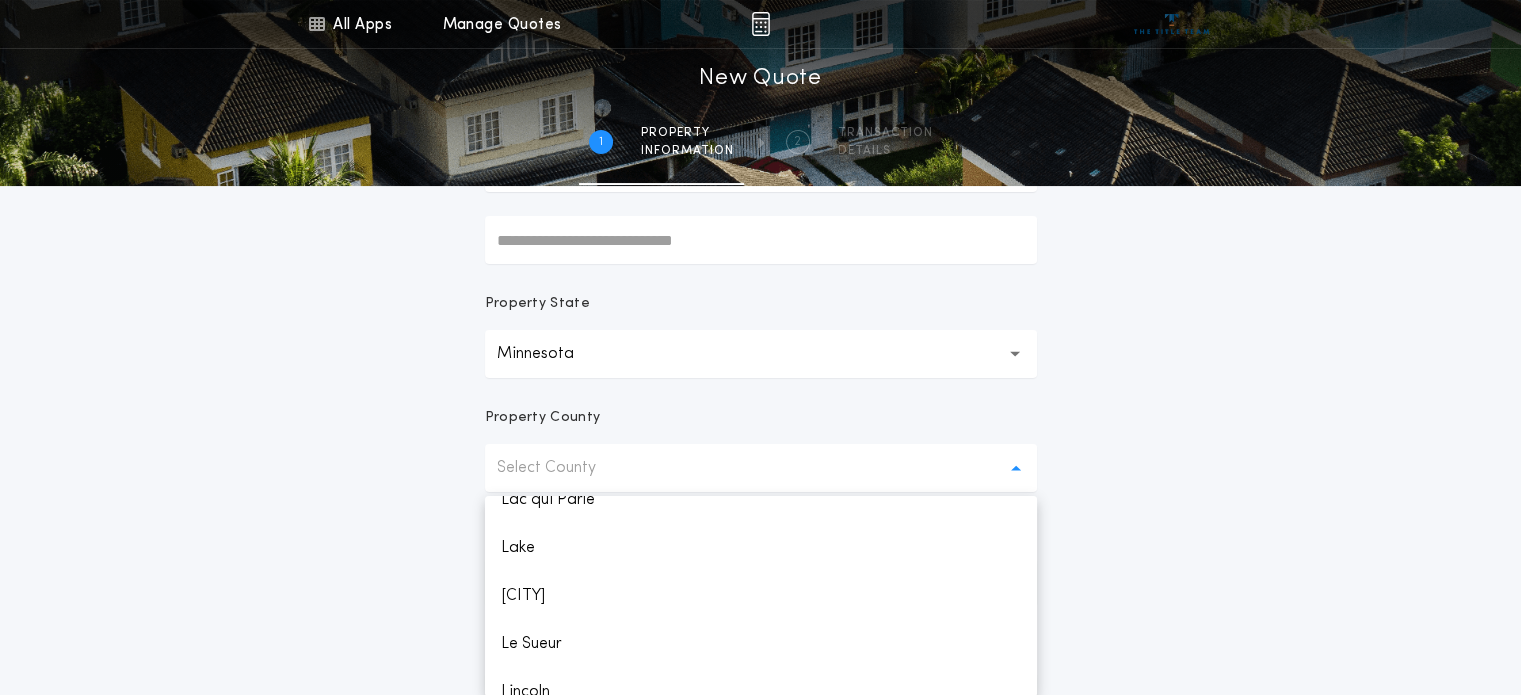 click on "Lake" at bounding box center (761, 548) 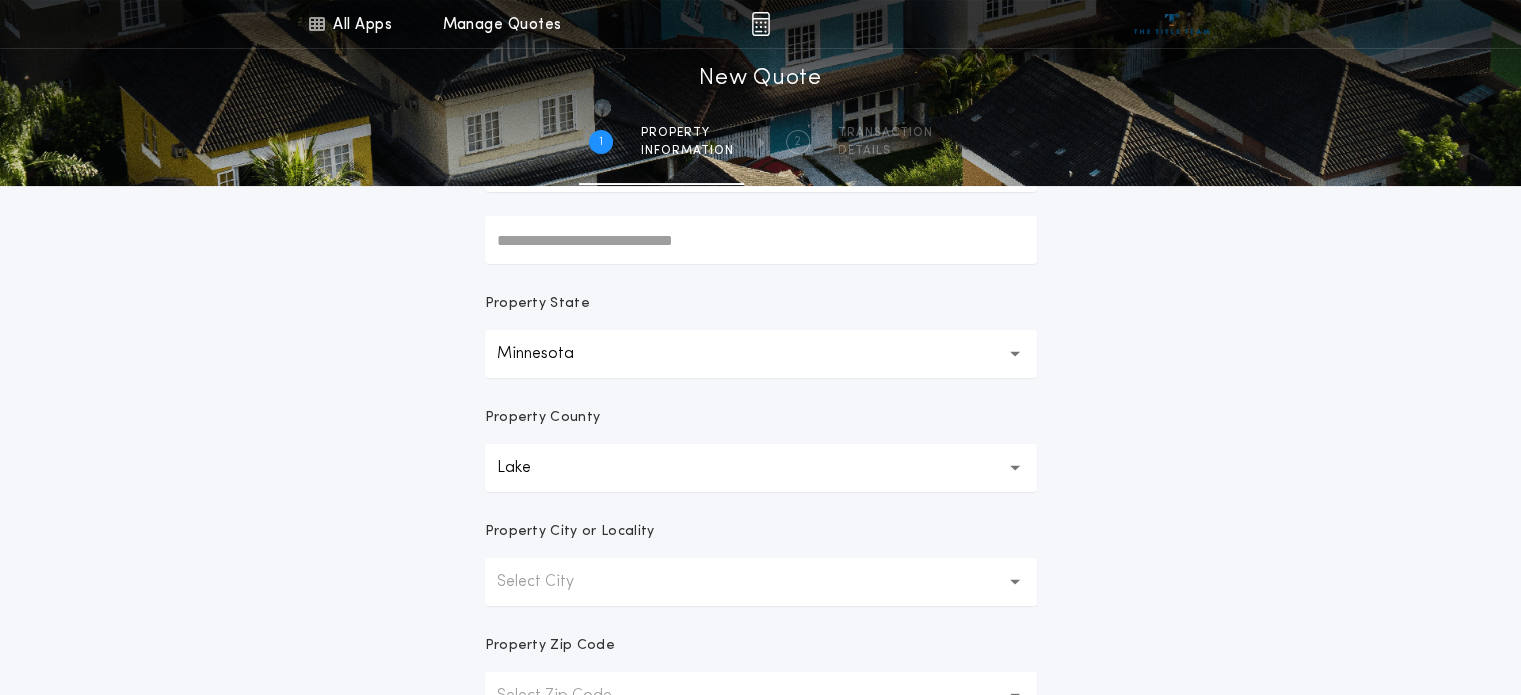 click on "Select City" at bounding box center (551, 582) 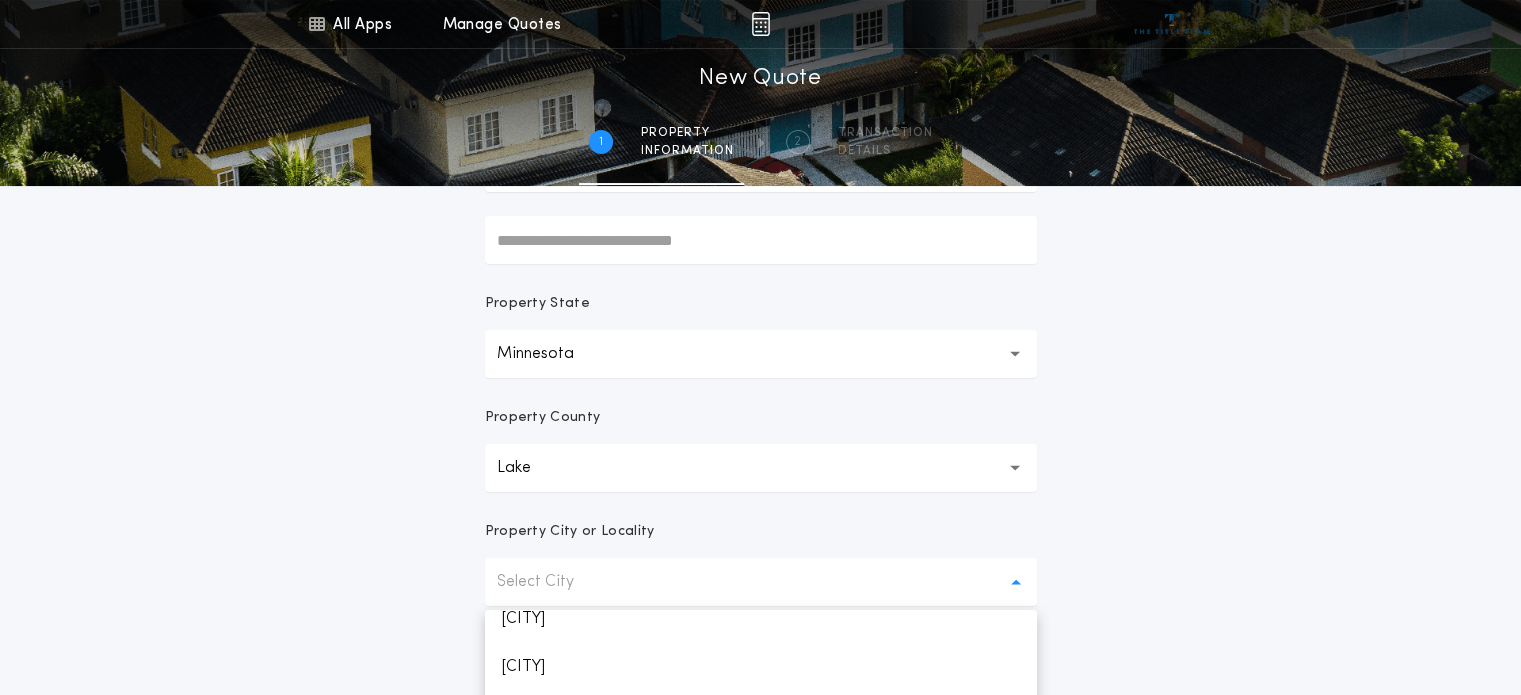 scroll, scrollTop: 973, scrollLeft: 0, axis: vertical 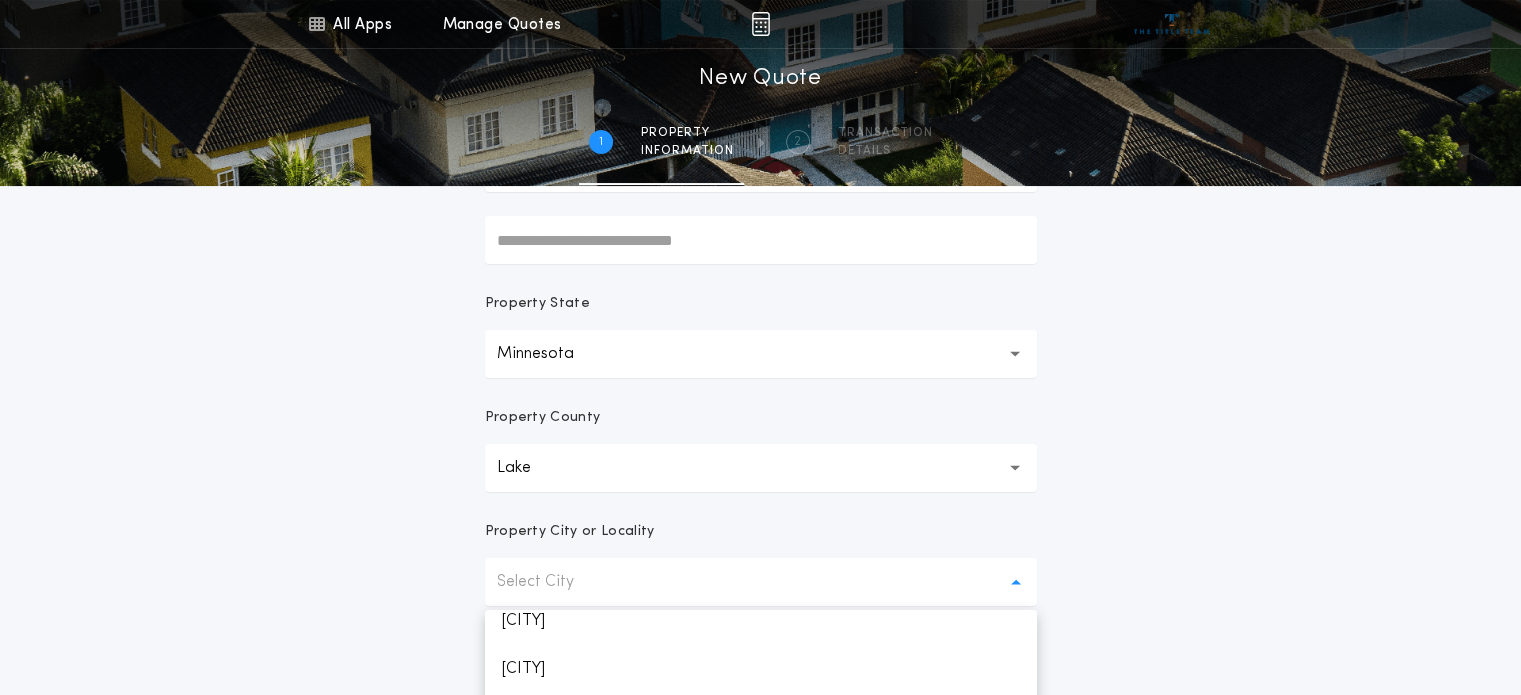 click on "[CITY]" at bounding box center [761, 621] 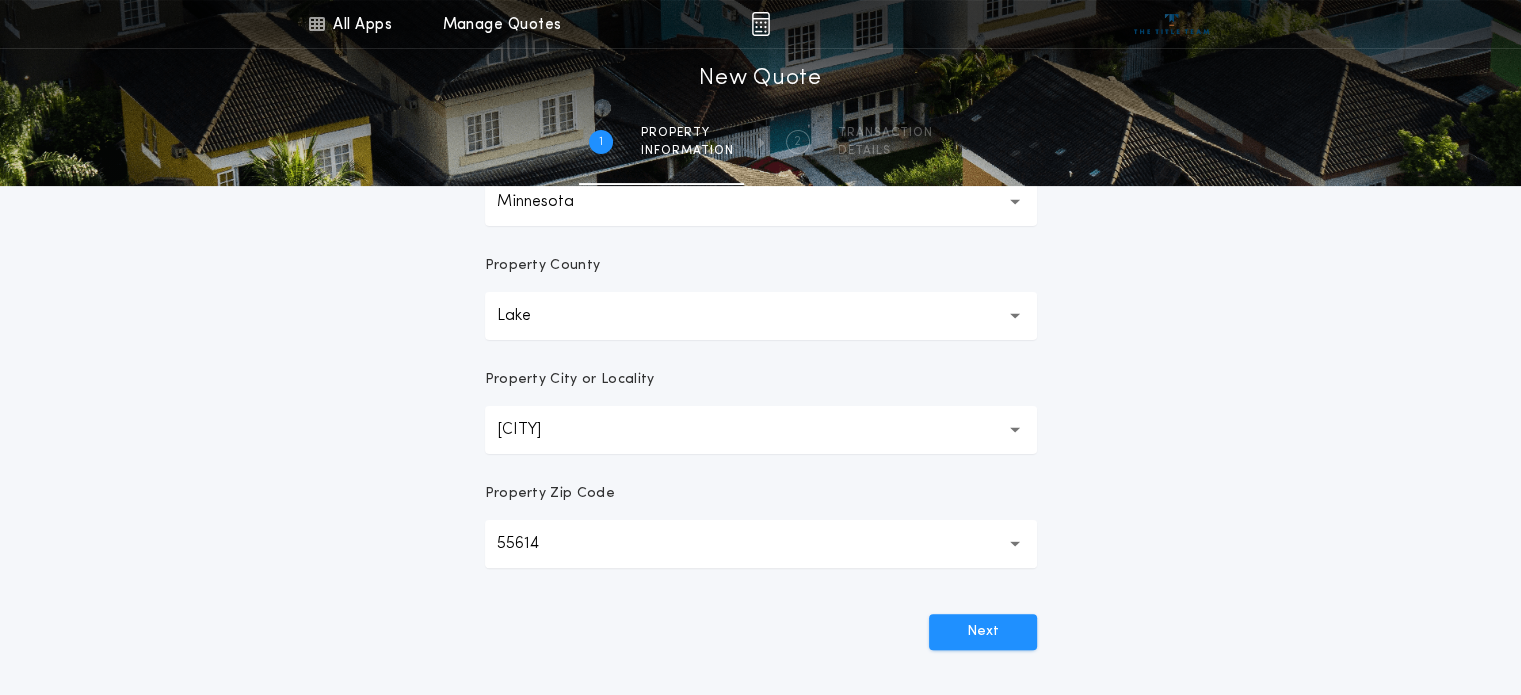 scroll, scrollTop: 423, scrollLeft: 0, axis: vertical 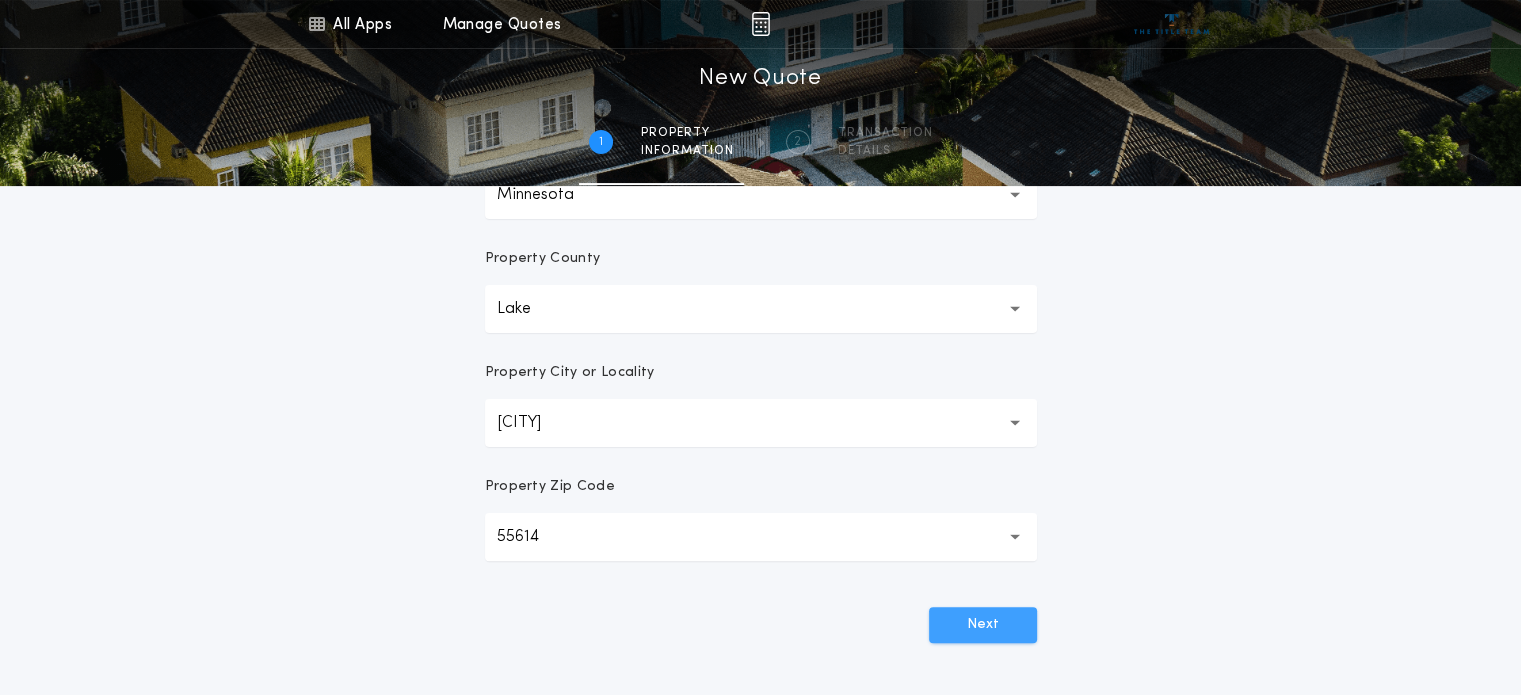 click on "Next" at bounding box center (983, 625) 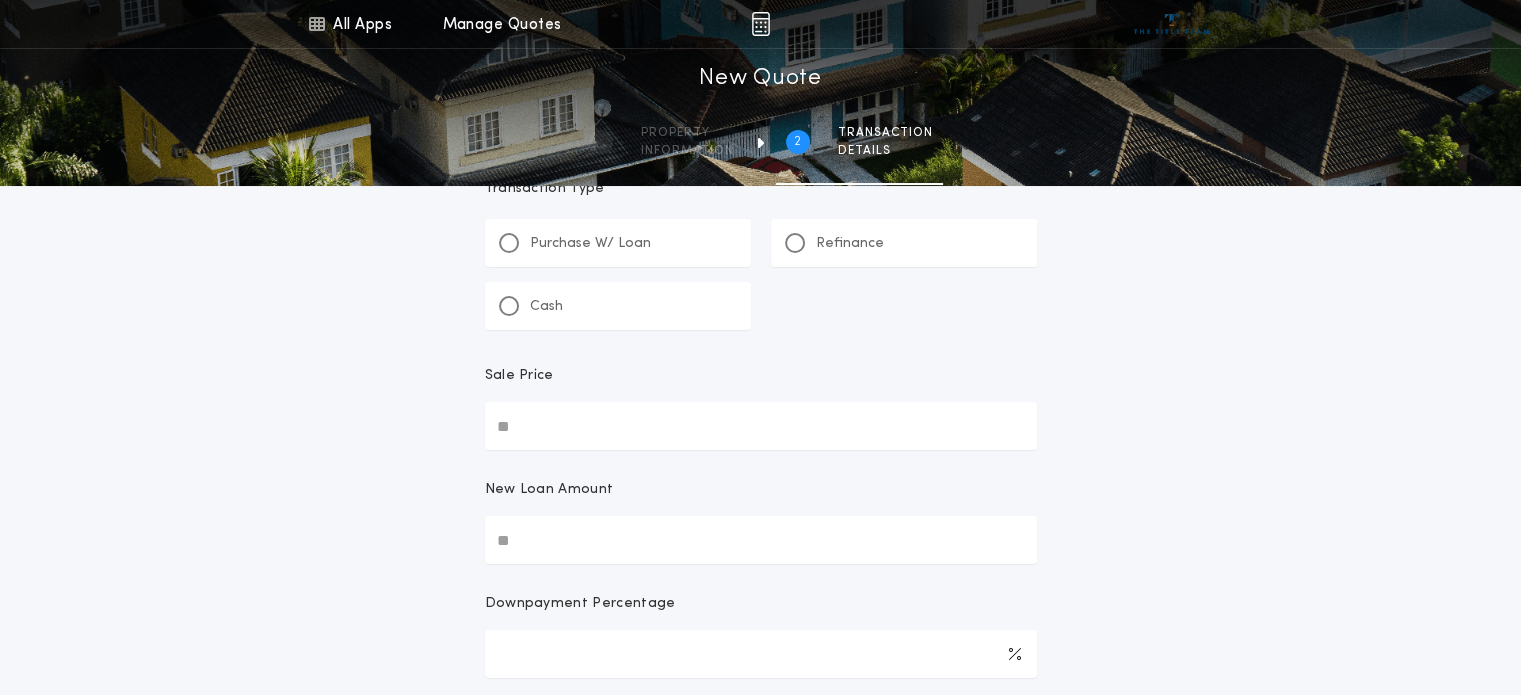 scroll, scrollTop: 0, scrollLeft: 0, axis: both 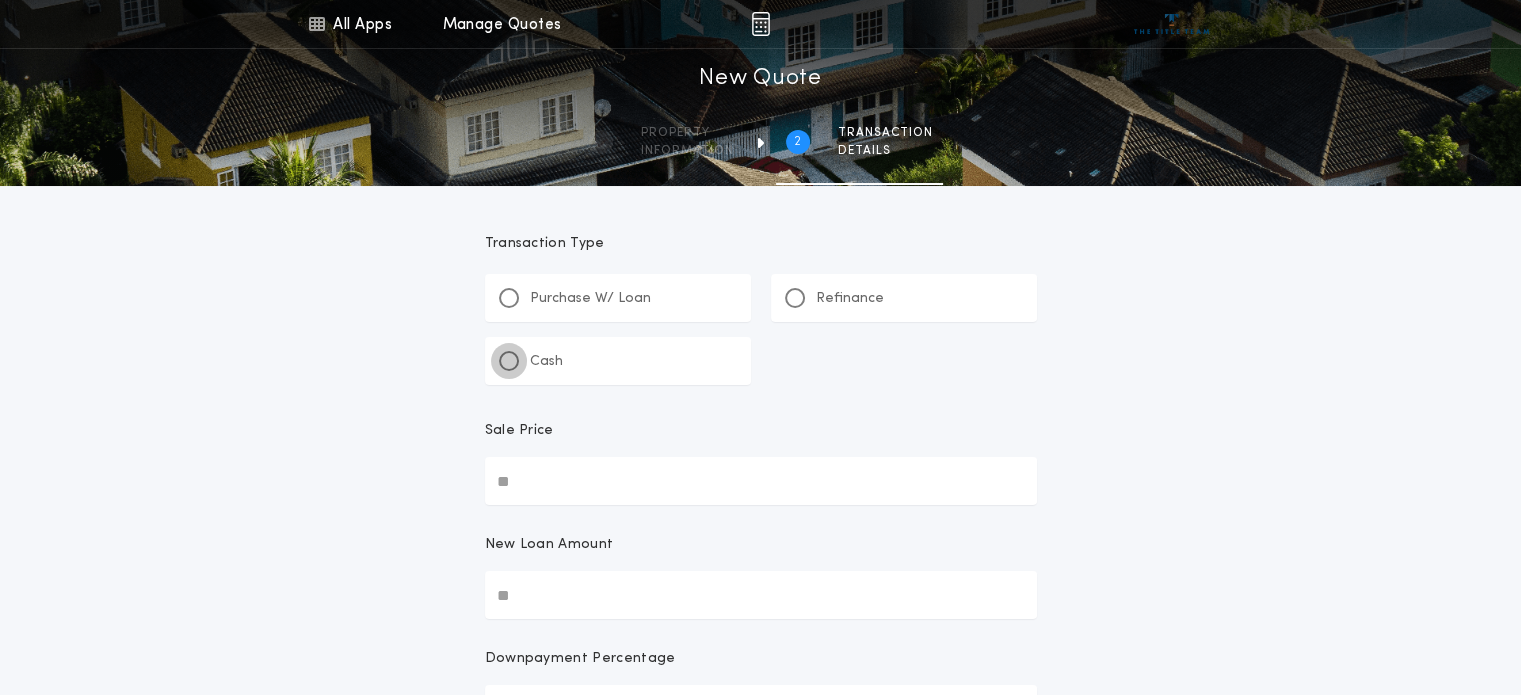 click at bounding box center (509, 361) 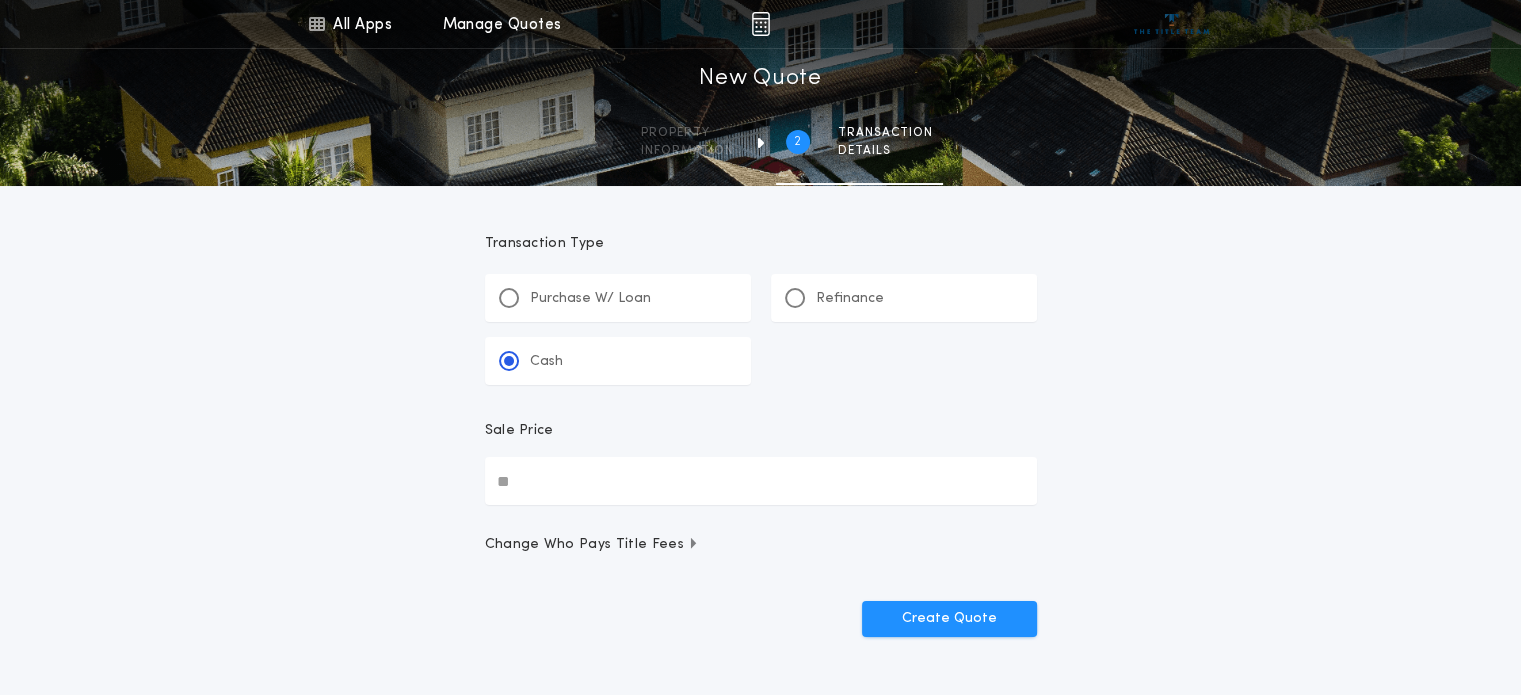 click on "Sale Price" at bounding box center [761, 481] 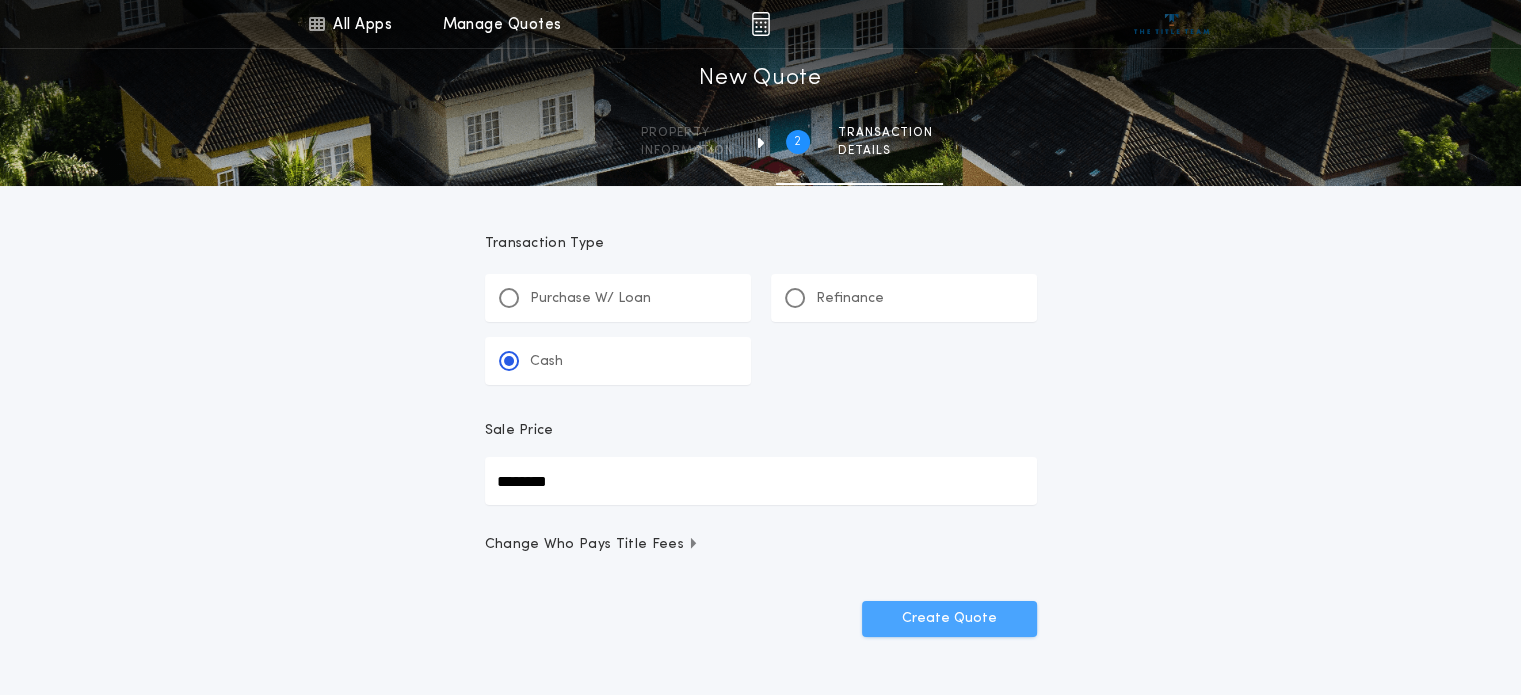 type on "********" 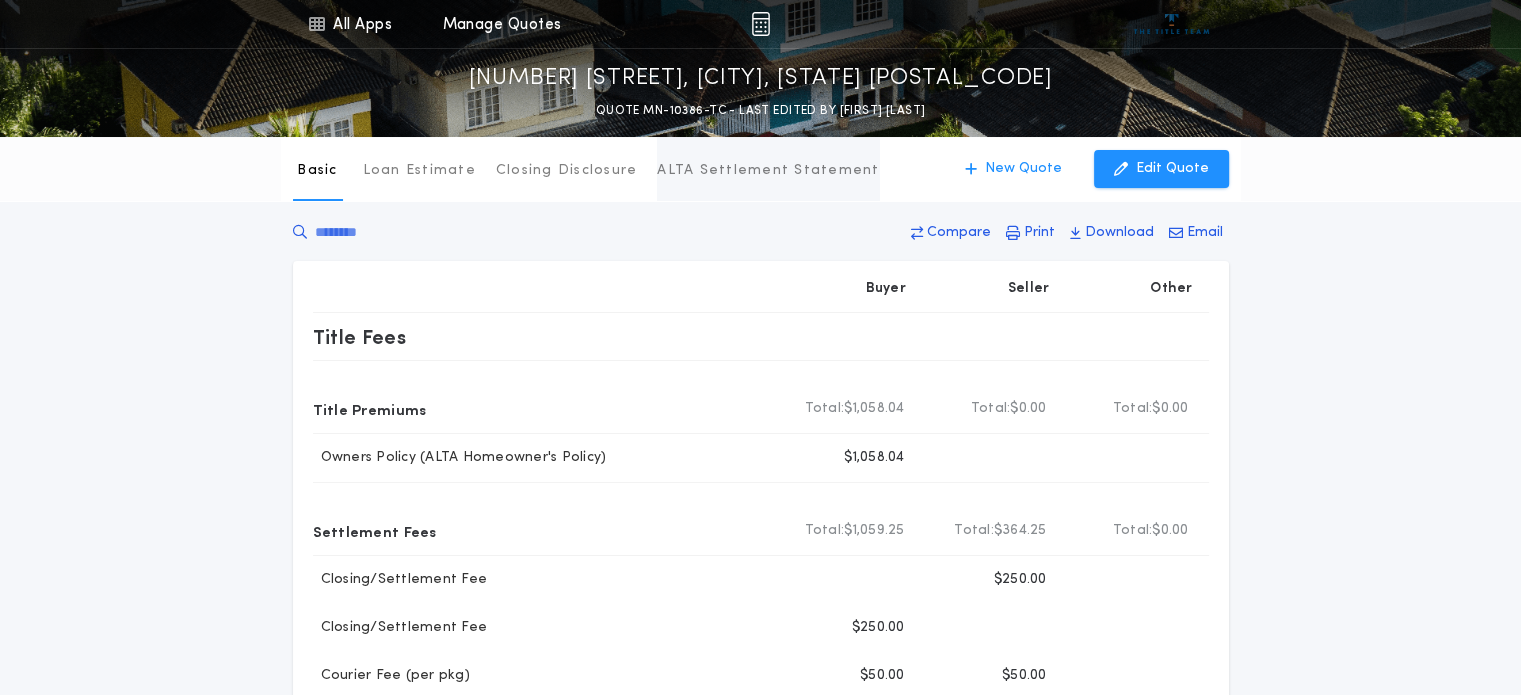 click on "ALTA Settlement Statement" at bounding box center (768, 171) 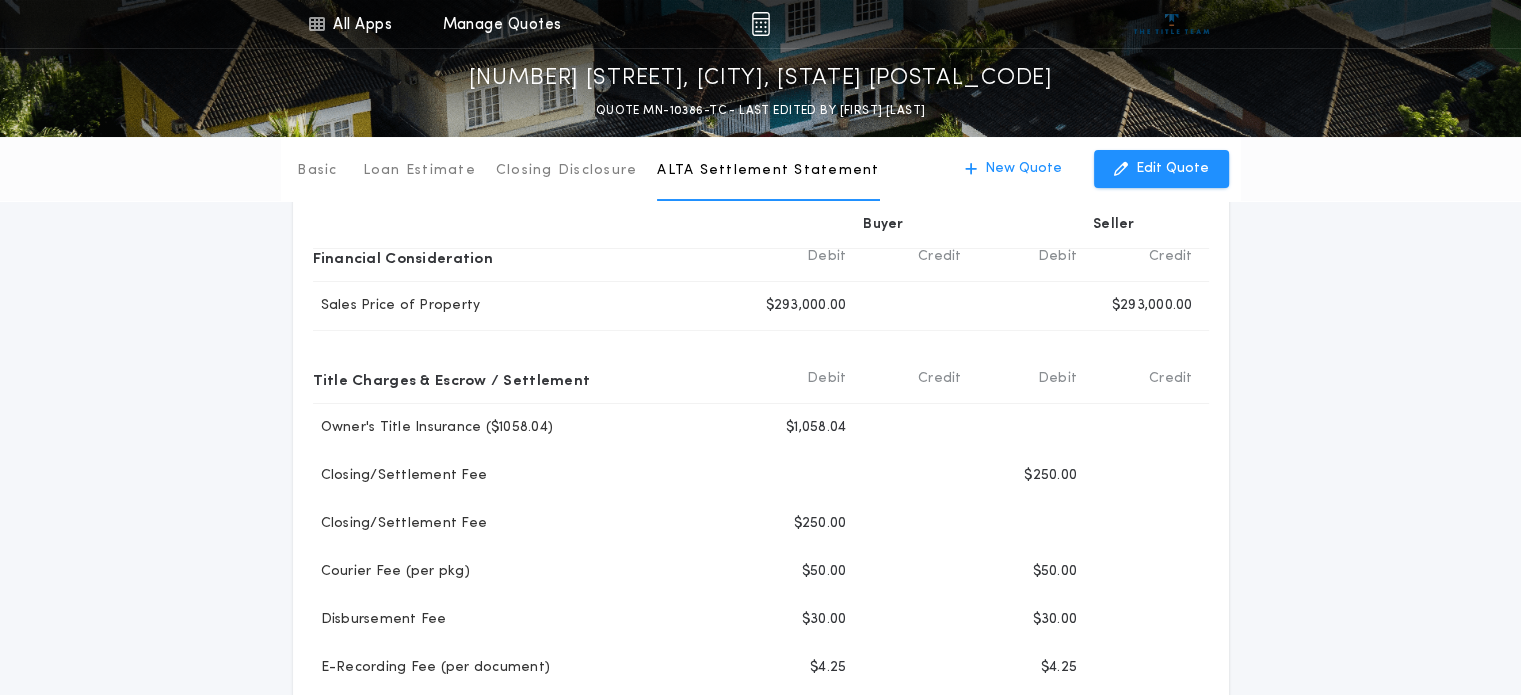 scroll, scrollTop: 0, scrollLeft: 0, axis: both 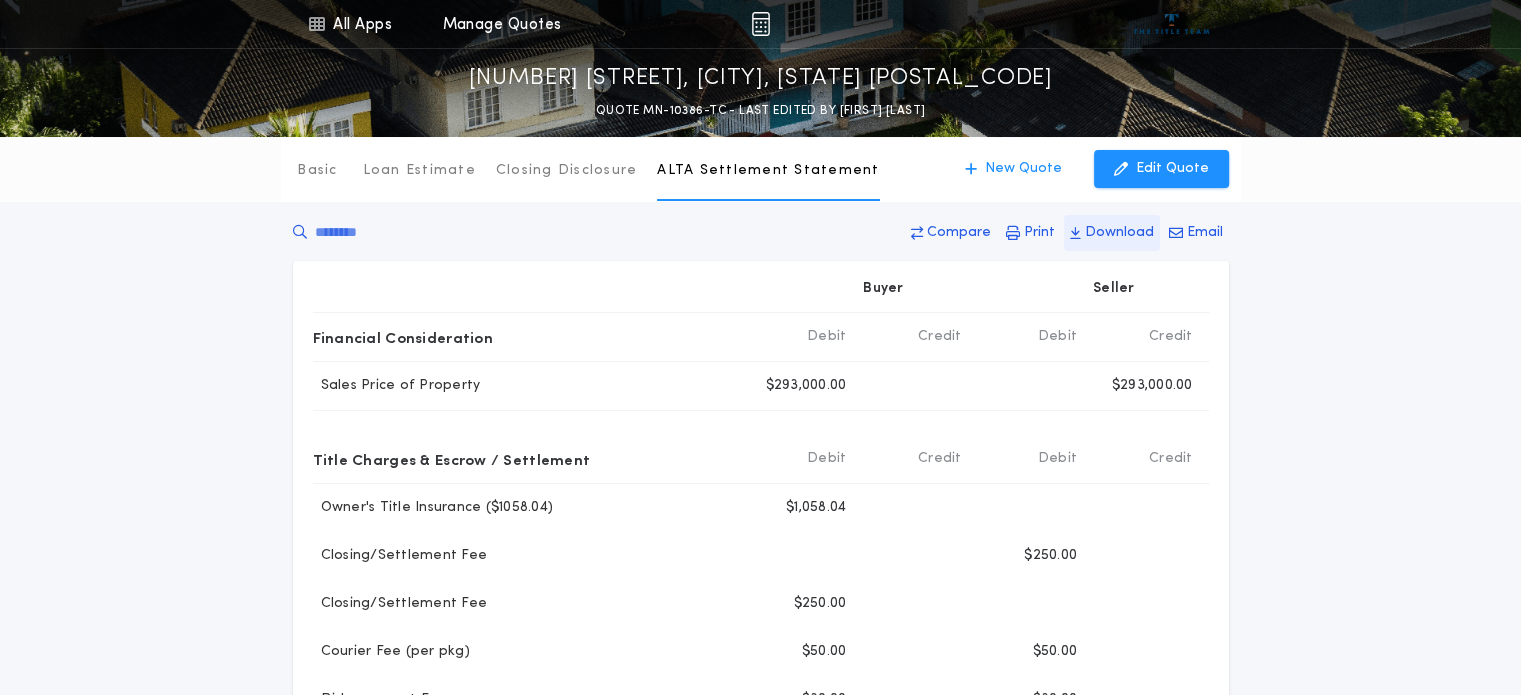 click on "Download" at bounding box center (1119, 233) 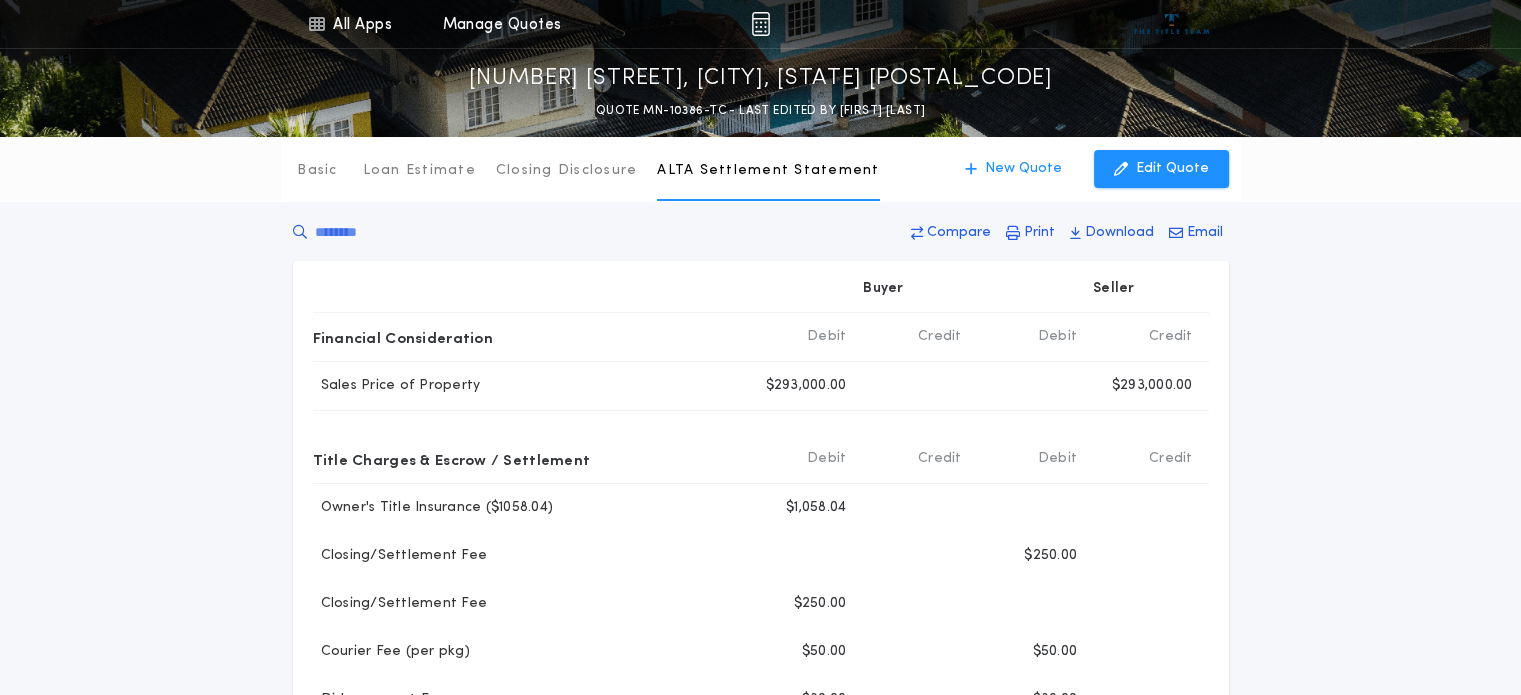 click on "Basic Loan Estimate Closing Disclosure ALTA Settlement Statement ALTA Settlement Statement New Quote Edit Quote" at bounding box center [760, 169] 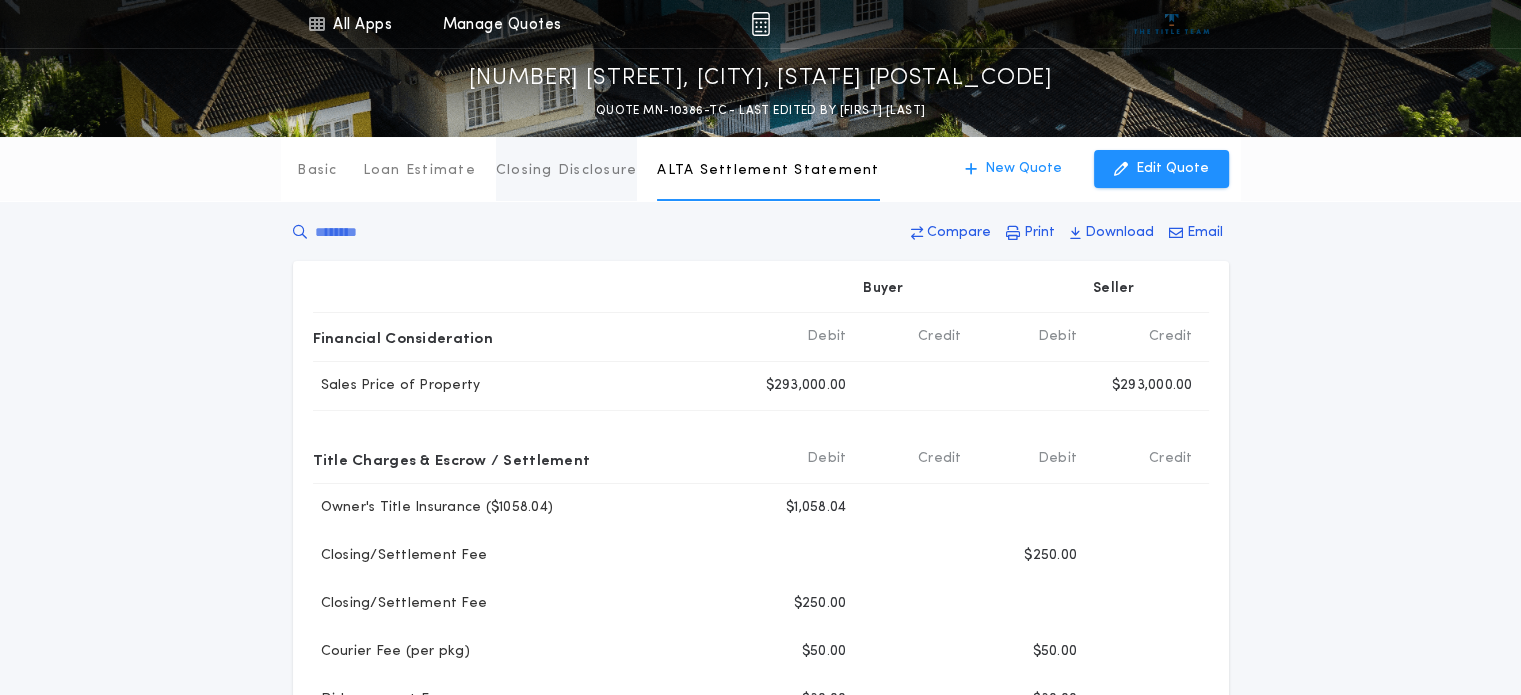 click on "Closing Disclosure" at bounding box center (567, 171) 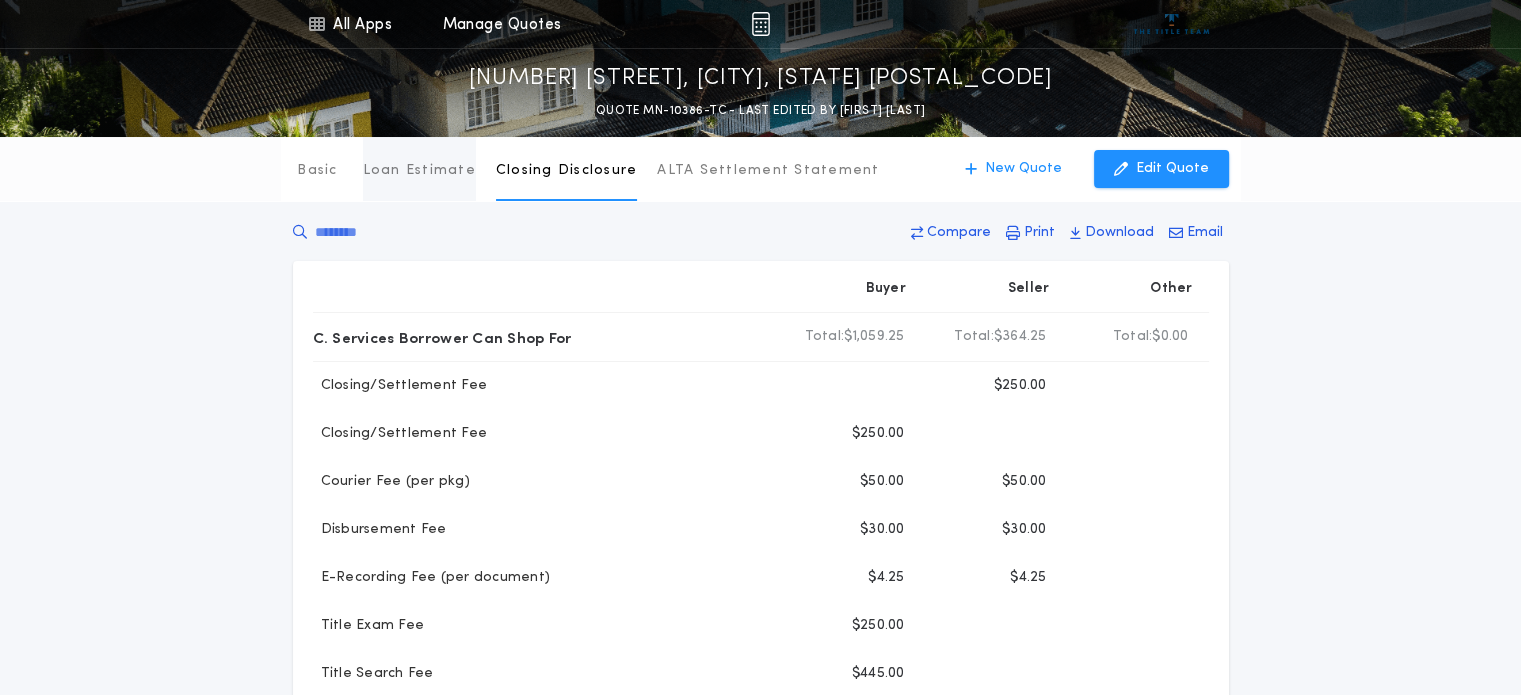 click on "Loan Estimate" at bounding box center (419, 171) 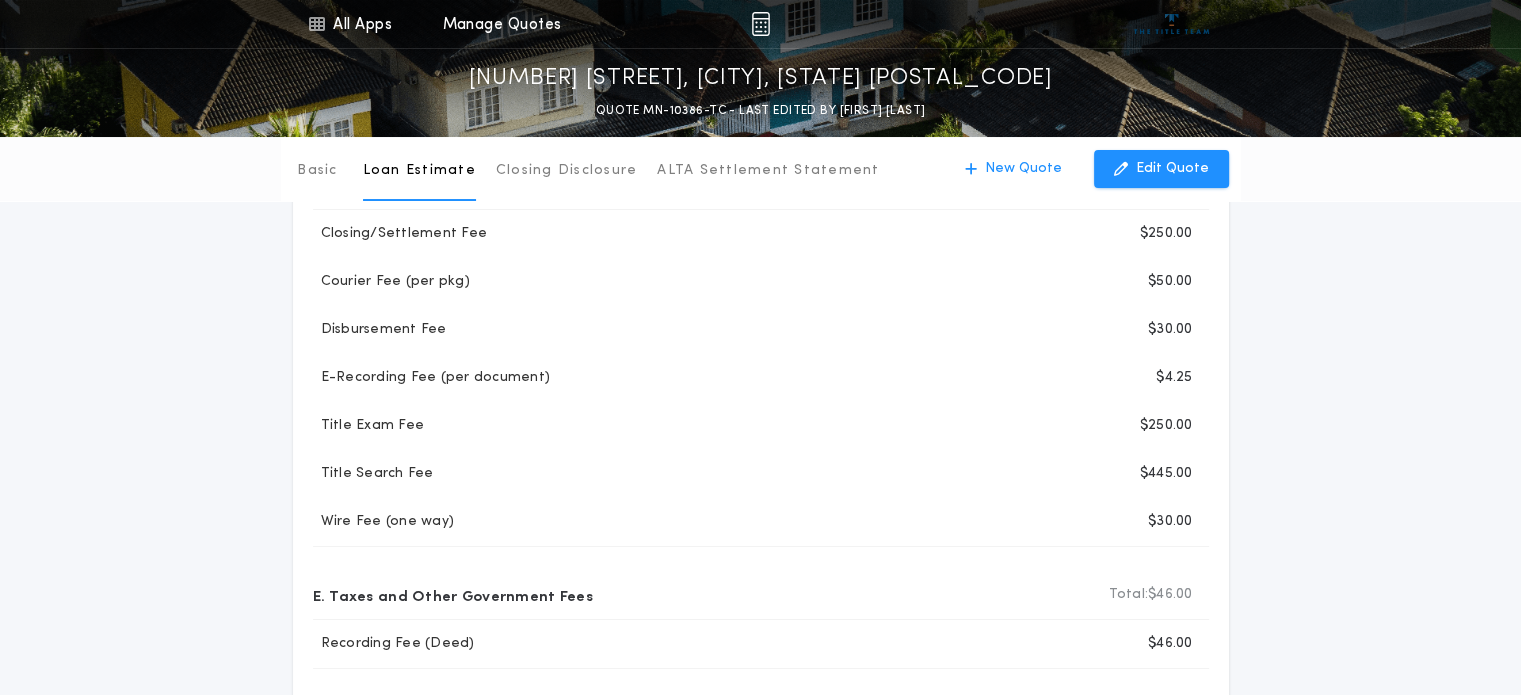 scroll, scrollTop: 0, scrollLeft: 0, axis: both 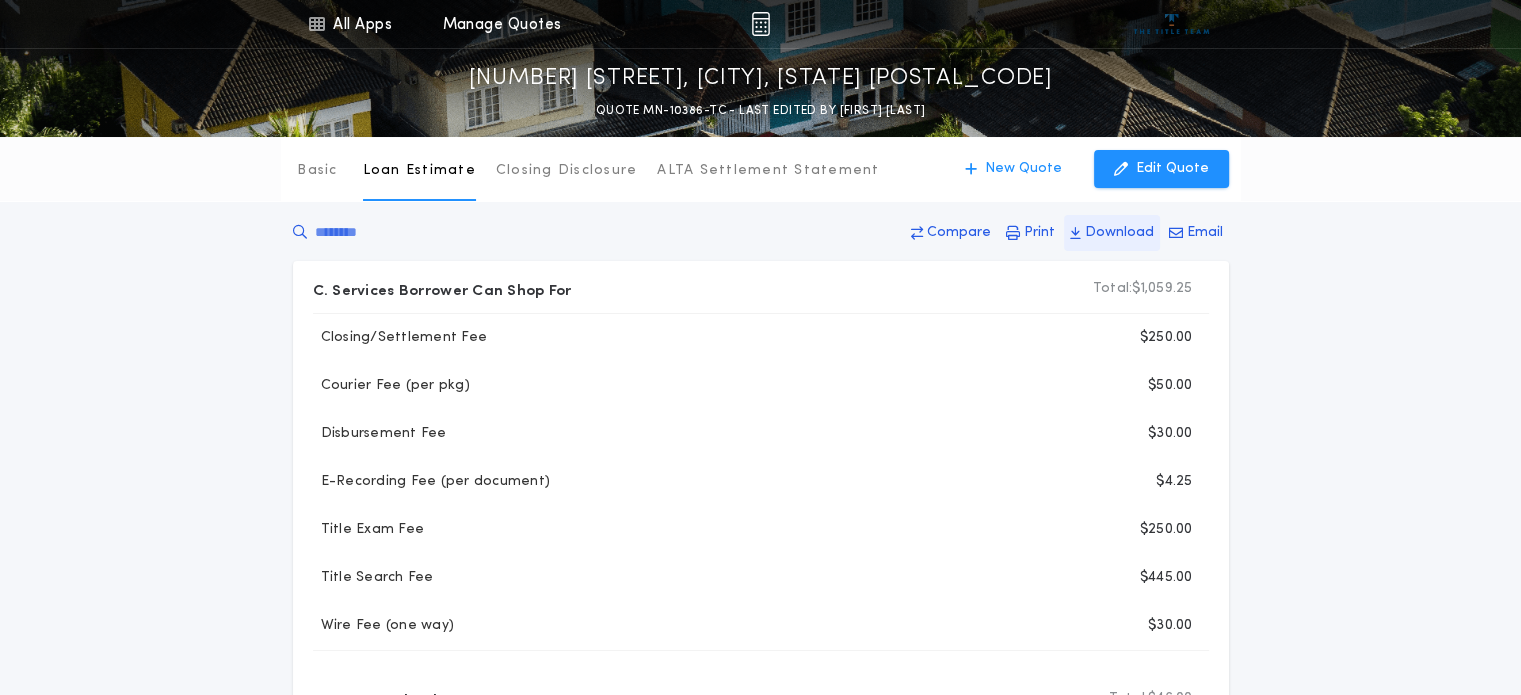 click on "Download" at bounding box center (1119, 233) 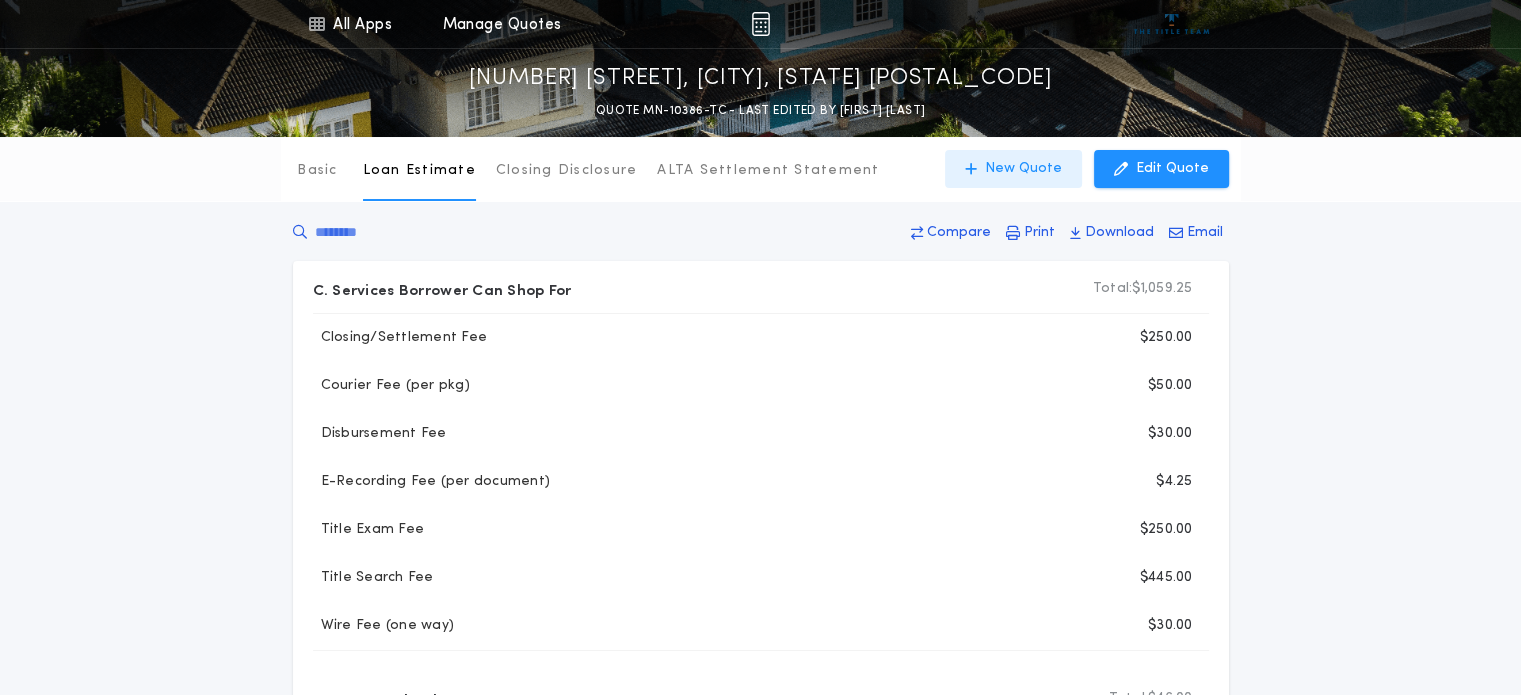 click at bounding box center (971, 169) 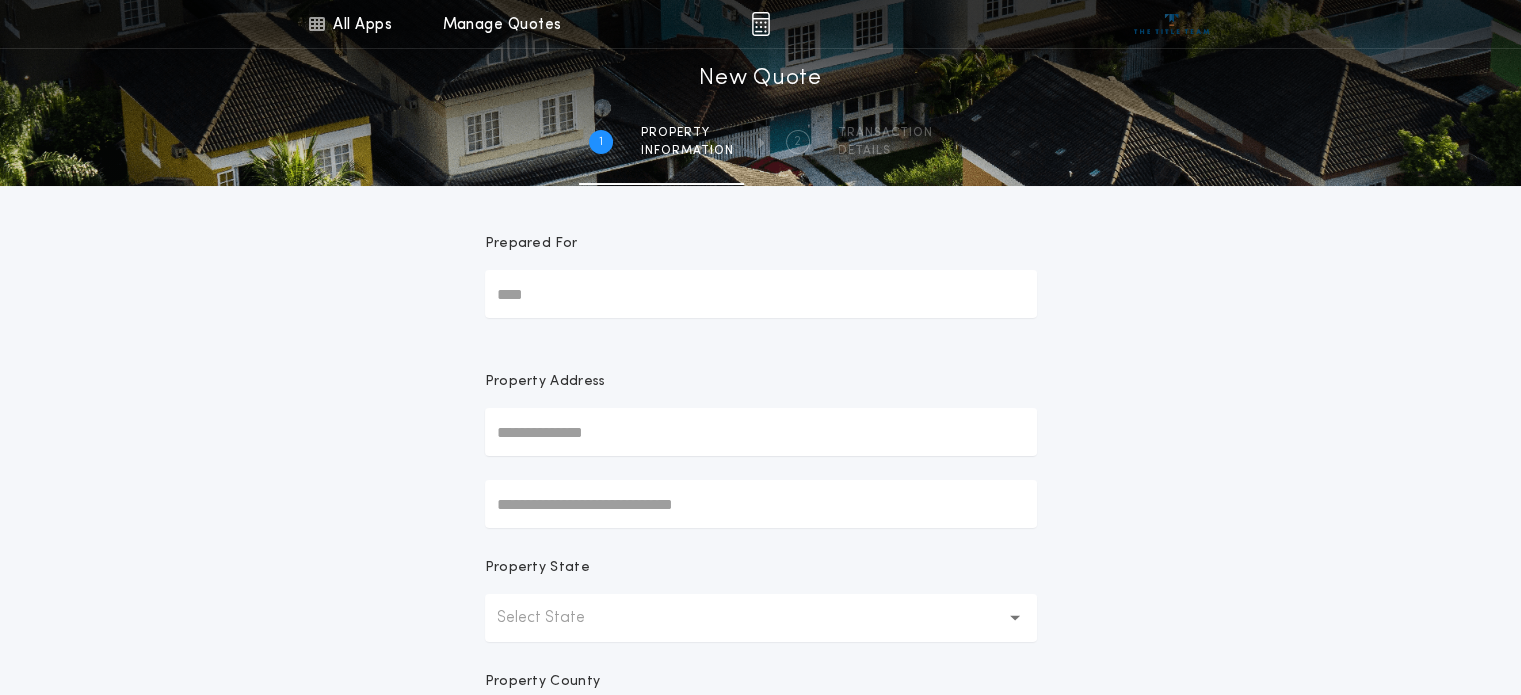 click on "Prepared For" at bounding box center [761, 294] 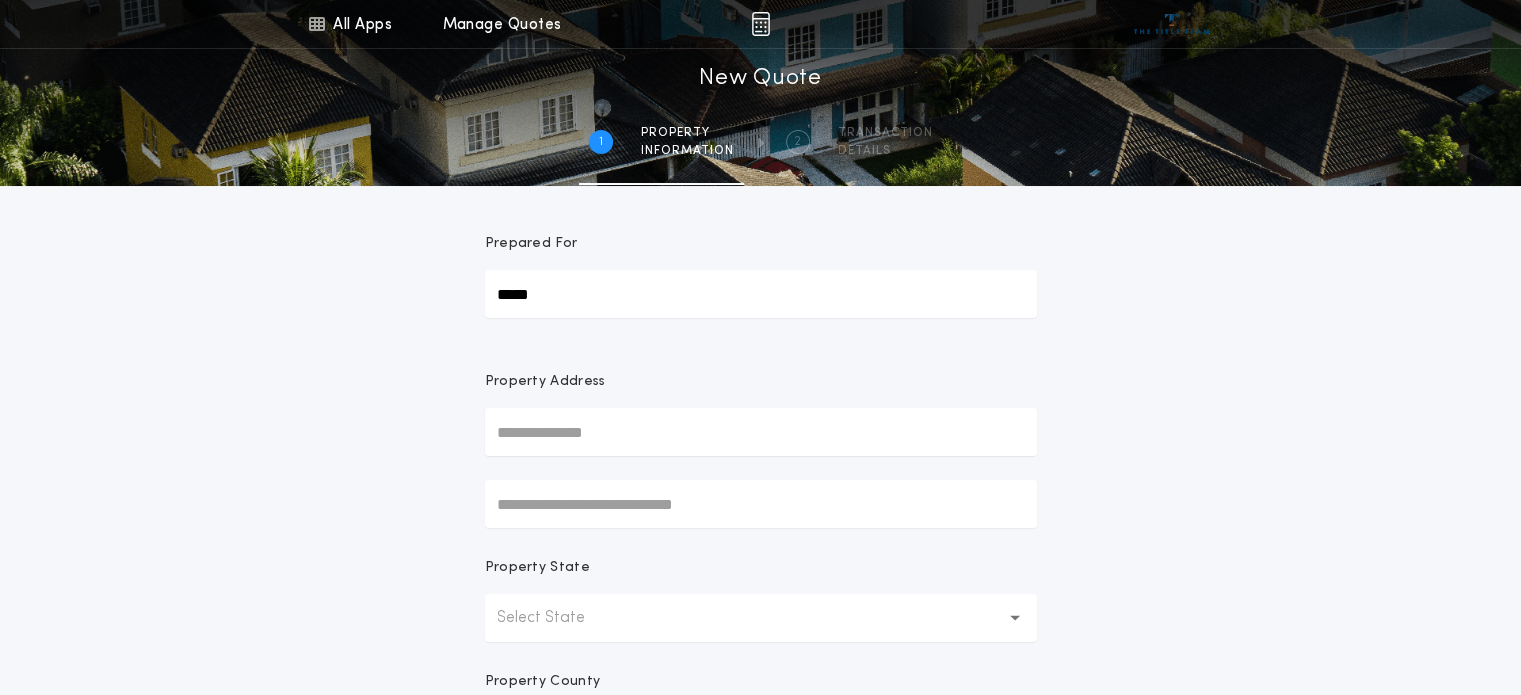 type on "**********" 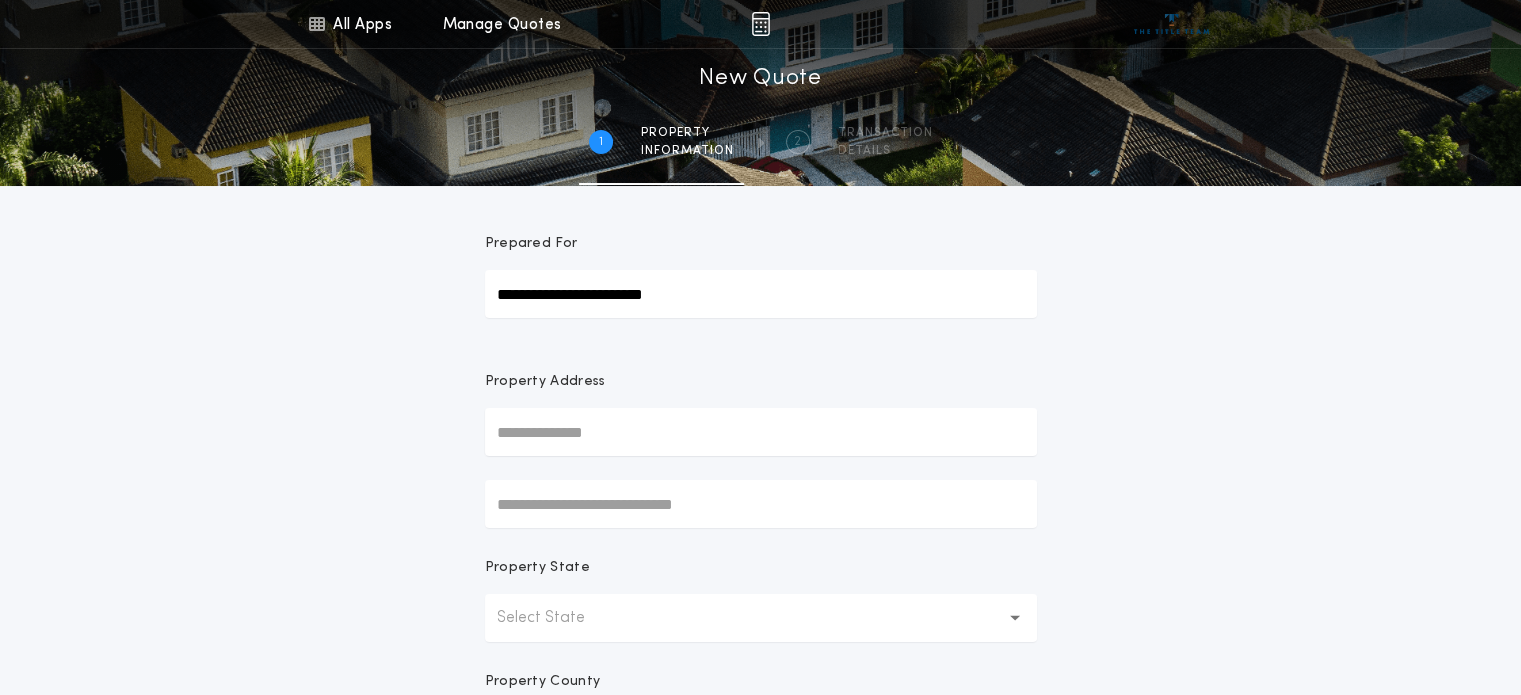 click at bounding box center [761, 432] 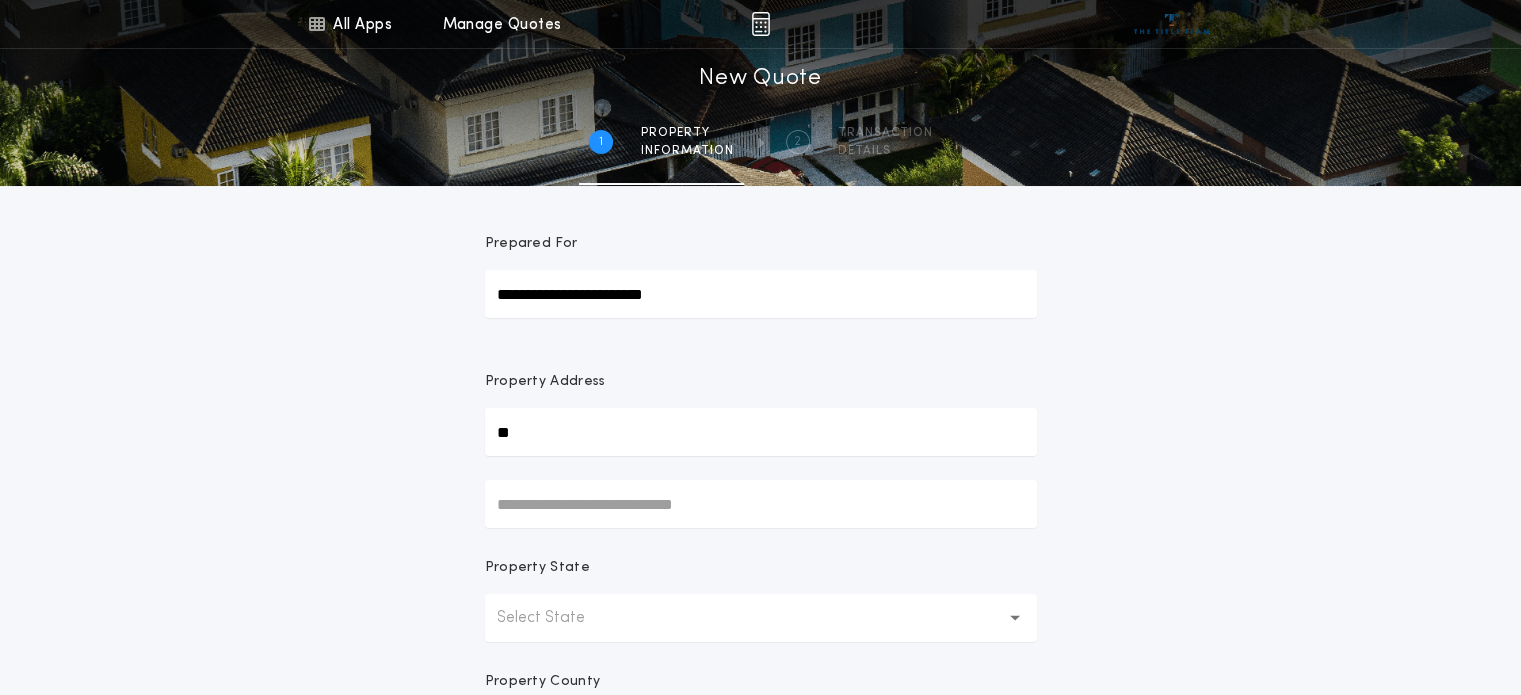 type on "**********" 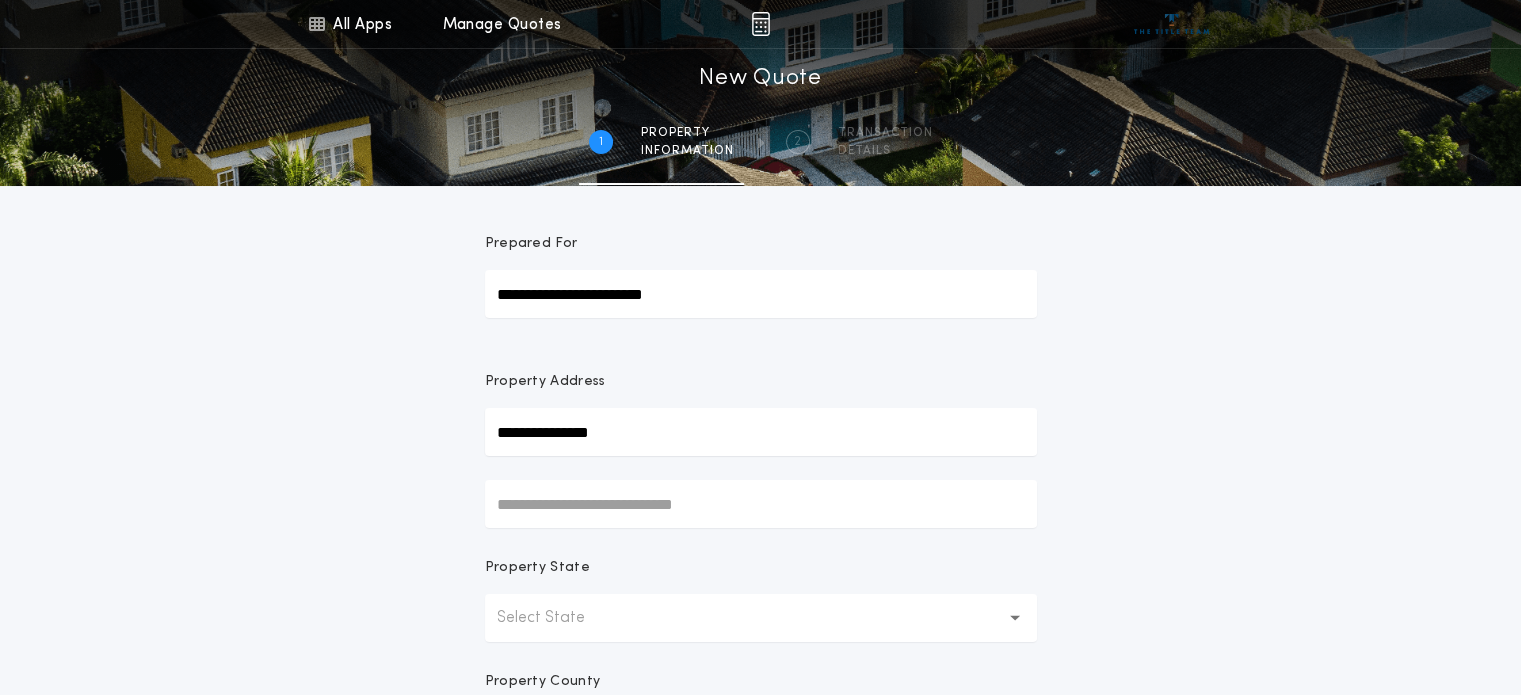 click on "Select State" at bounding box center (557, 618) 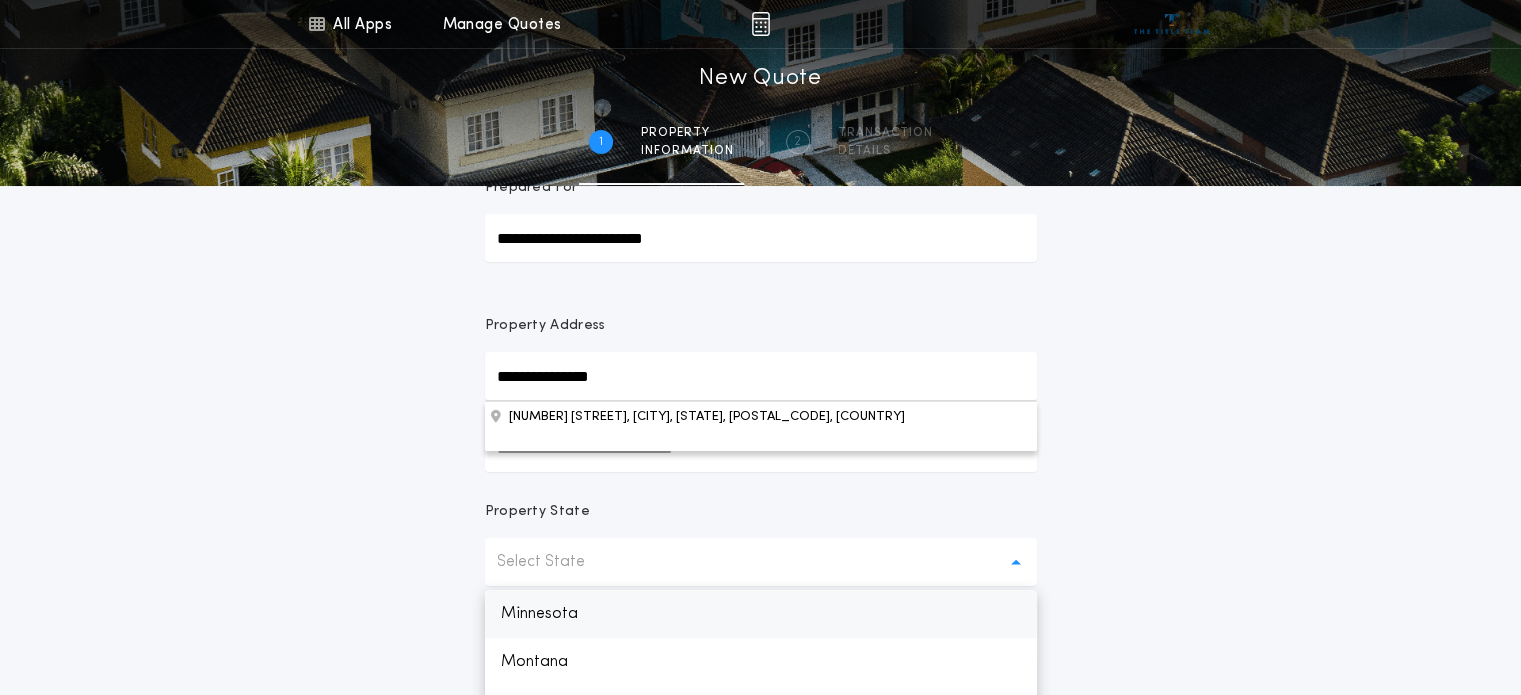 scroll, scrollTop: 129, scrollLeft: 0, axis: vertical 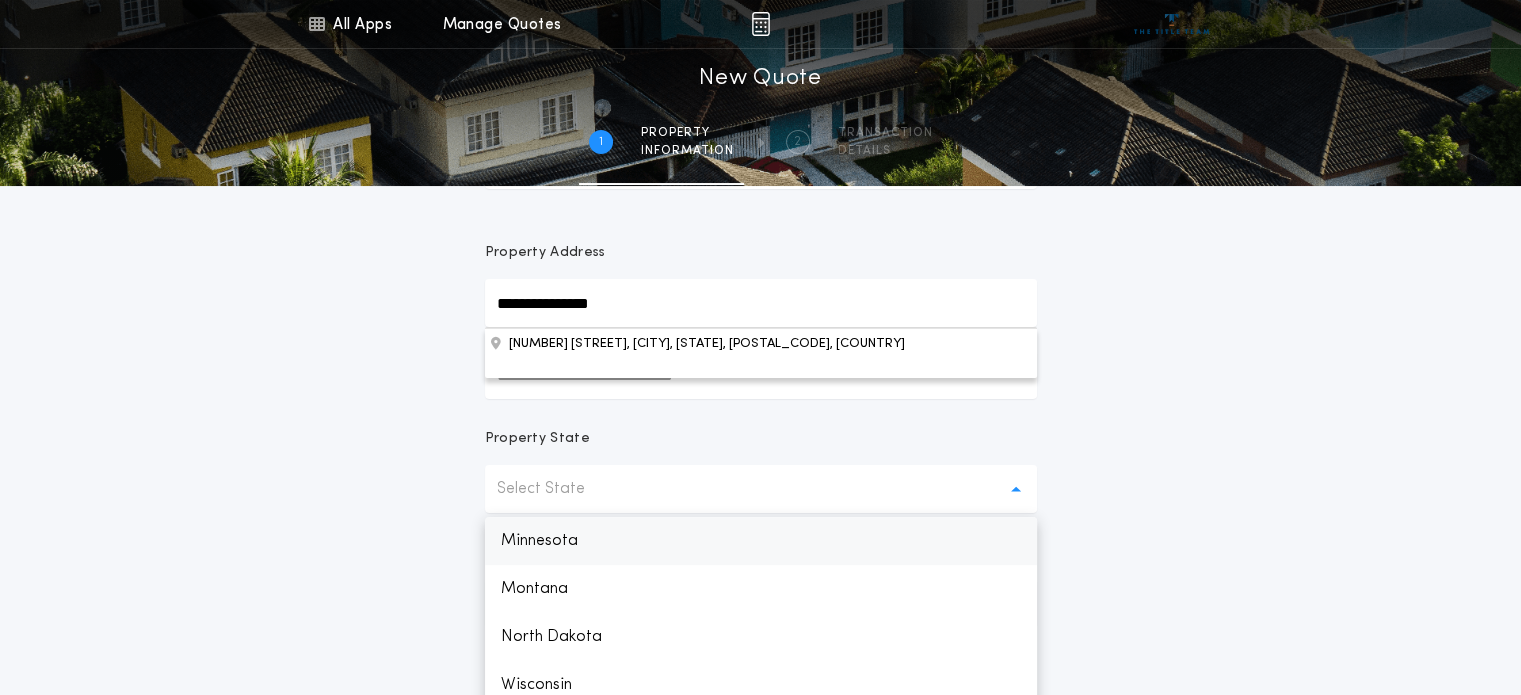 click on "Minnesota" at bounding box center [761, 541] 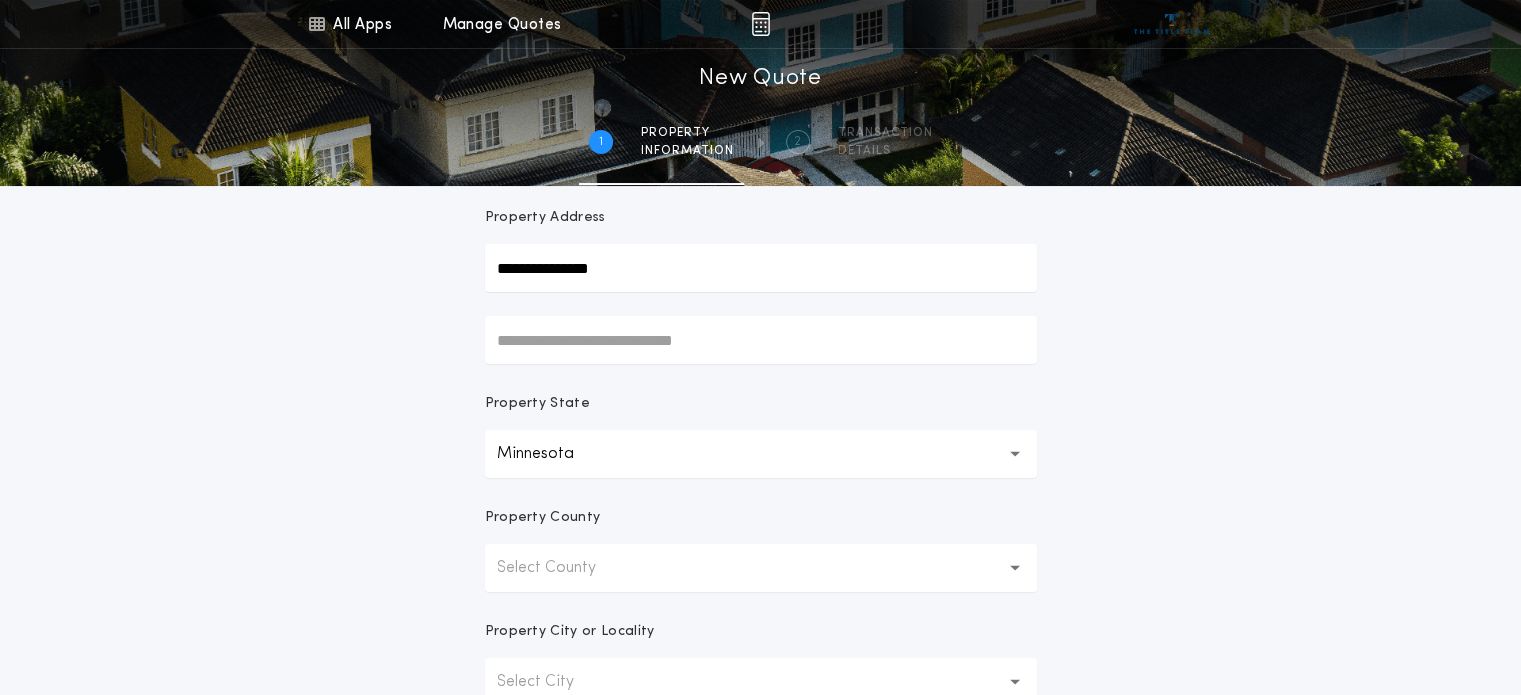 scroll, scrollTop: 299, scrollLeft: 0, axis: vertical 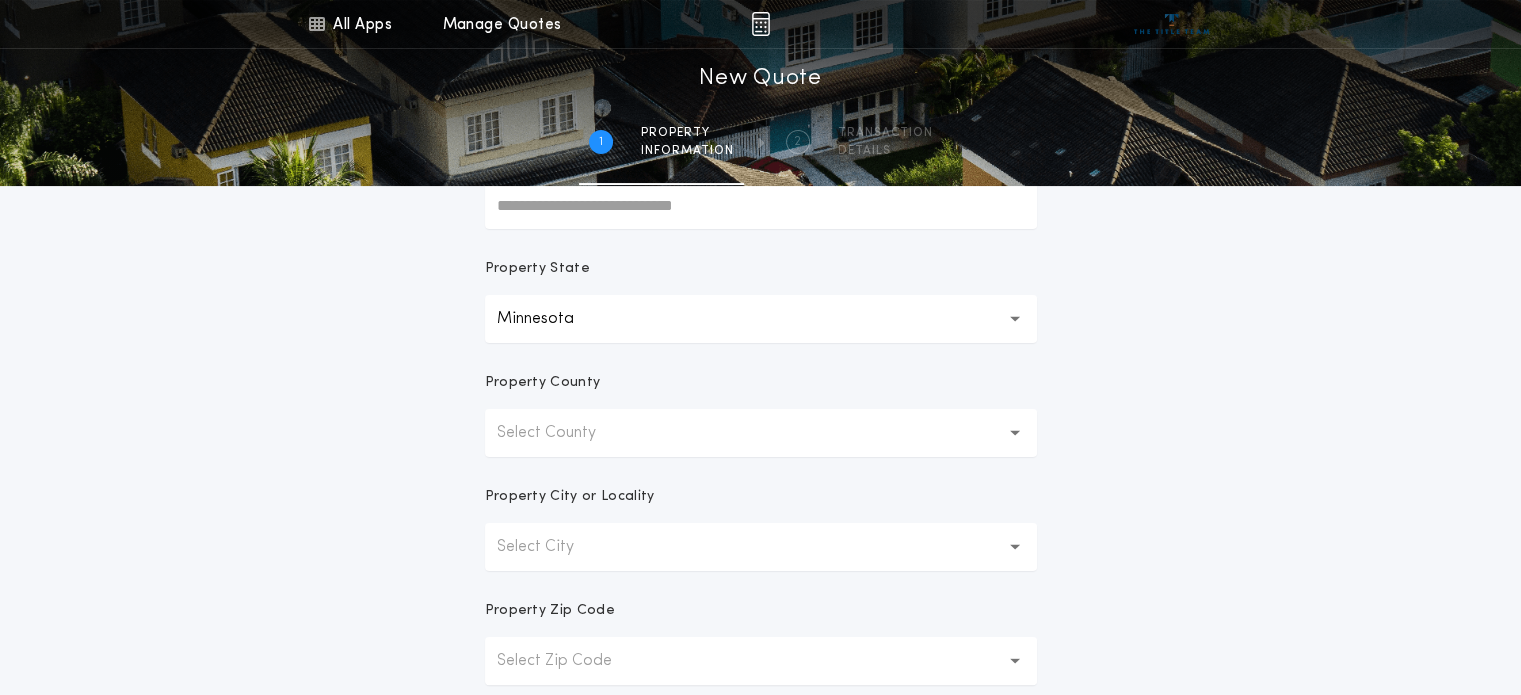 click on "Select County" at bounding box center [761, 433] 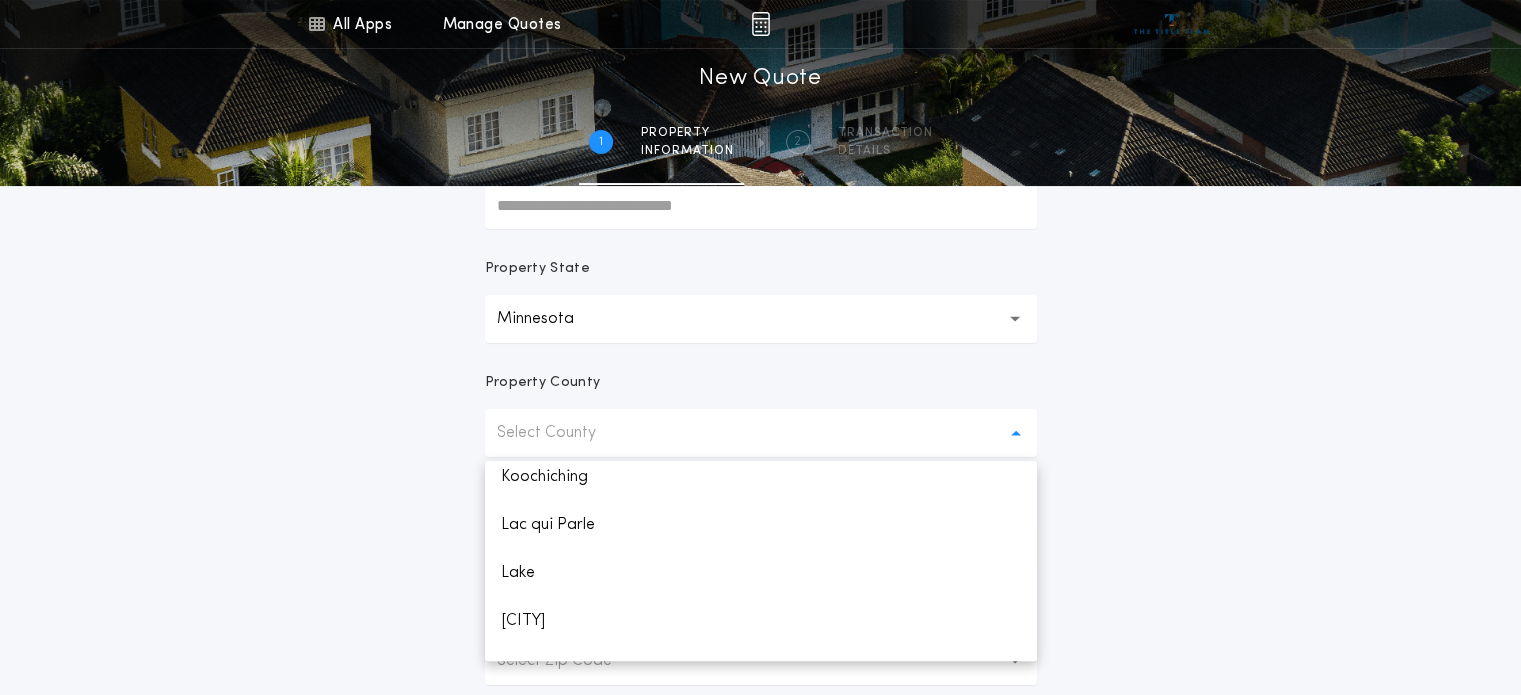 scroll, scrollTop: 1696, scrollLeft: 0, axis: vertical 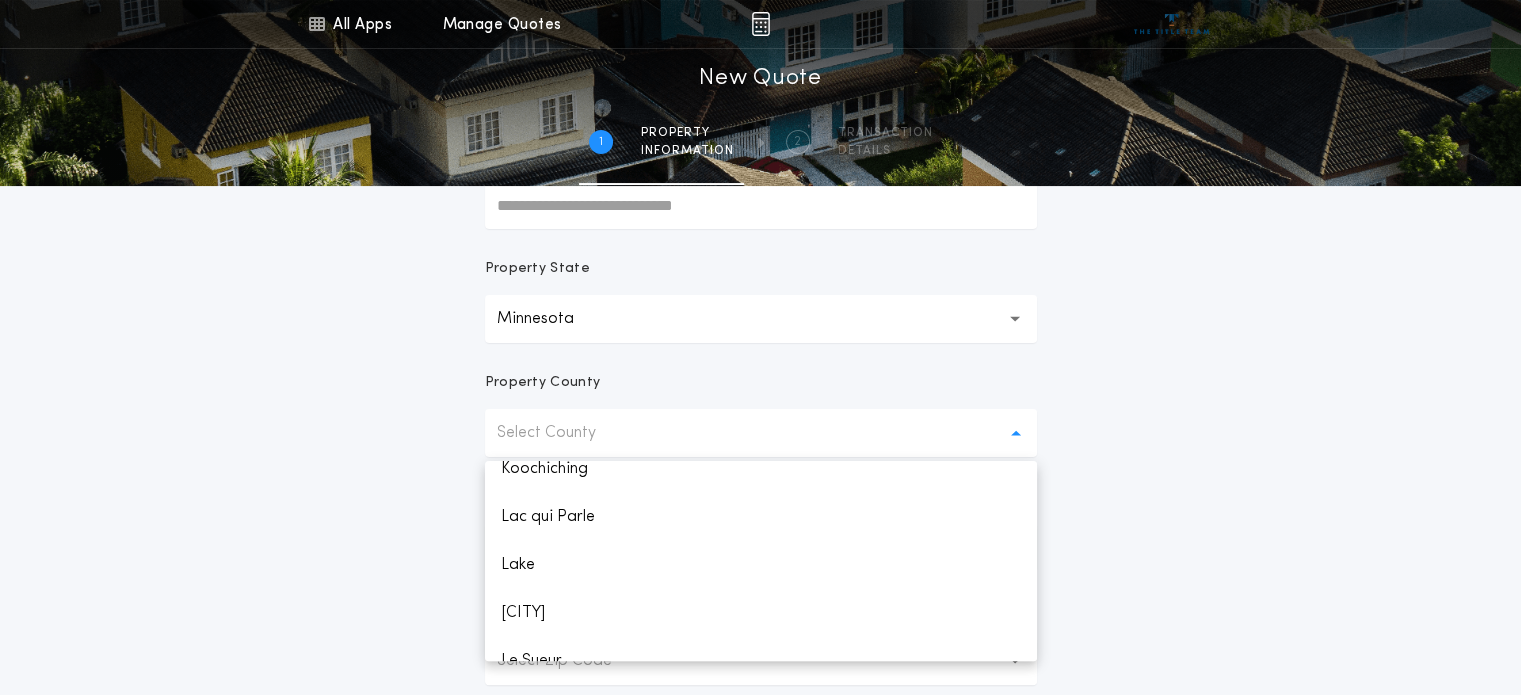 click on "Lake" at bounding box center (761, 565) 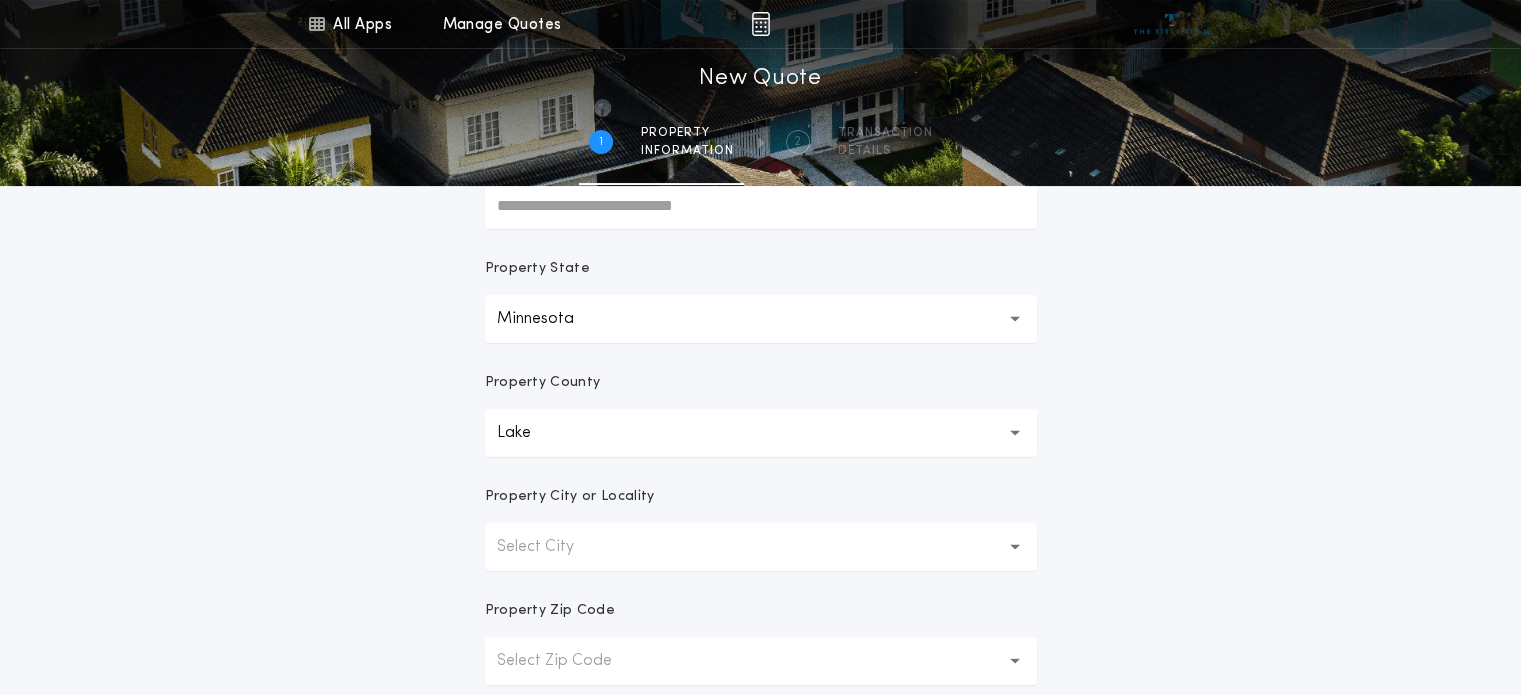 click on "Select City" at bounding box center [761, 547] 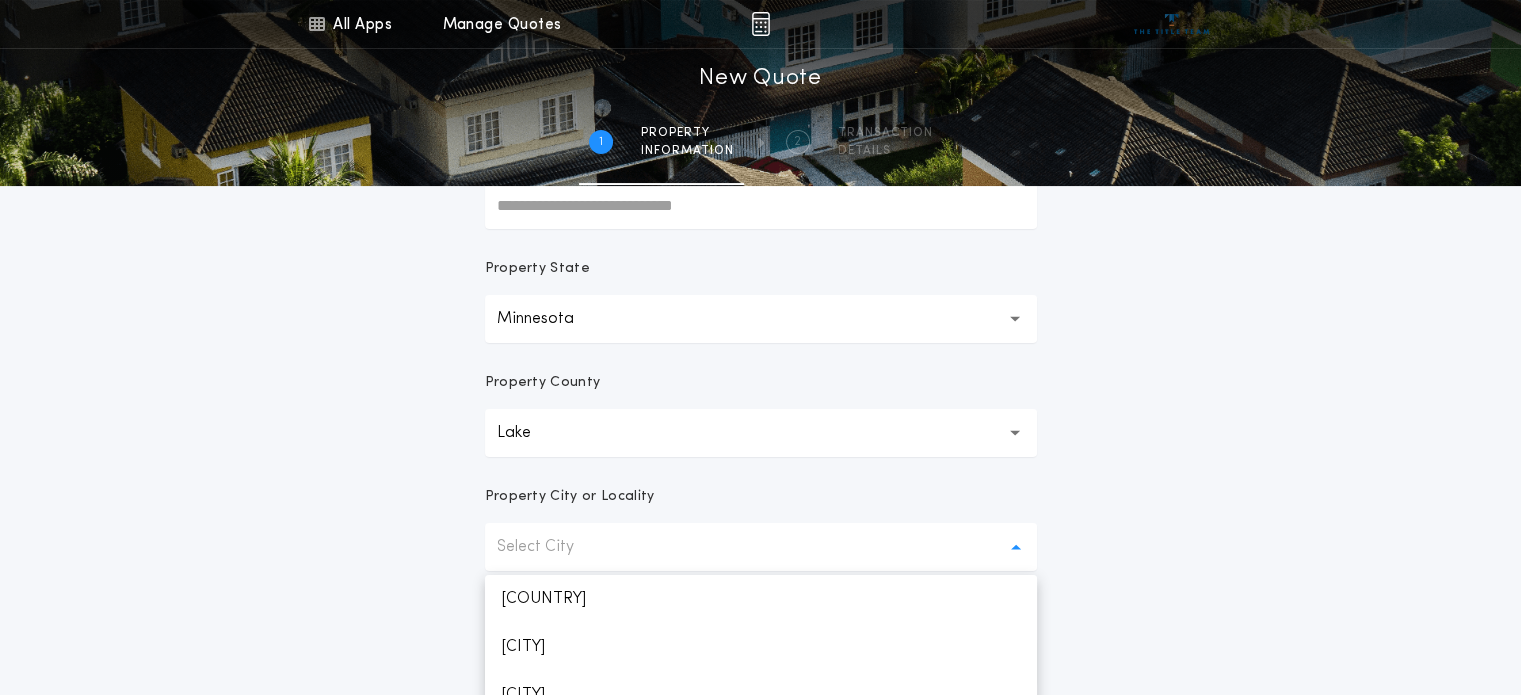 scroll, scrollTop: 379, scrollLeft: 0, axis: vertical 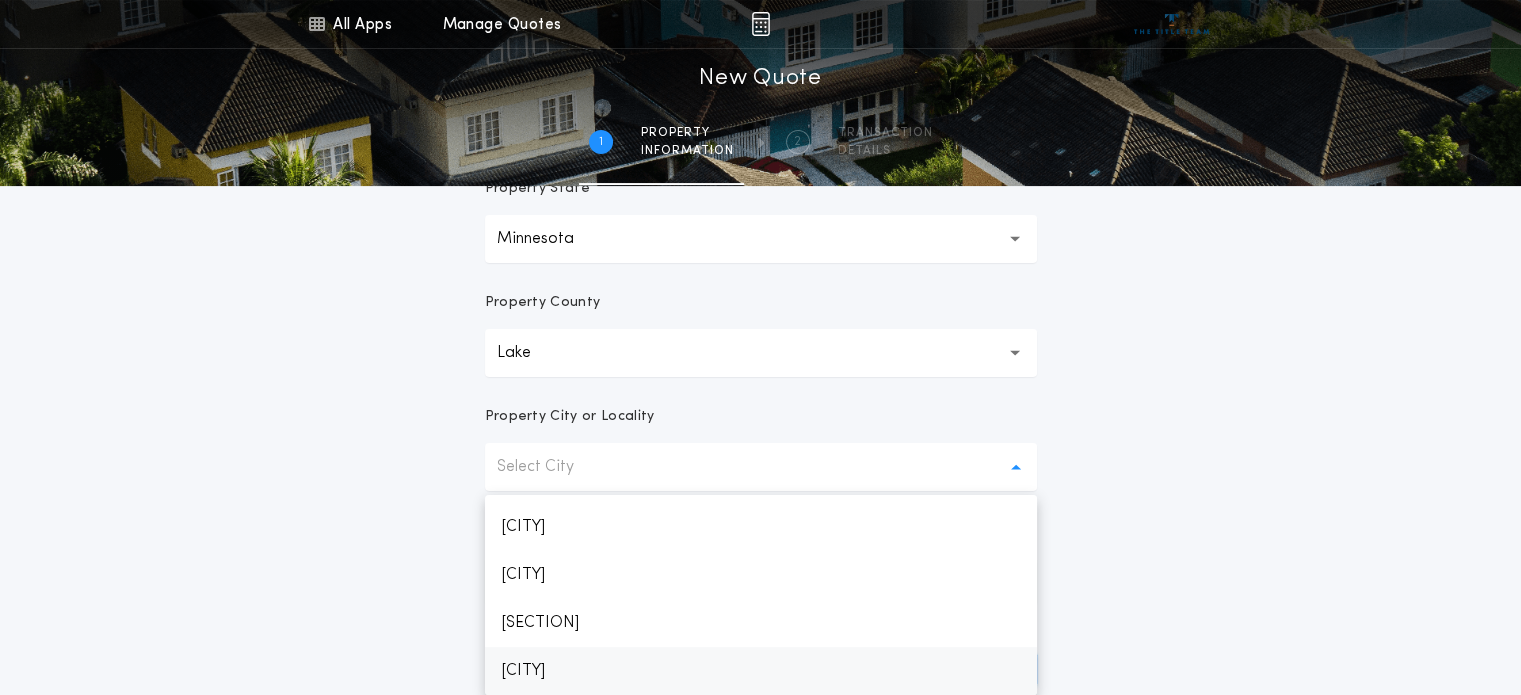 click on "[CITY]" at bounding box center (761, 671) 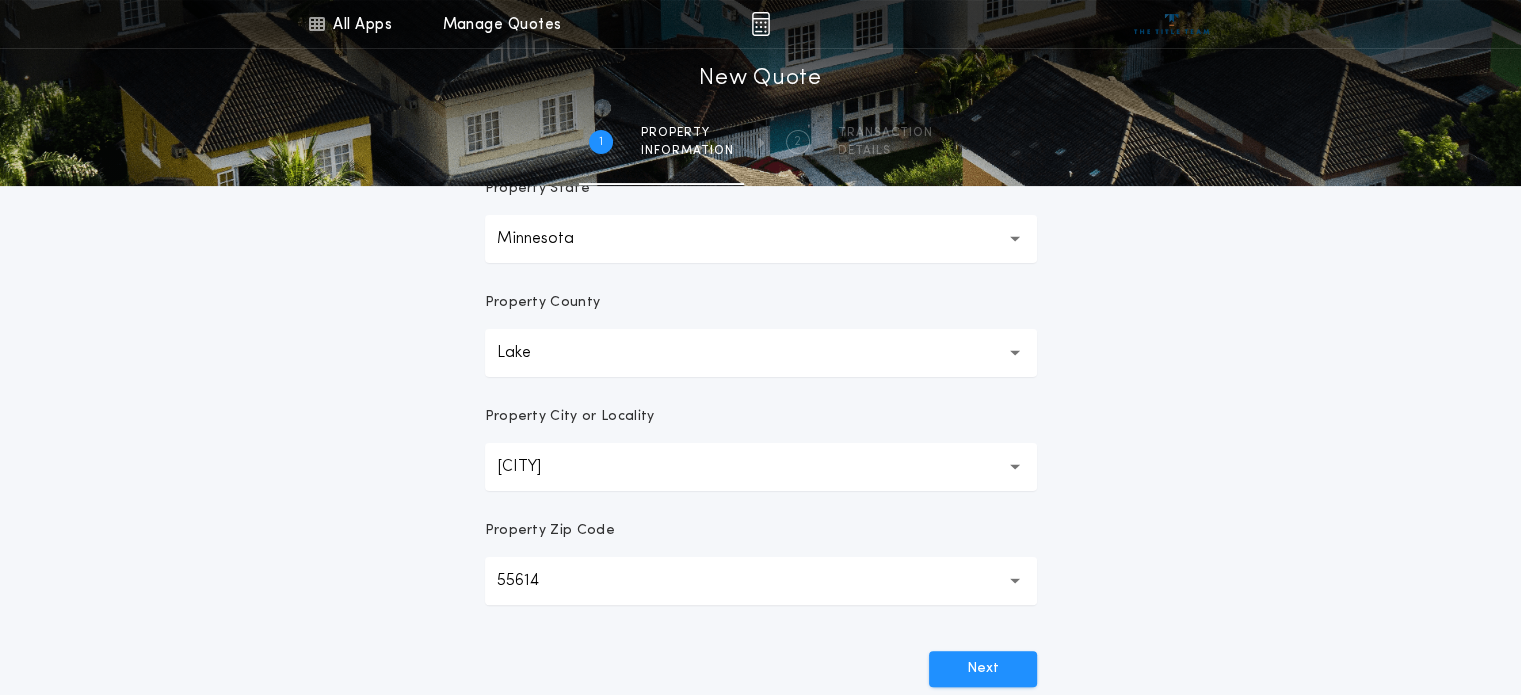 click on "55614 *****" at bounding box center [761, 581] 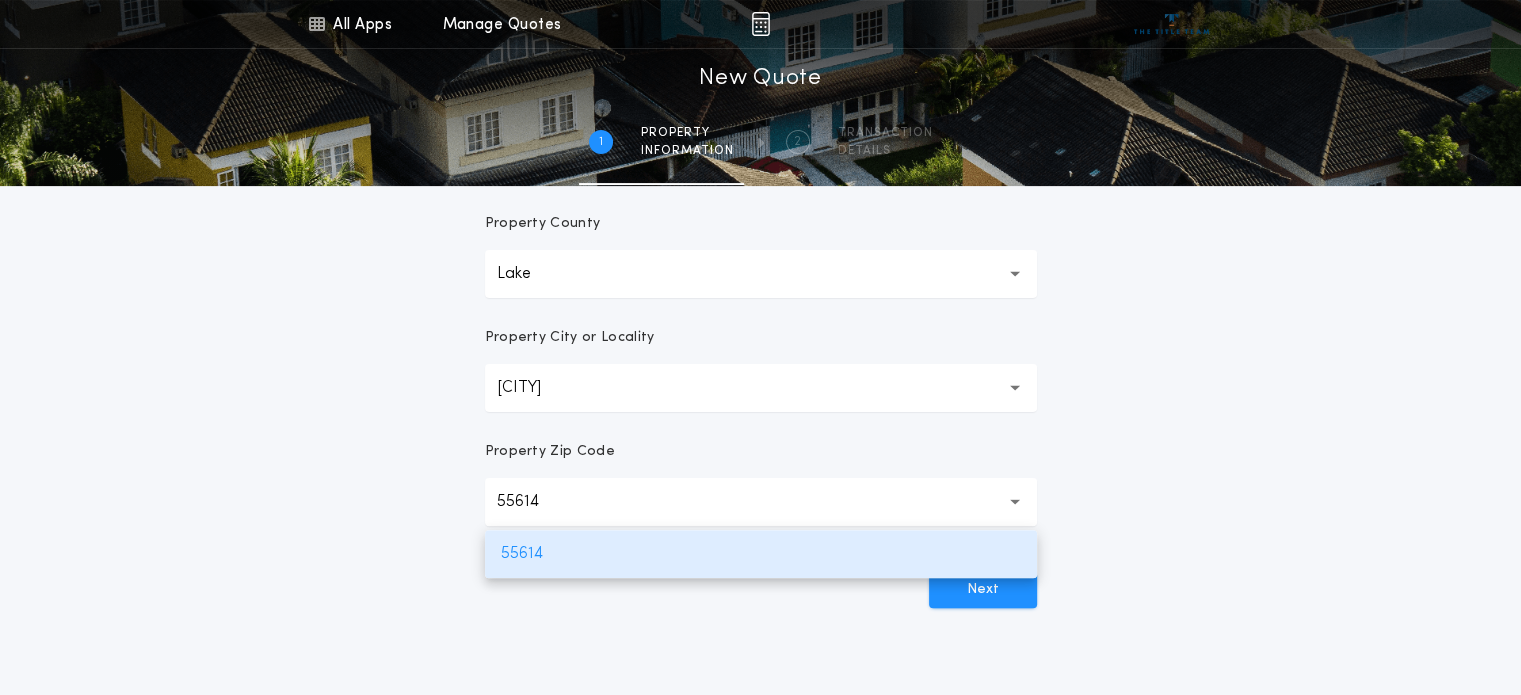 scroll, scrollTop: 480, scrollLeft: 0, axis: vertical 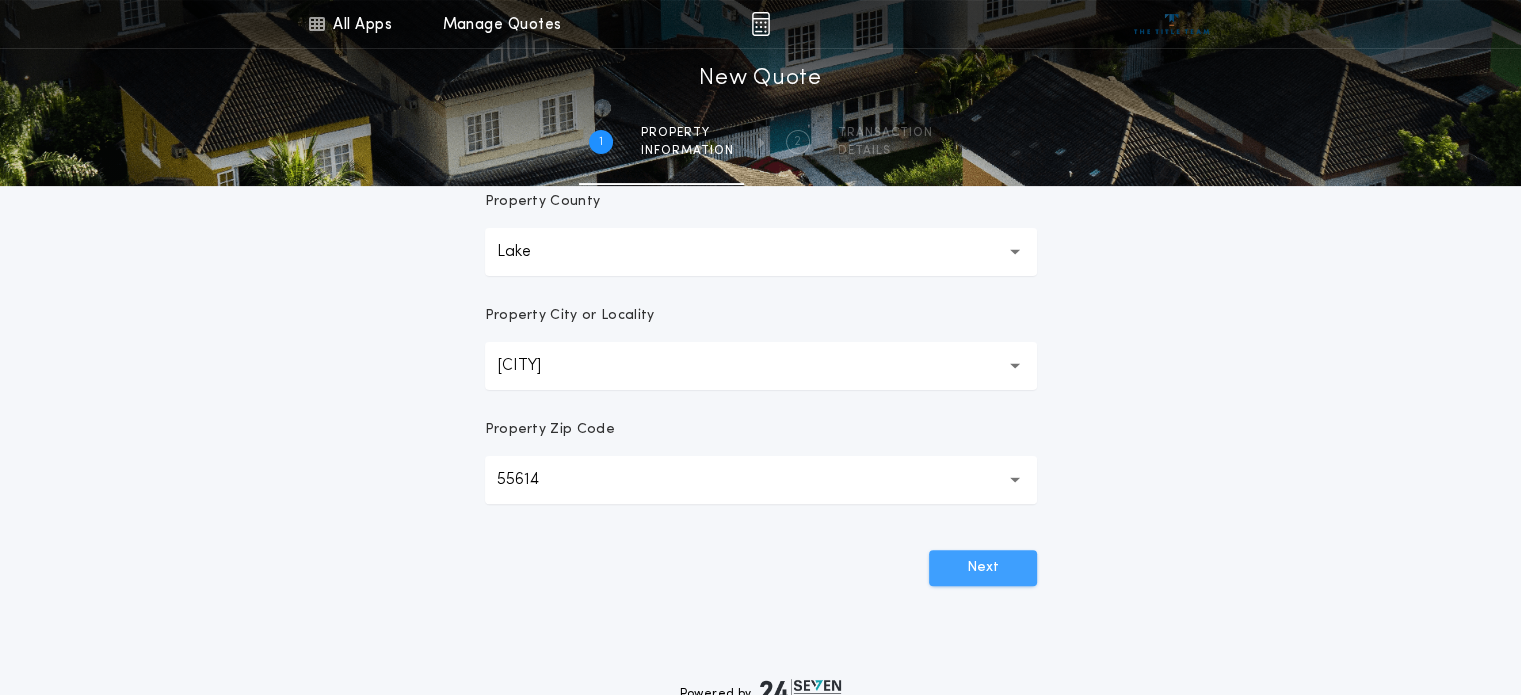 click on "Next" at bounding box center (983, 568) 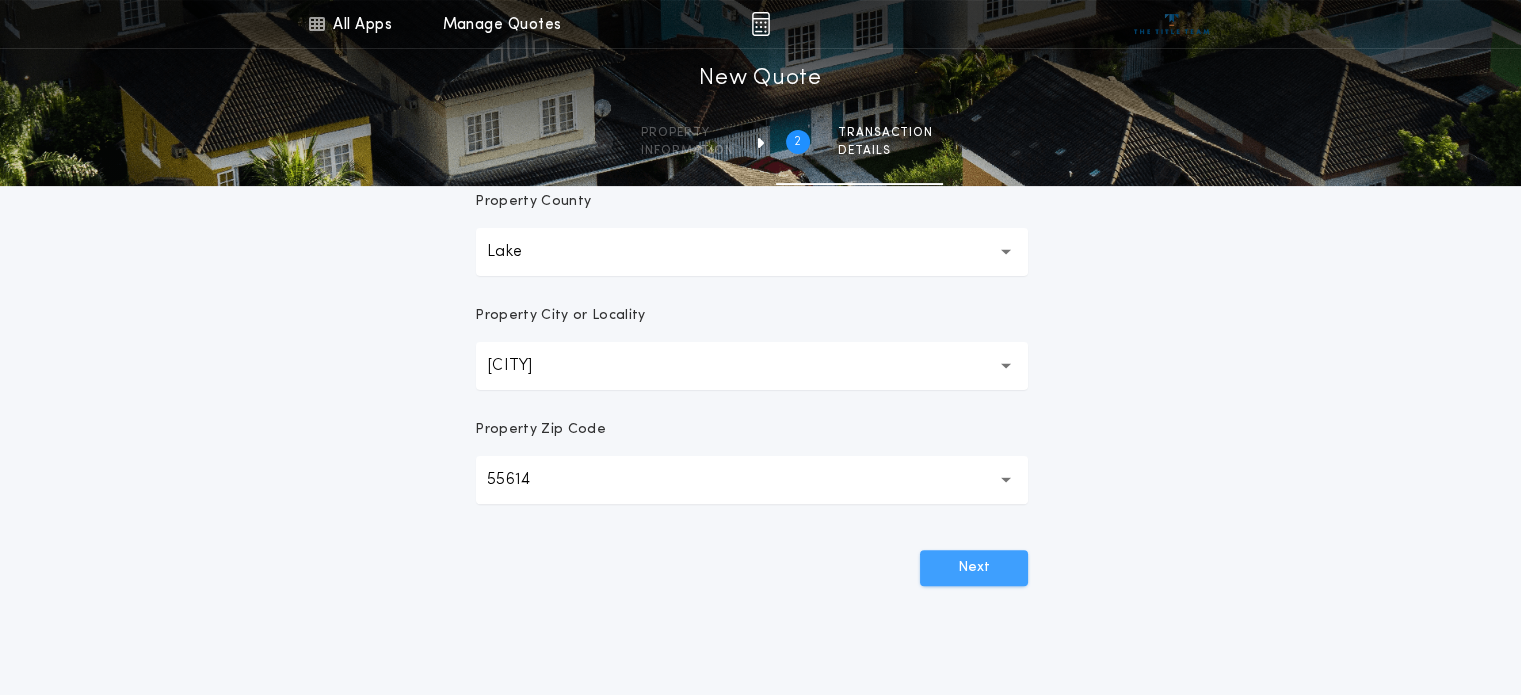 scroll, scrollTop: 0, scrollLeft: 0, axis: both 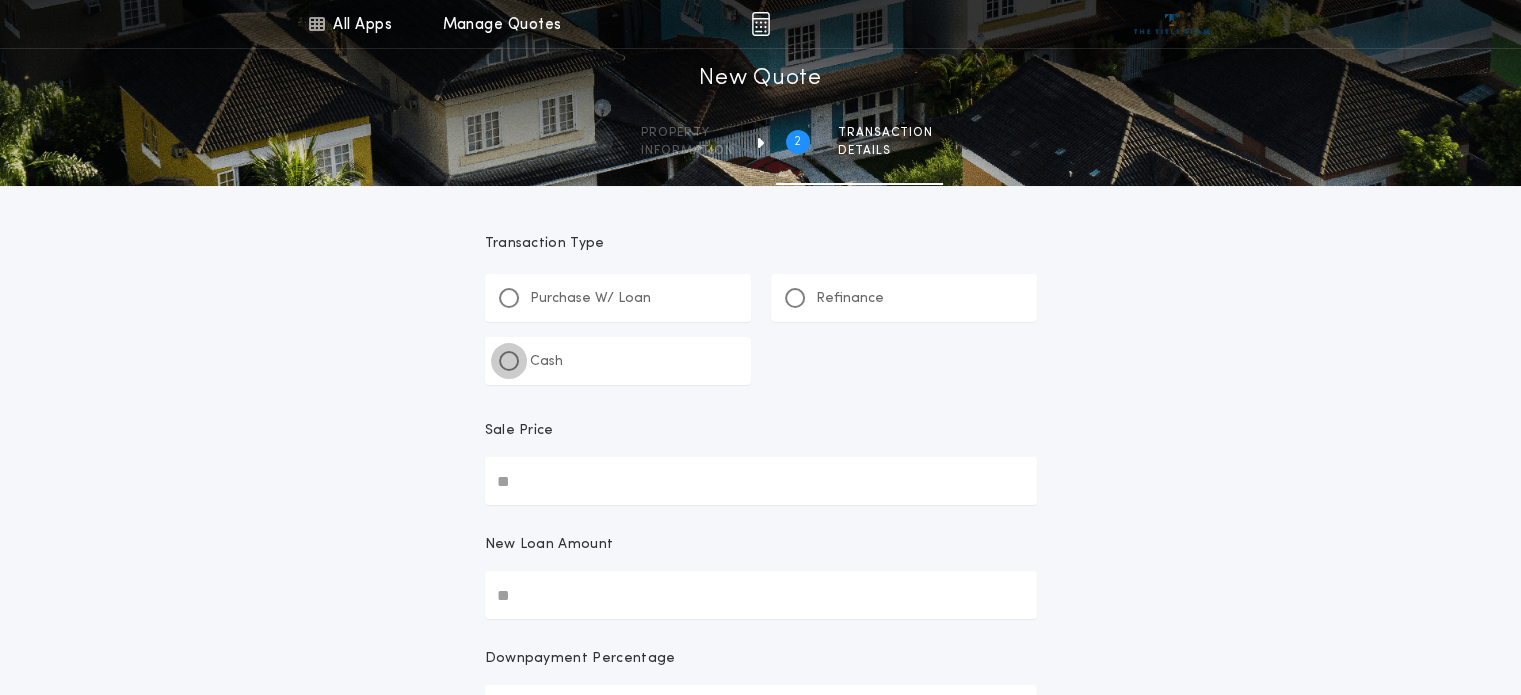 click at bounding box center [509, 361] 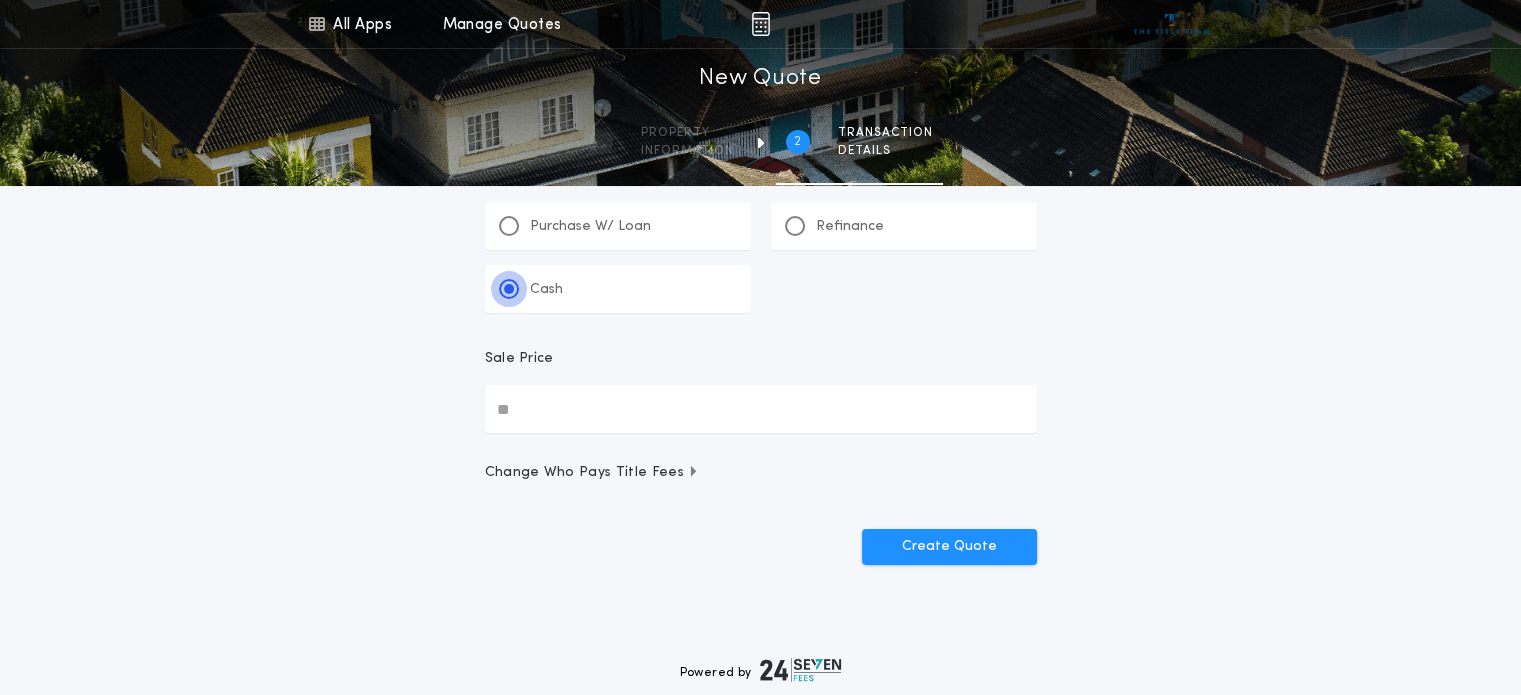 scroll, scrollTop: 121, scrollLeft: 0, axis: vertical 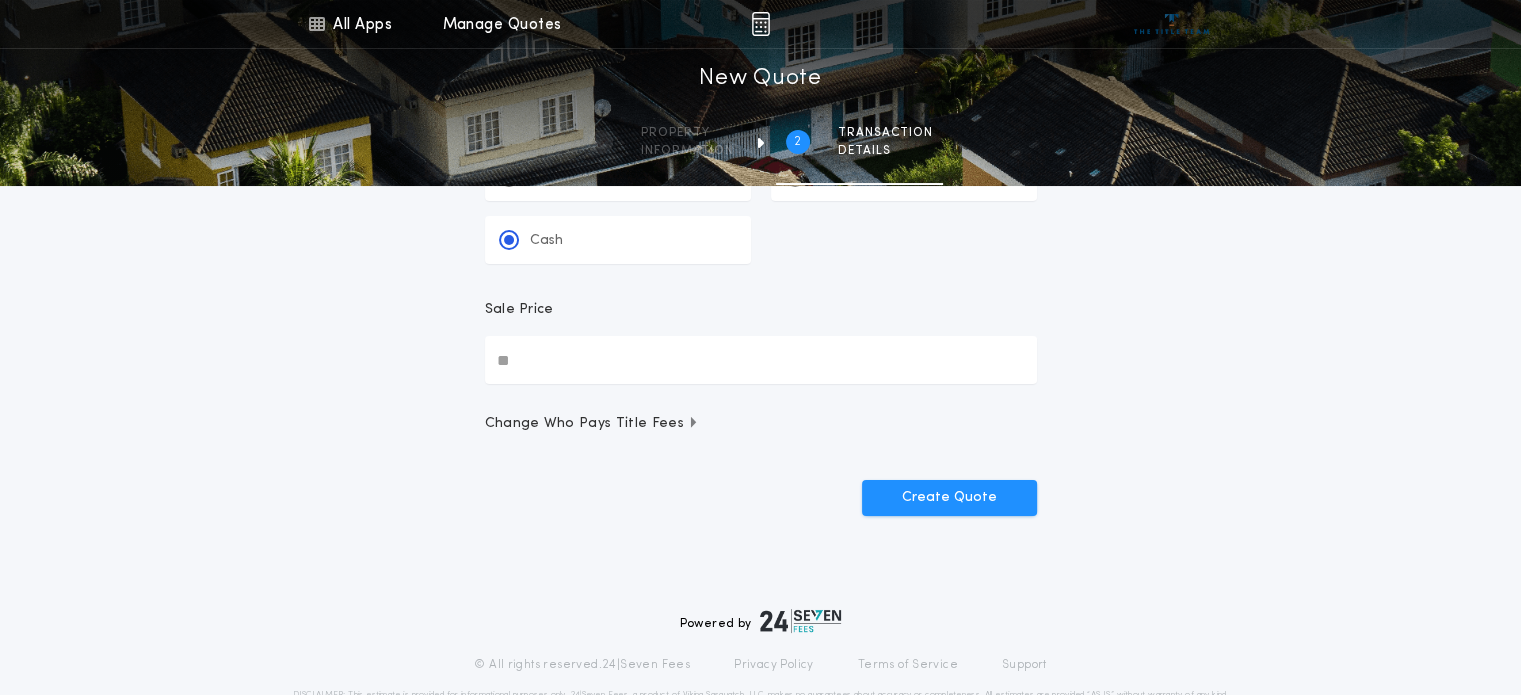 click on "Sale Price" at bounding box center (761, 360) 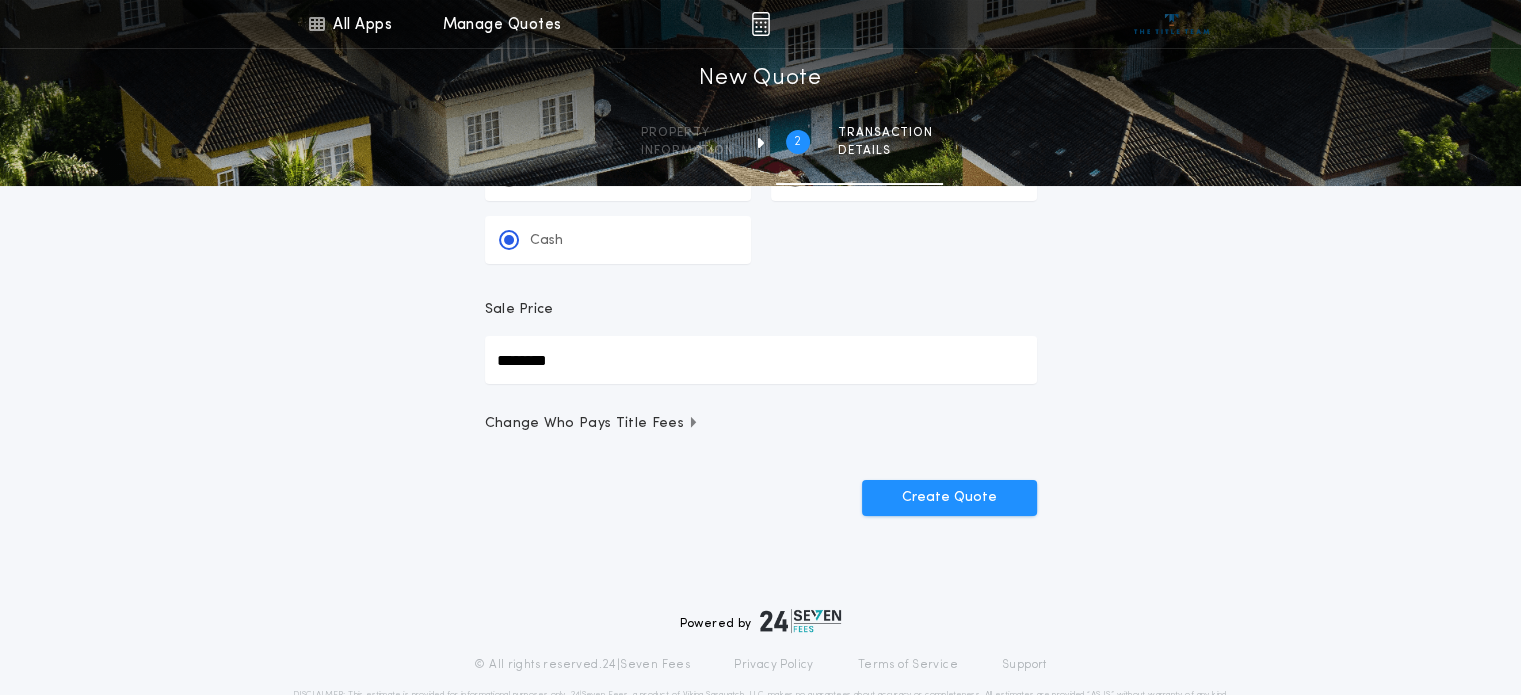 type on "********" 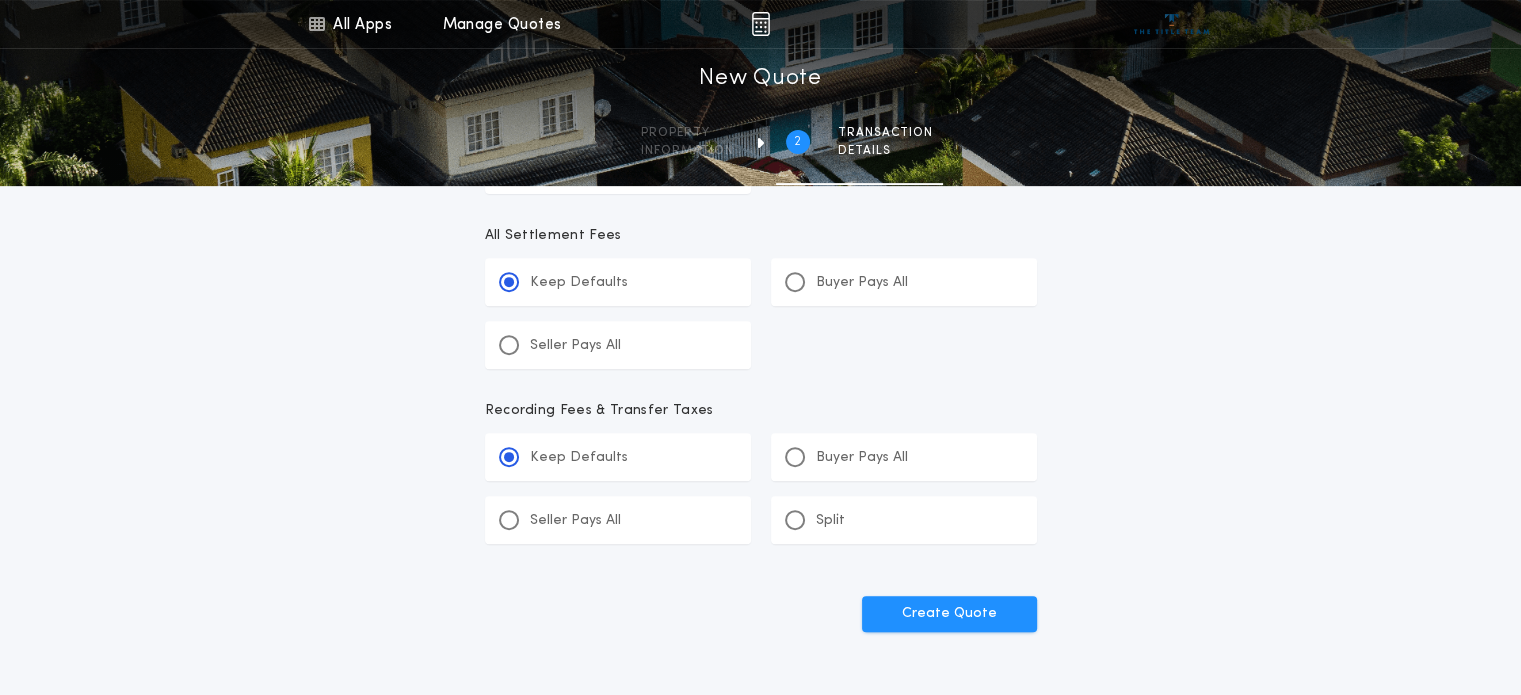 scroll, scrollTop: 713, scrollLeft: 0, axis: vertical 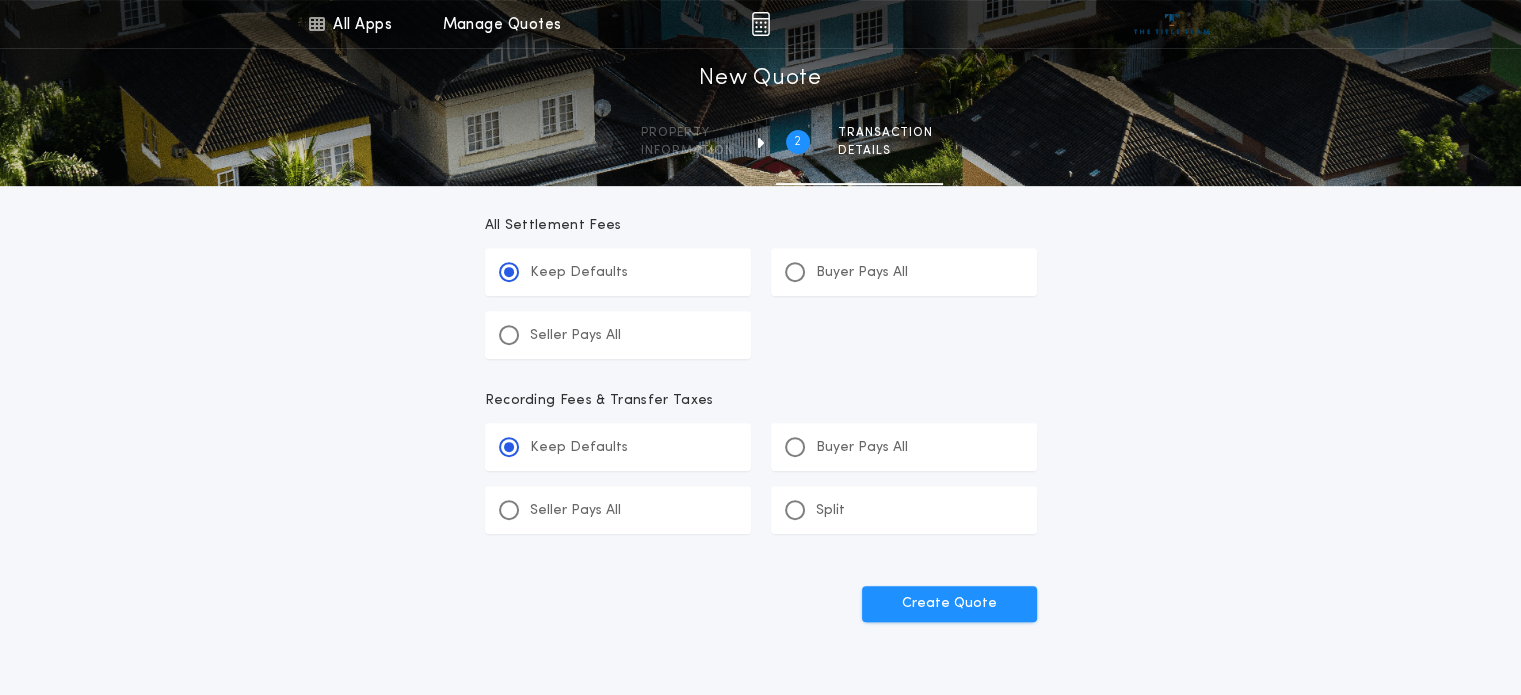 click on "Create Quote" at bounding box center [949, 604] 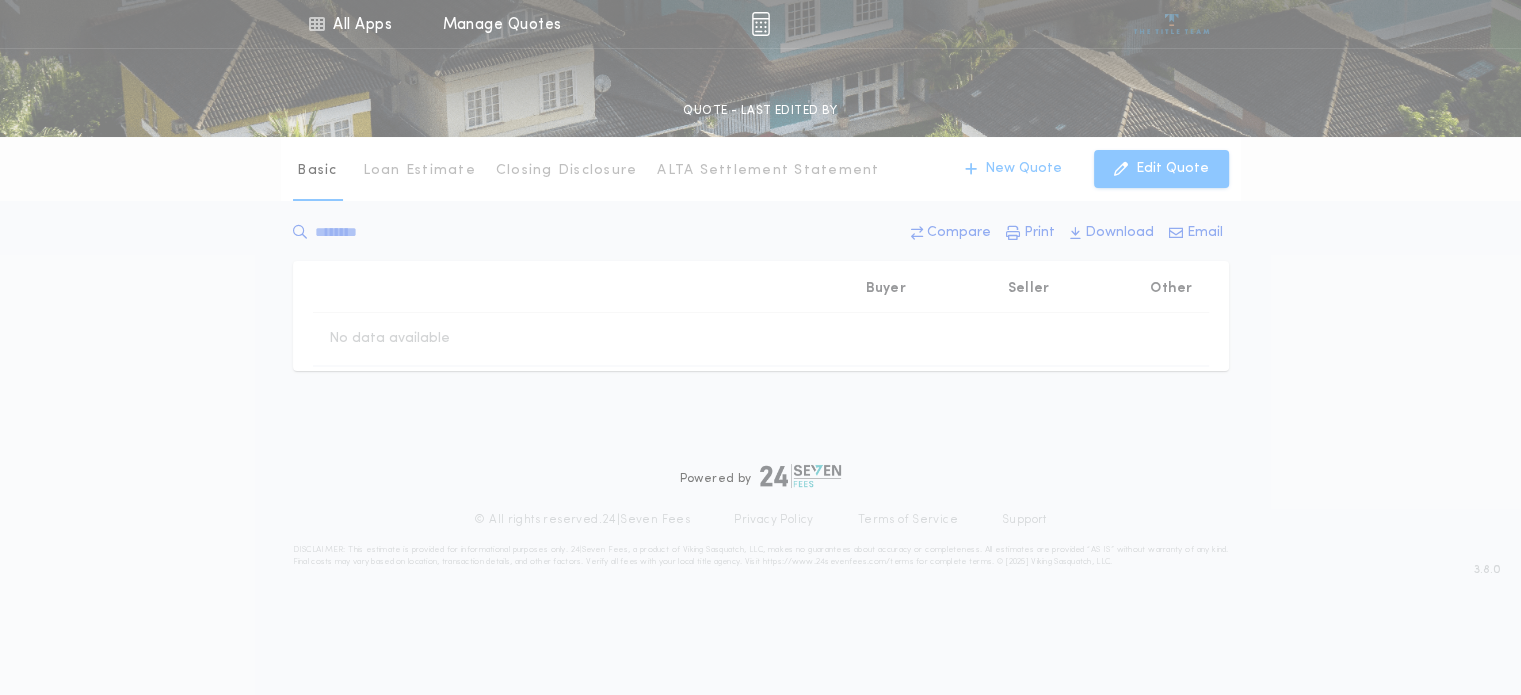 scroll, scrollTop: 0, scrollLeft: 0, axis: both 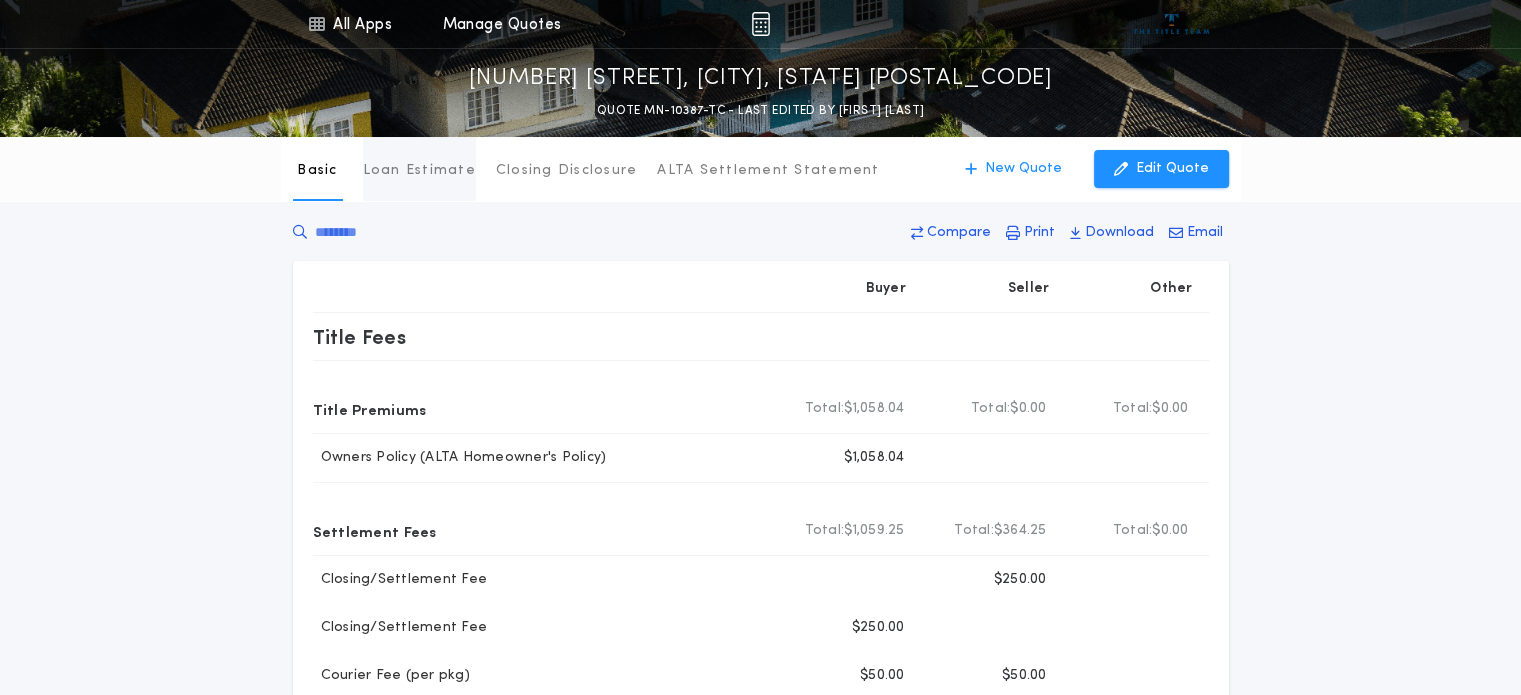 click on "Loan Estimate" at bounding box center (419, 171) 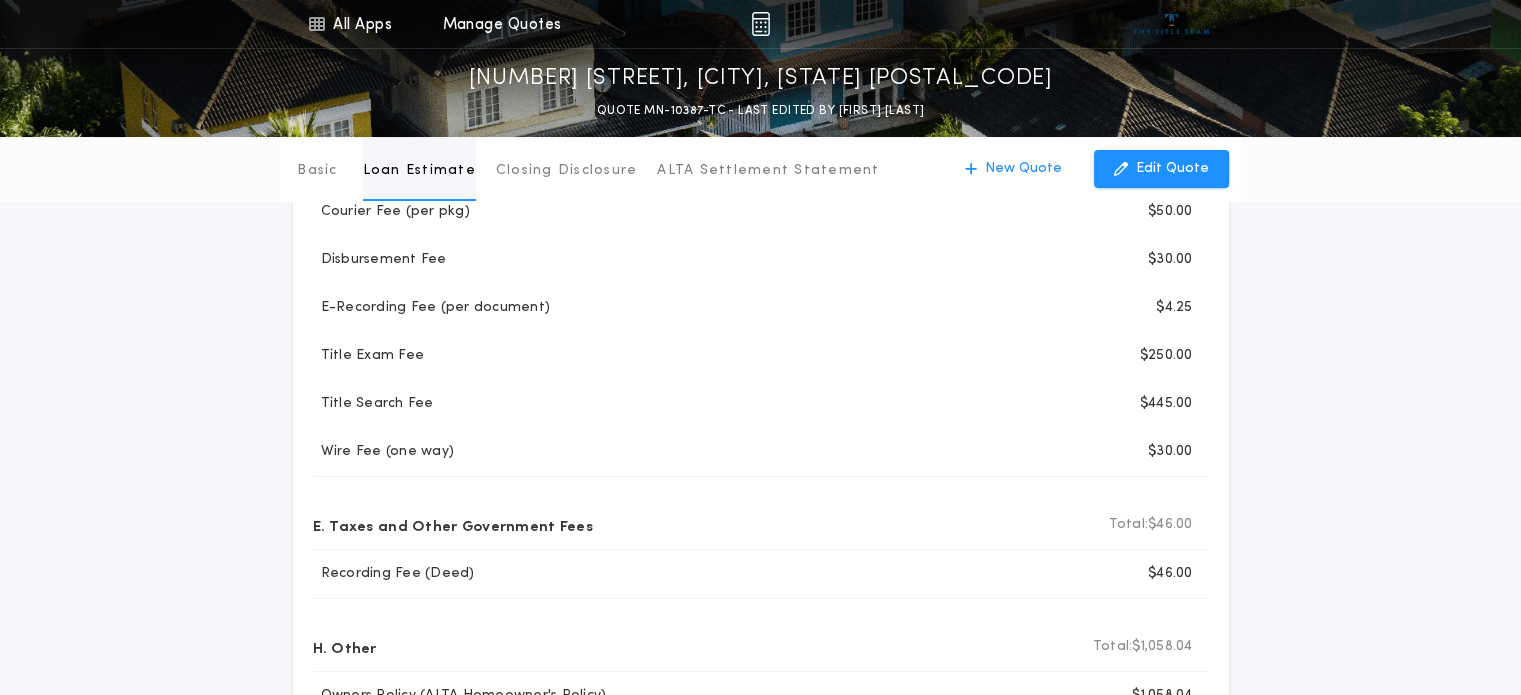 scroll, scrollTop: 0, scrollLeft: 0, axis: both 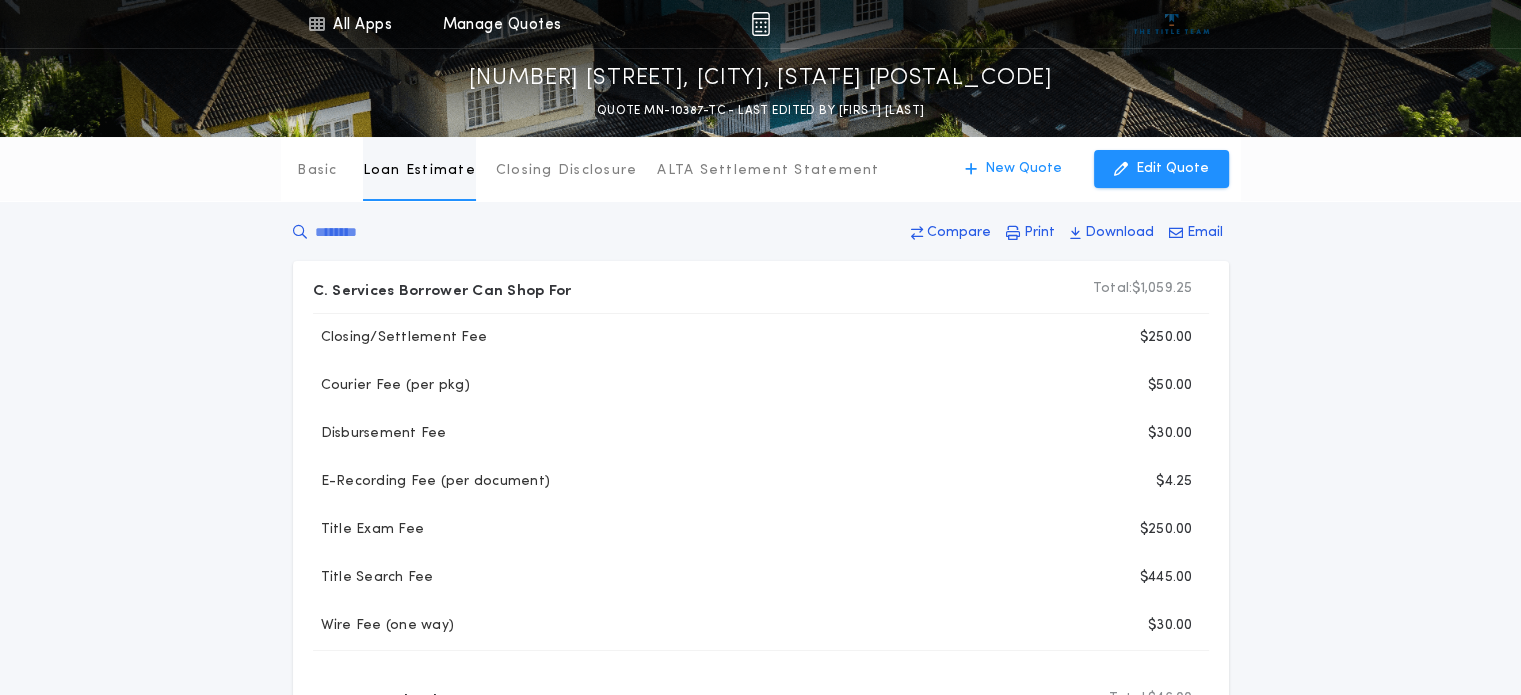 click on "Basic" at bounding box center (317, 171) 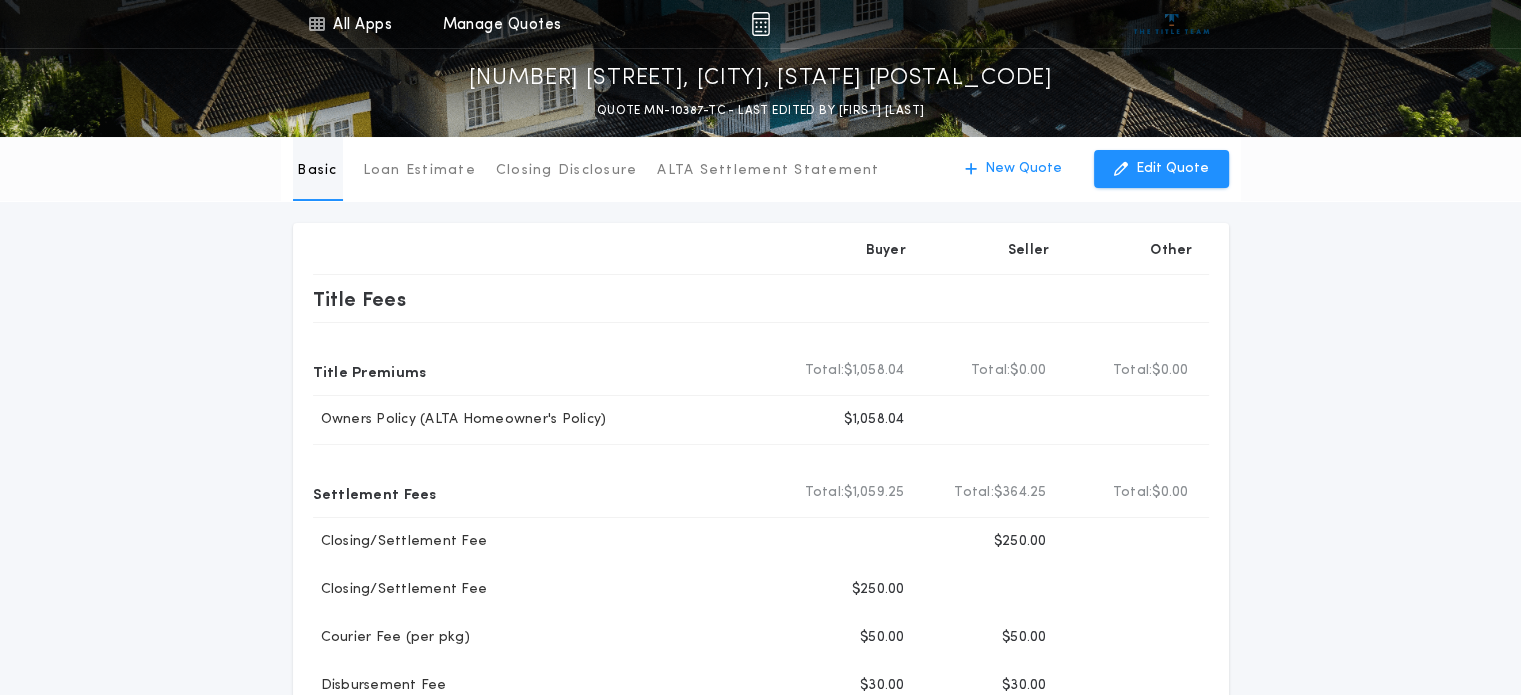 scroll, scrollTop: 0, scrollLeft: 0, axis: both 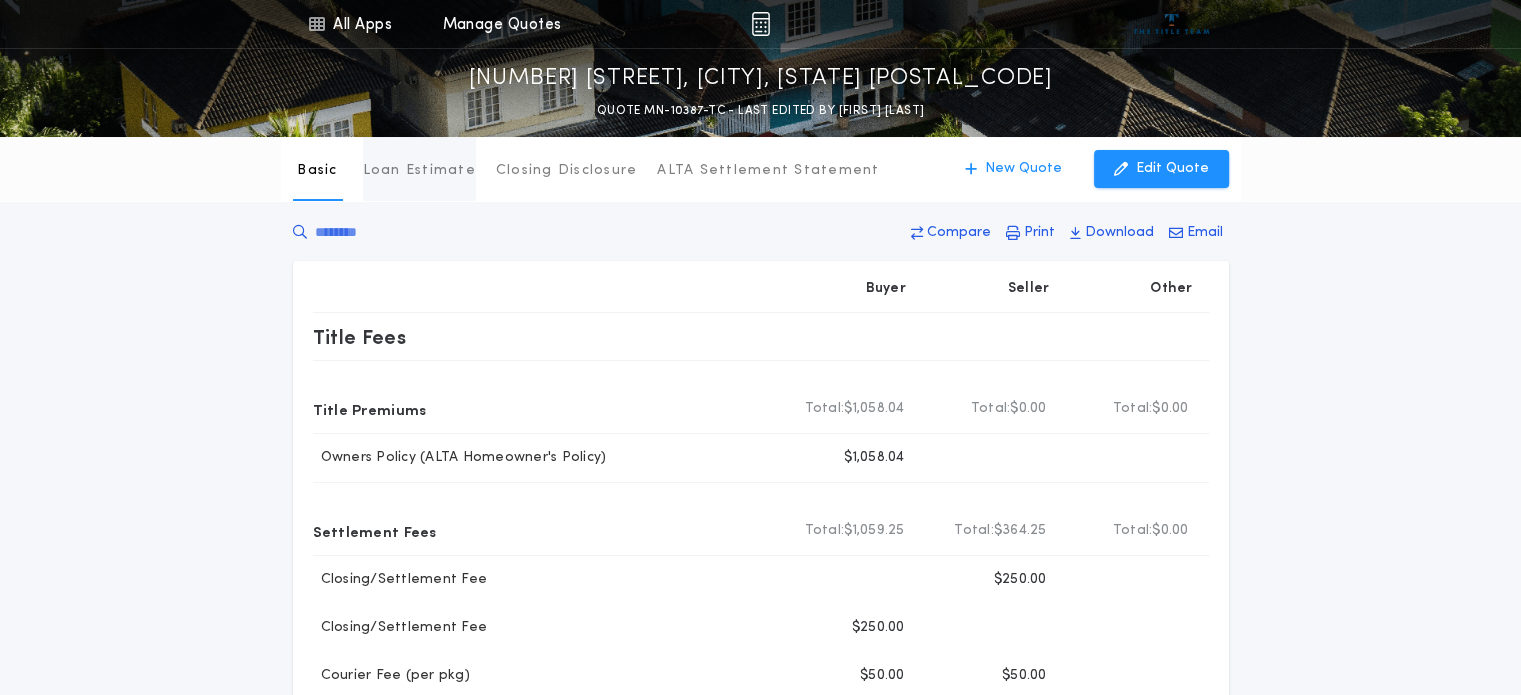 click on "Loan Estimate" at bounding box center [419, 171] 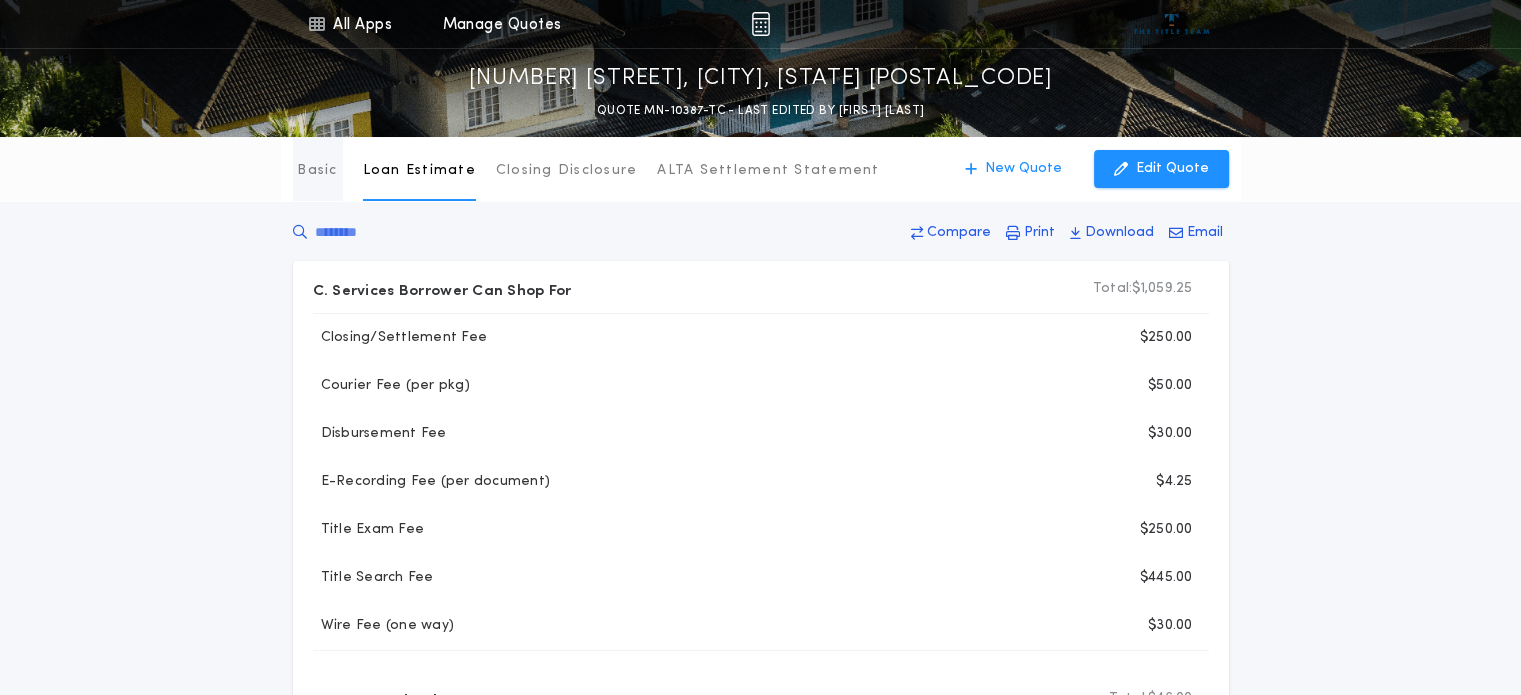 click on "Basic" at bounding box center [317, 171] 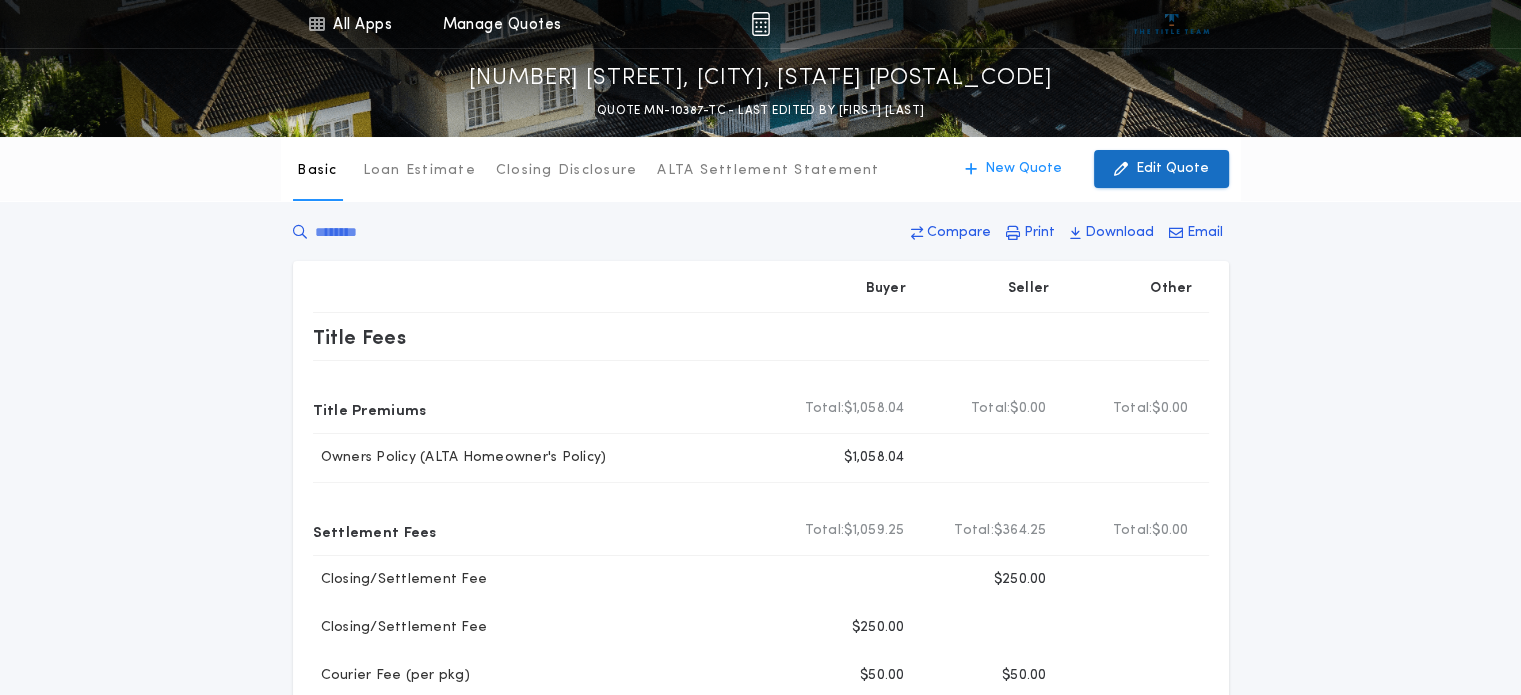 click on "Edit Quote" at bounding box center [1161, 169] 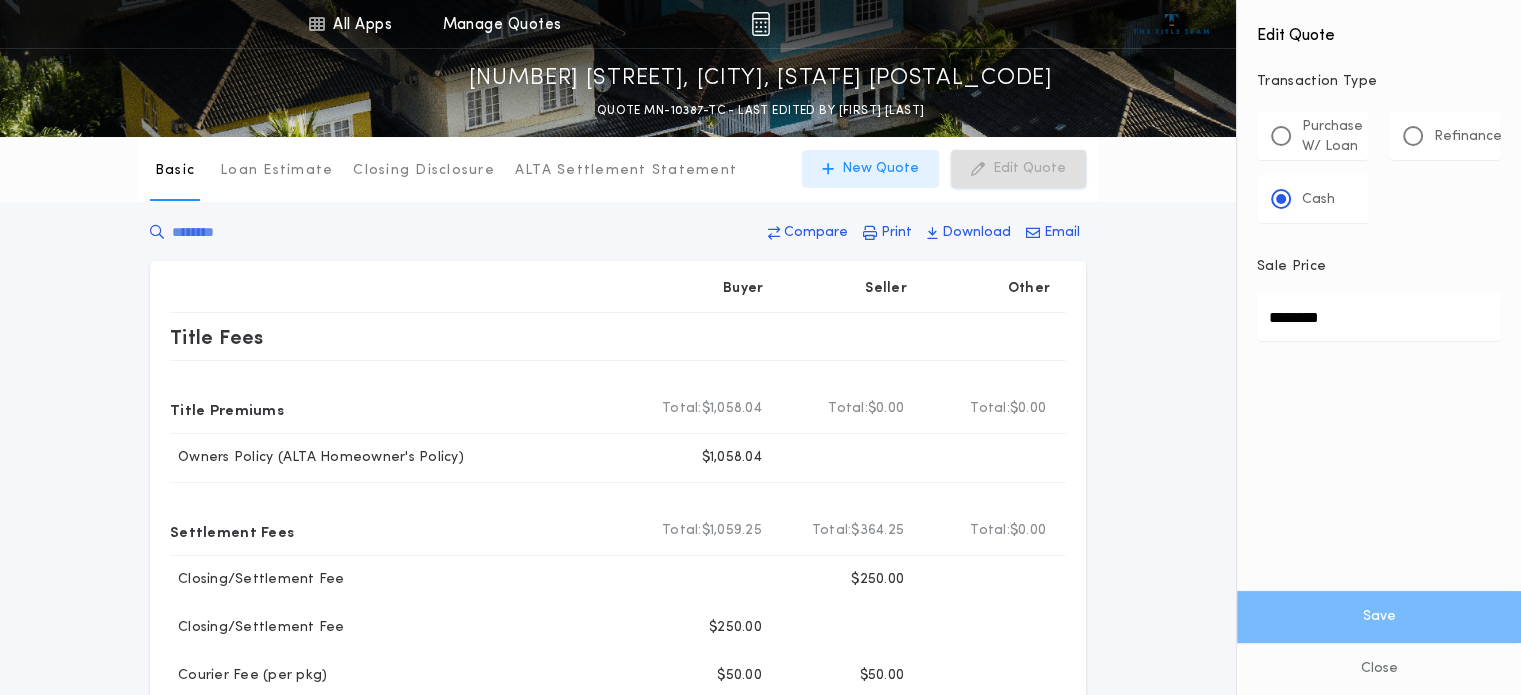 click on "New Quote" at bounding box center [880, 169] 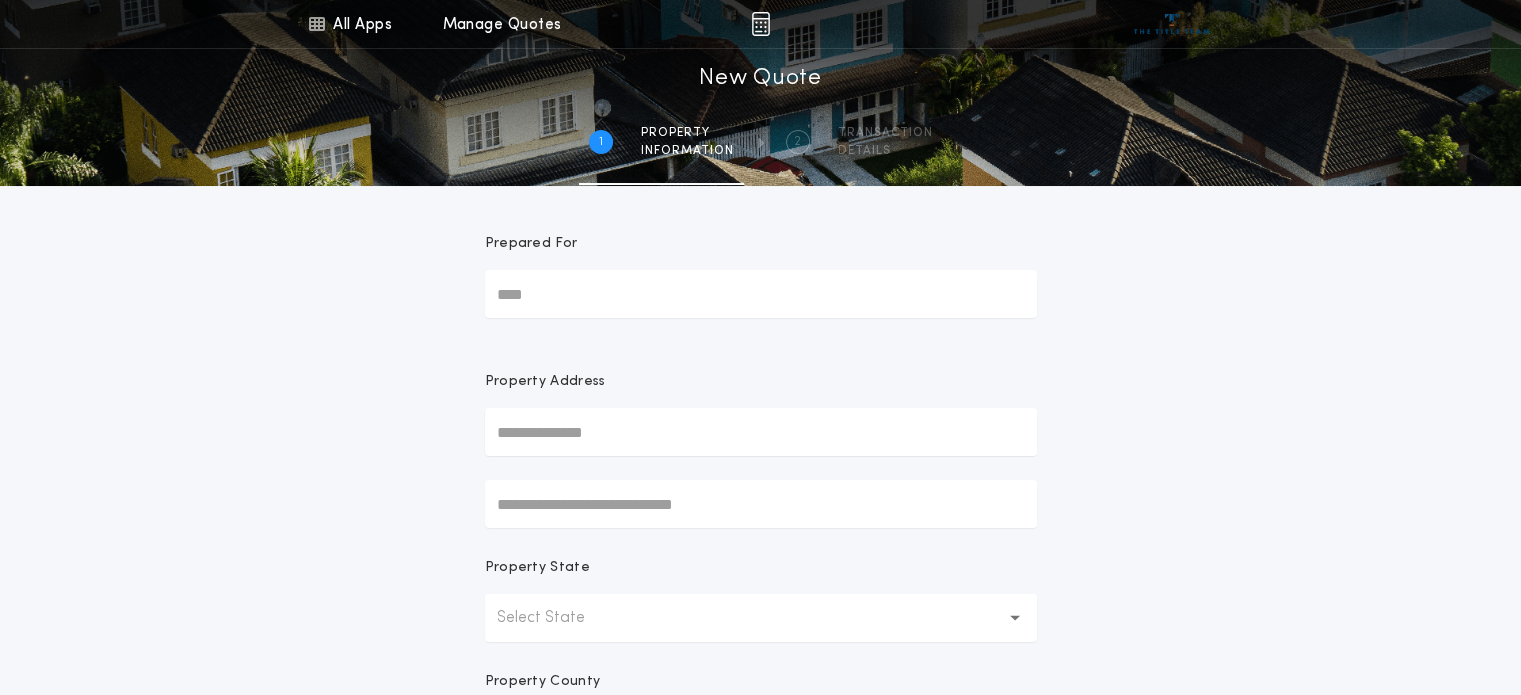 click on "Prepared For" at bounding box center [761, 294] 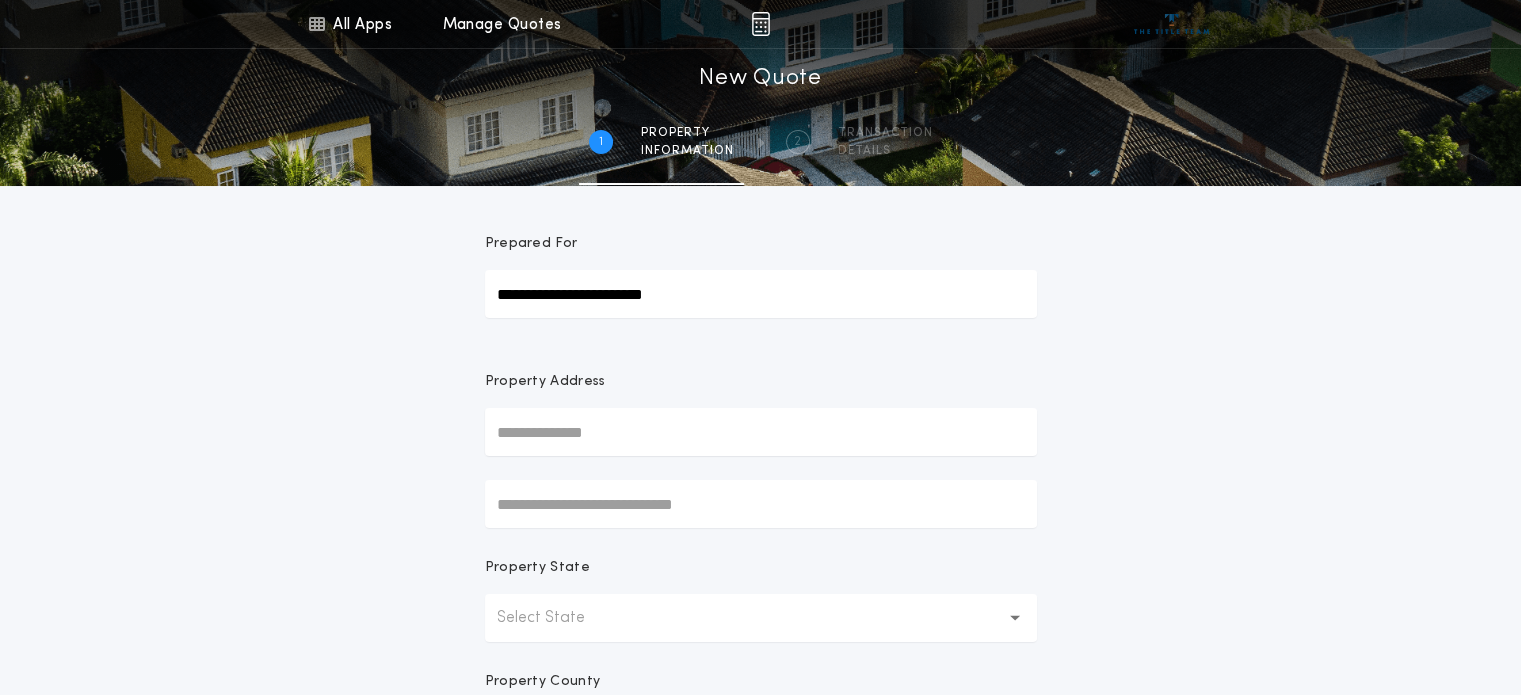 click at bounding box center (761, 432) 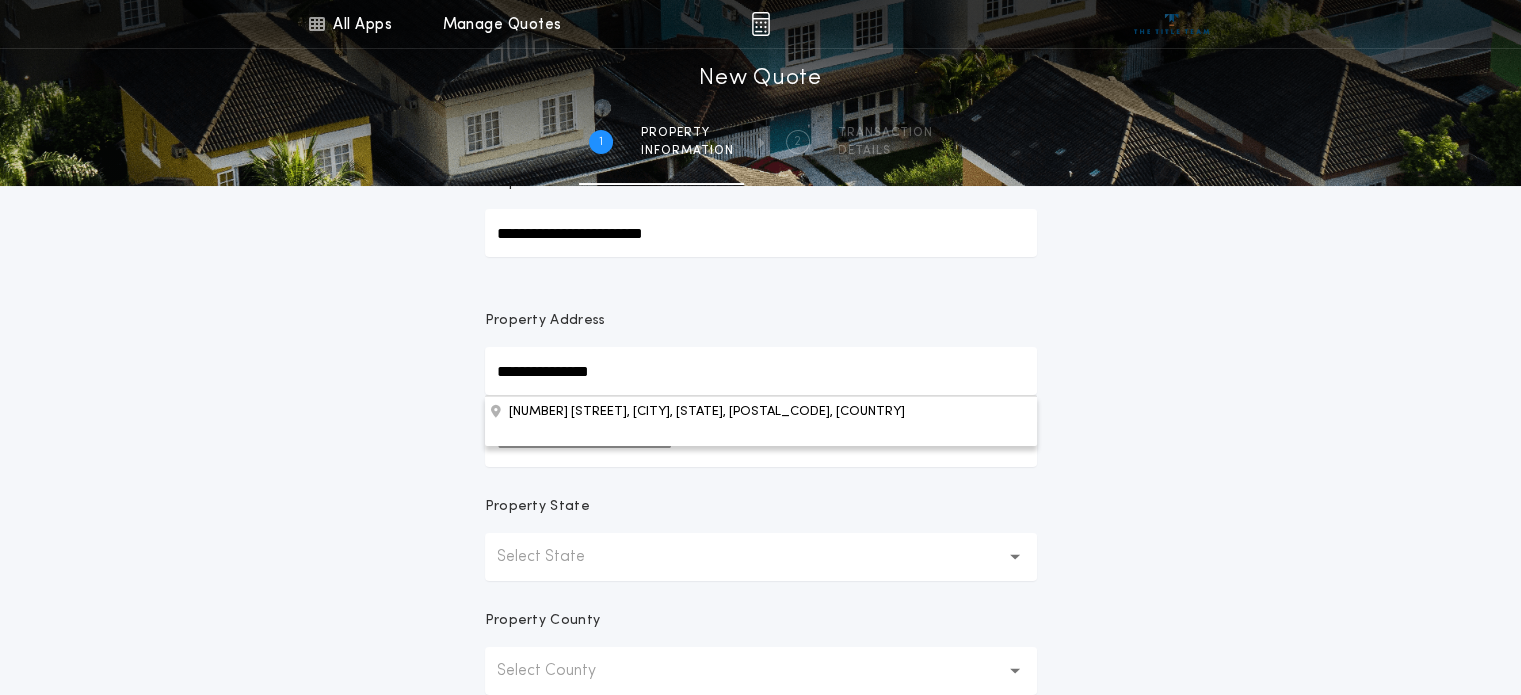 scroll, scrollTop: 76, scrollLeft: 0, axis: vertical 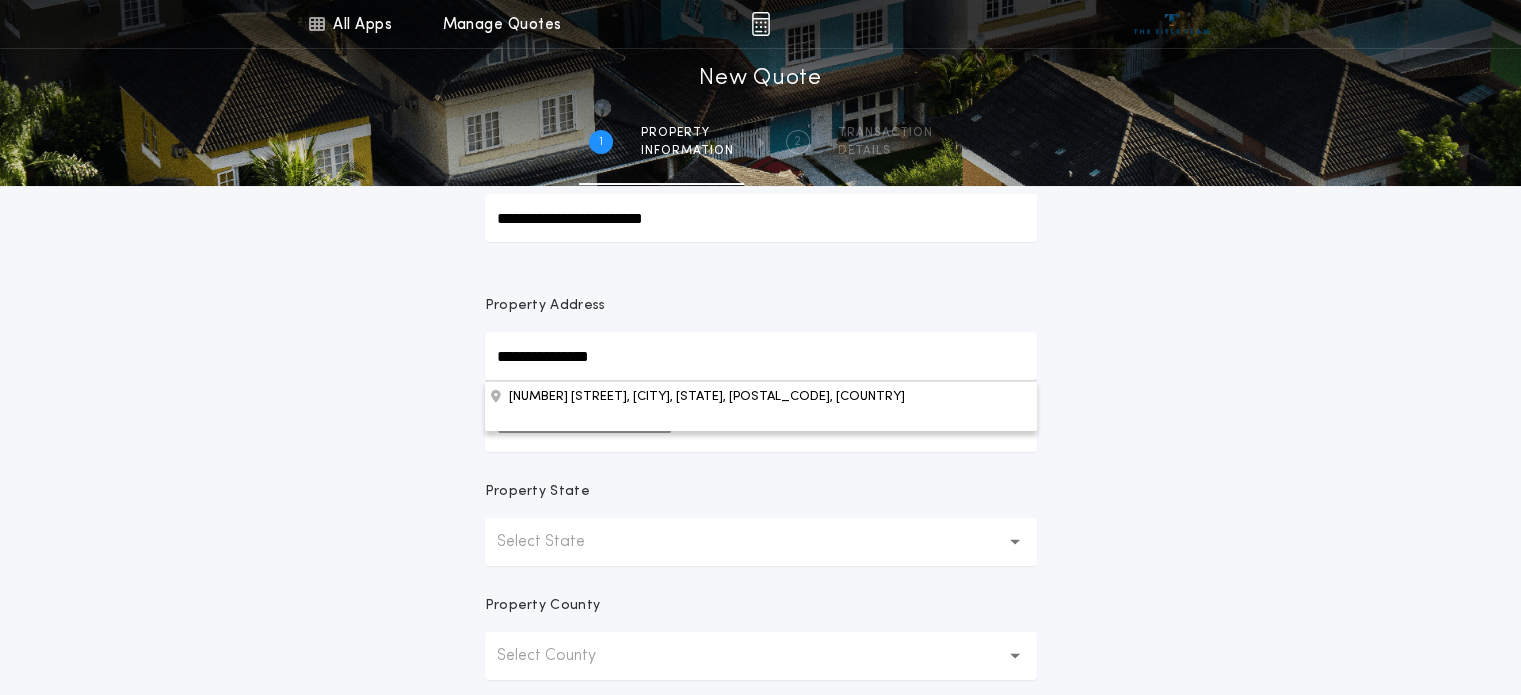 click on "[NUMBER] [STREET], [CITY], [STATE], [POSTAL_CODE], [COUNTRY]" at bounding box center (761, 405) 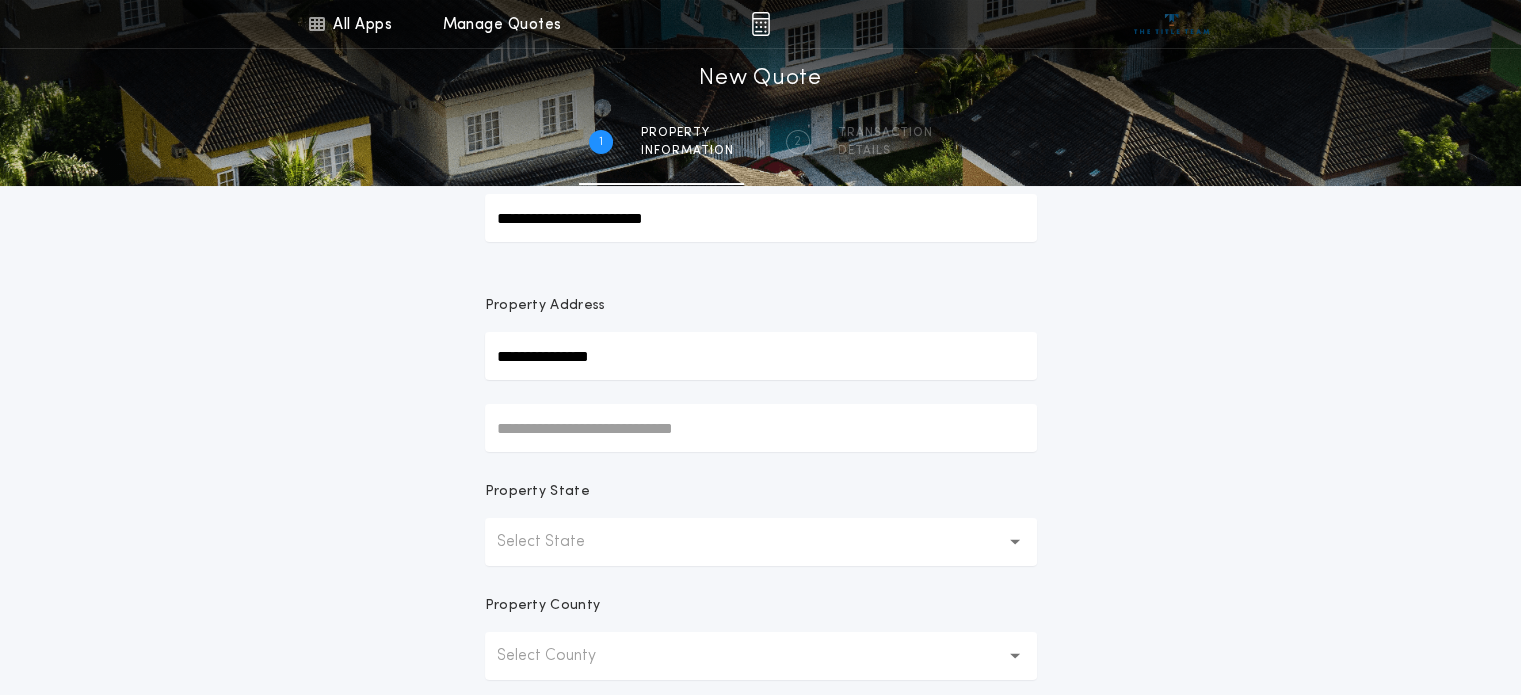 type on "**********" 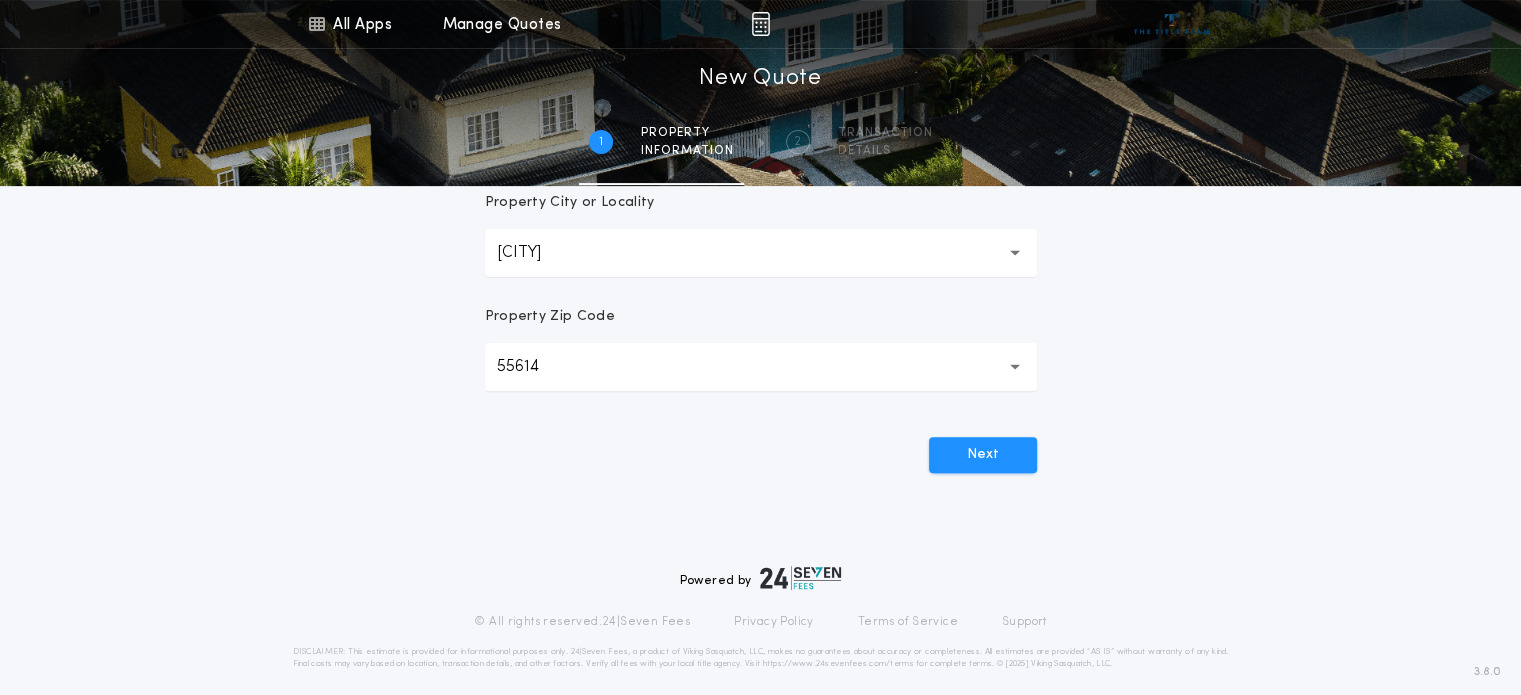 scroll, scrollTop: 596, scrollLeft: 0, axis: vertical 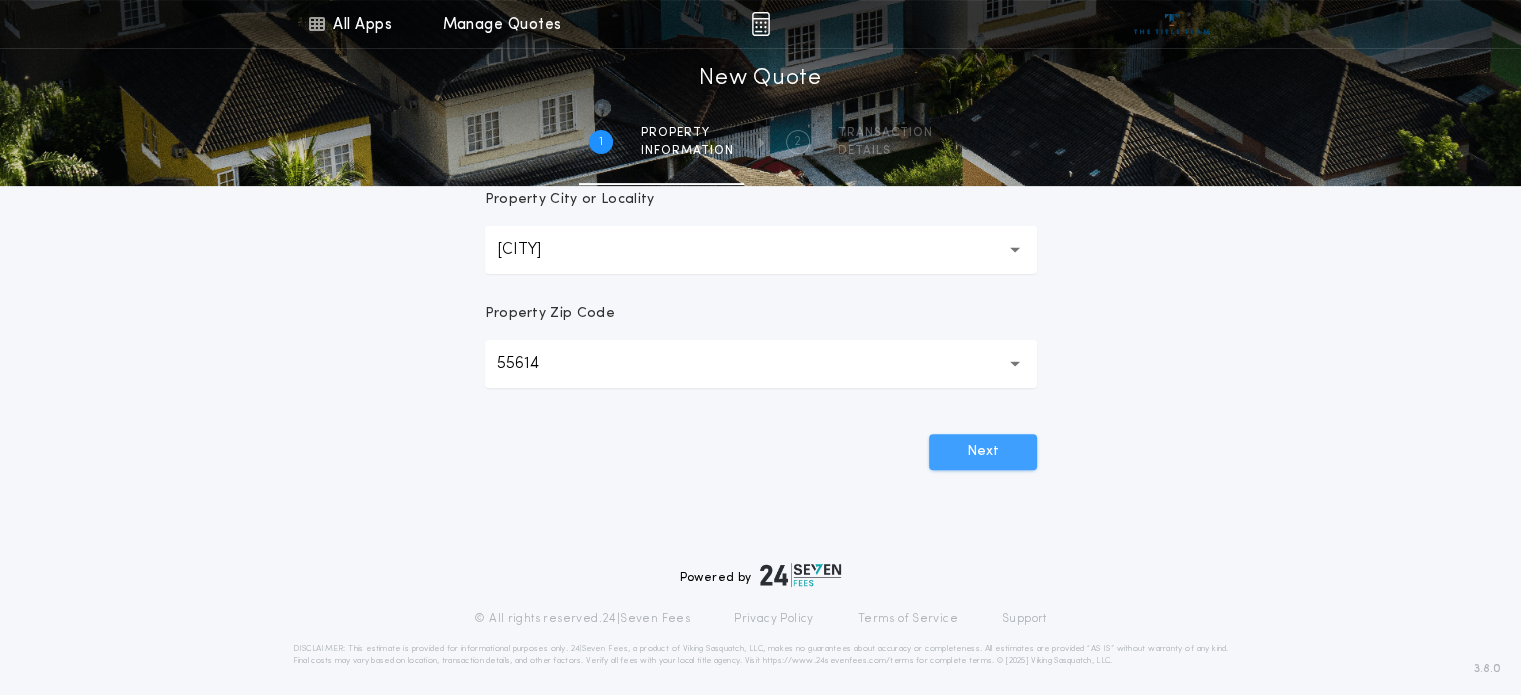 click on "Next" at bounding box center [983, 452] 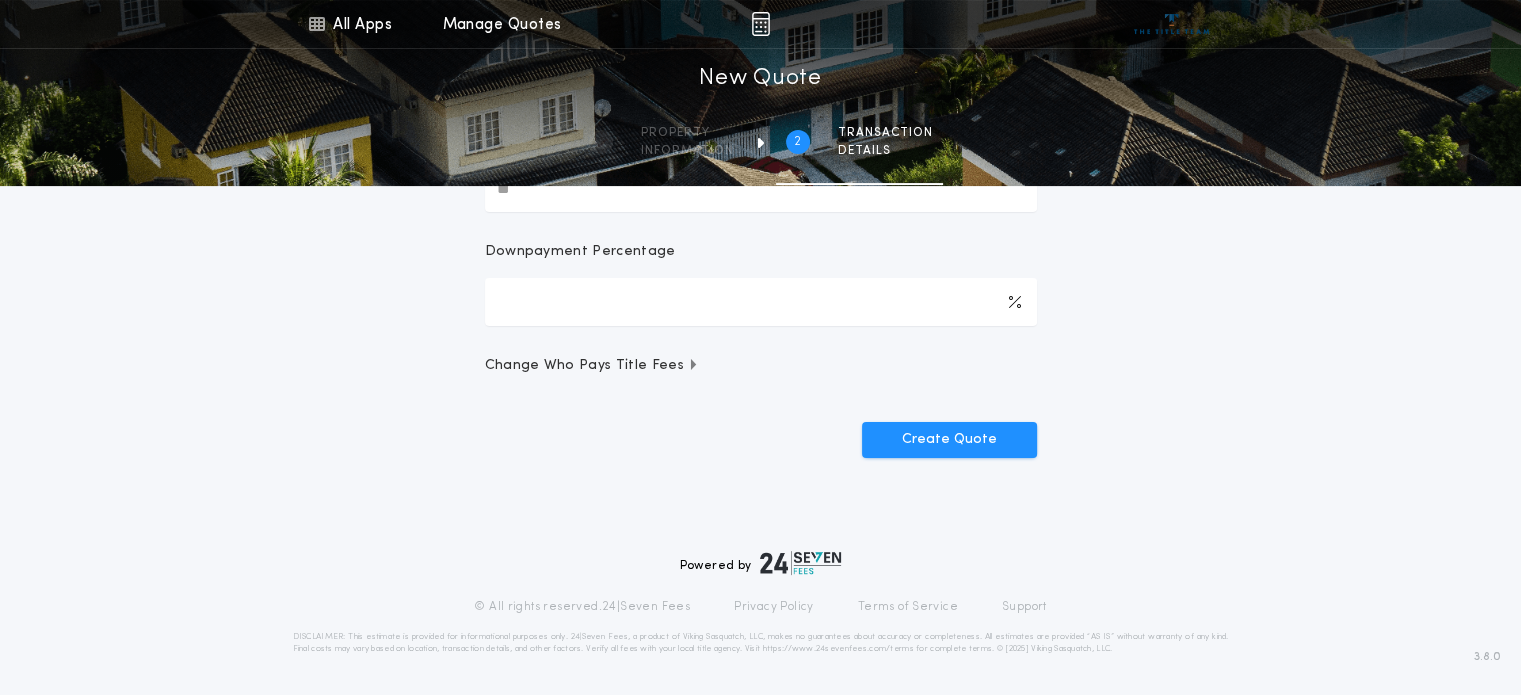 scroll, scrollTop: 0, scrollLeft: 0, axis: both 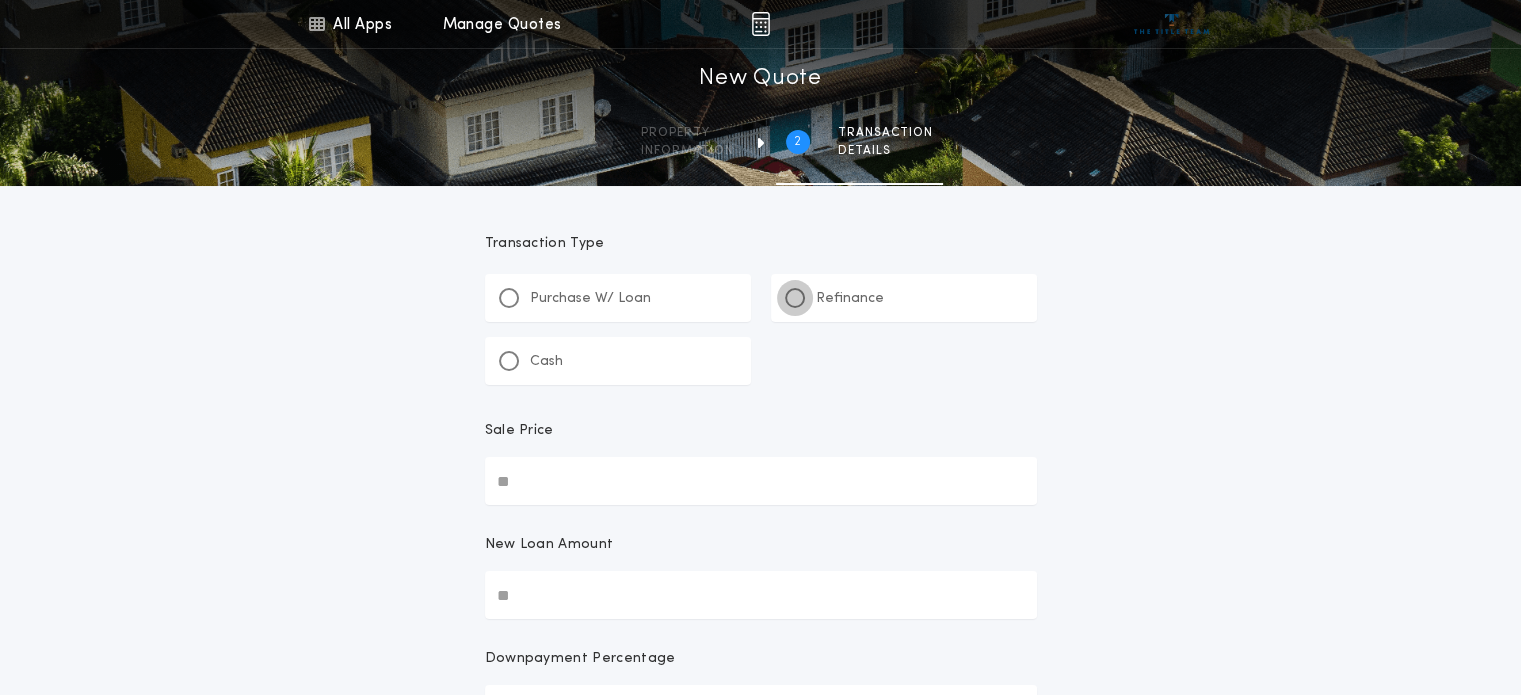 click at bounding box center [795, 298] 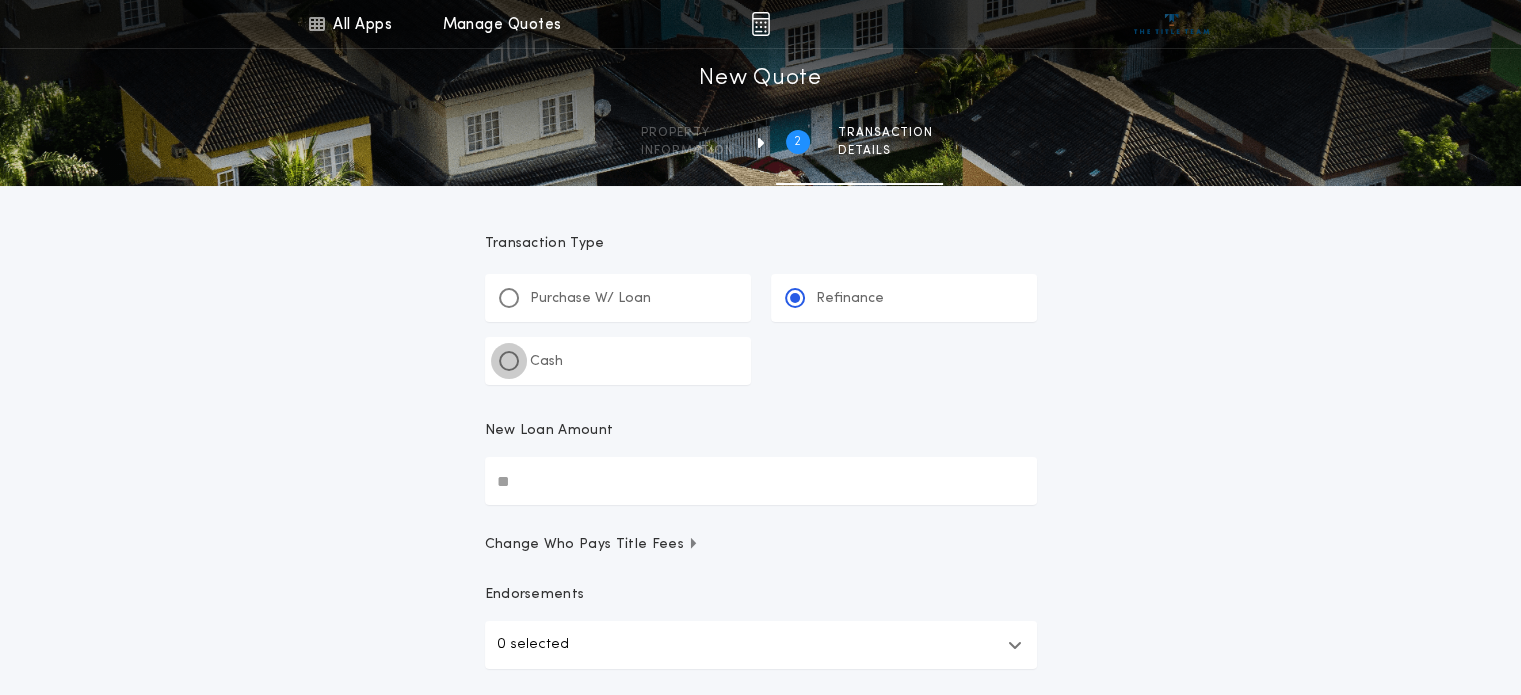 click at bounding box center (509, 361) 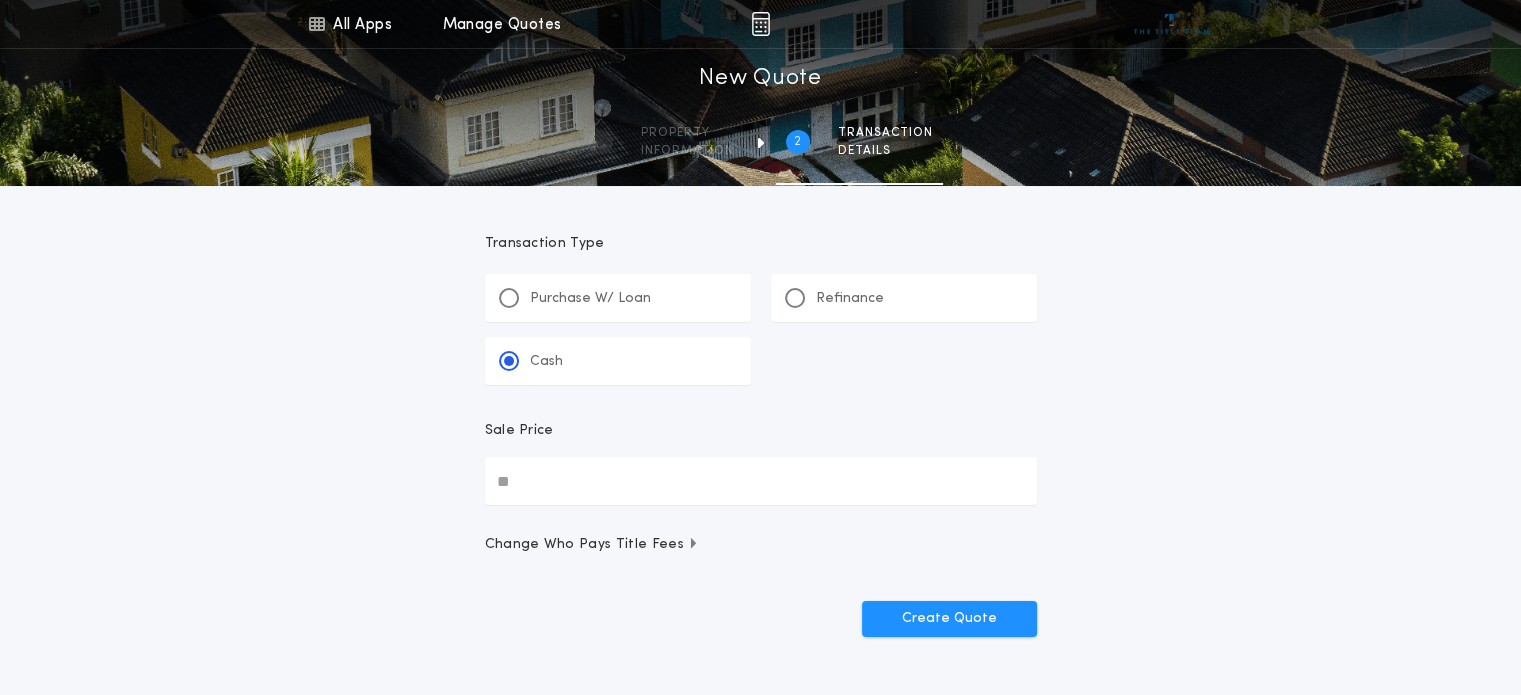 click on "Sale Price" at bounding box center [761, 481] 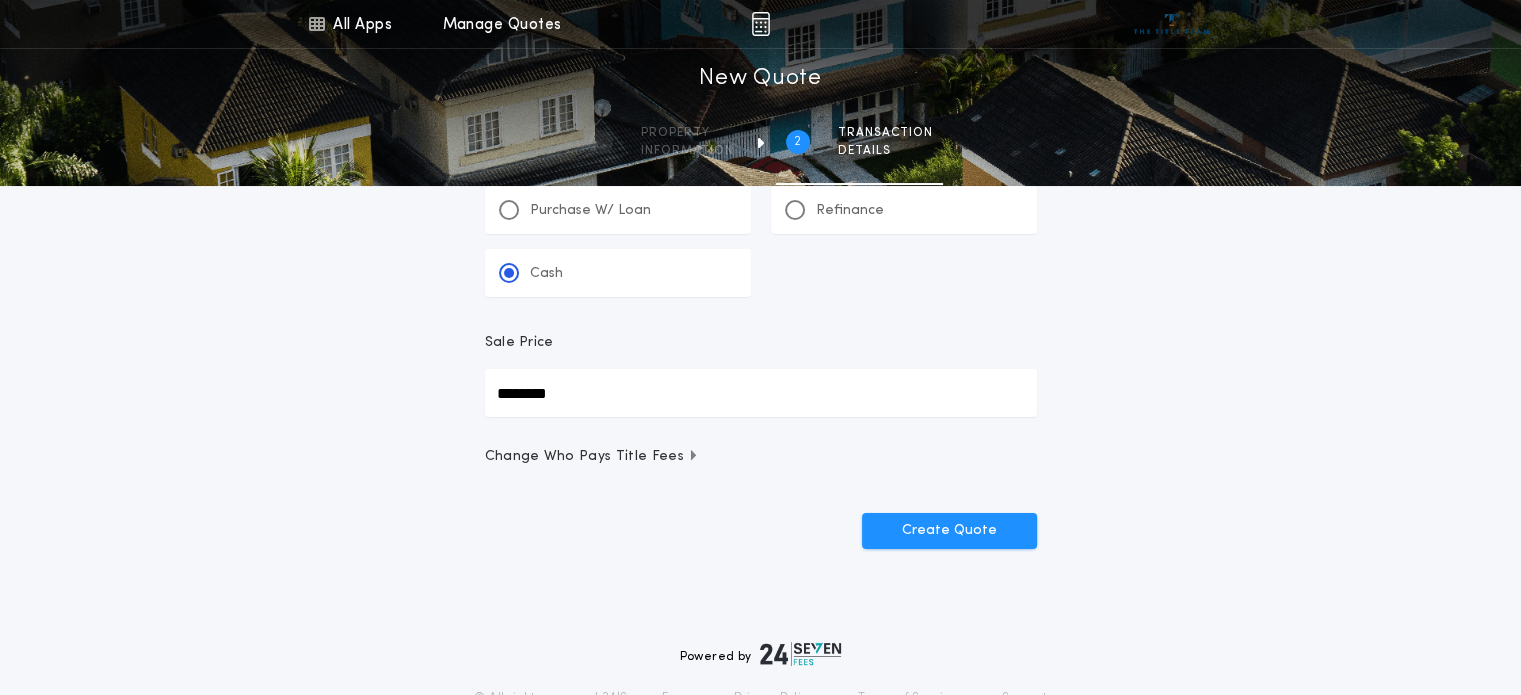 scroll, scrollTop: 104, scrollLeft: 0, axis: vertical 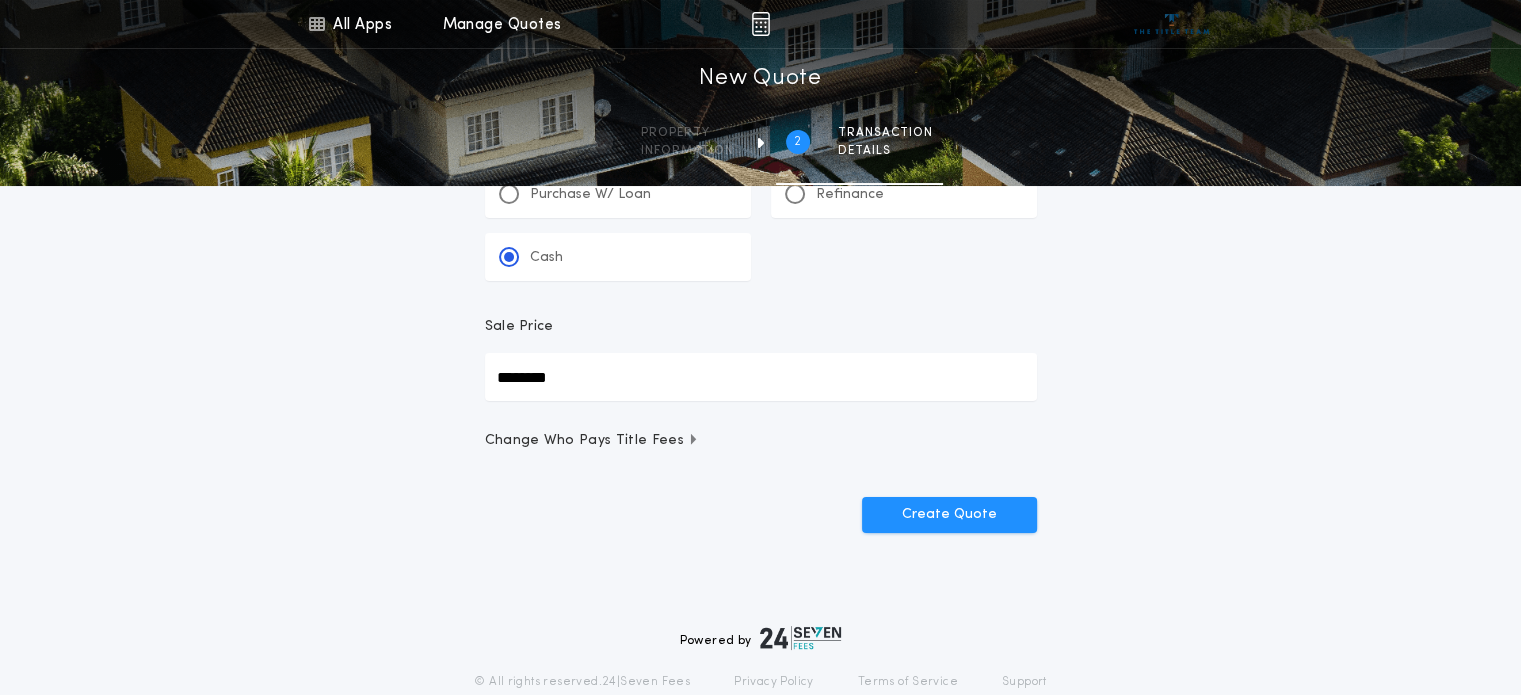 type on "********" 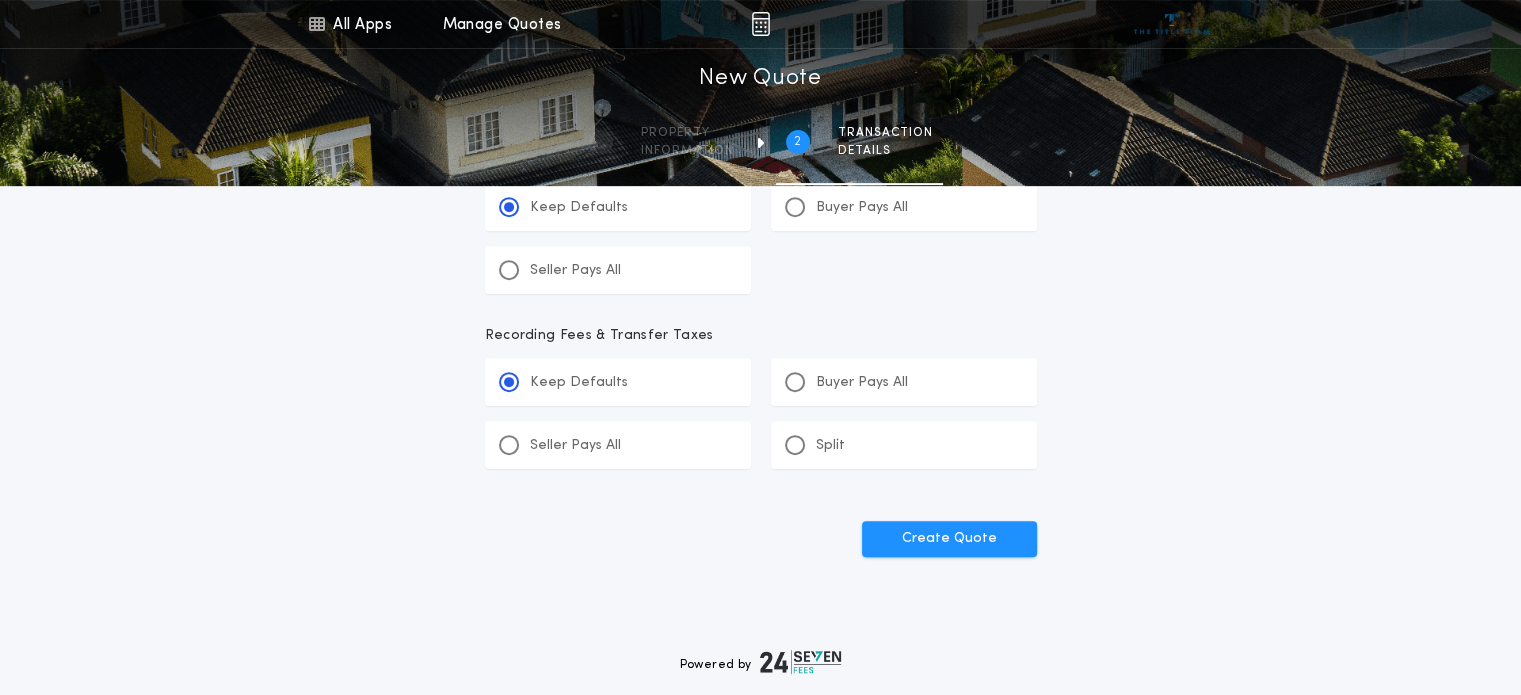 scroll, scrollTop: 779, scrollLeft: 0, axis: vertical 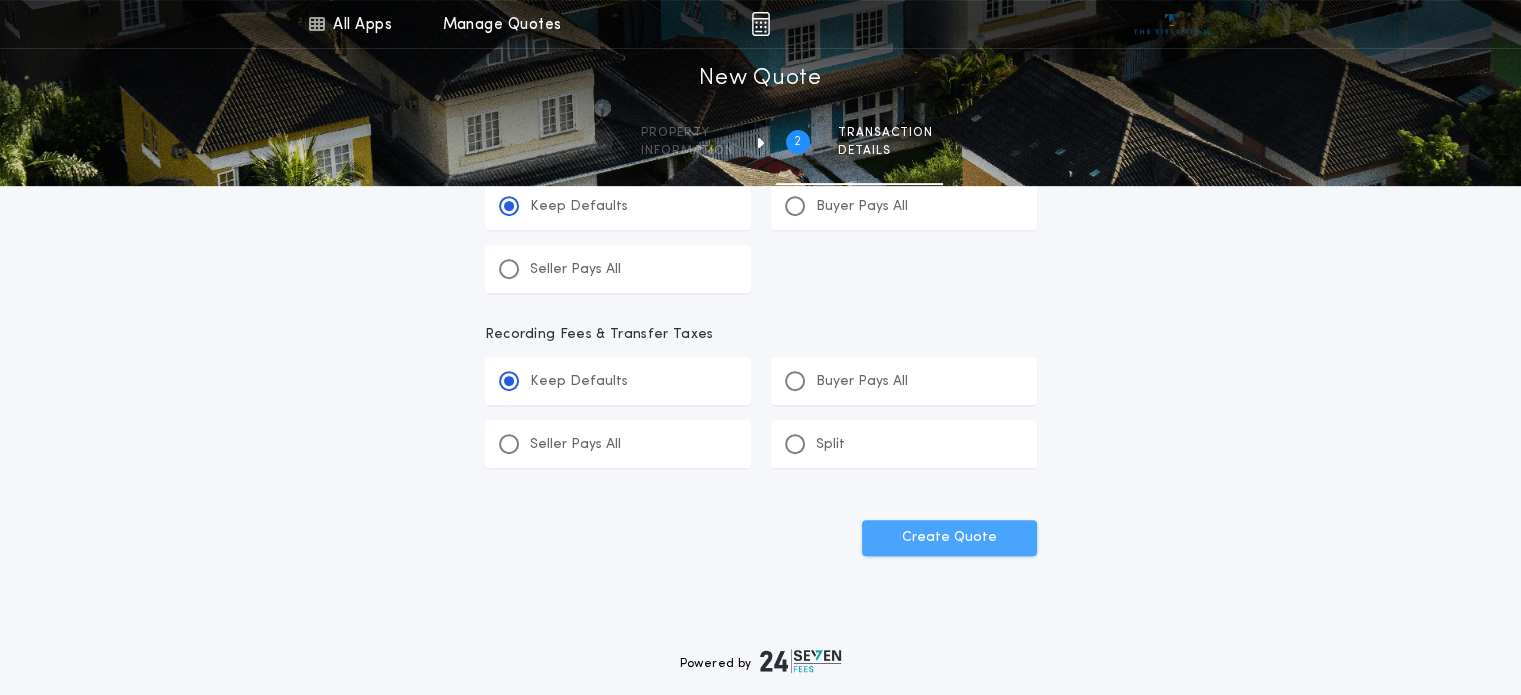 click on "Create Quote" at bounding box center (949, 538) 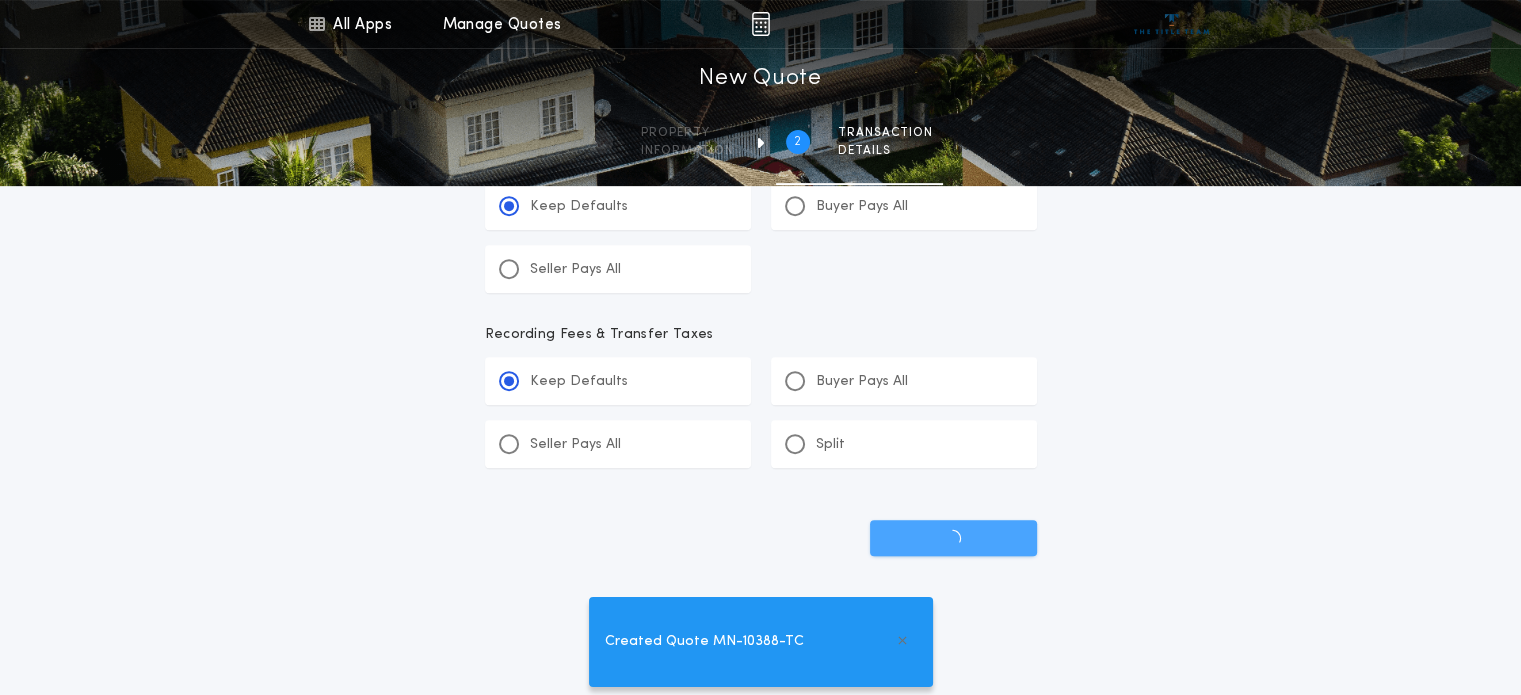 scroll, scrollTop: 0, scrollLeft: 0, axis: both 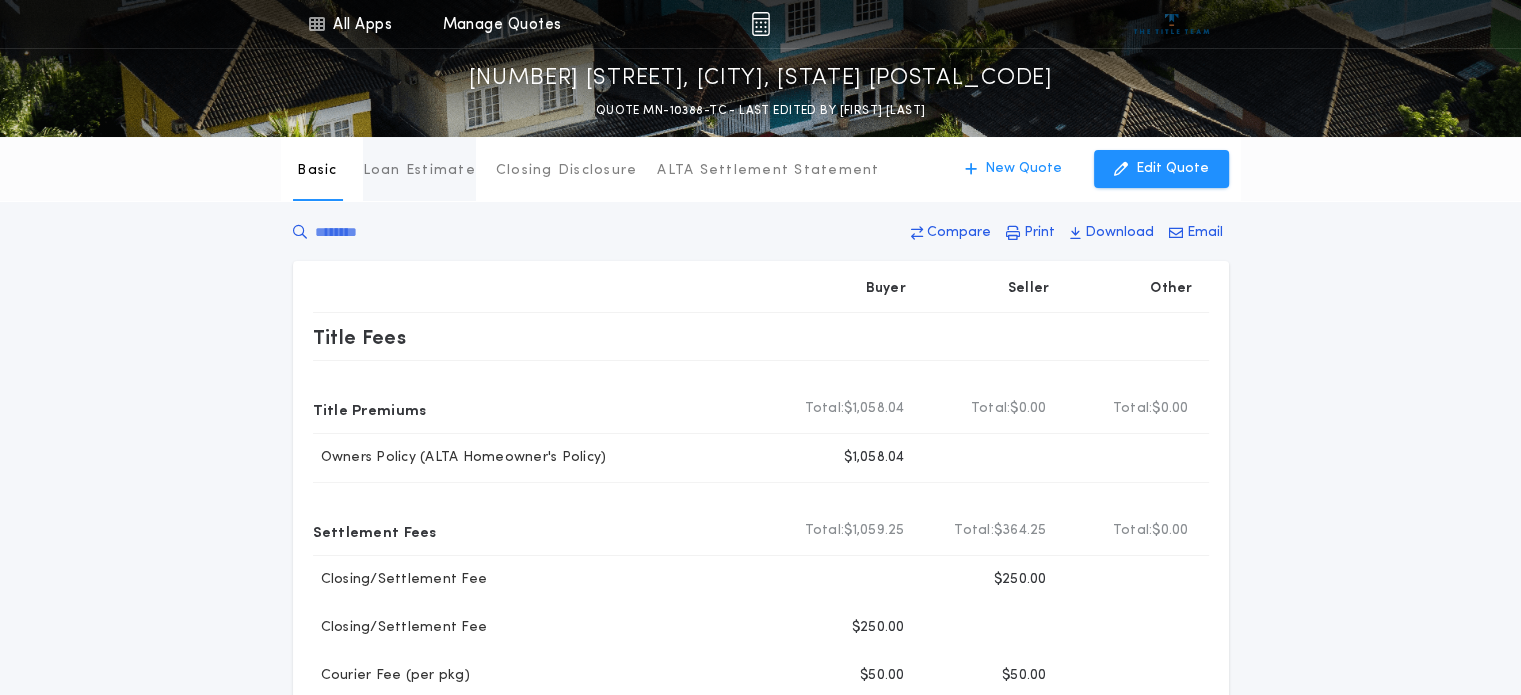 click on "Loan Estimate" at bounding box center [419, 171] 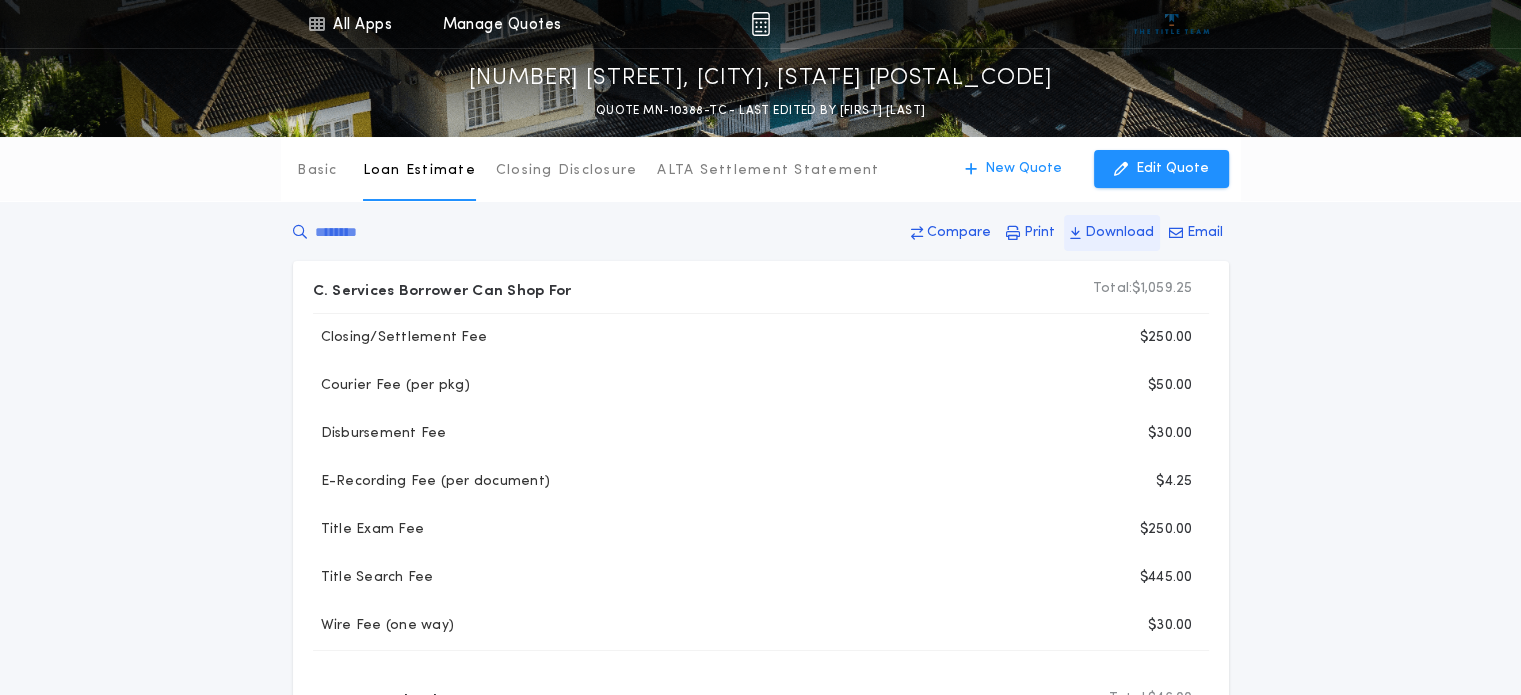 click on "Download" at bounding box center (1112, 233) 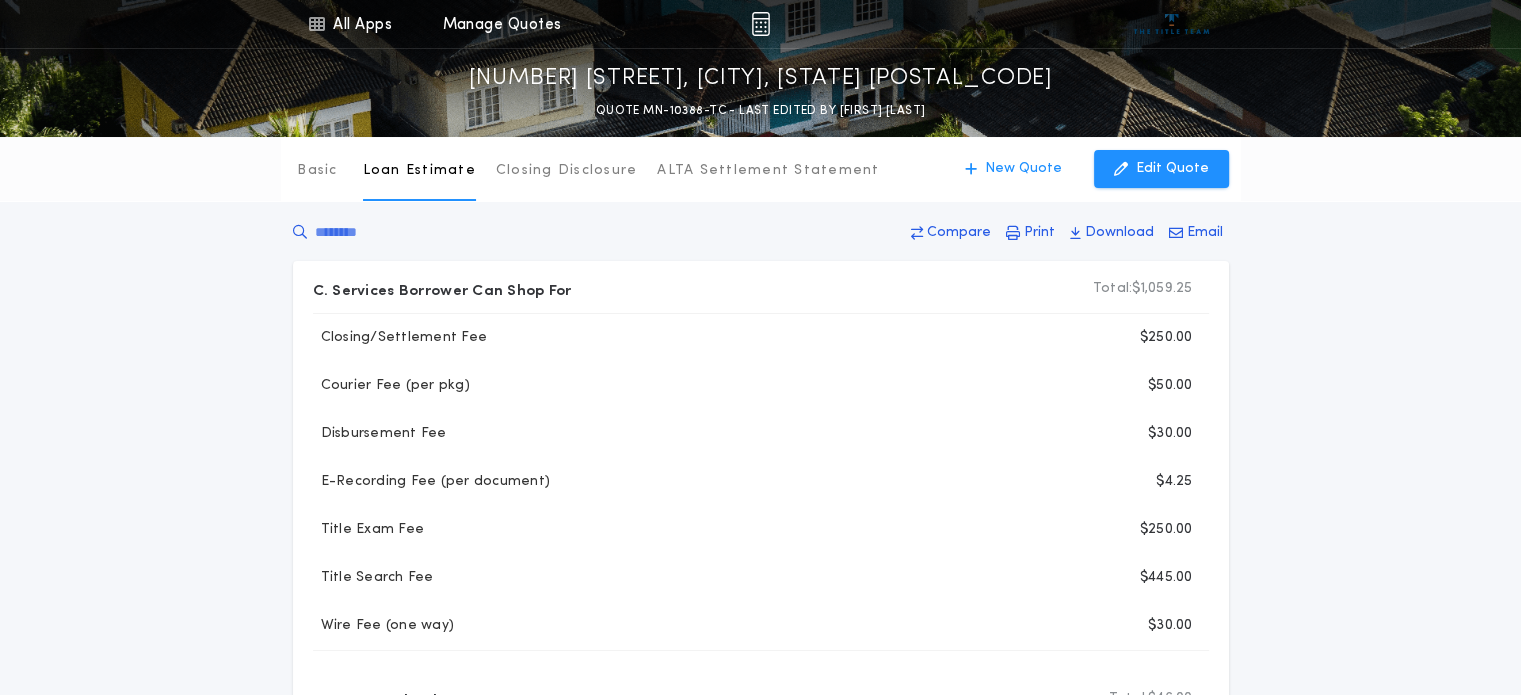 click on "Basic Loan Estimate Closing Disclosure ALTA Settlement Statement Loan Estimate New Quote Edit Quote" at bounding box center [760, 169] 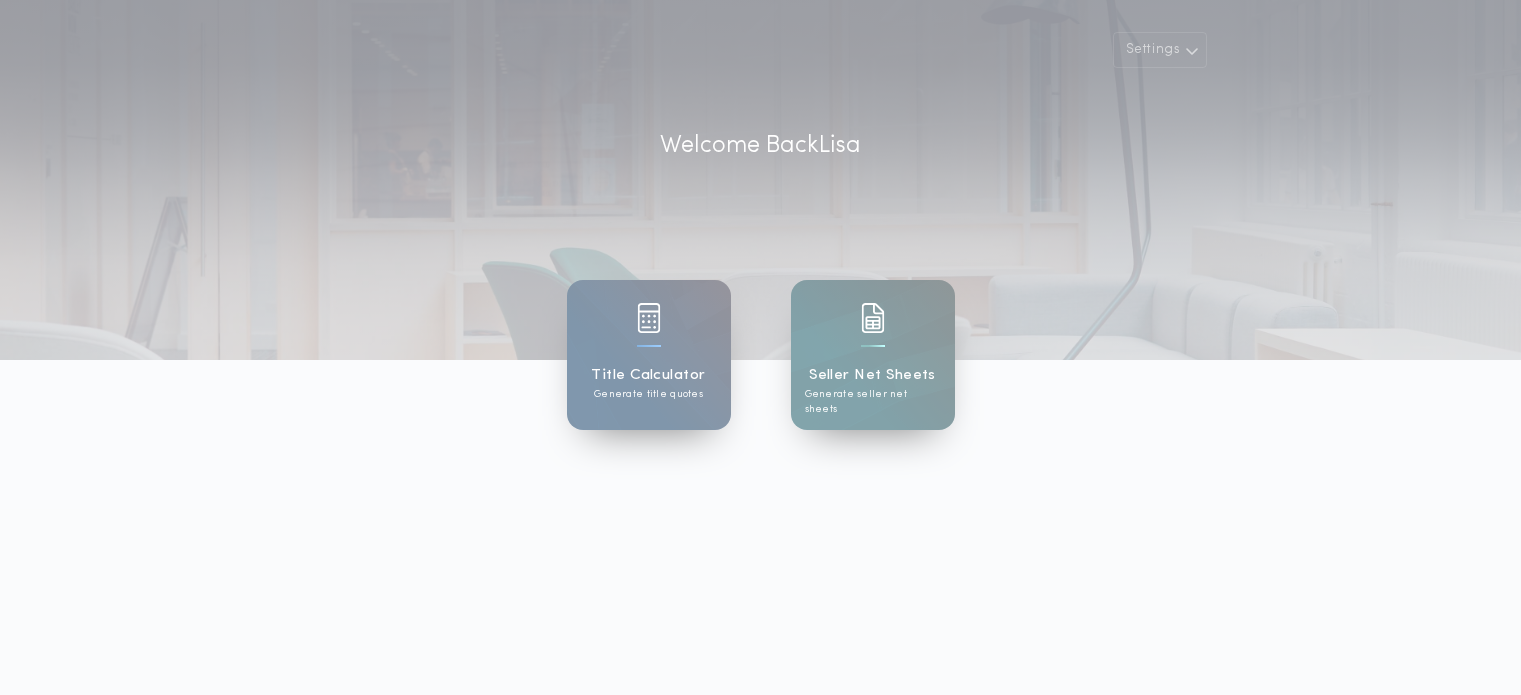 scroll, scrollTop: 0, scrollLeft: 0, axis: both 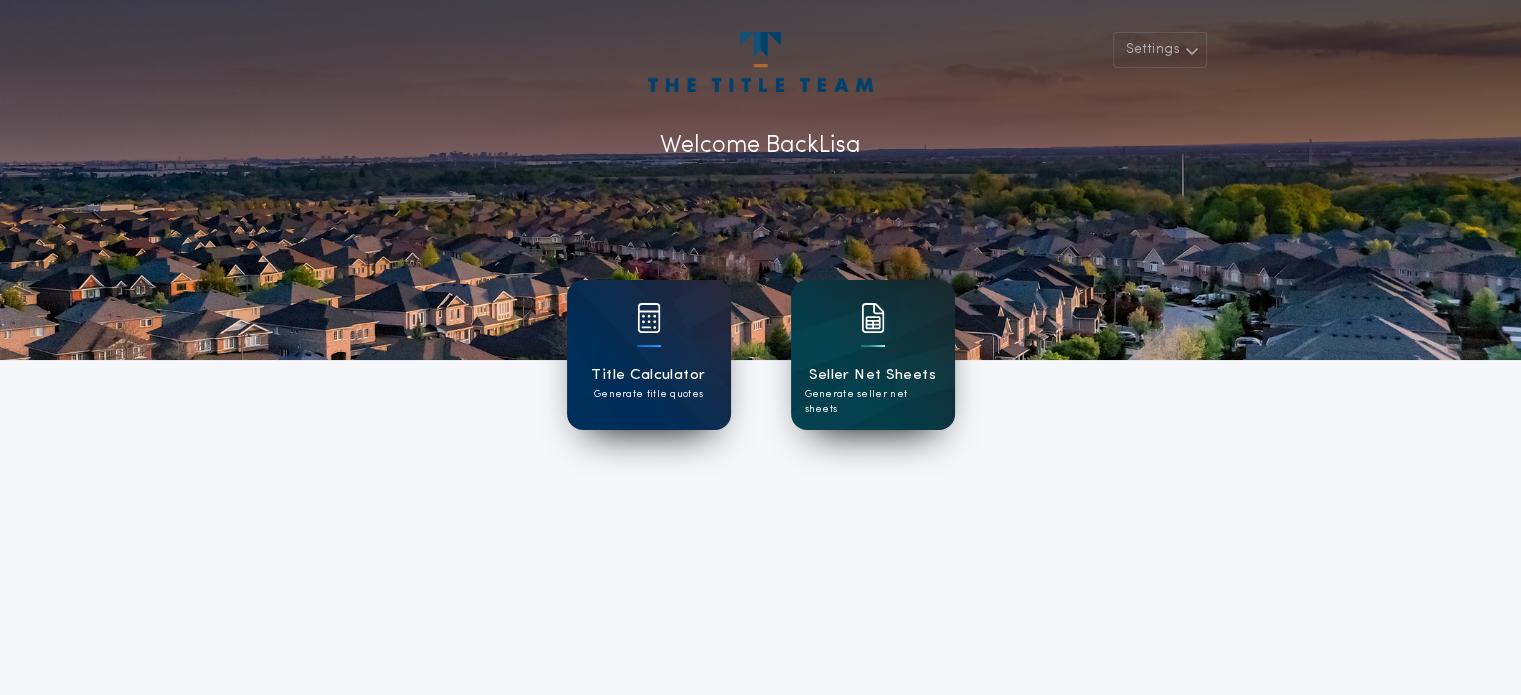 click at bounding box center [873, 331] 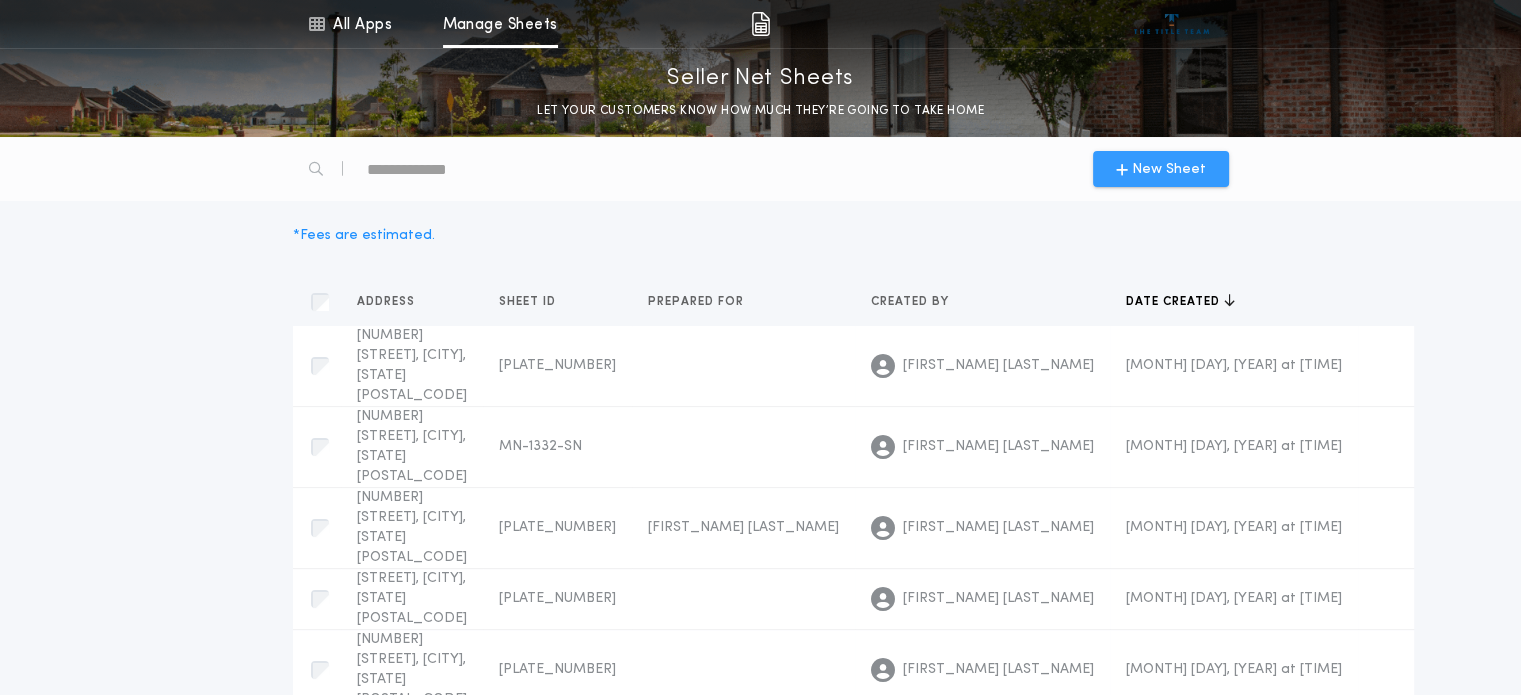 click on "New Sheet" at bounding box center [1169, 169] 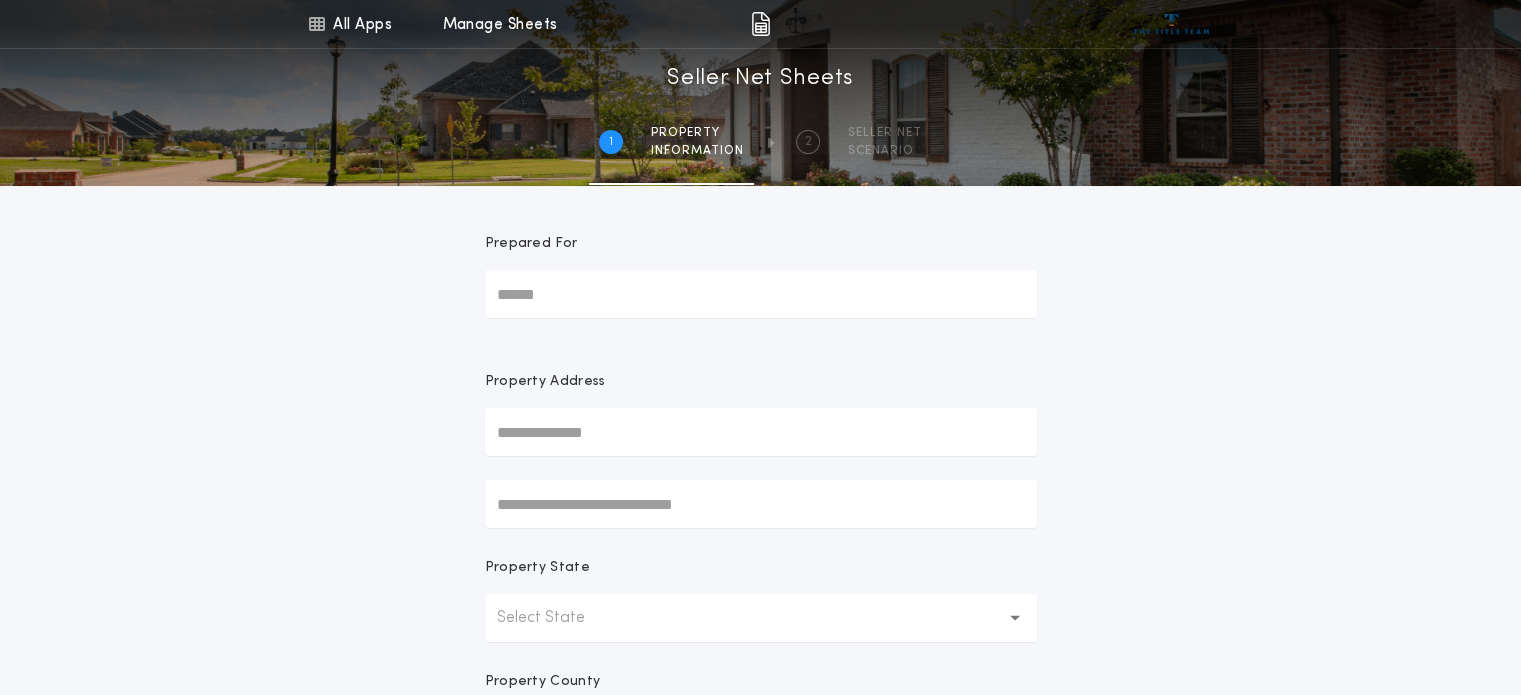 click at bounding box center (761, 432) 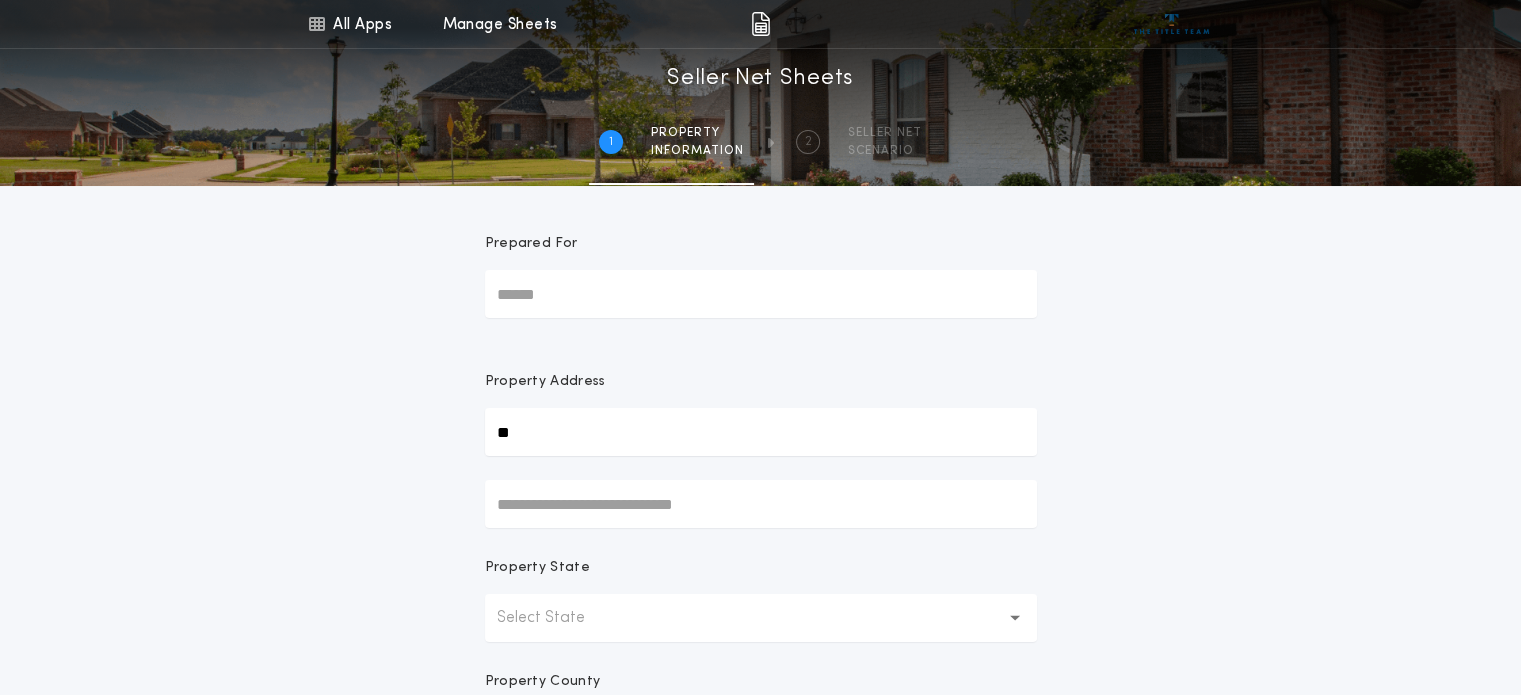 type on "**********" 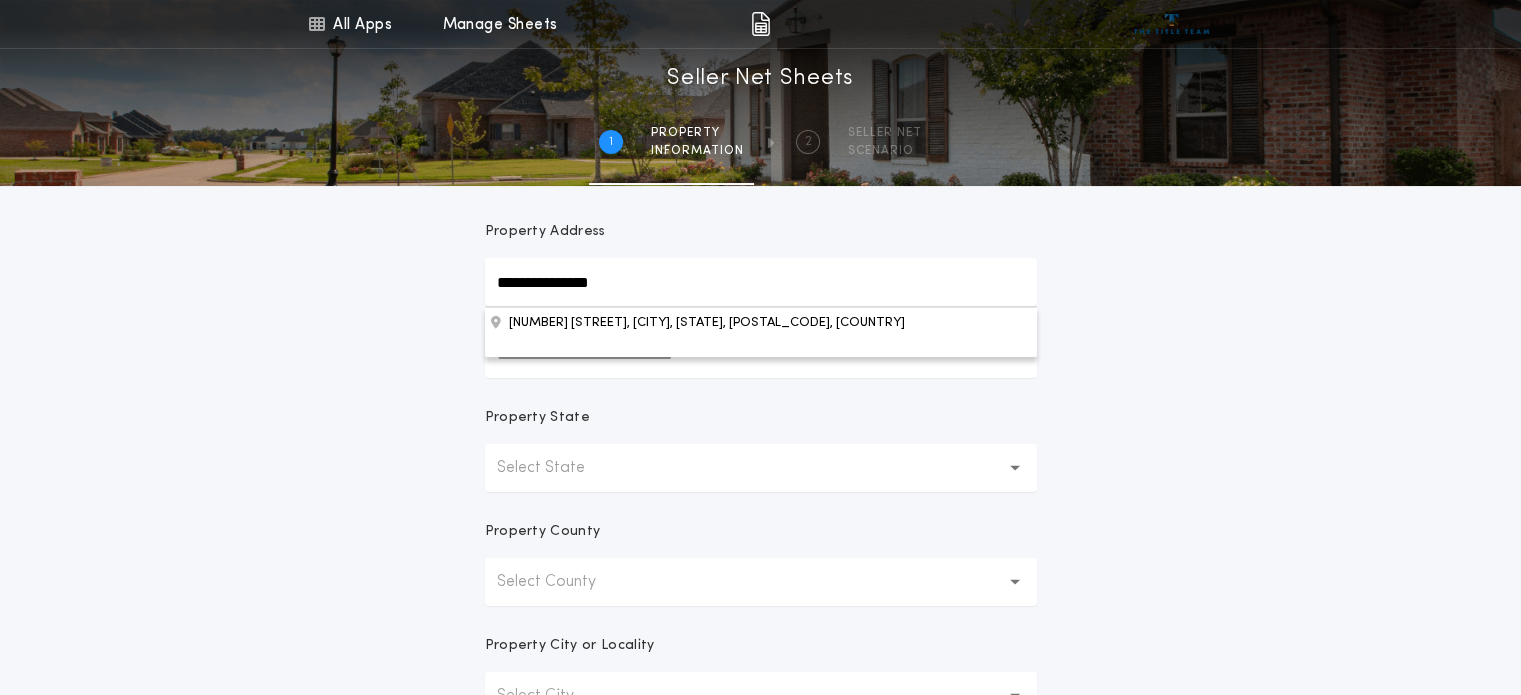 scroll, scrollTop: 160, scrollLeft: 0, axis: vertical 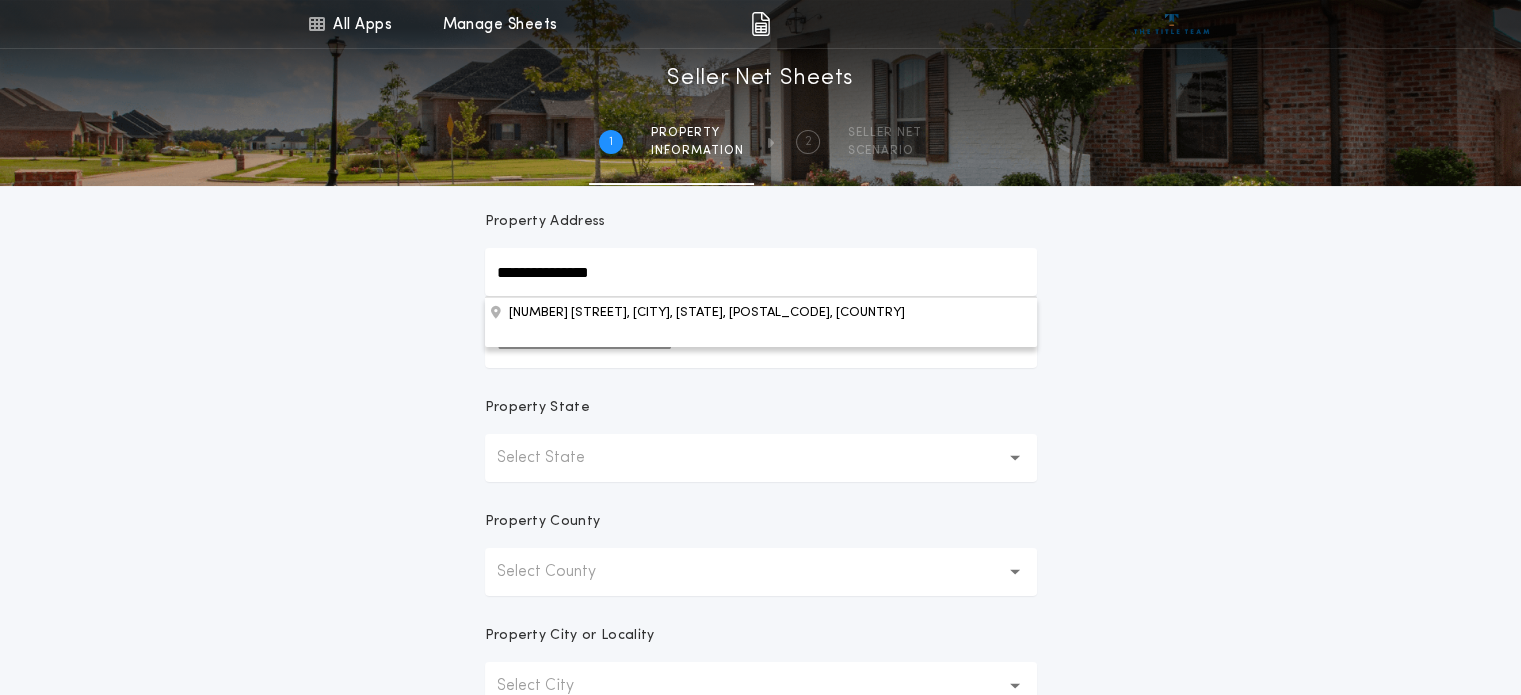 click on "Select State" at bounding box center [761, 458] 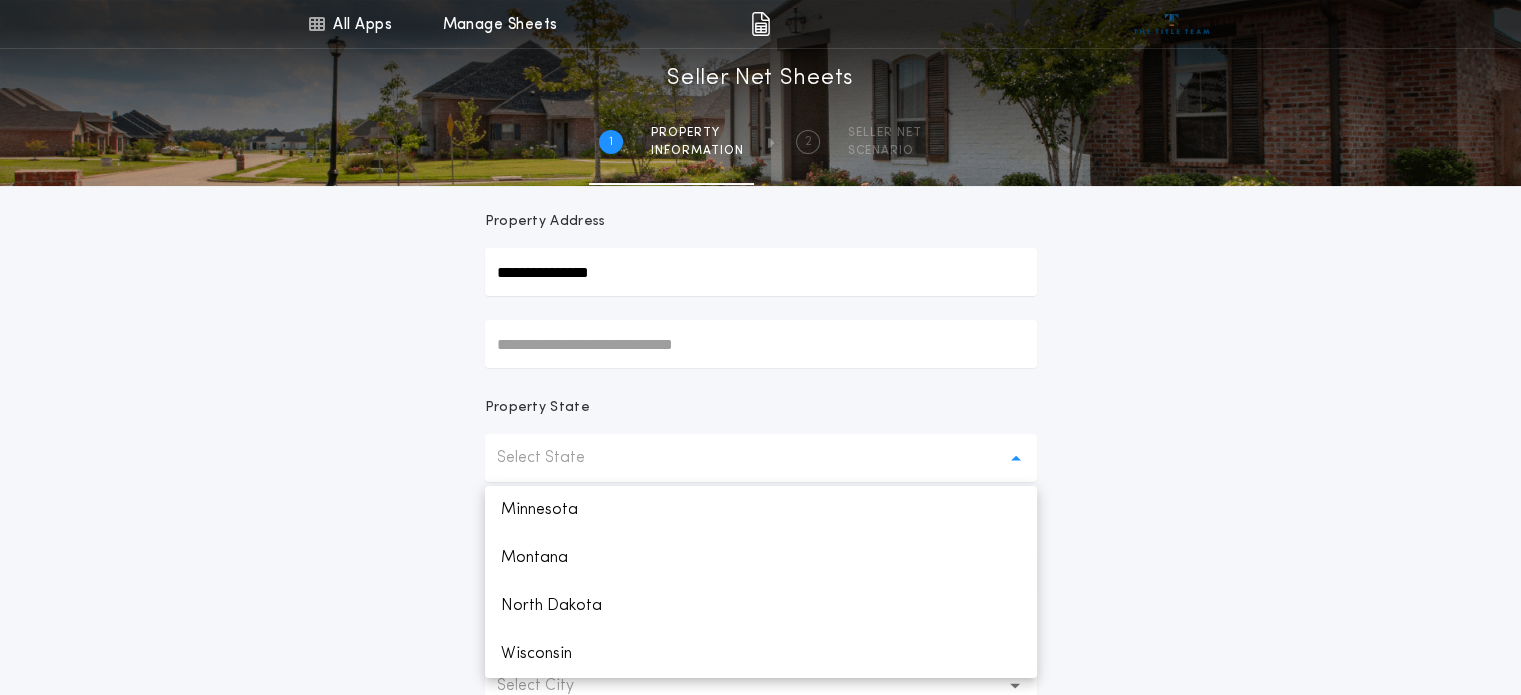 click on "Minnesota" at bounding box center [761, 510] 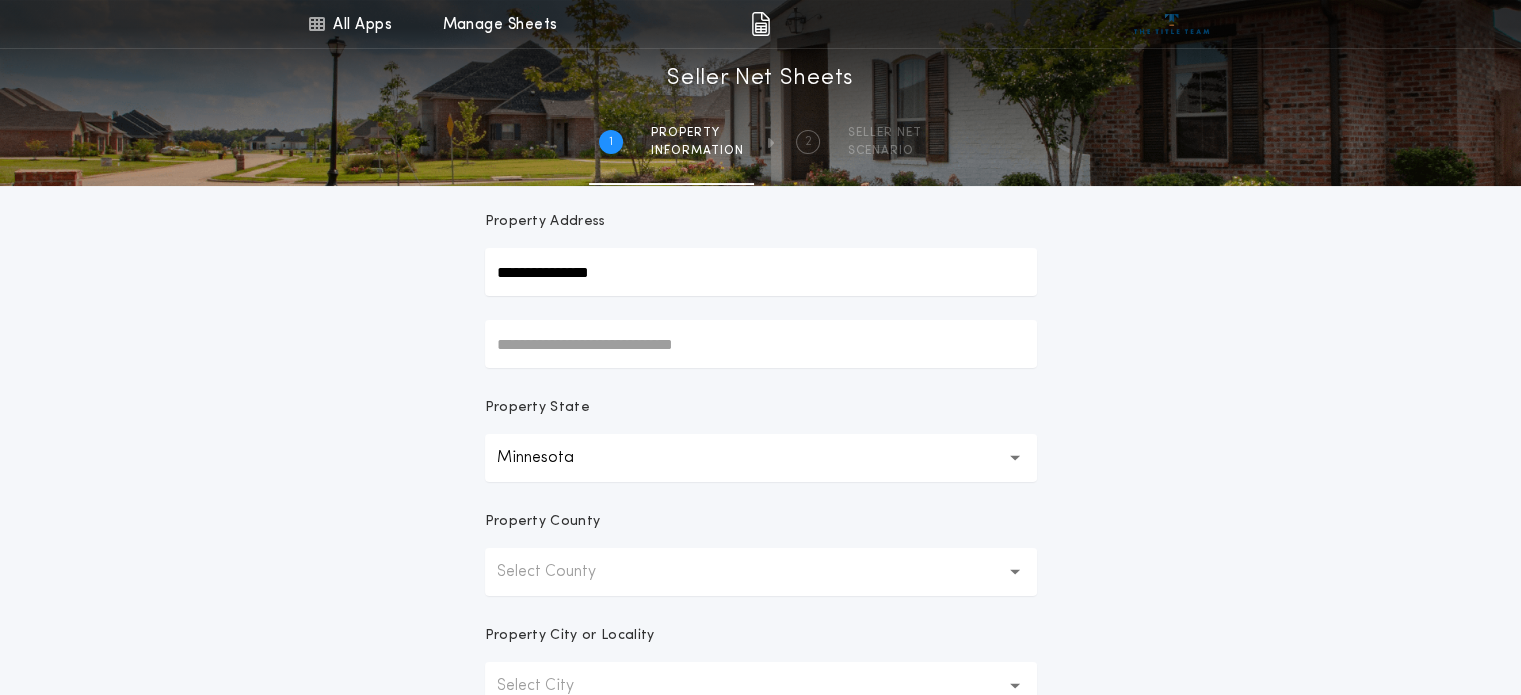 click on "Select County" at bounding box center [761, 572] 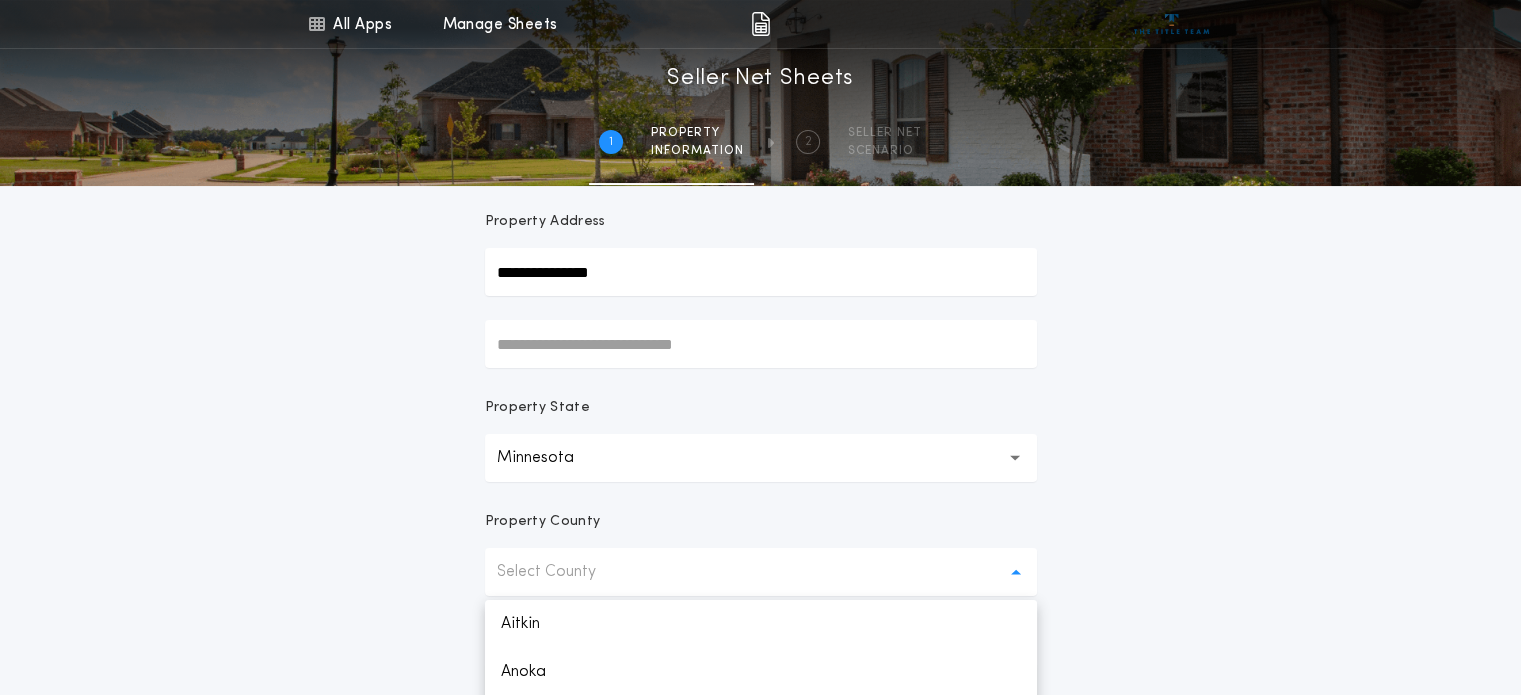 scroll, scrollTop: 264, scrollLeft: 0, axis: vertical 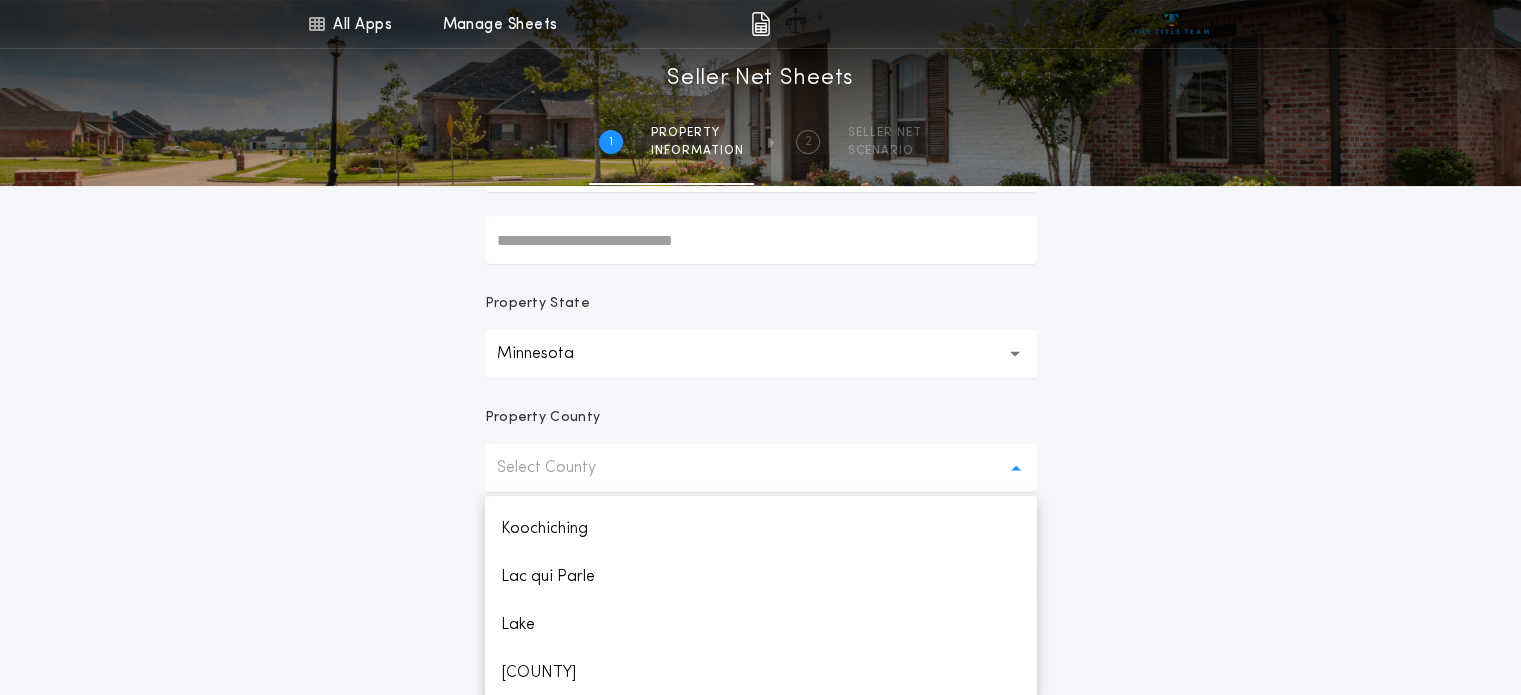 click on "Lake" at bounding box center (761, 625) 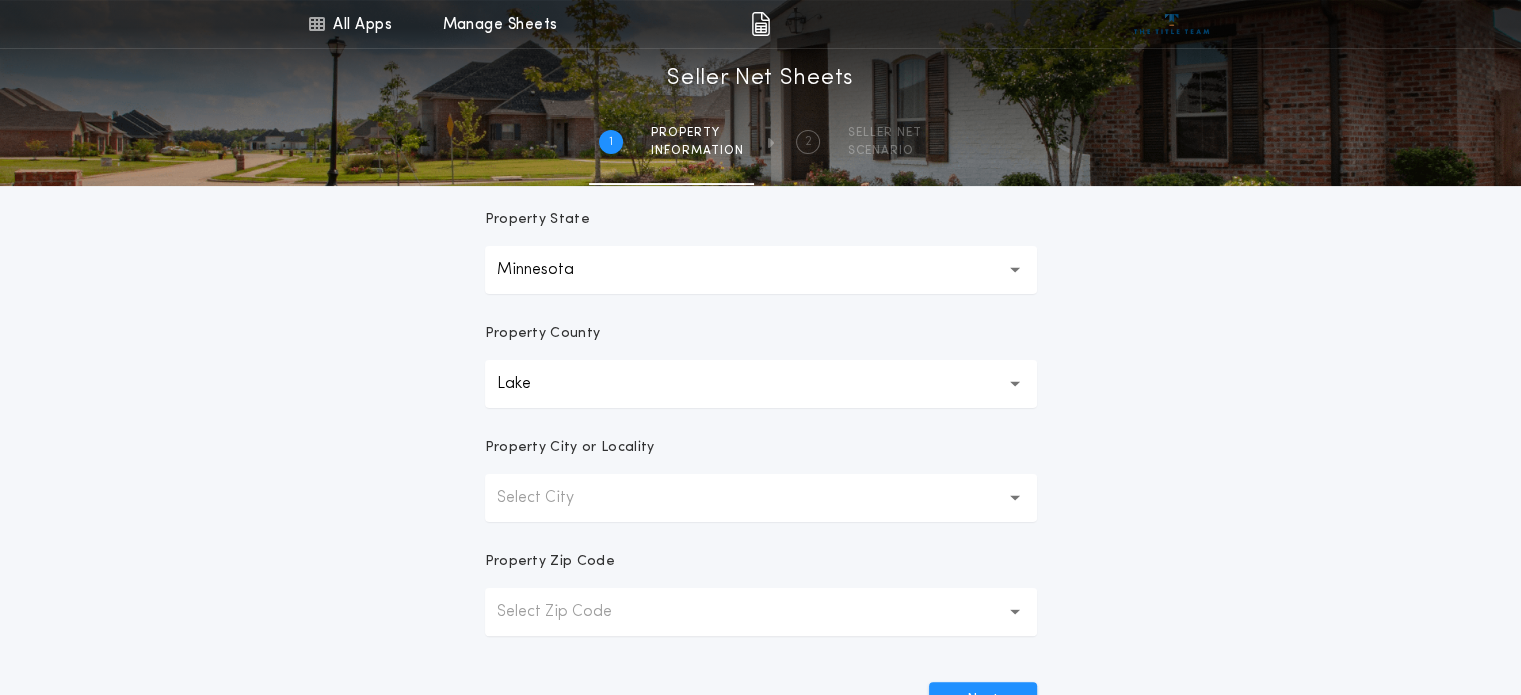 scroll, scrollTop: 425, scrollLeft: 0, axis: vertical 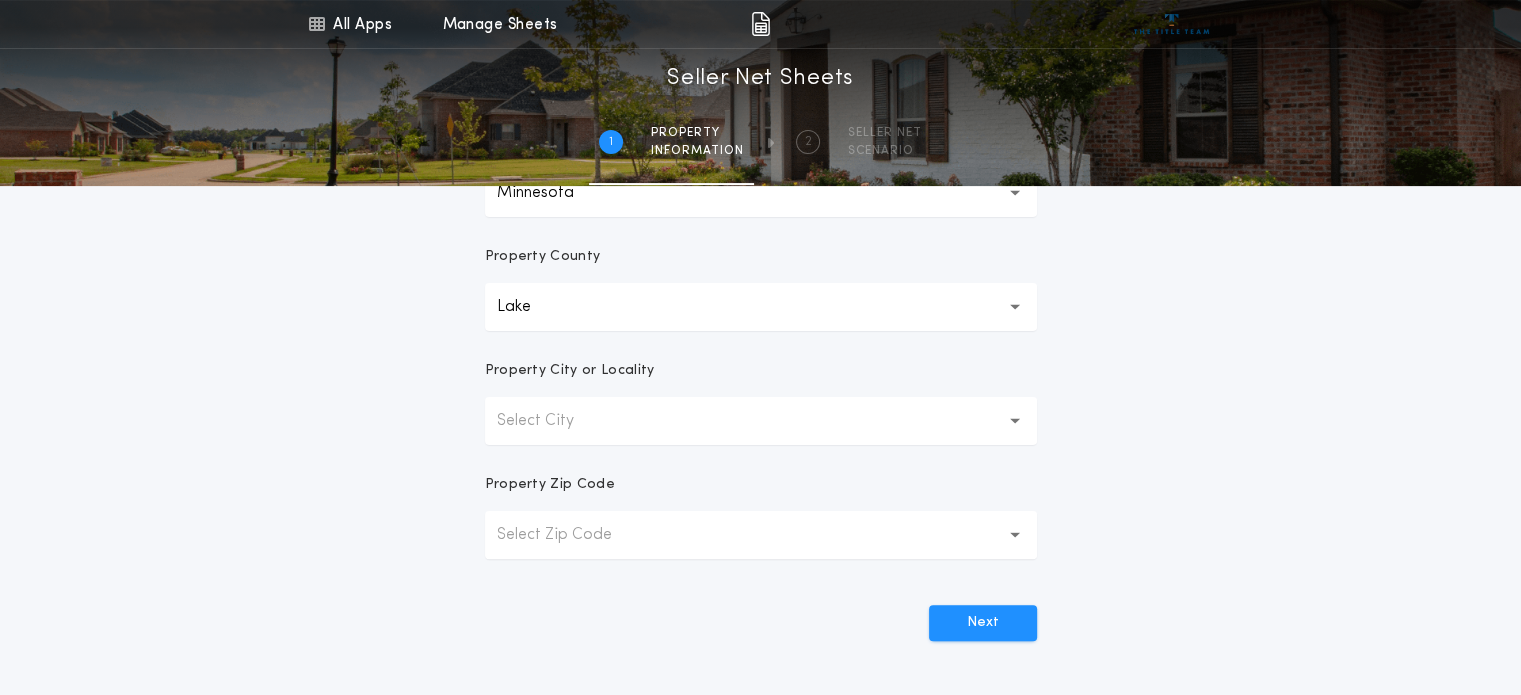 click on "Select Zip Code" at bounding box center (761, 535) 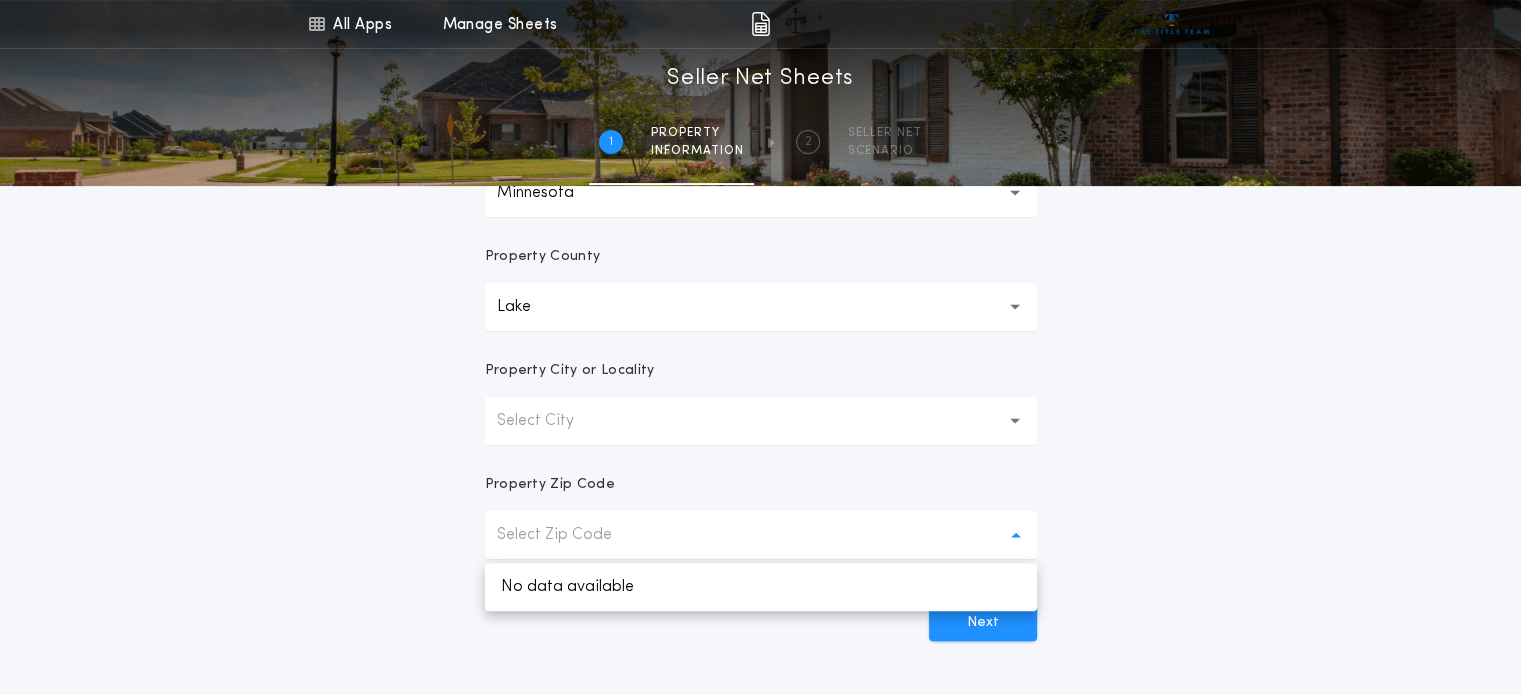 click on "Select Zip Code" at bounding box center [761, 535] 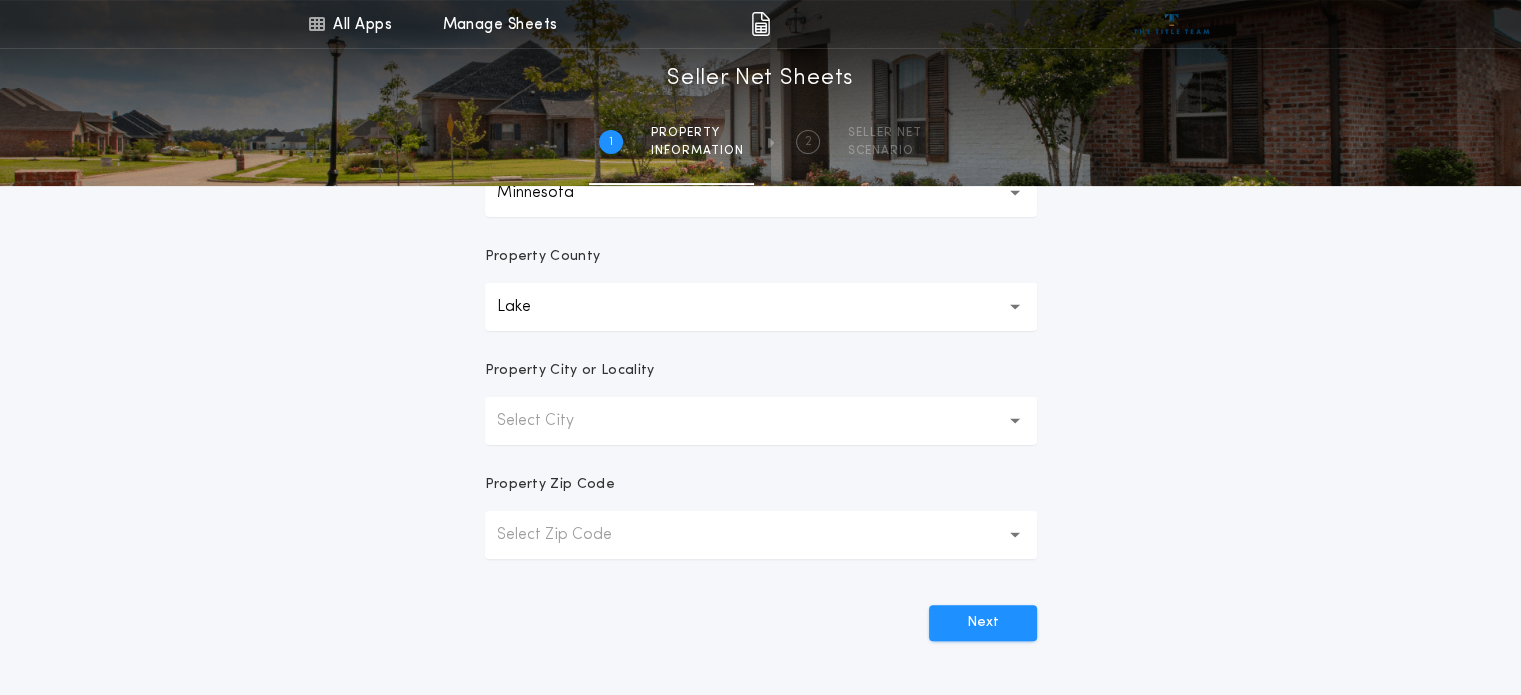click on "Select City" at bounding box center [551, 421] 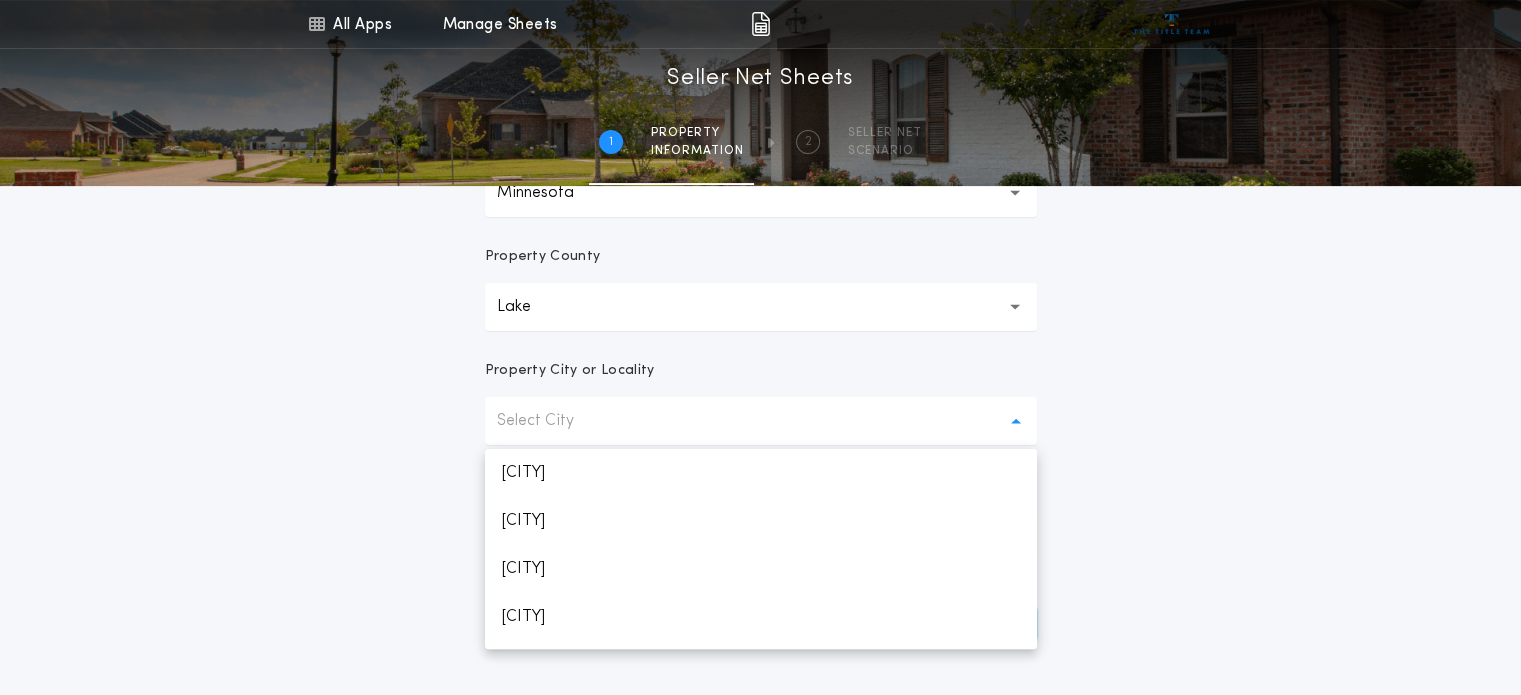 scroll, scrollTop: 954, scrollLeft: 0, axis: vertical 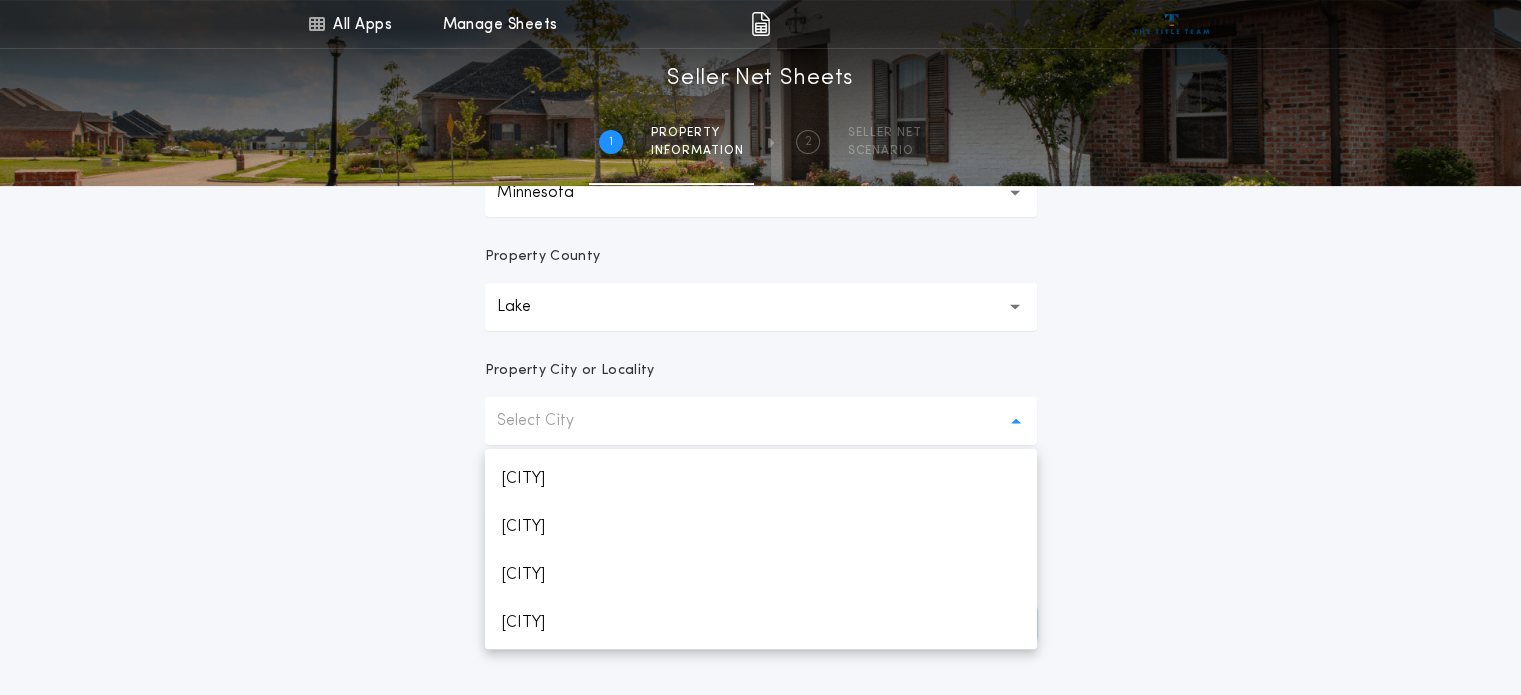 click on "[CITY]" at bounding box center (761, 479) 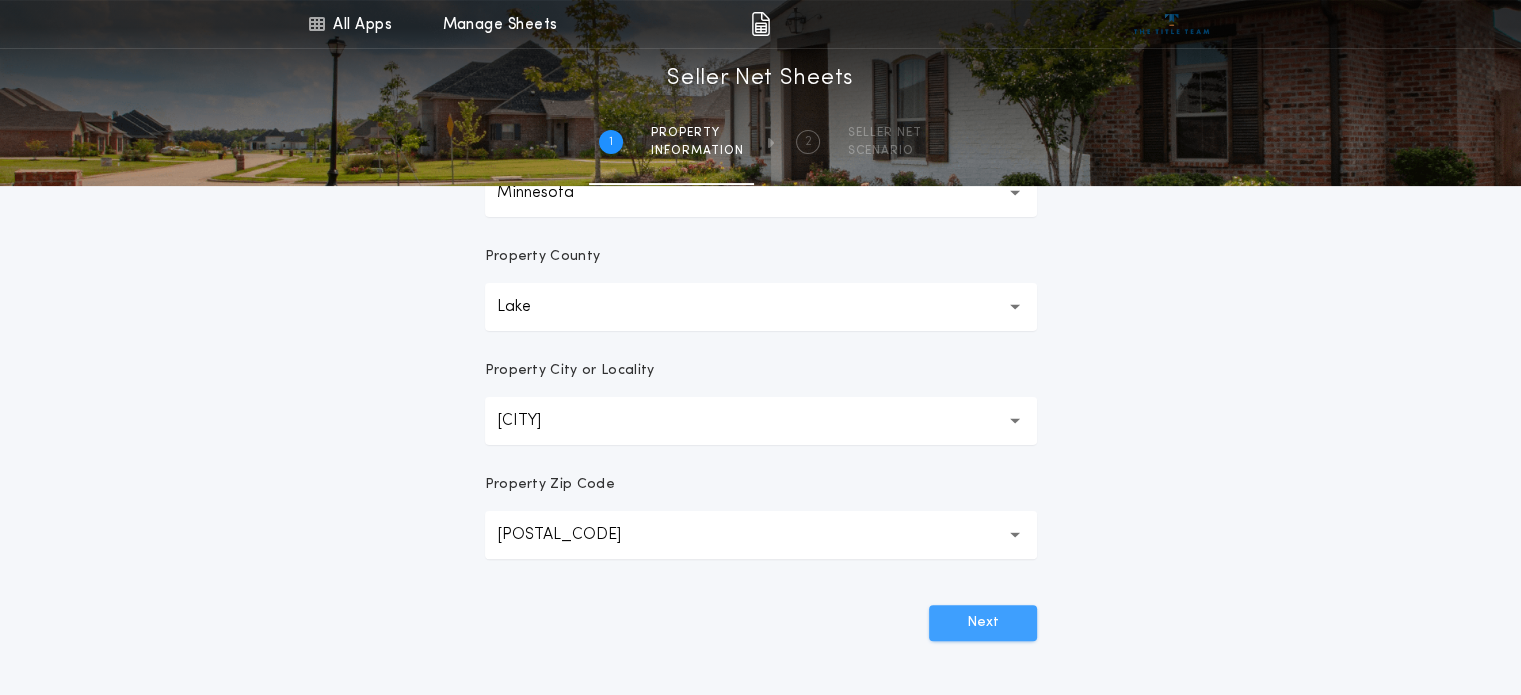 click on "Next" at bounding box center [983, 623] 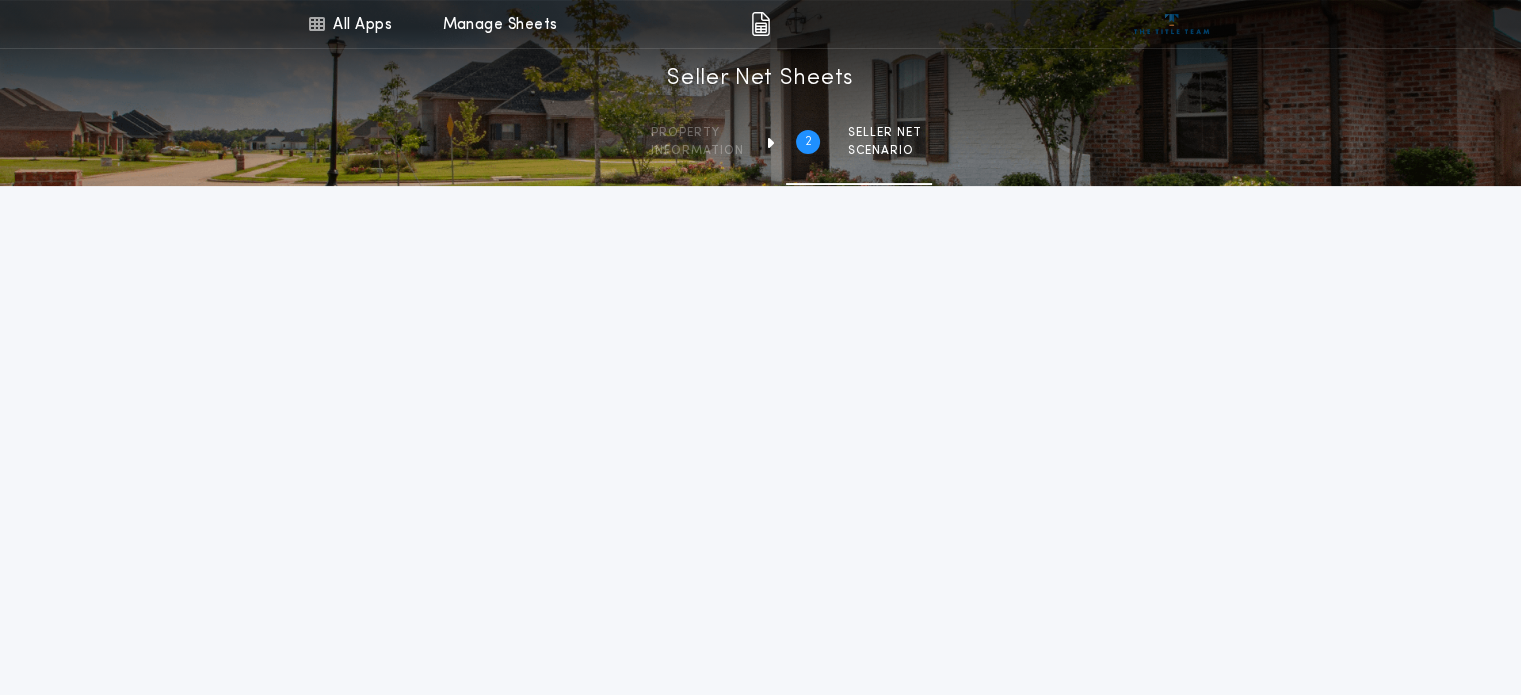scroll, scrollTop: 461, scrollLeft: 0, axis: vertical 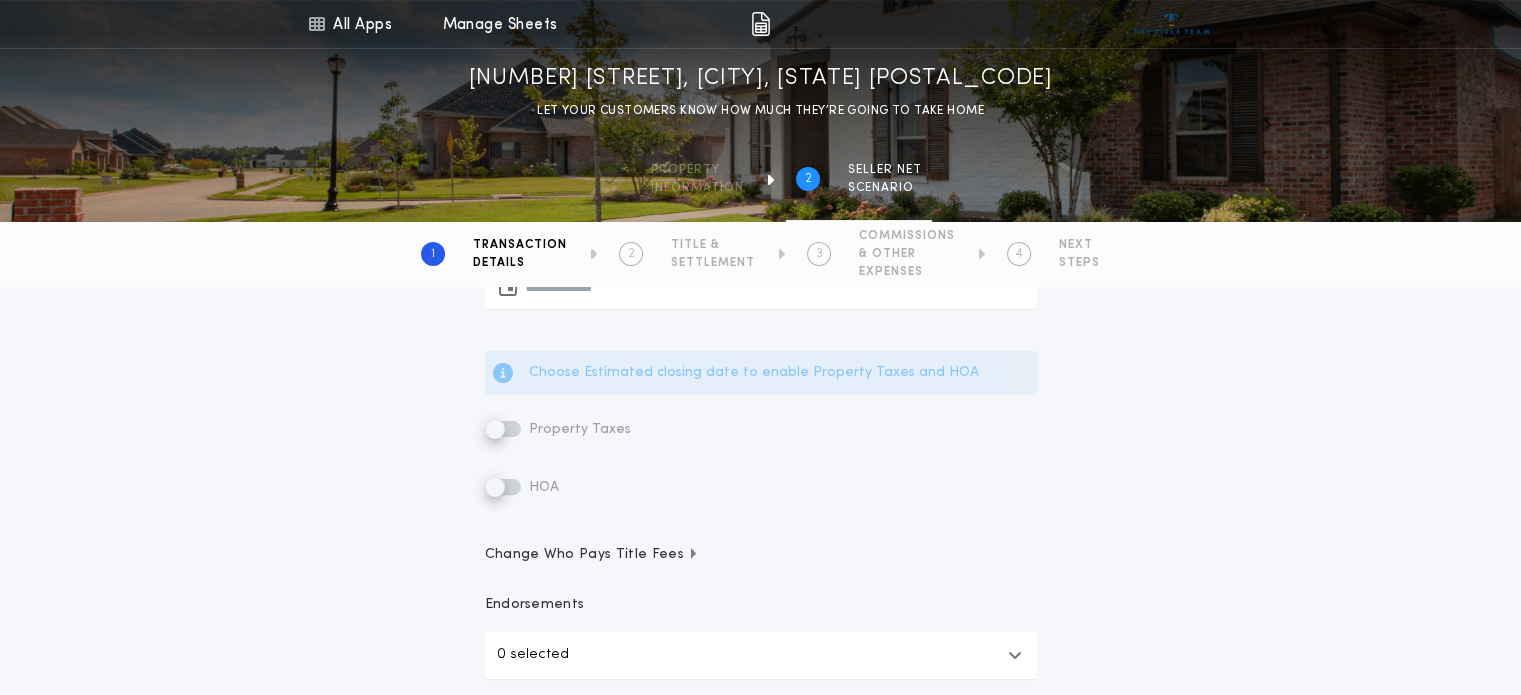 click on "Property Taxes" at bounding box center [558, 429] 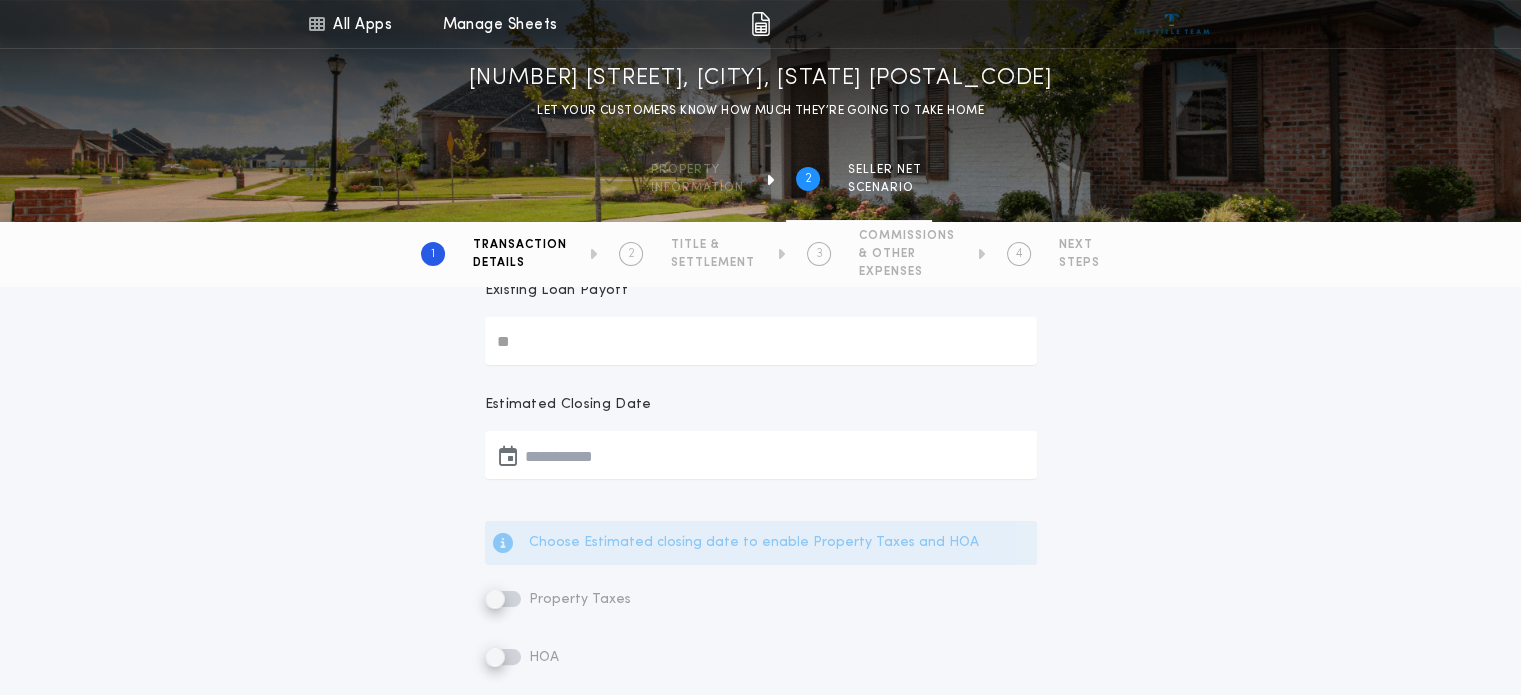 scroll, scrollTop: 284, scrollLeft: 0, axis: vertical 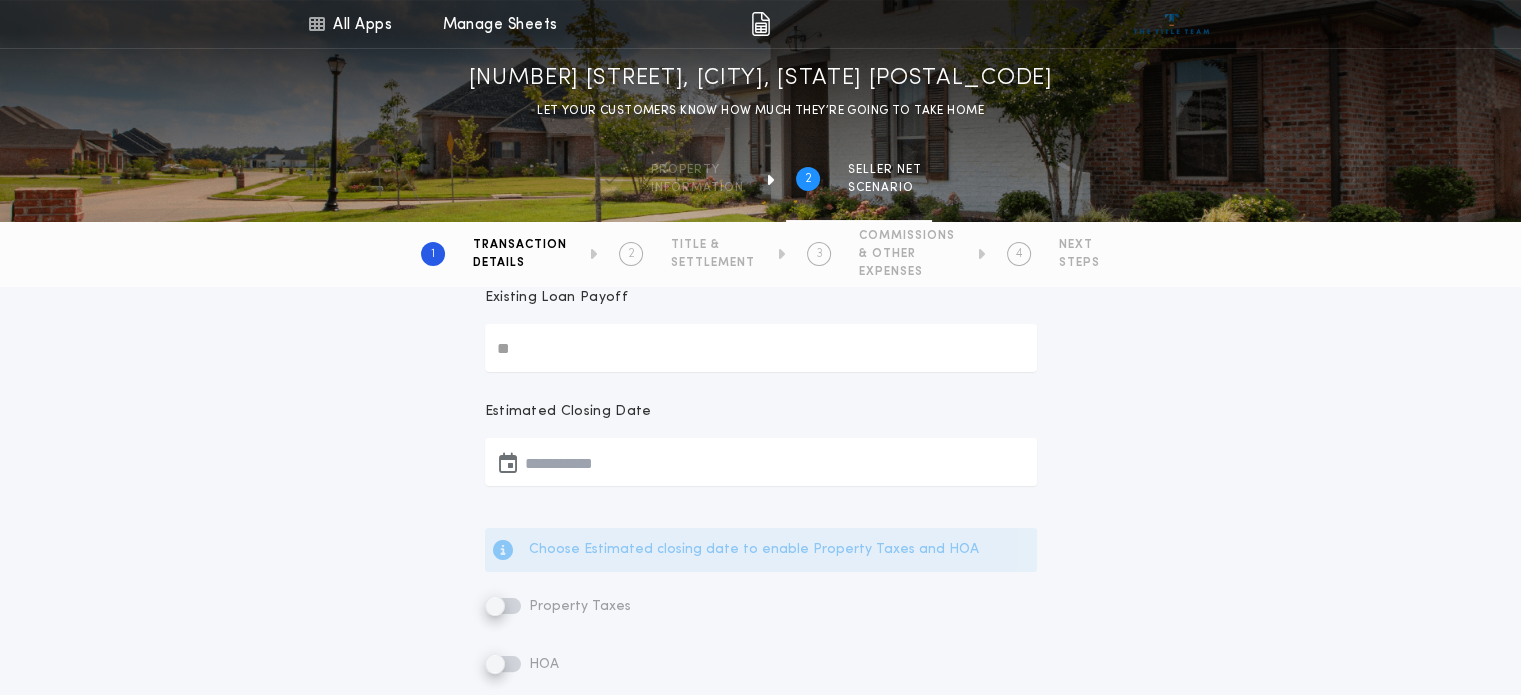 click at bounding box center (761, 462) 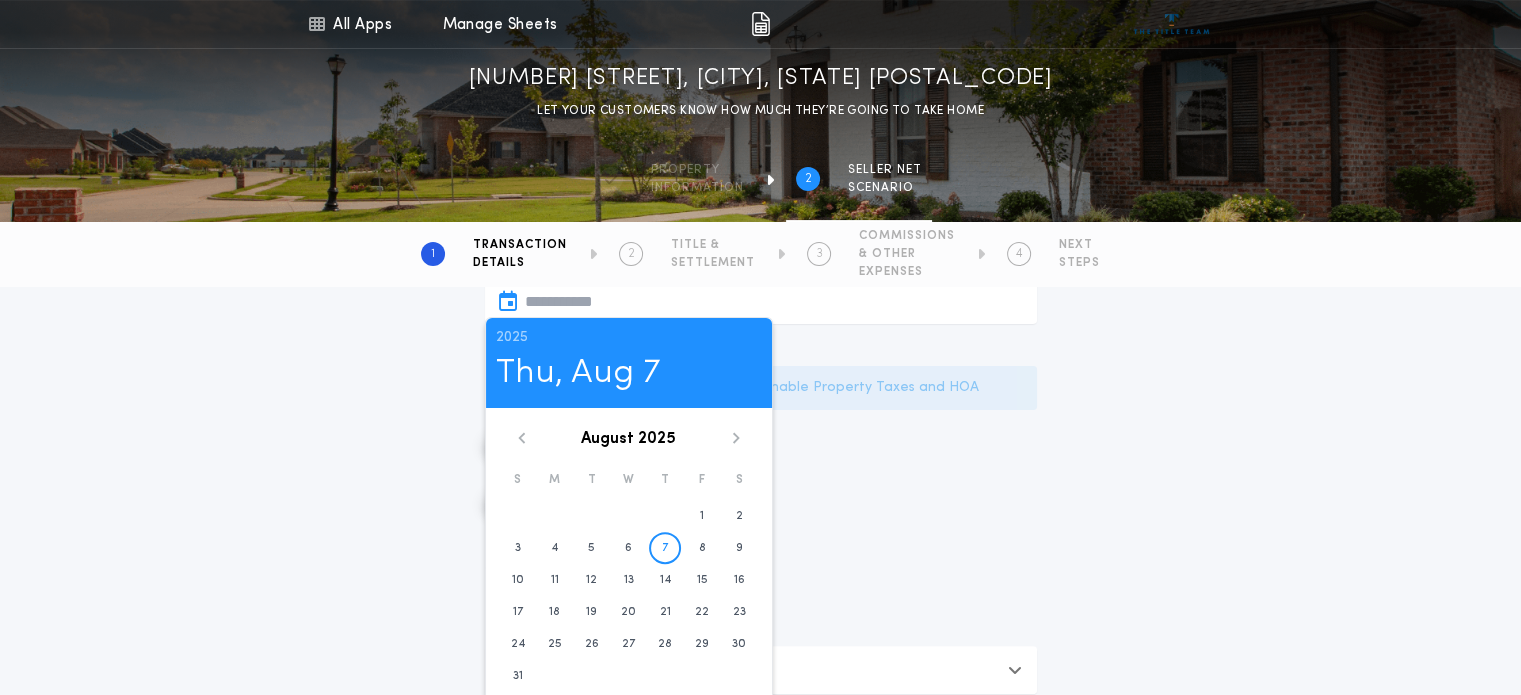 scroll, scrollTop: 447, scrollLeft: 0, axis: vertical 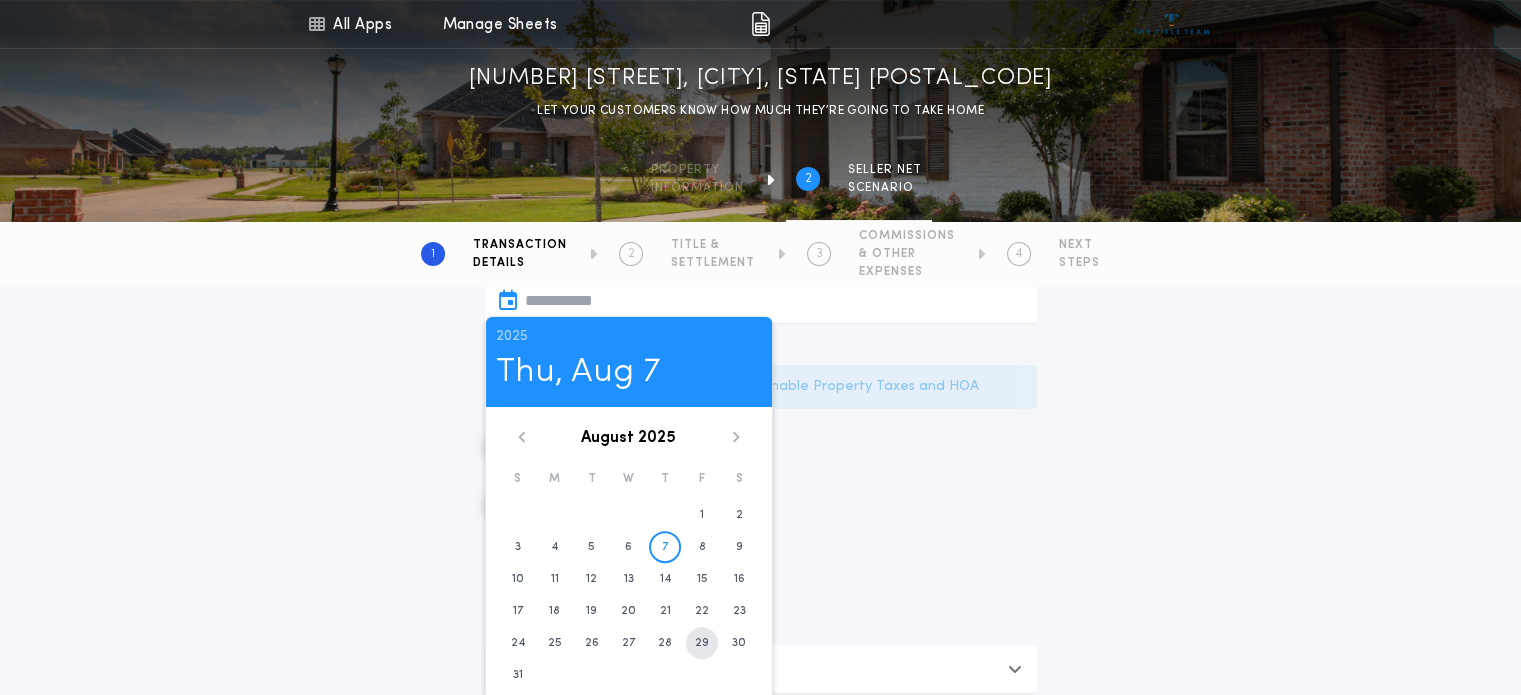 click on "29" at bounding box center [702, 643] 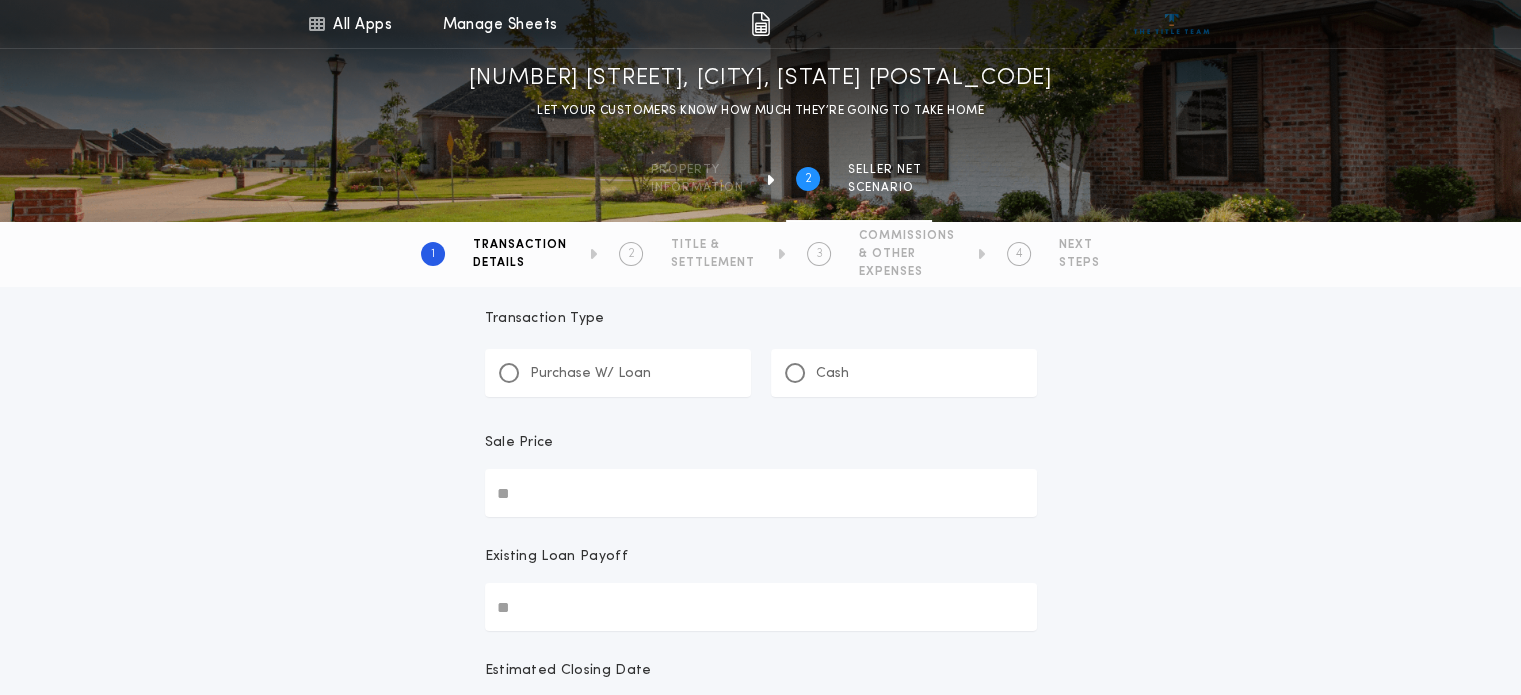 scroll, scrollTop: 0, scrollLeft: 0, axis: both 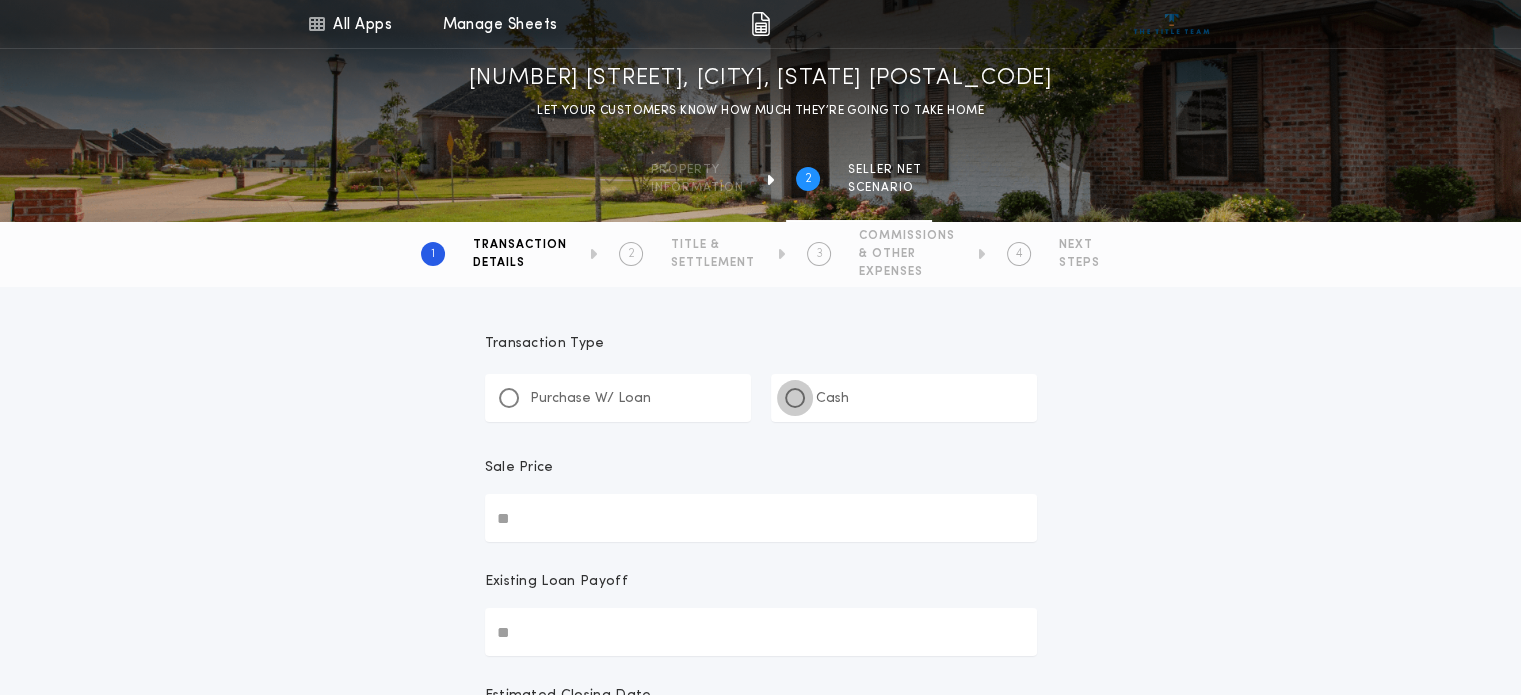 click at bounding box center (795, 398) 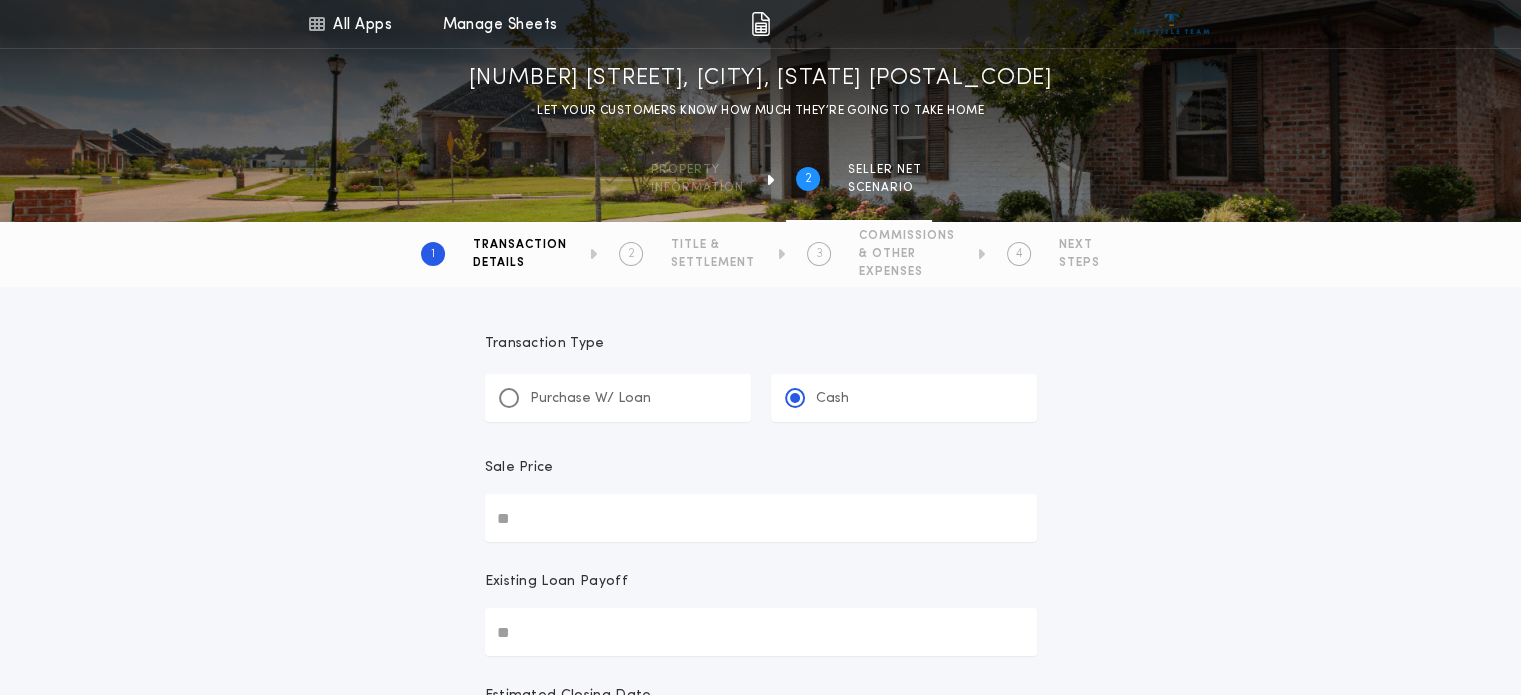 click on "Sale Price" at bounding box center [761, 518] 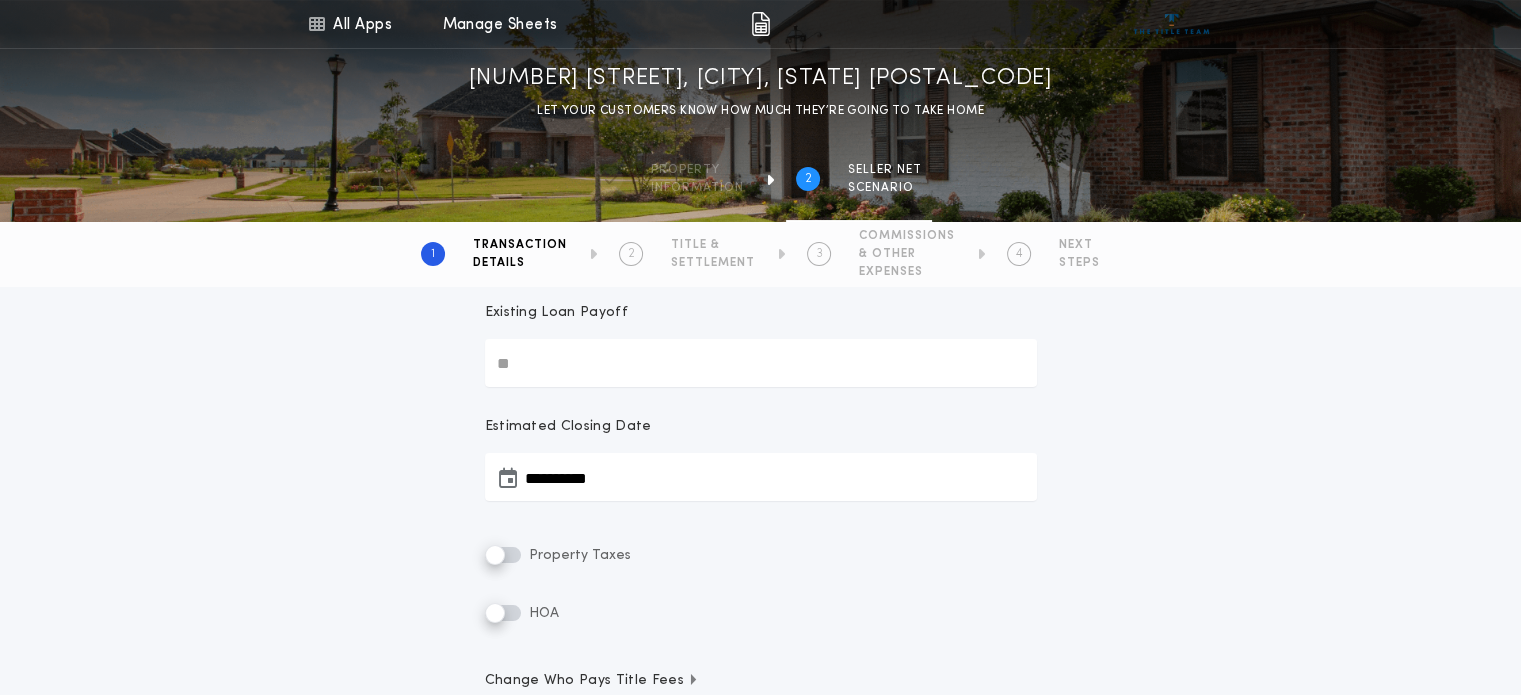 scroll, scrollTop: 277, scrollLeft: 0, axis: vertical 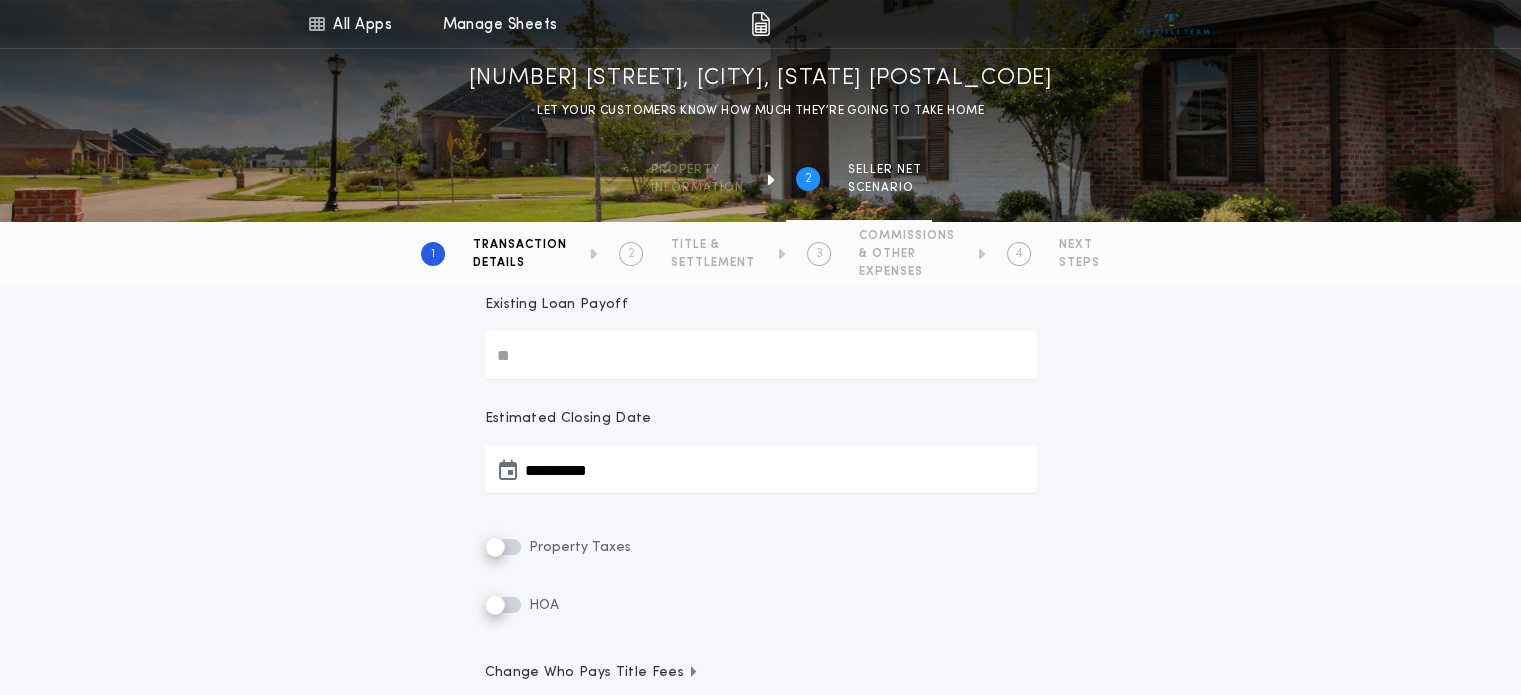 type on "********" 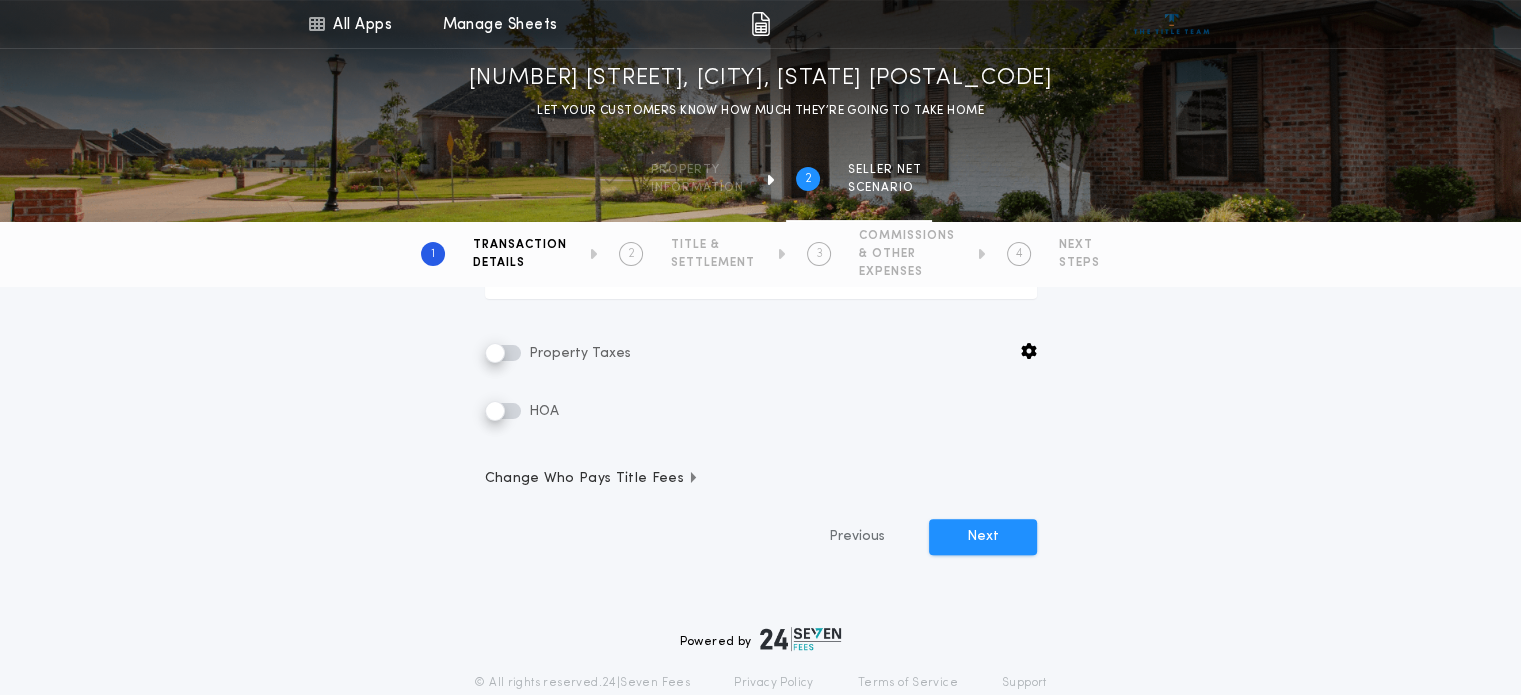 scroll, scrollTop: 472, scrollLeft: 0, axis: vertical 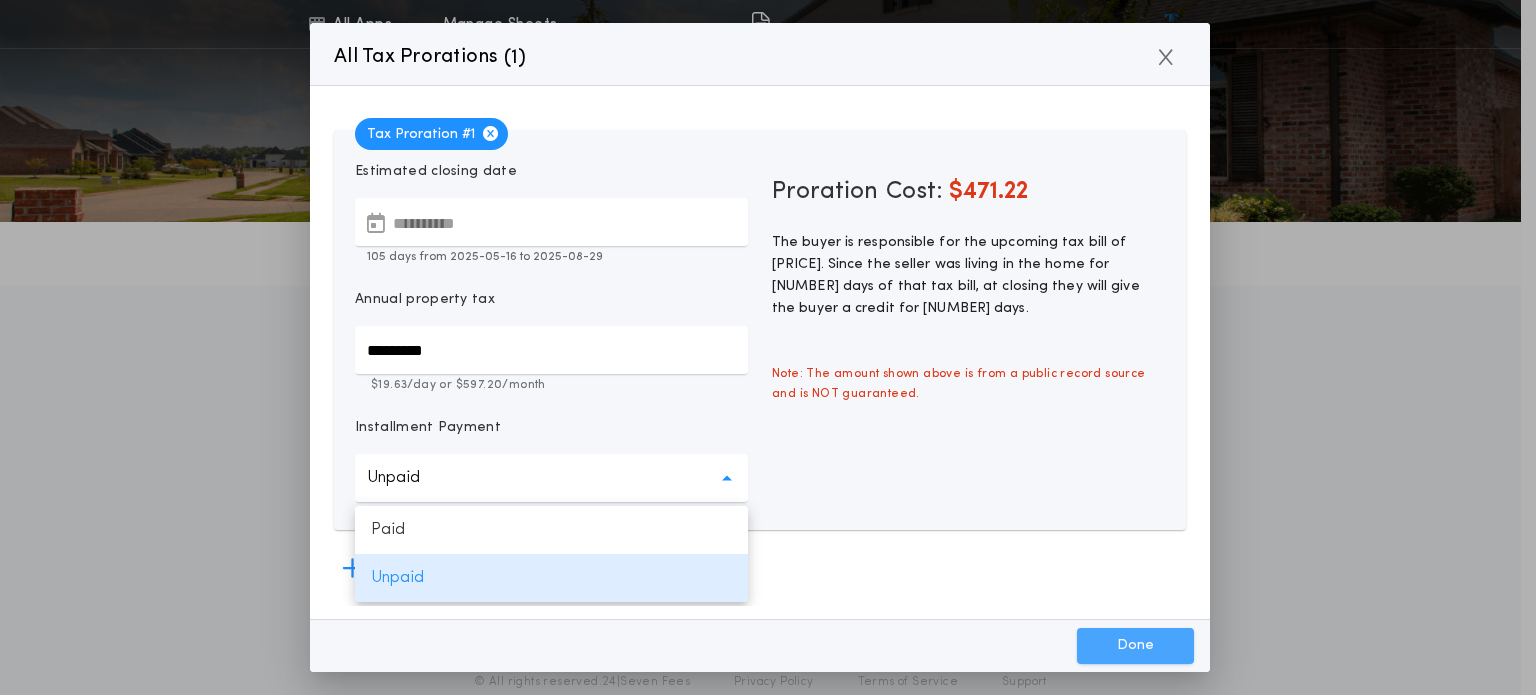 click on "Done" at bounding box center (1135, 646) 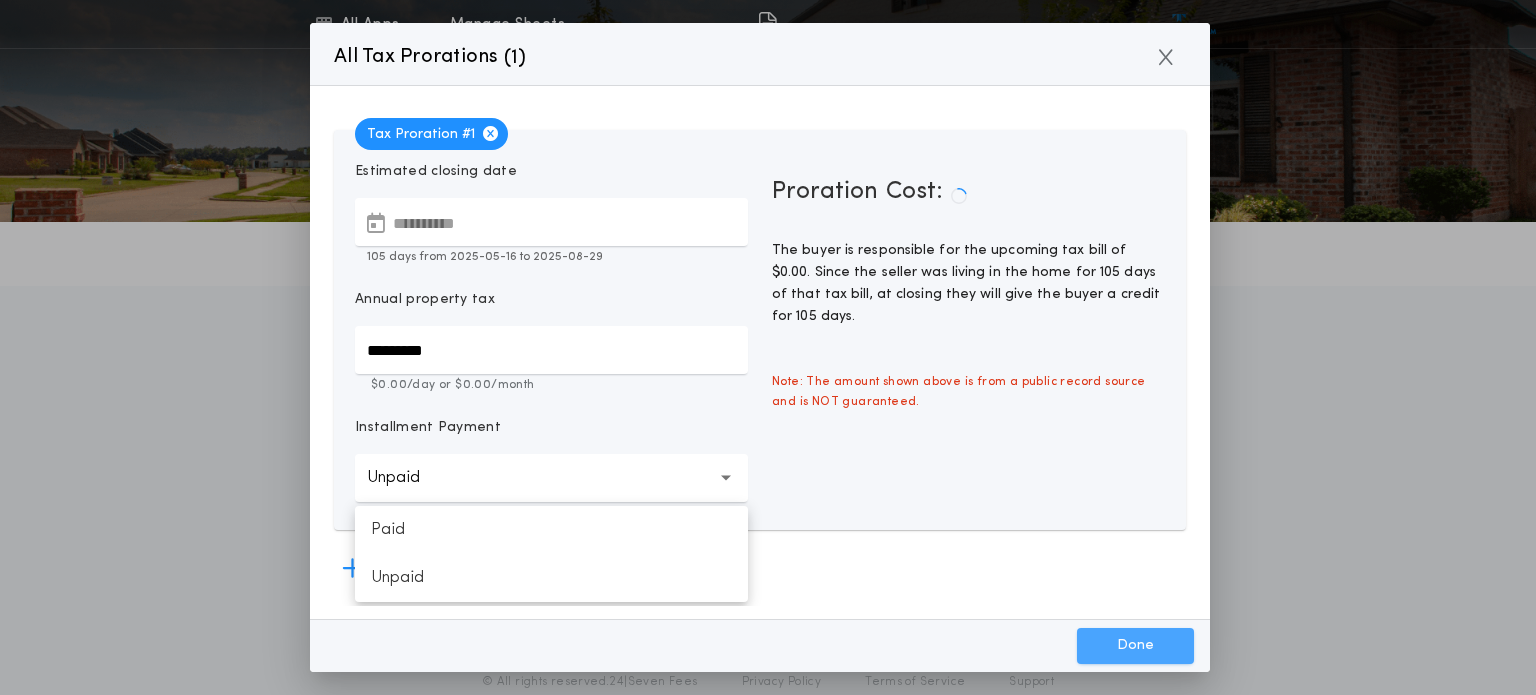 type on "*****" 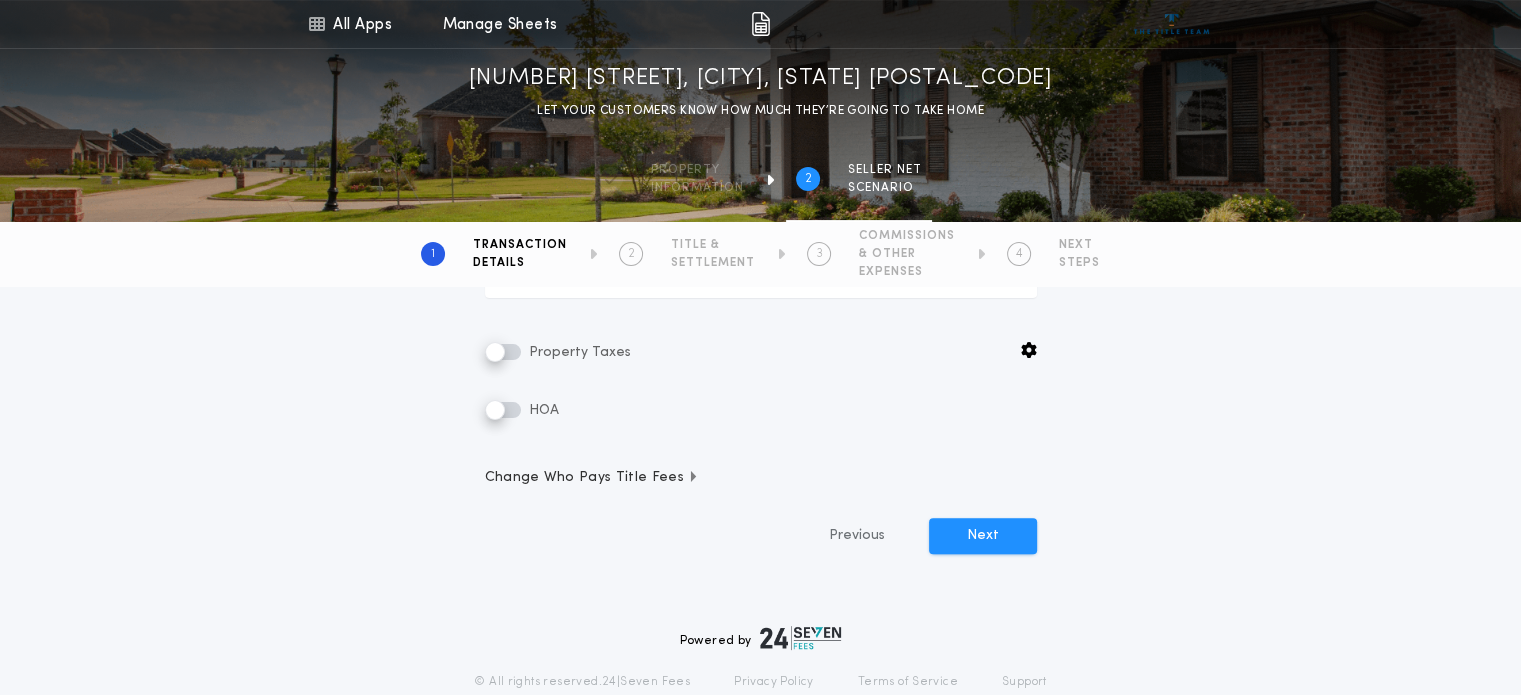 click 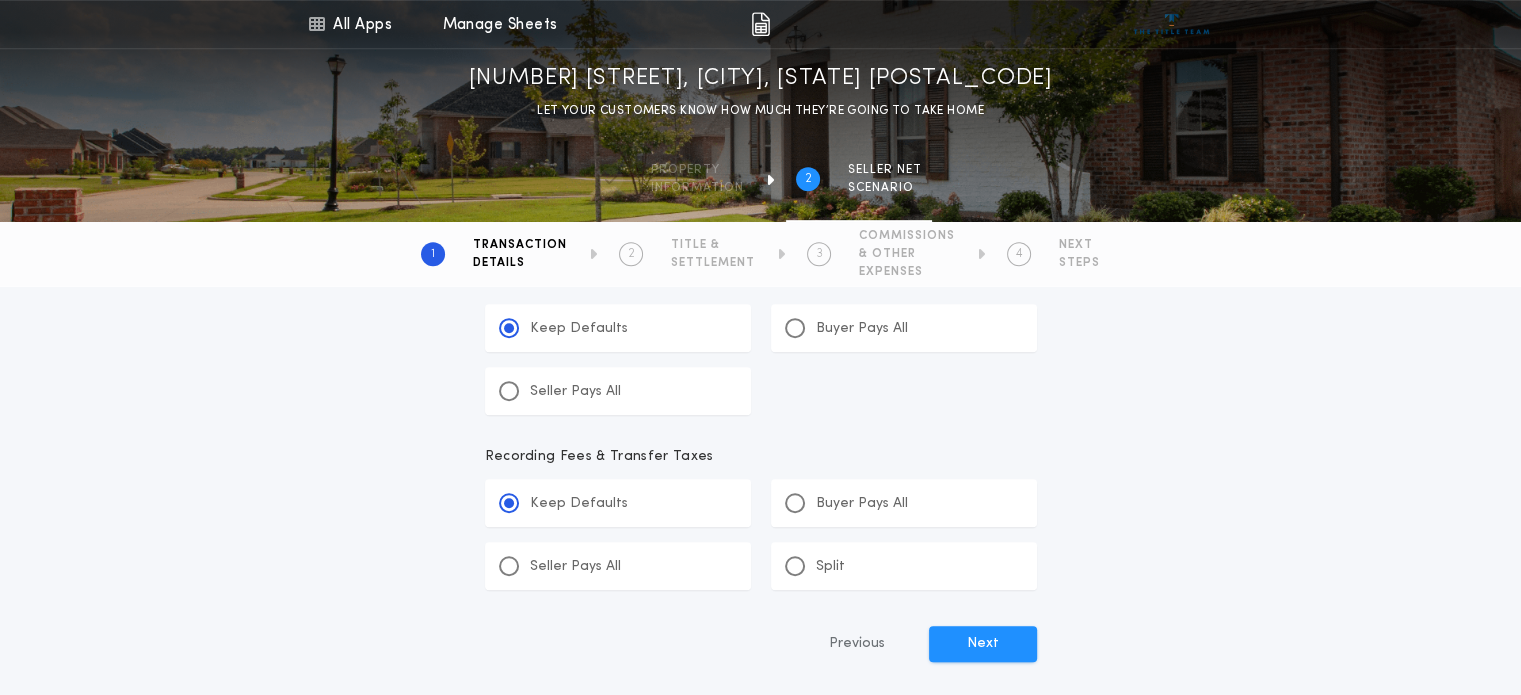 scroll, scrollTop: 1072, scrollLeft: 0, axis: vertical 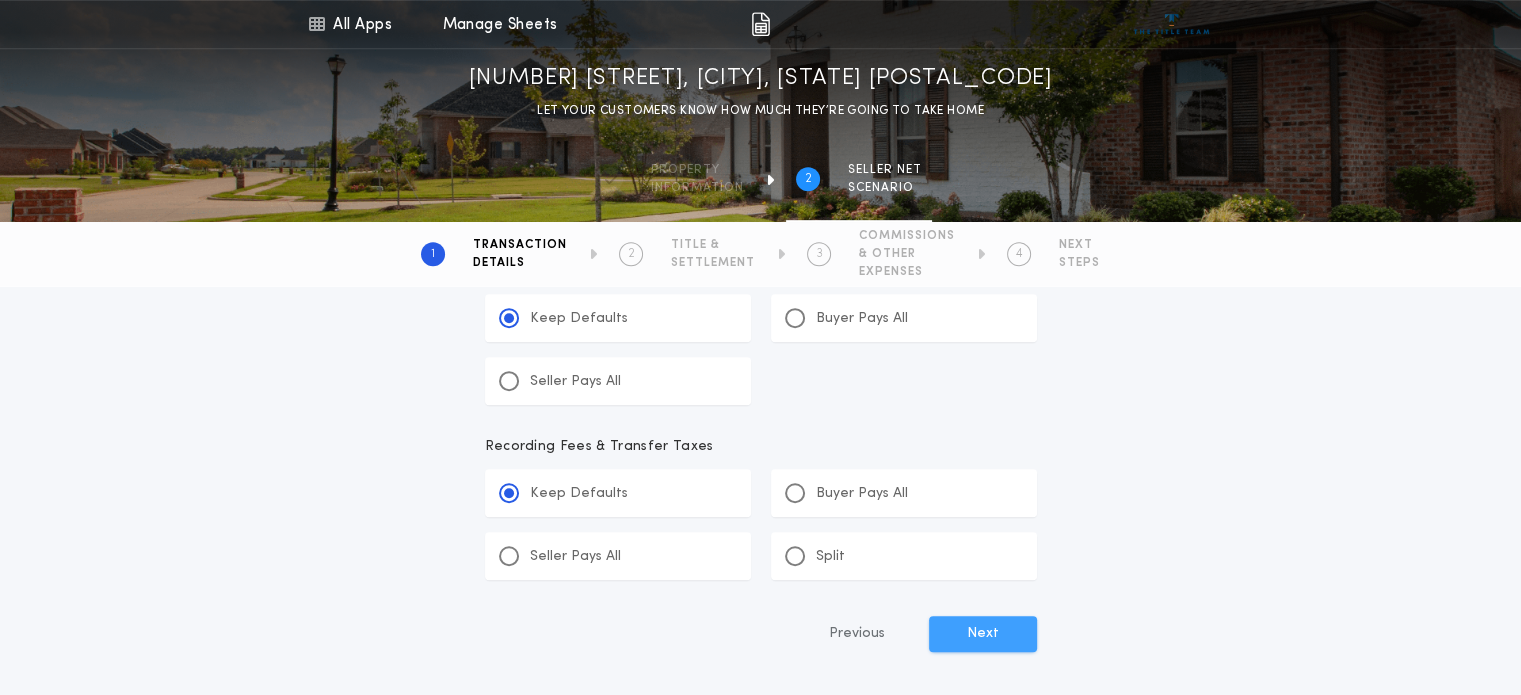 click on "Next" at bounding box center [983, 634] 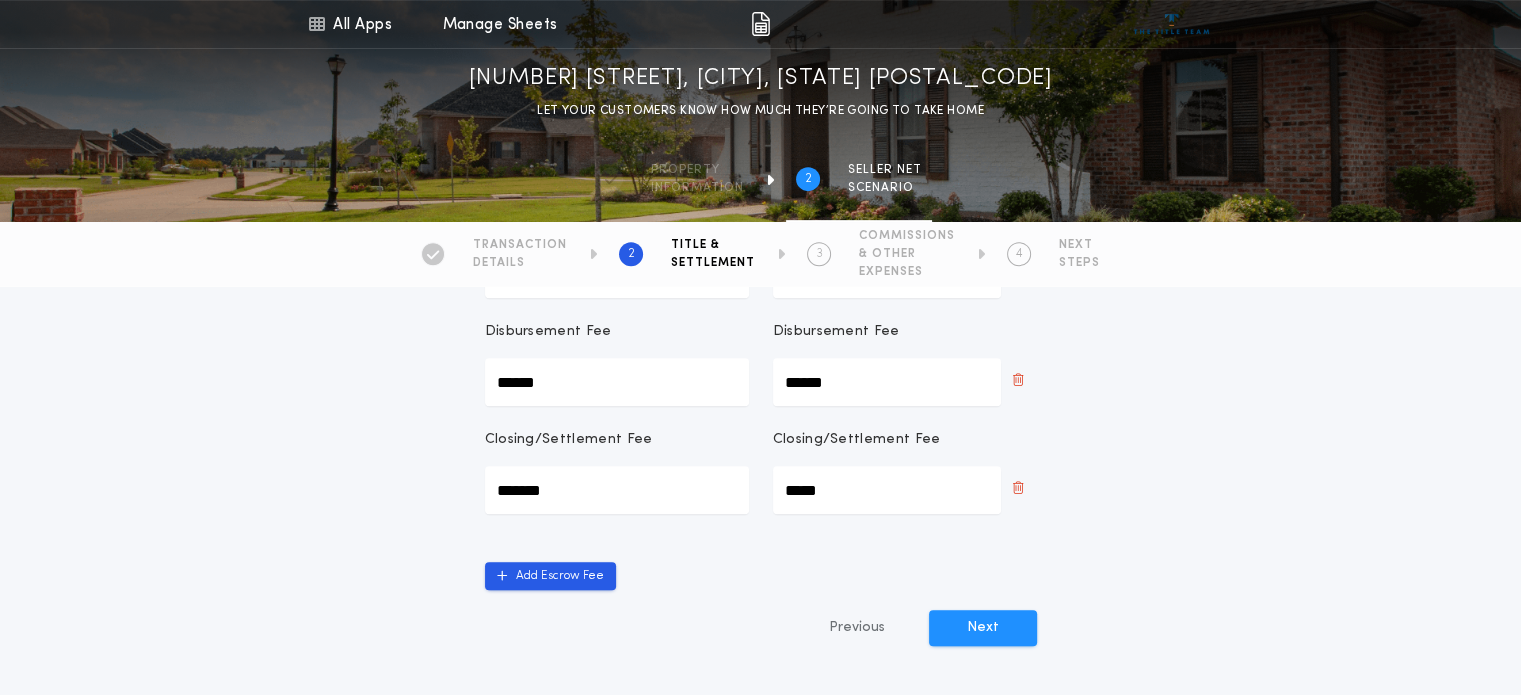 scroll, scrollTop: 856, scrollLeft: 0, axis: vertical 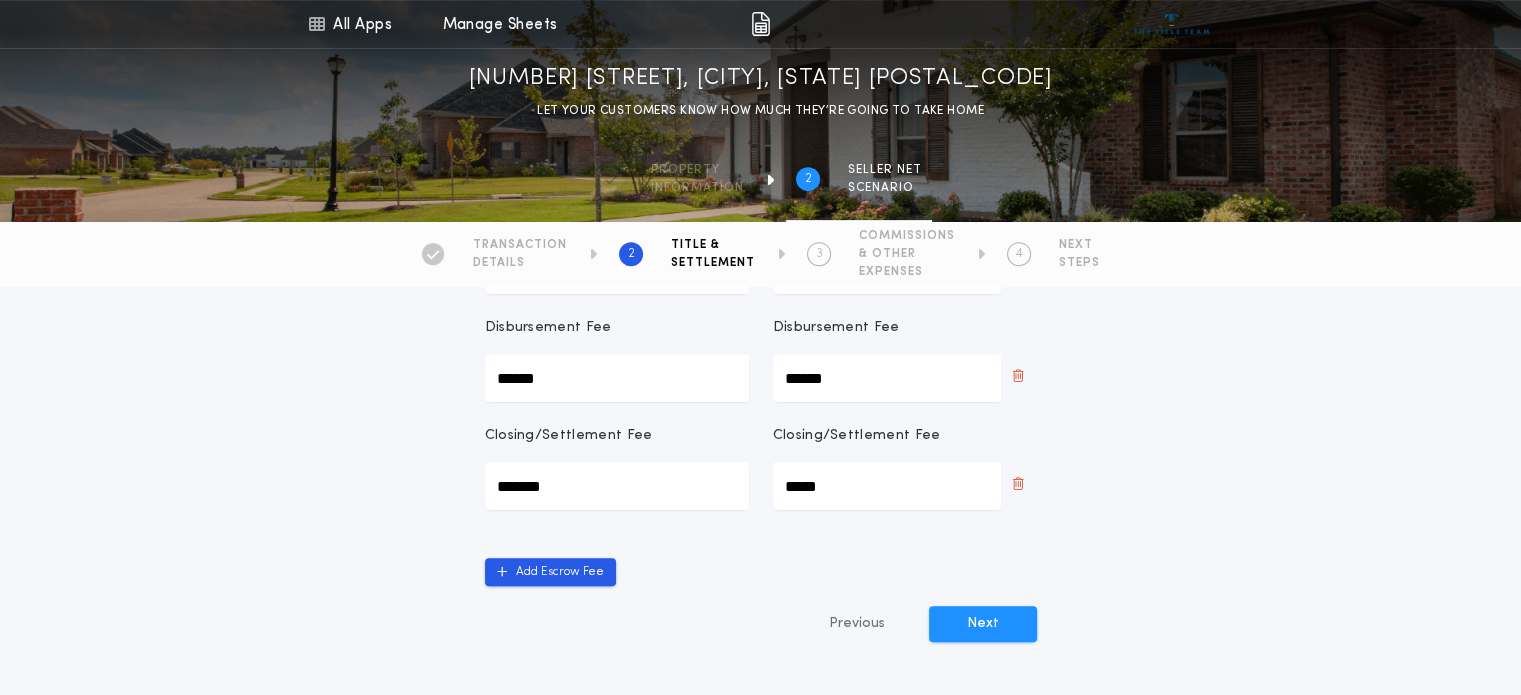 click on "Next" at bounding box center (983, 624) 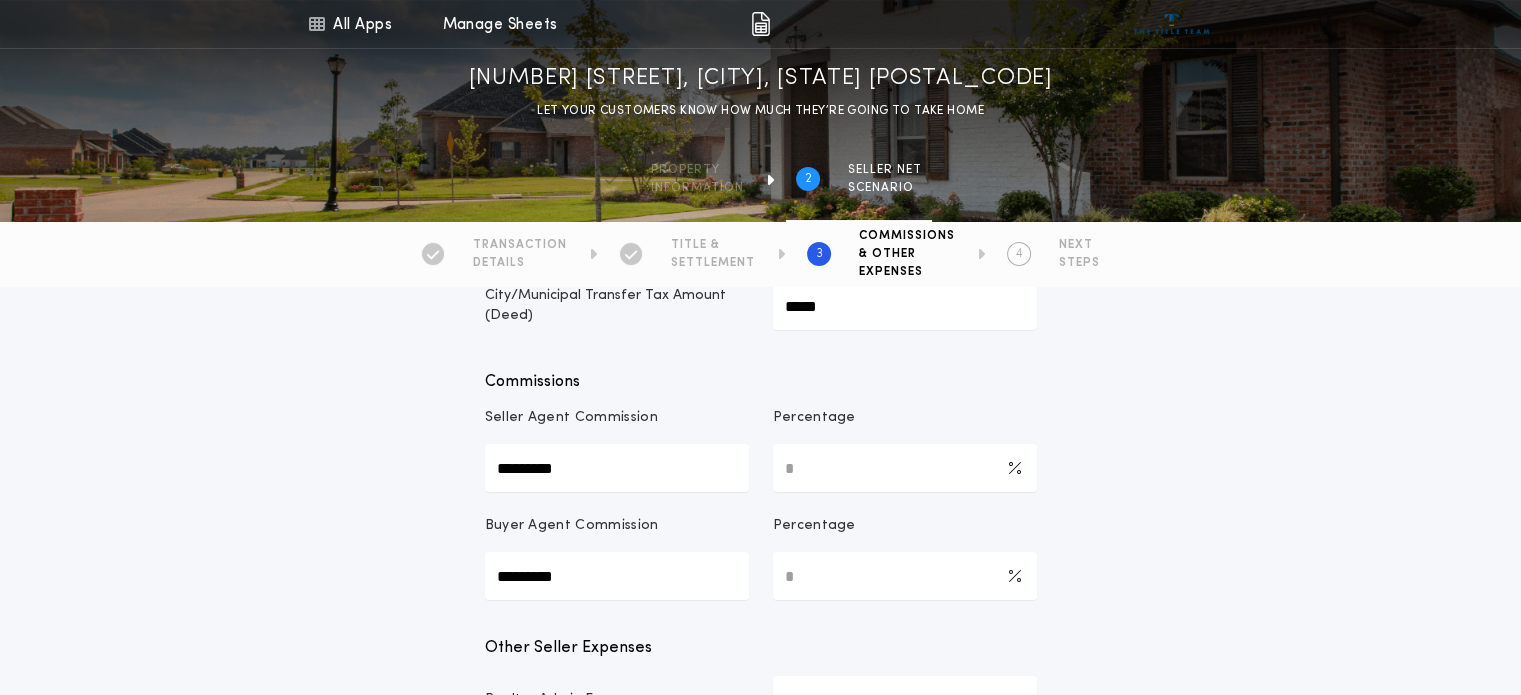 scroll, scrollTop: 224, scrollLeft: 0, axis: vertical 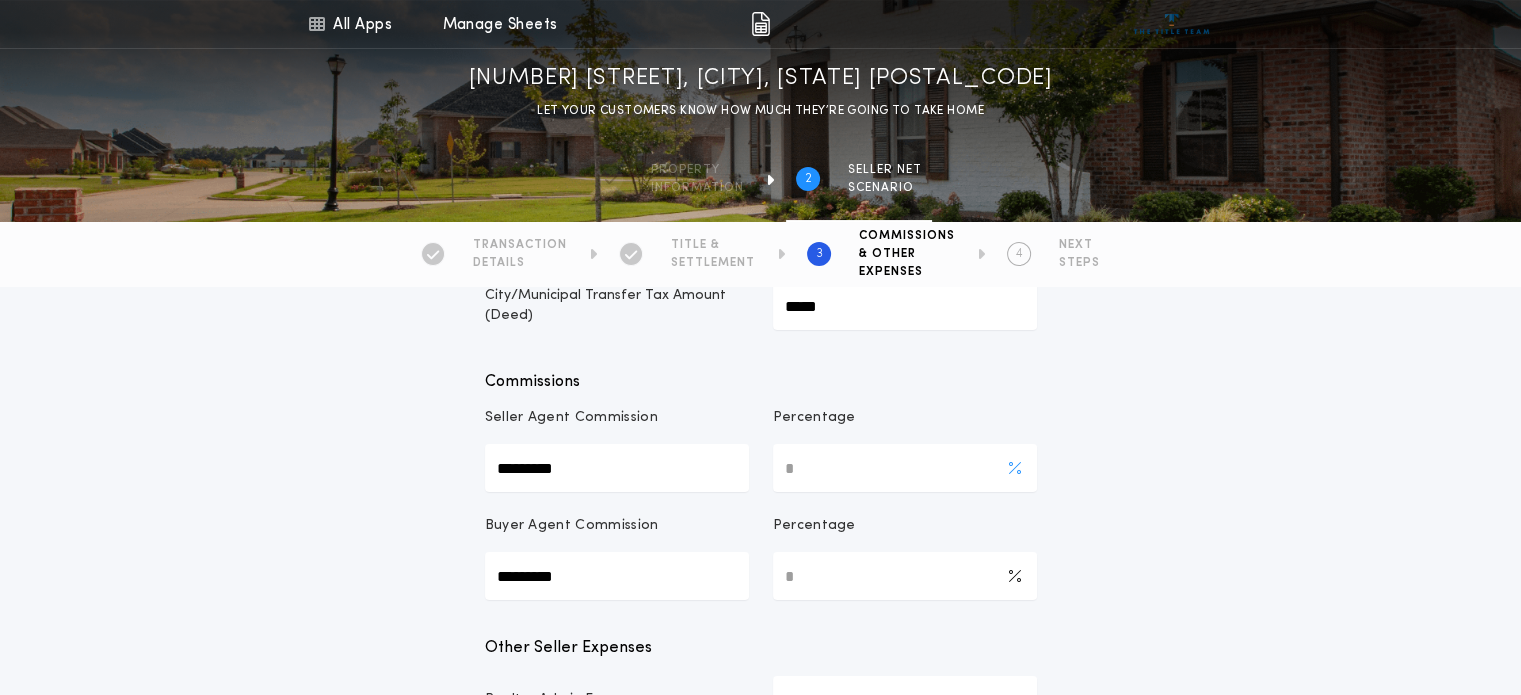 click on "*" at bounding box center [905, 468] 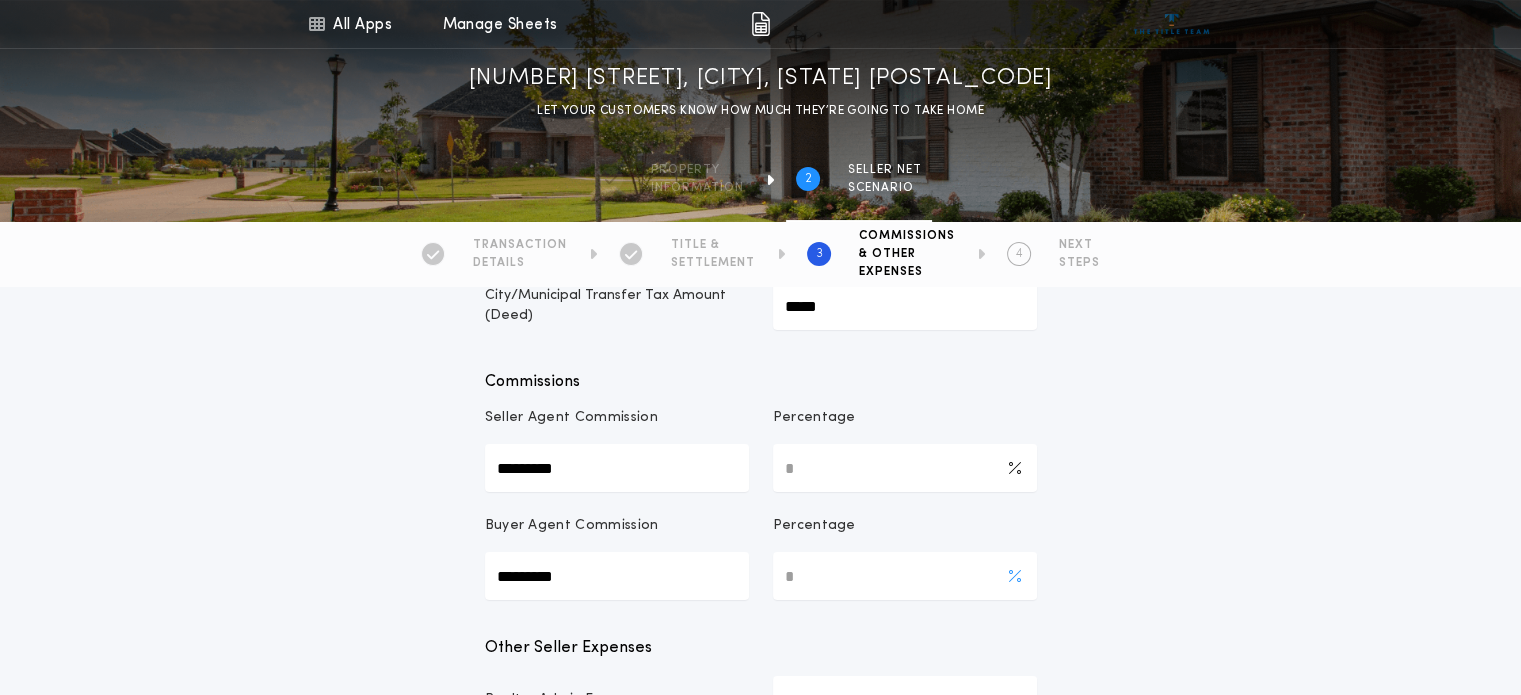 click on "*" at bounding box center [905, 576] 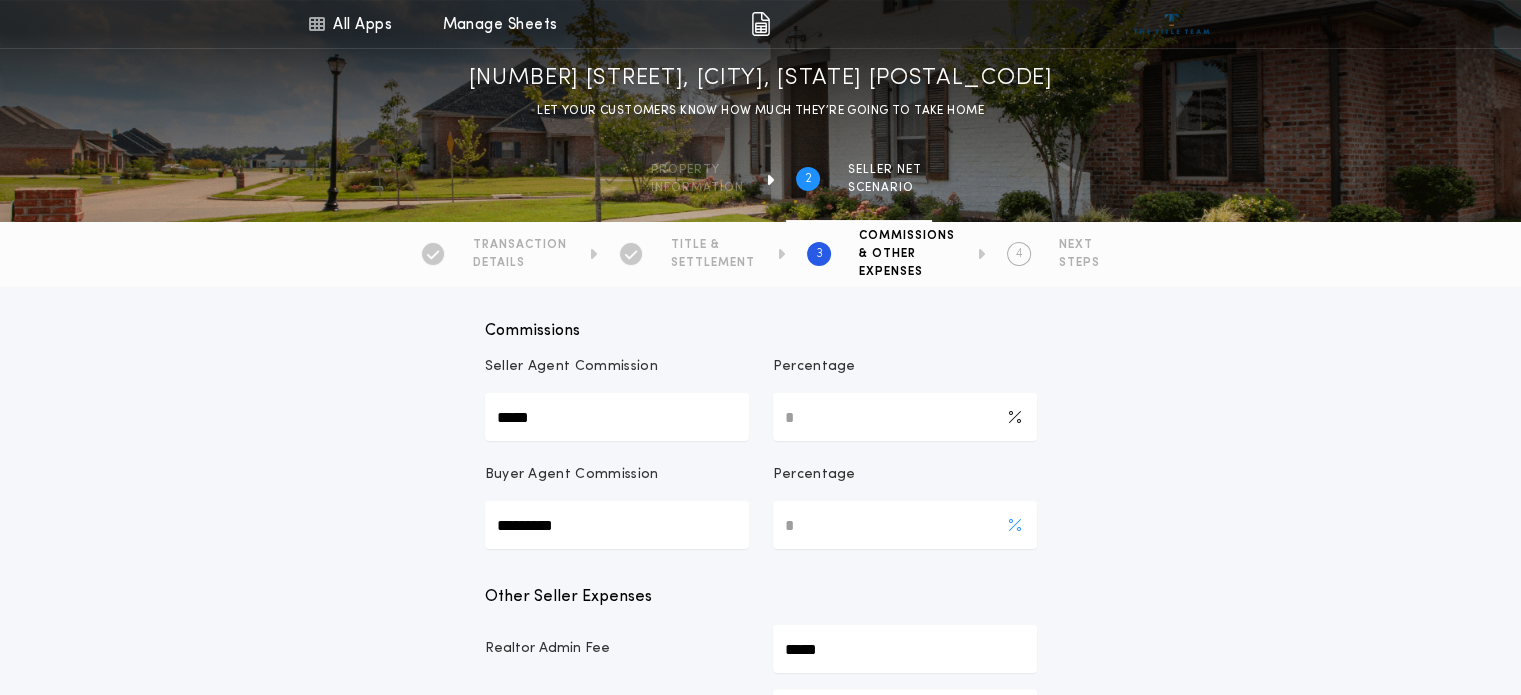scroll, scrollTop: 351, scrollLeft: 0, axis: vertical 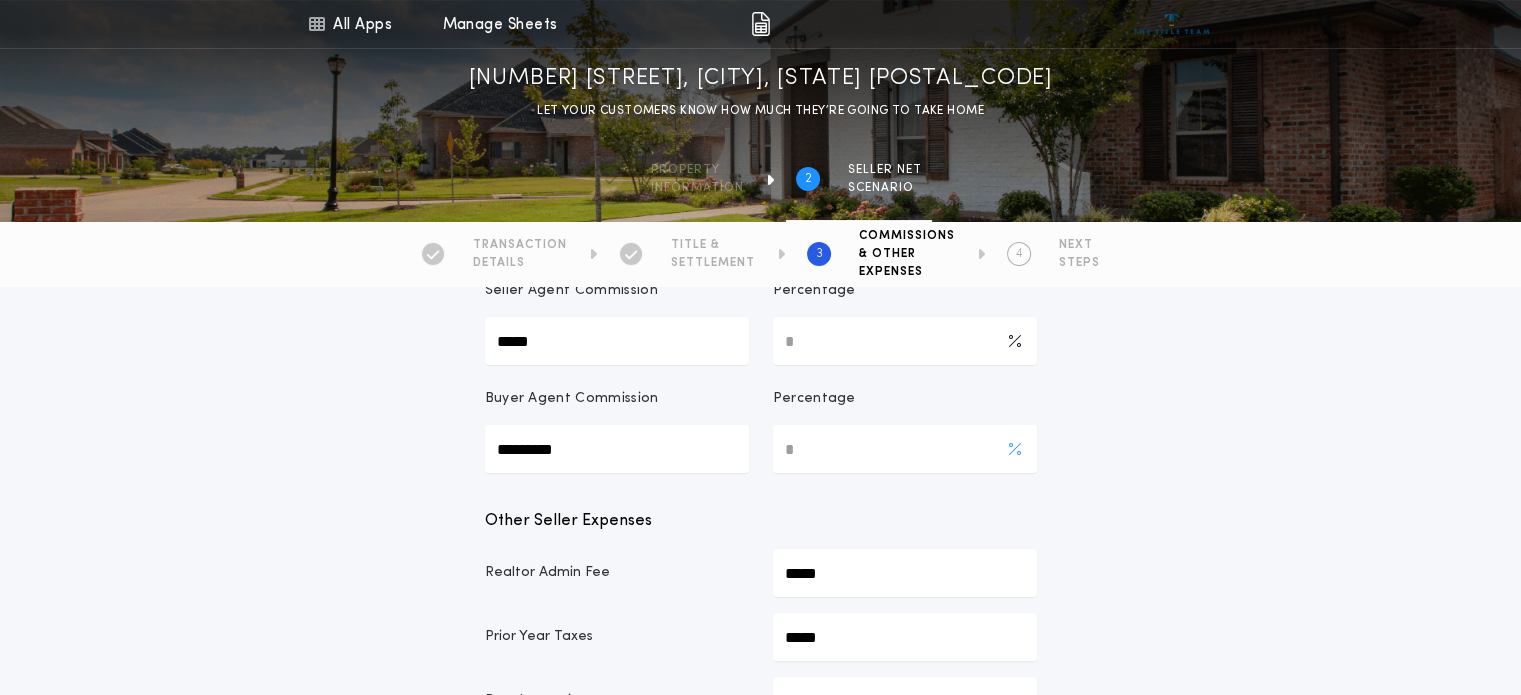 type 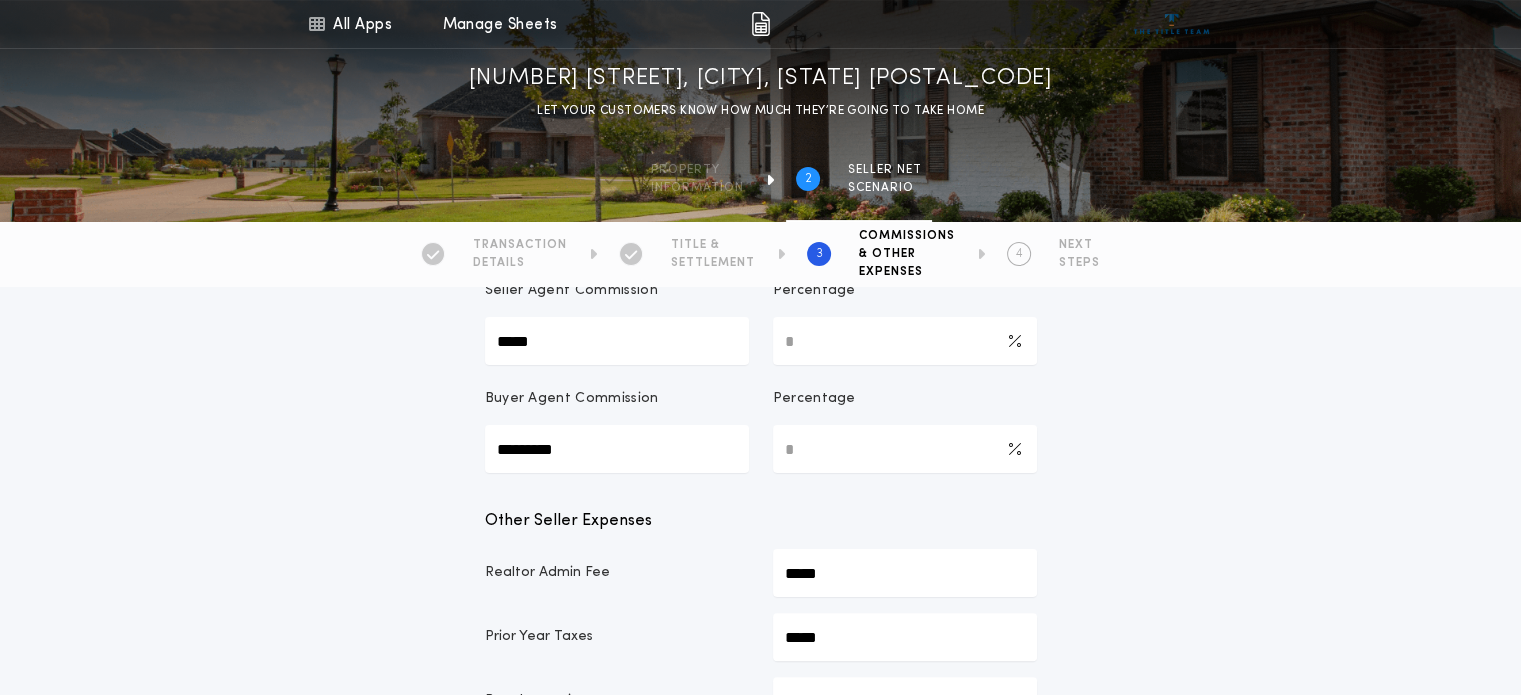 click on "*********" at bounding box center (617, 449) 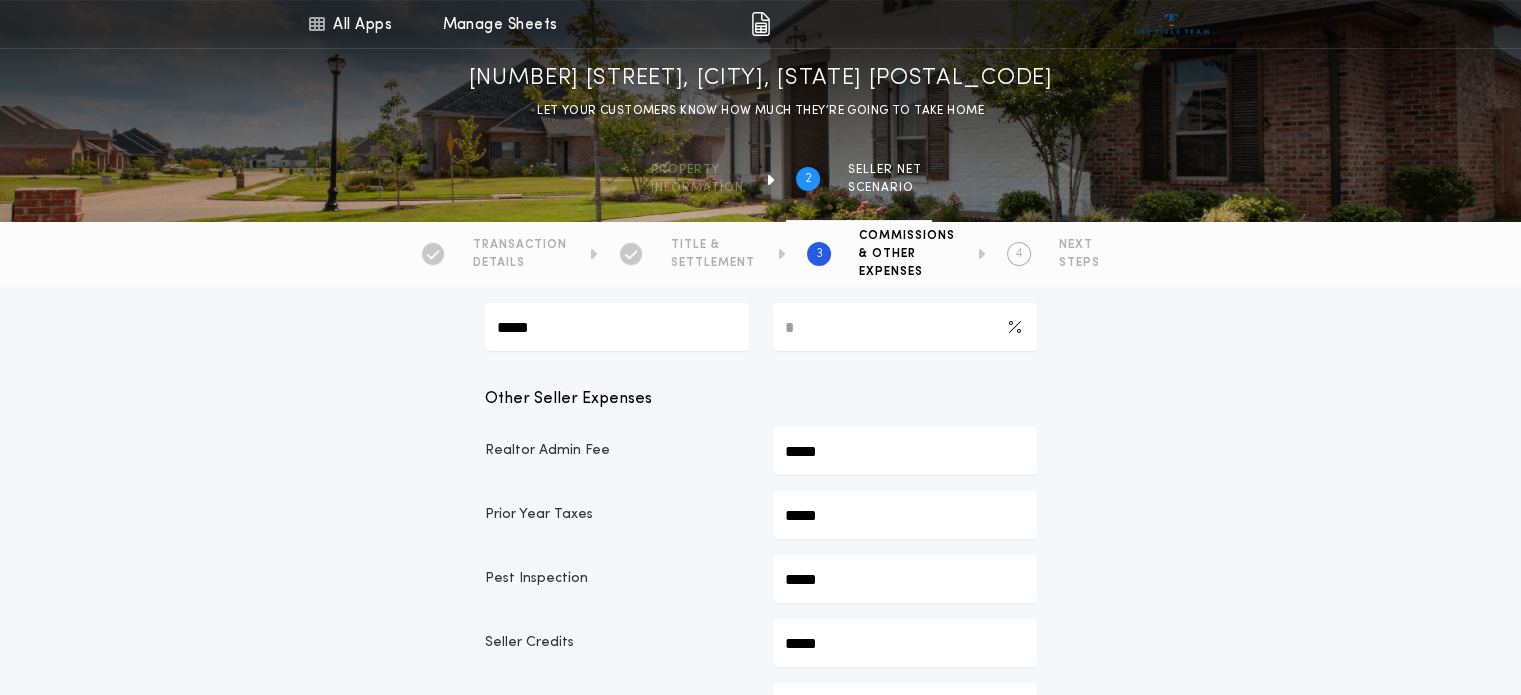 scroll, scrollTop: 487, scrollLeft: 0, axis: vertical 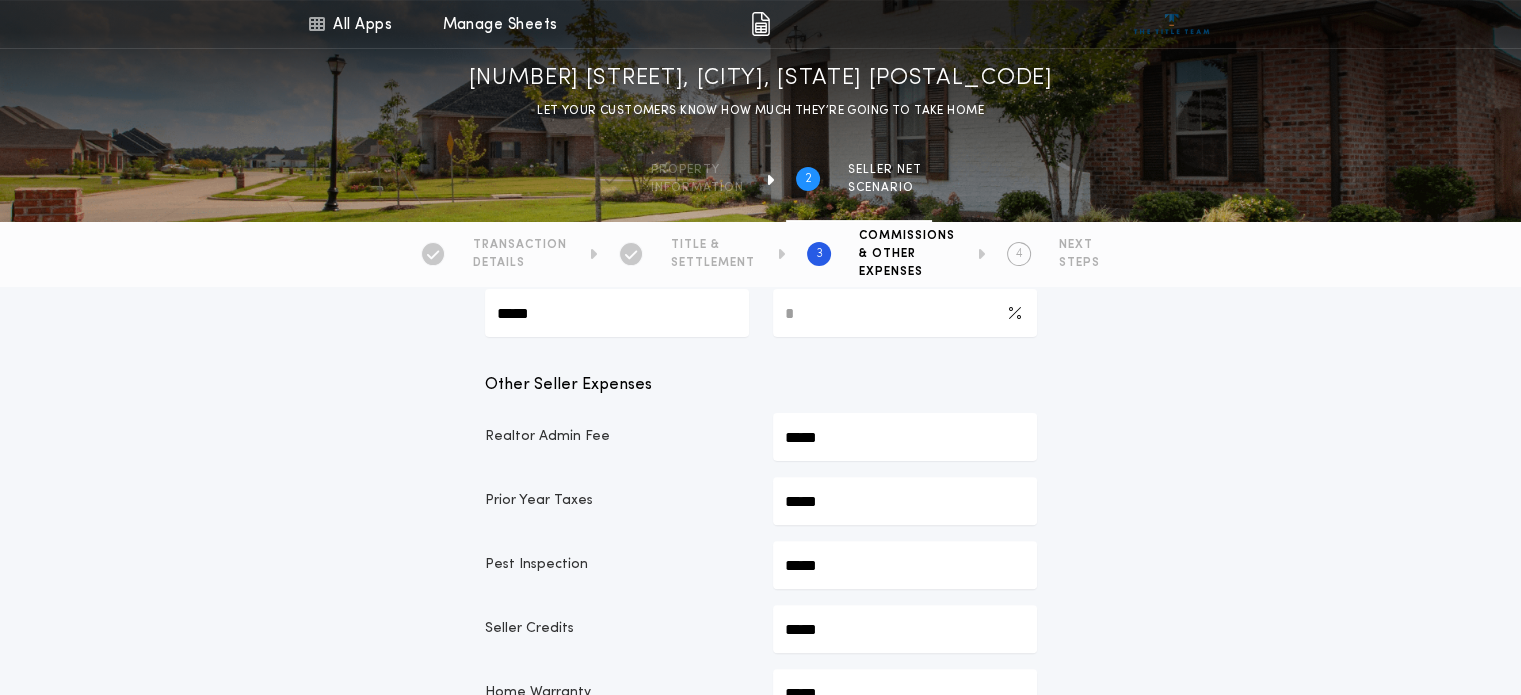 click on "*****" at bounding box center [905, -85] 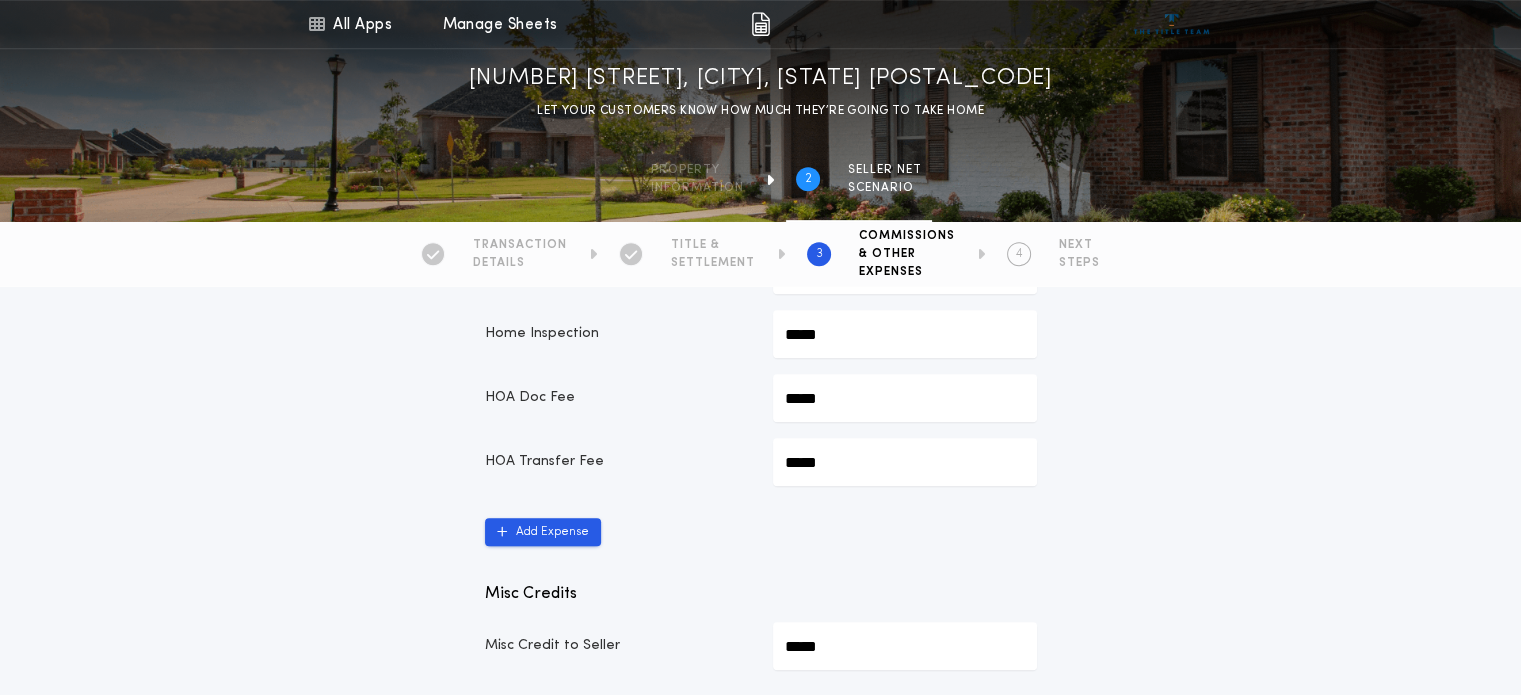 scroll, scrollTop: 978, scrollLeft: 0, axis: vertical 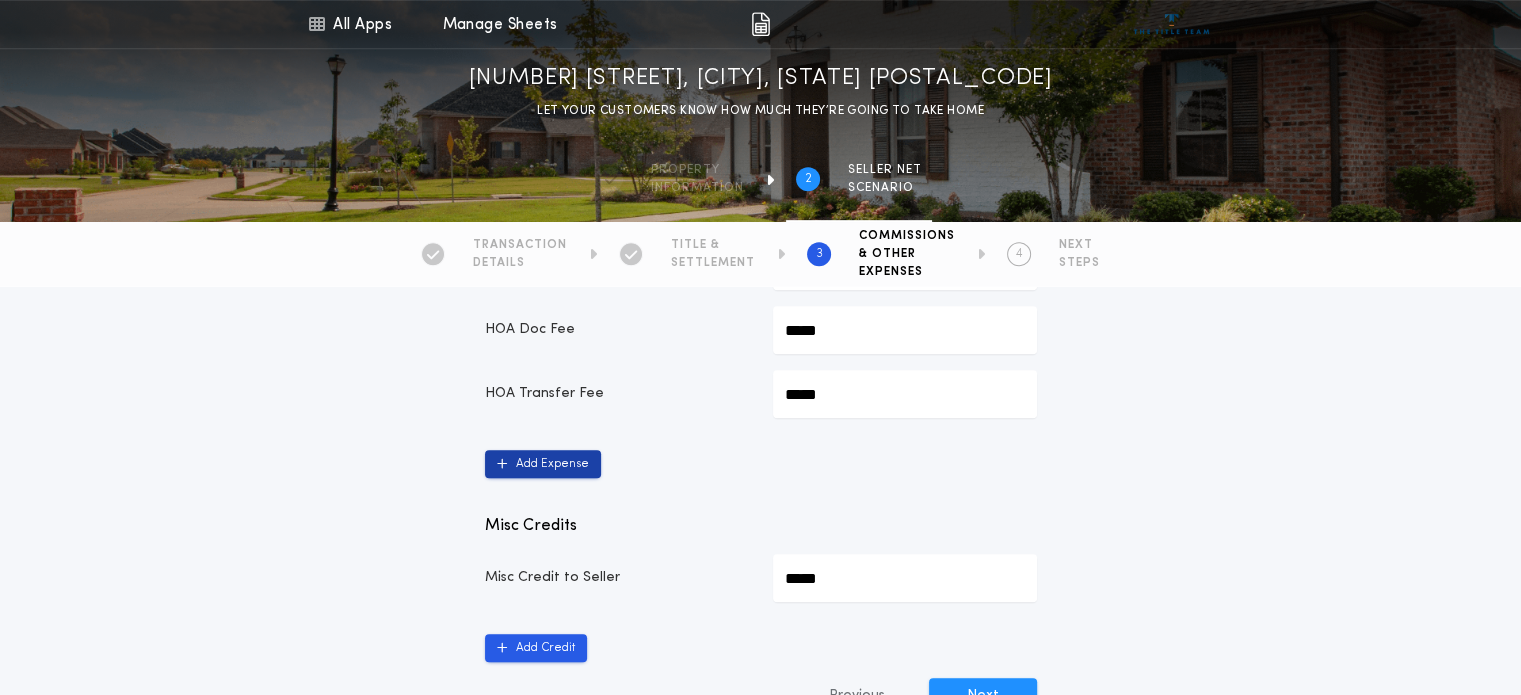 type on "*******" 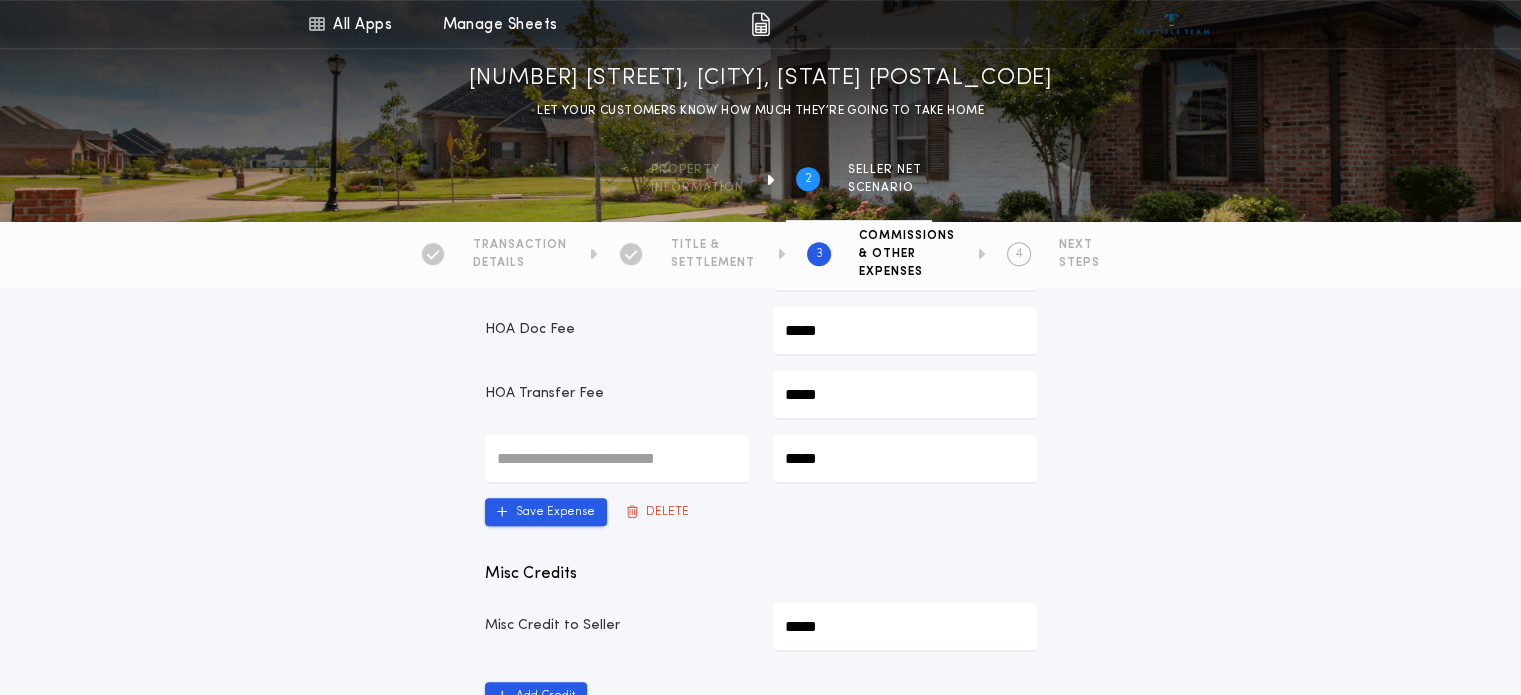 click at bounding box center [617, 458] 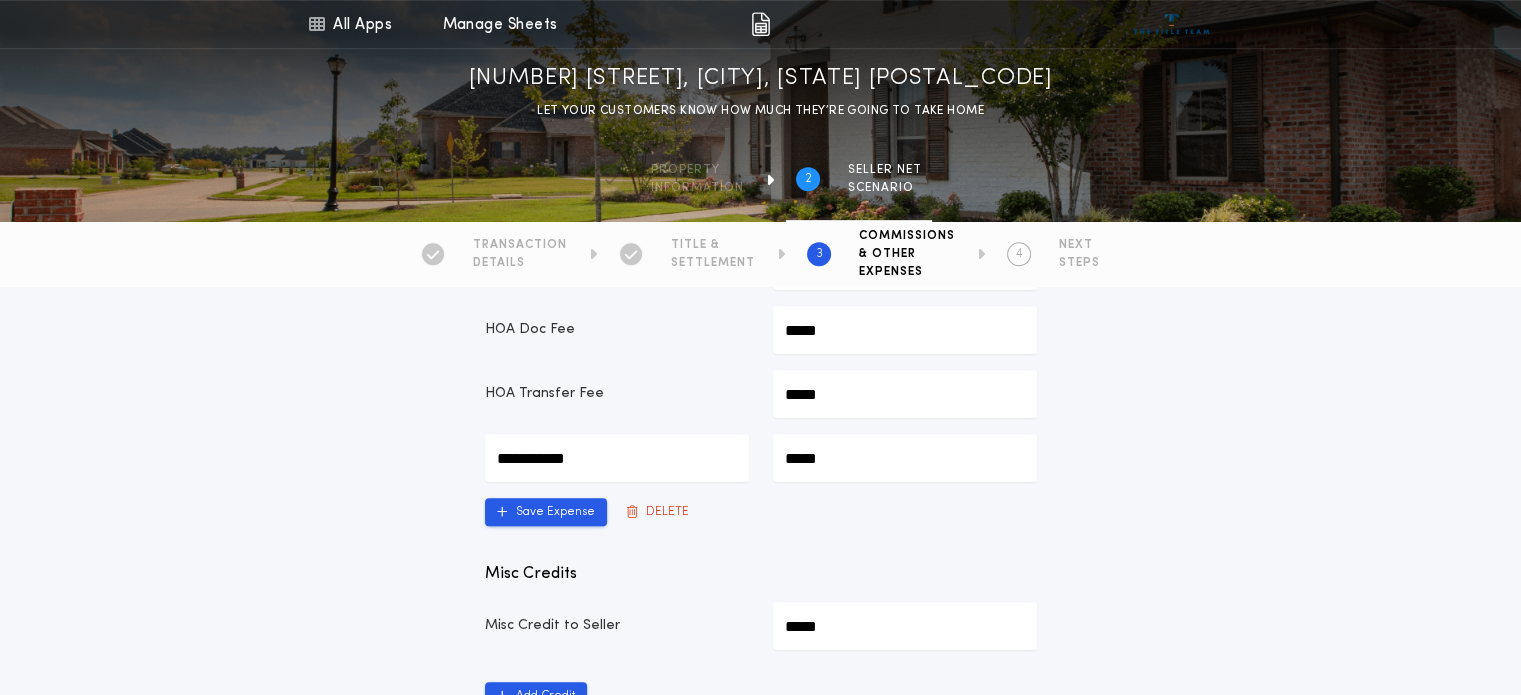 type on "**********" 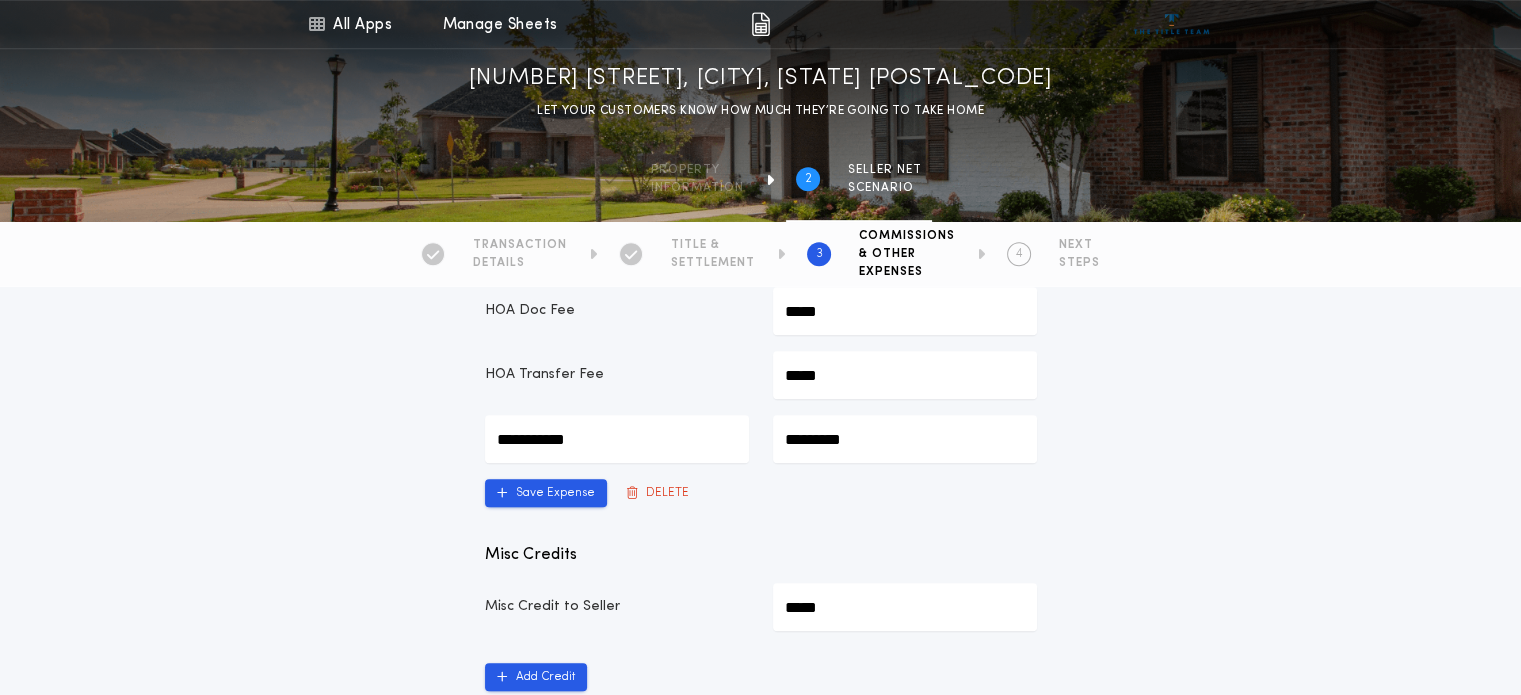 scroll, scrollTop: 1120, scrollLeft: 0, axis: vertical 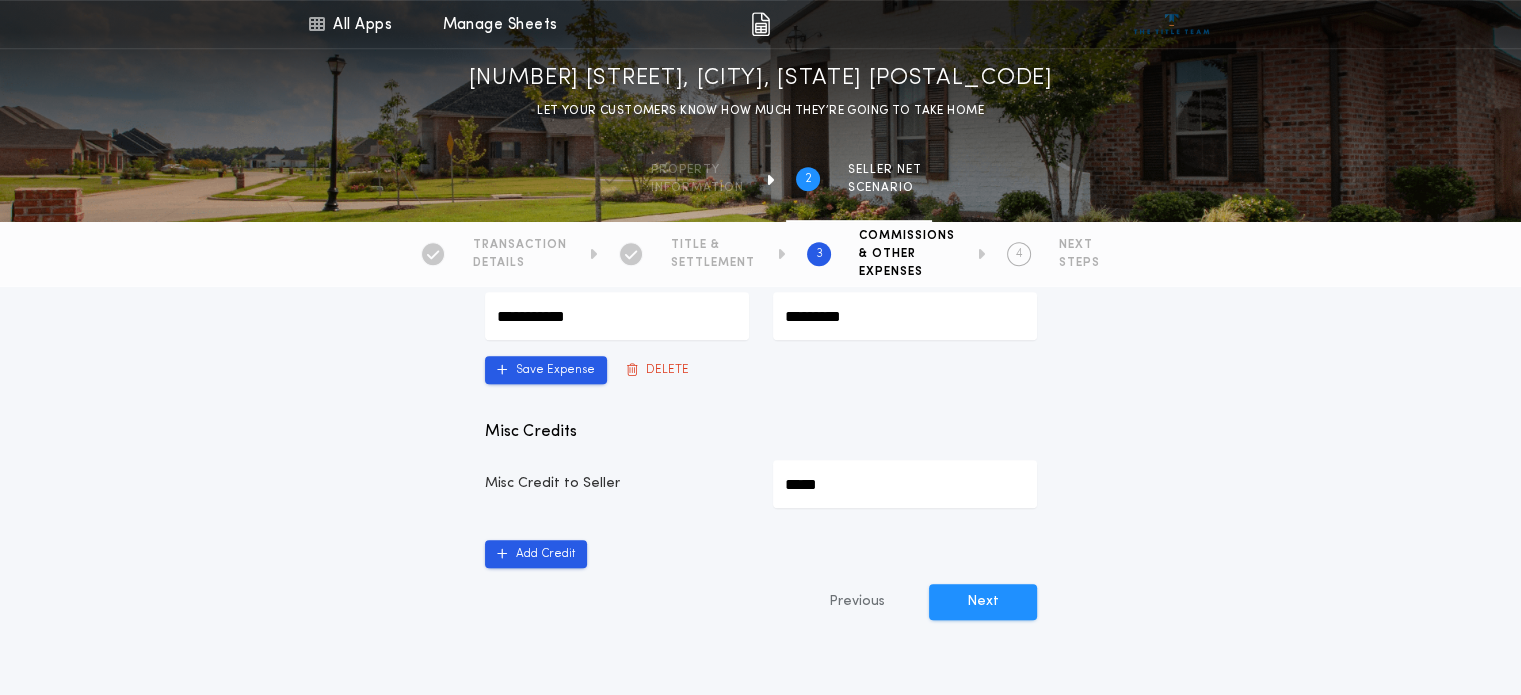 type on "*********" 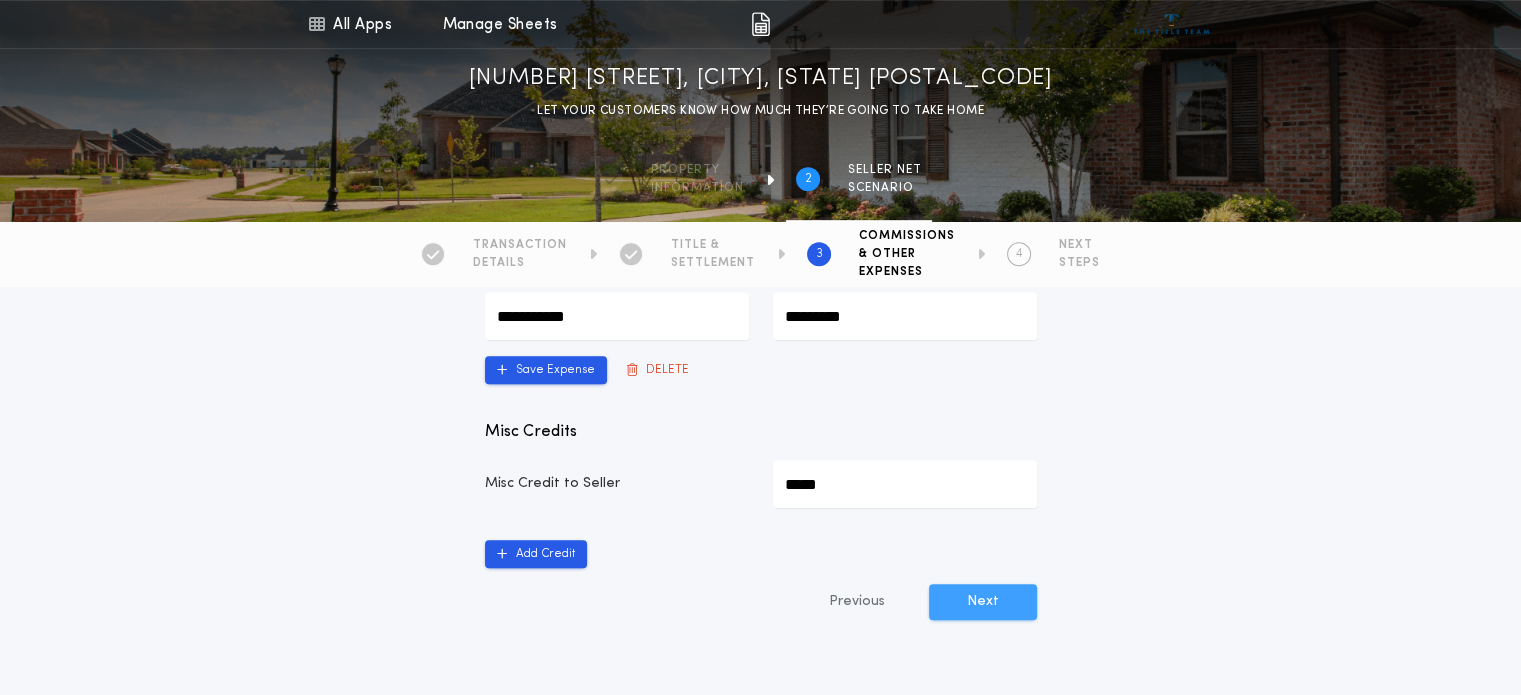 click on "Next" at bounding box center (983, 602) 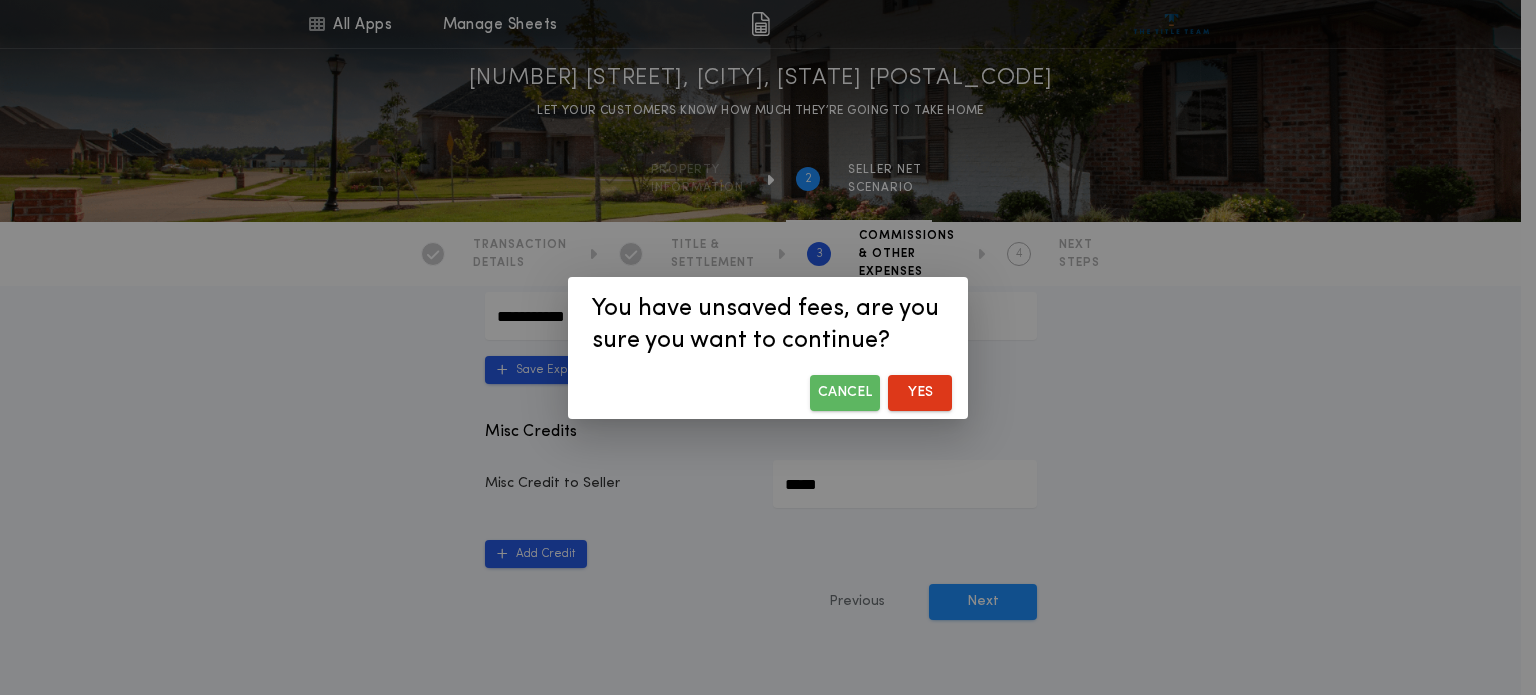 click on "Cancel" at bounding box center [845, 393] 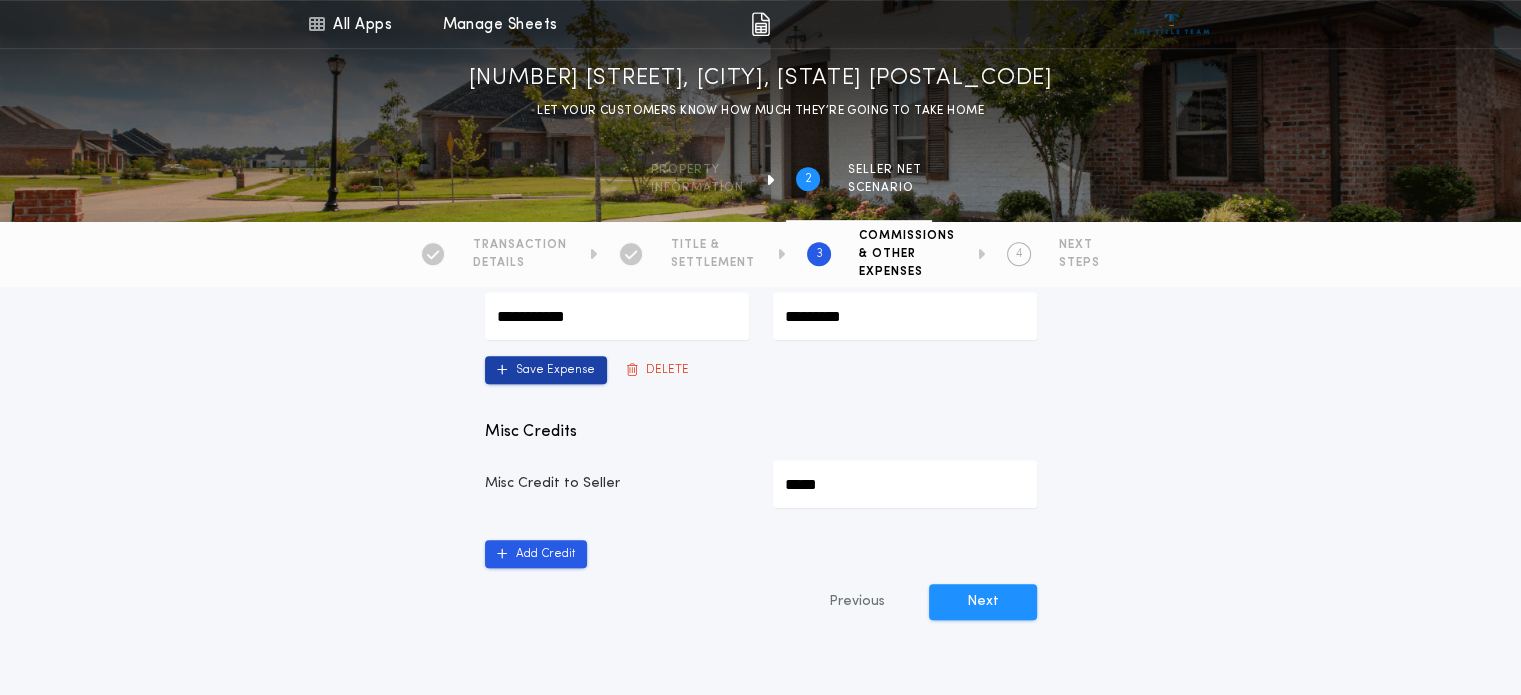 click on "Save Expense" at bounding box center [546, 370] 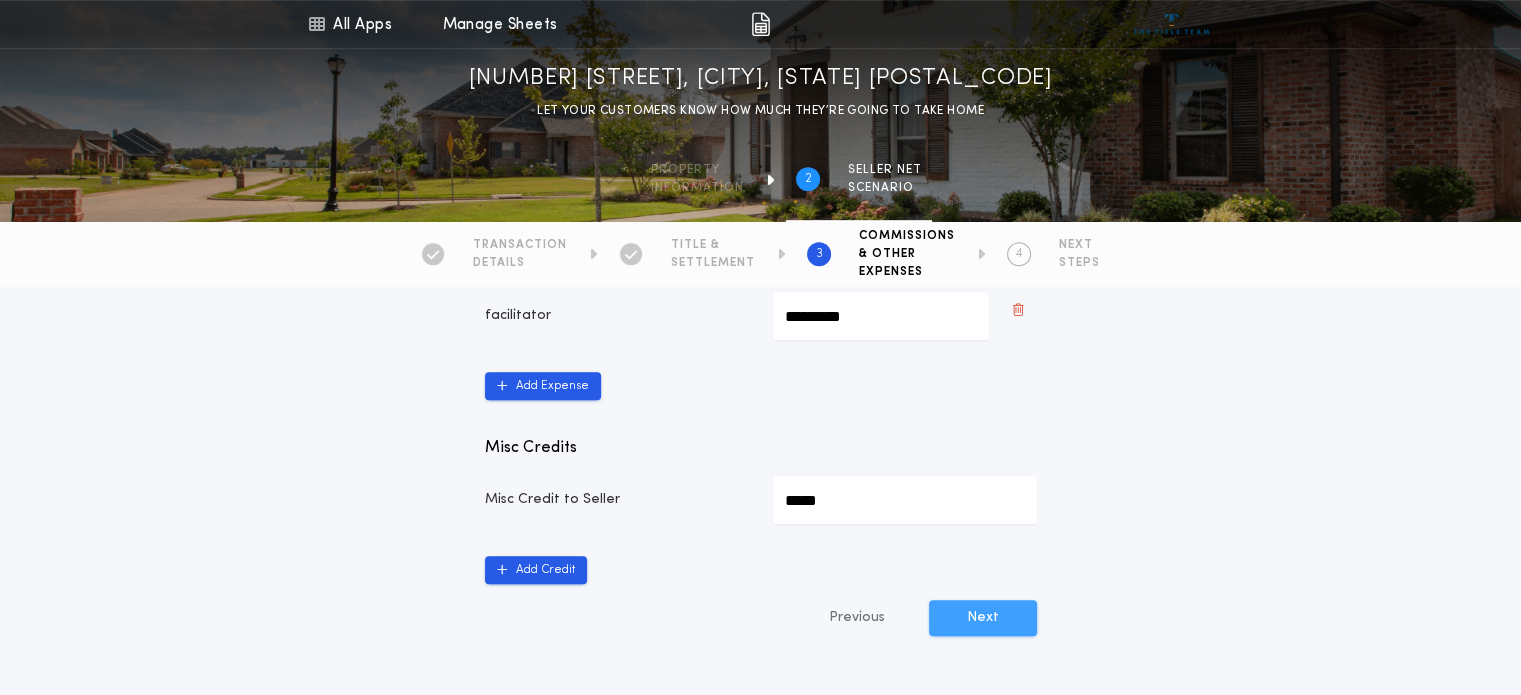 click on "Next" at bounding box center [983, 618] 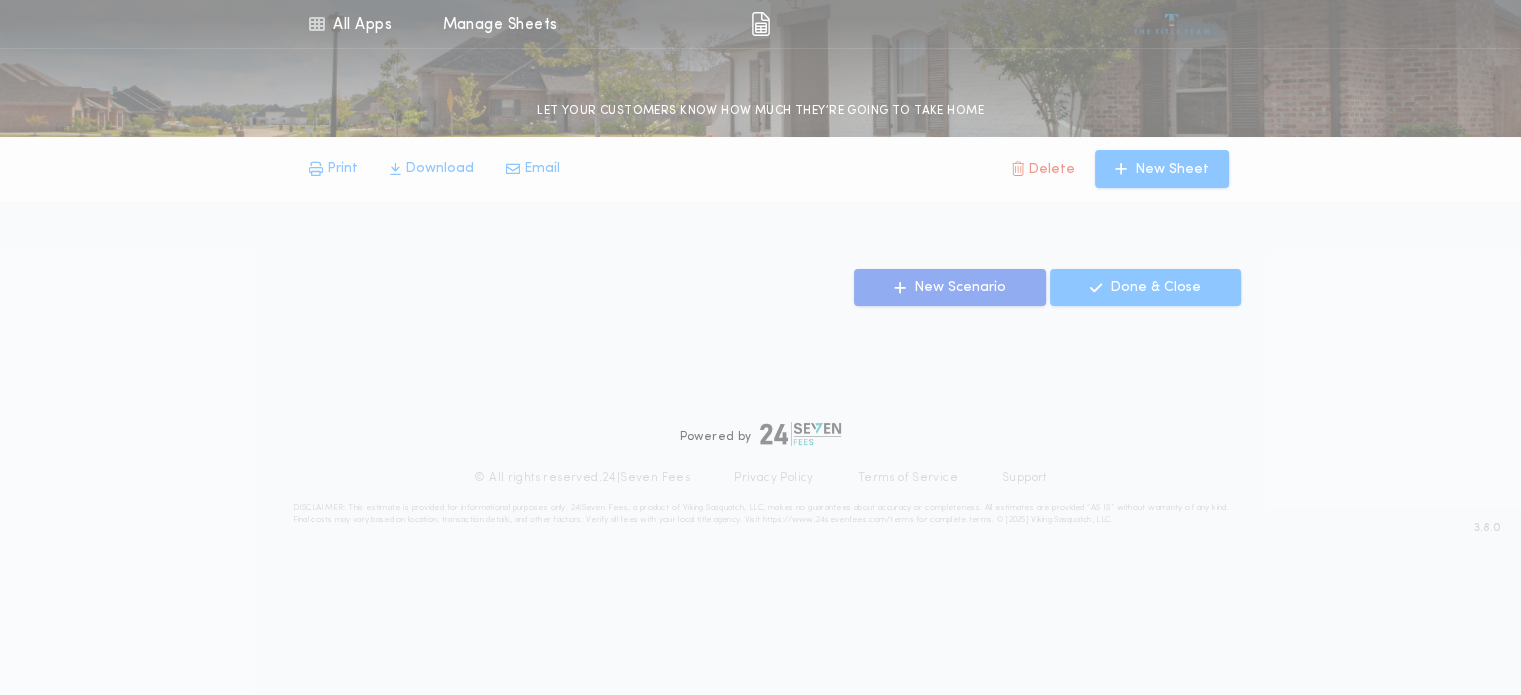 scroll, scrollTop: 0, scrollLeft: 0, axis: both 